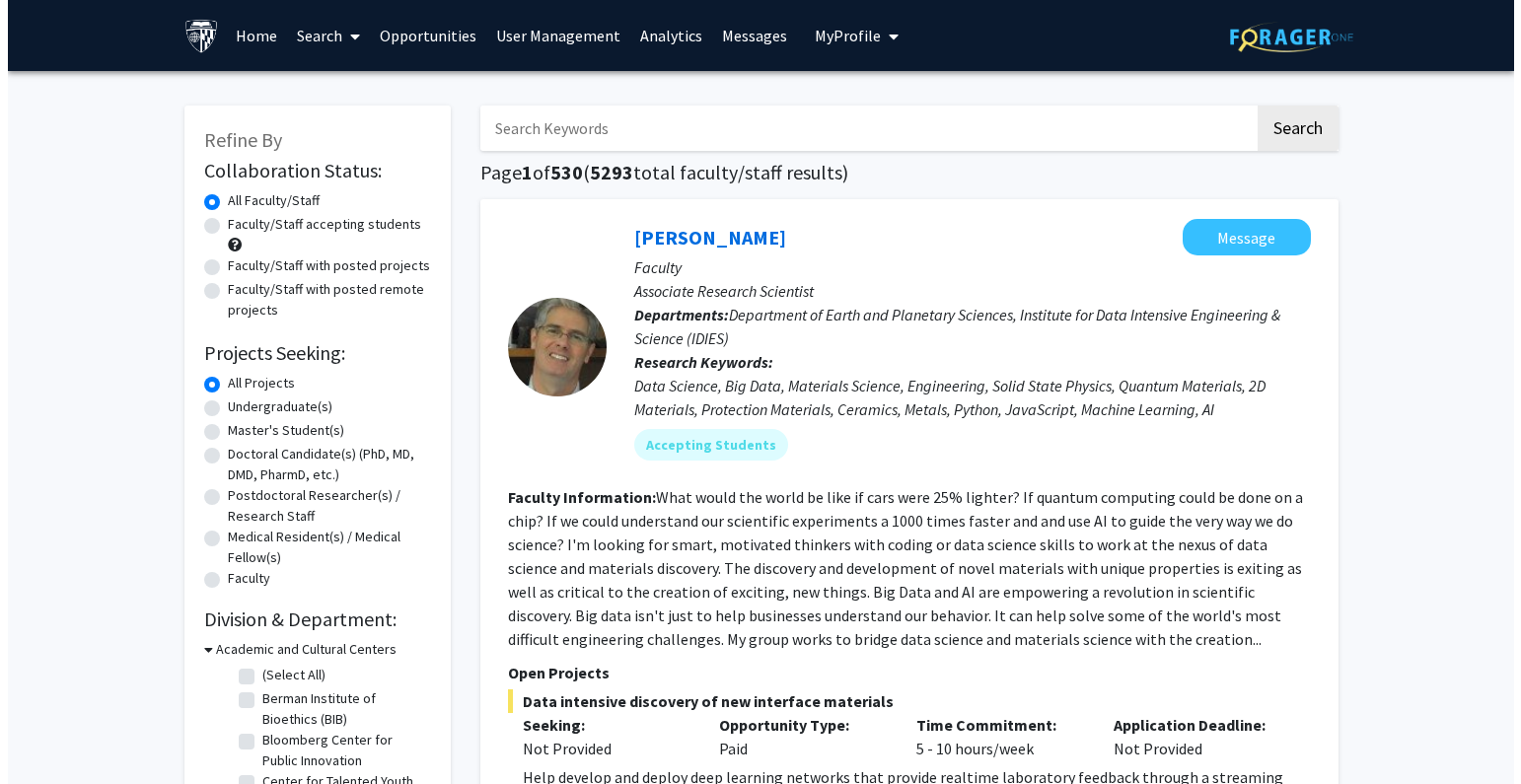 scroll, scrollTop: 0, scrollLeft: 0, axis: both 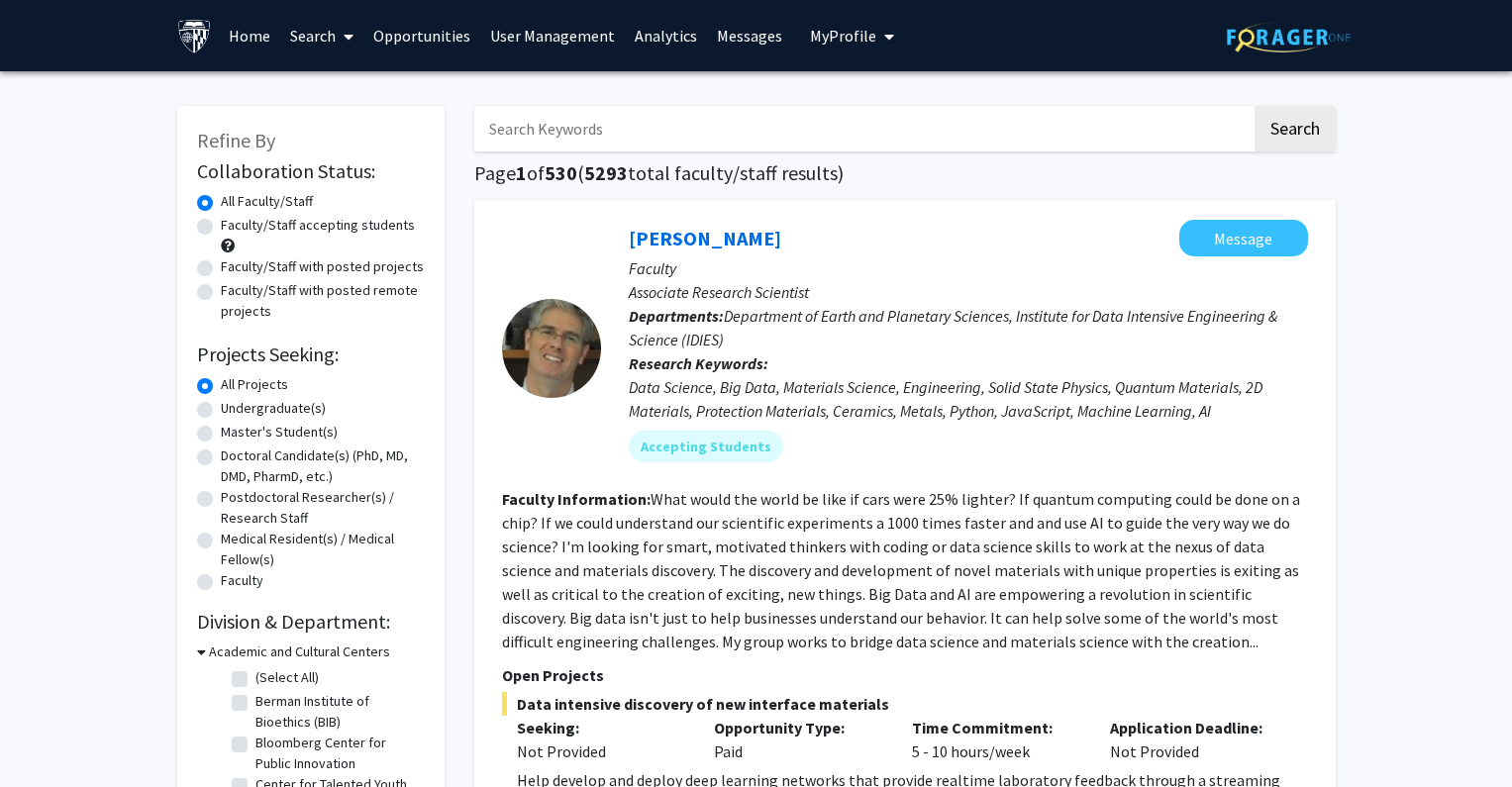click on "User Management" at bounding box center (553, 36) 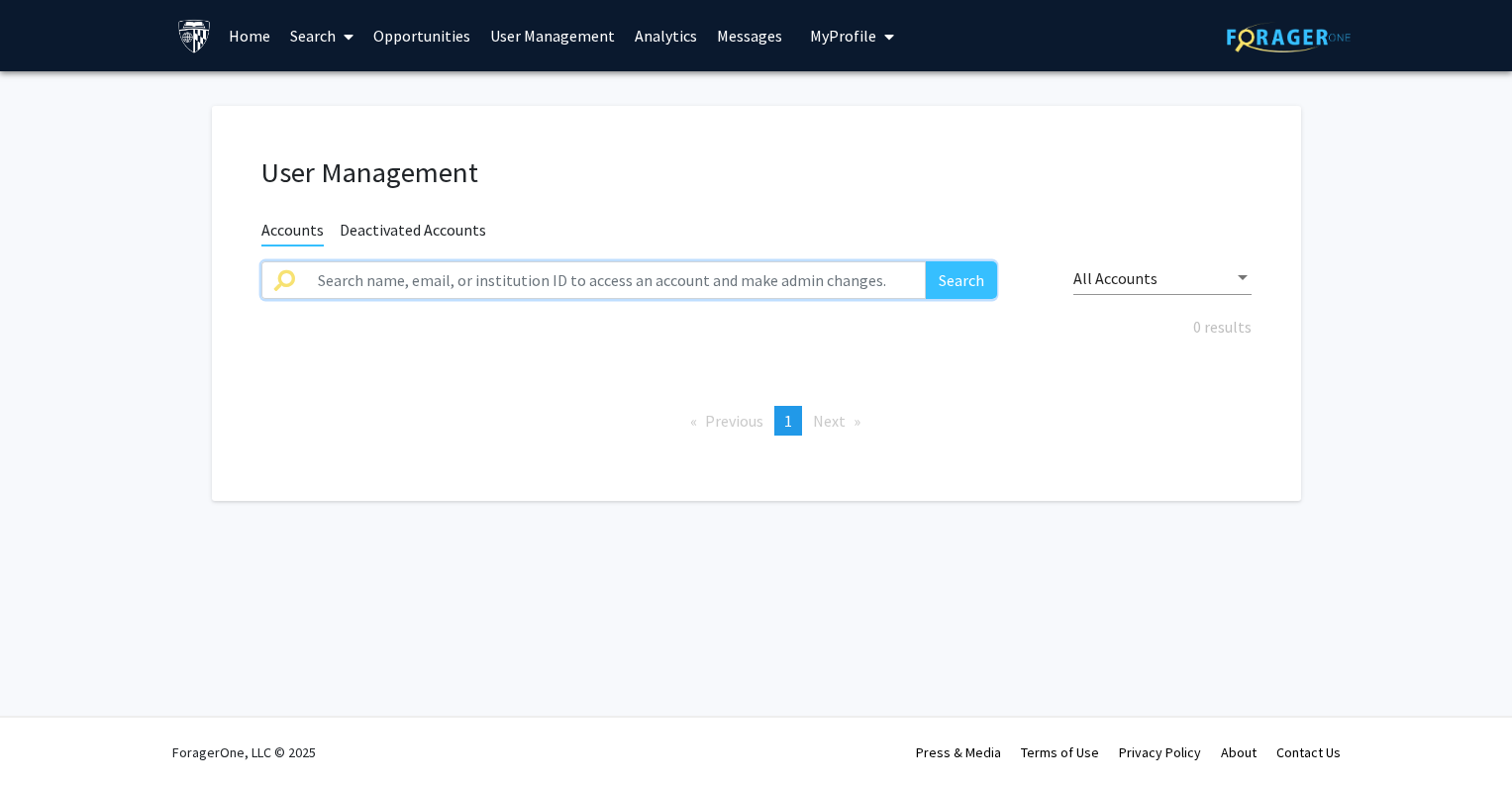 click 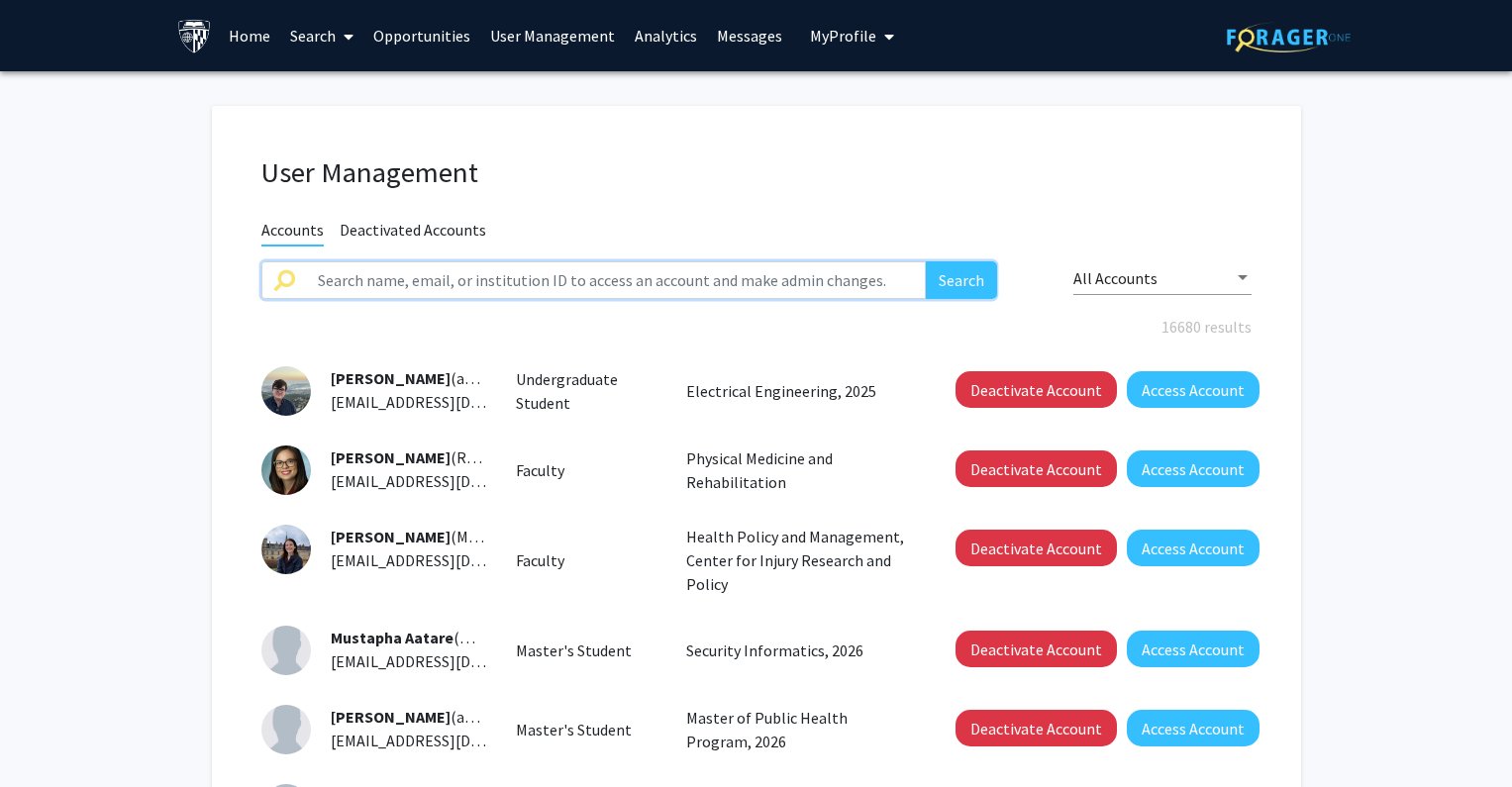 paste on "nsuthis1" 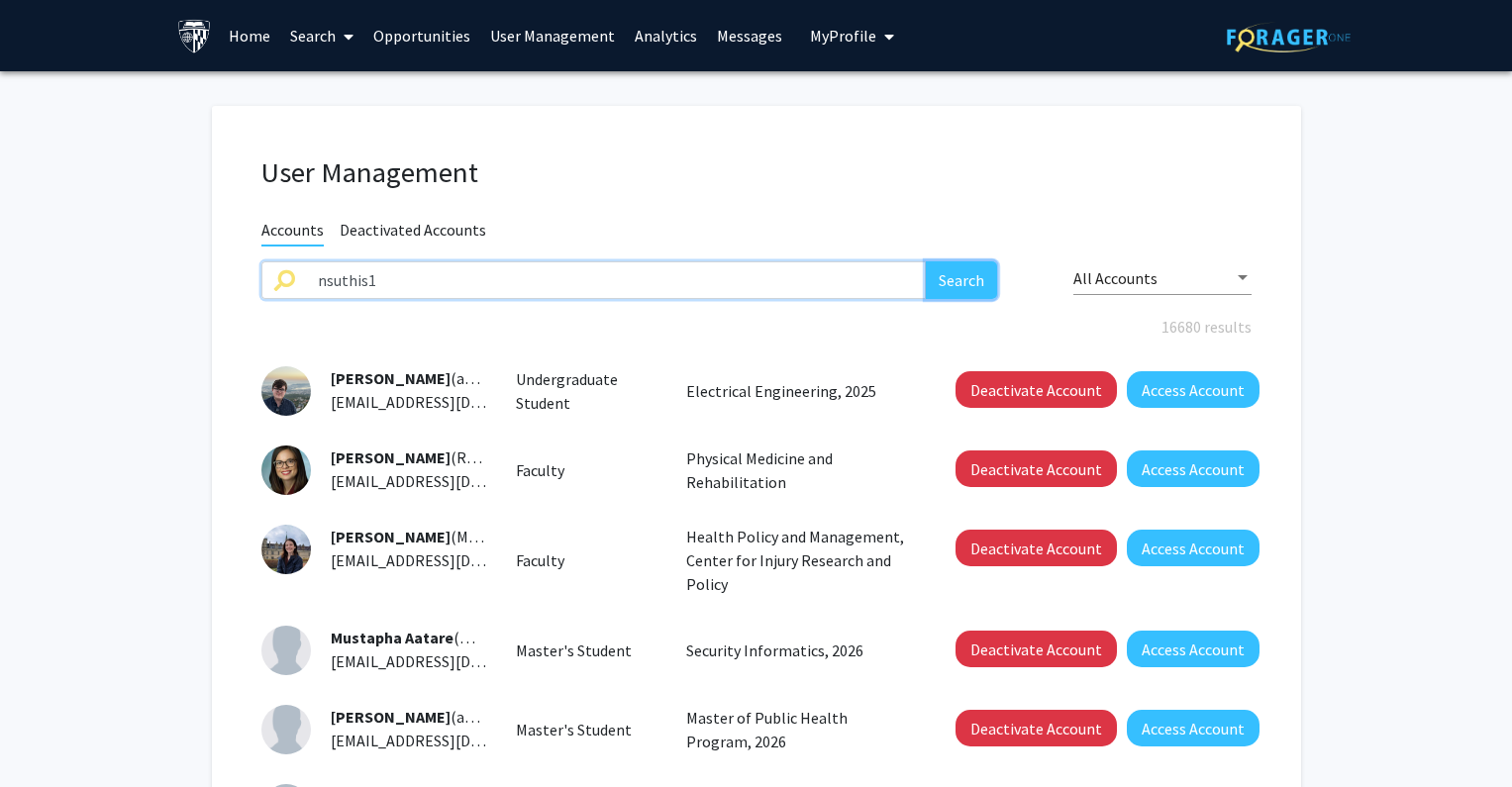 click on "Search" 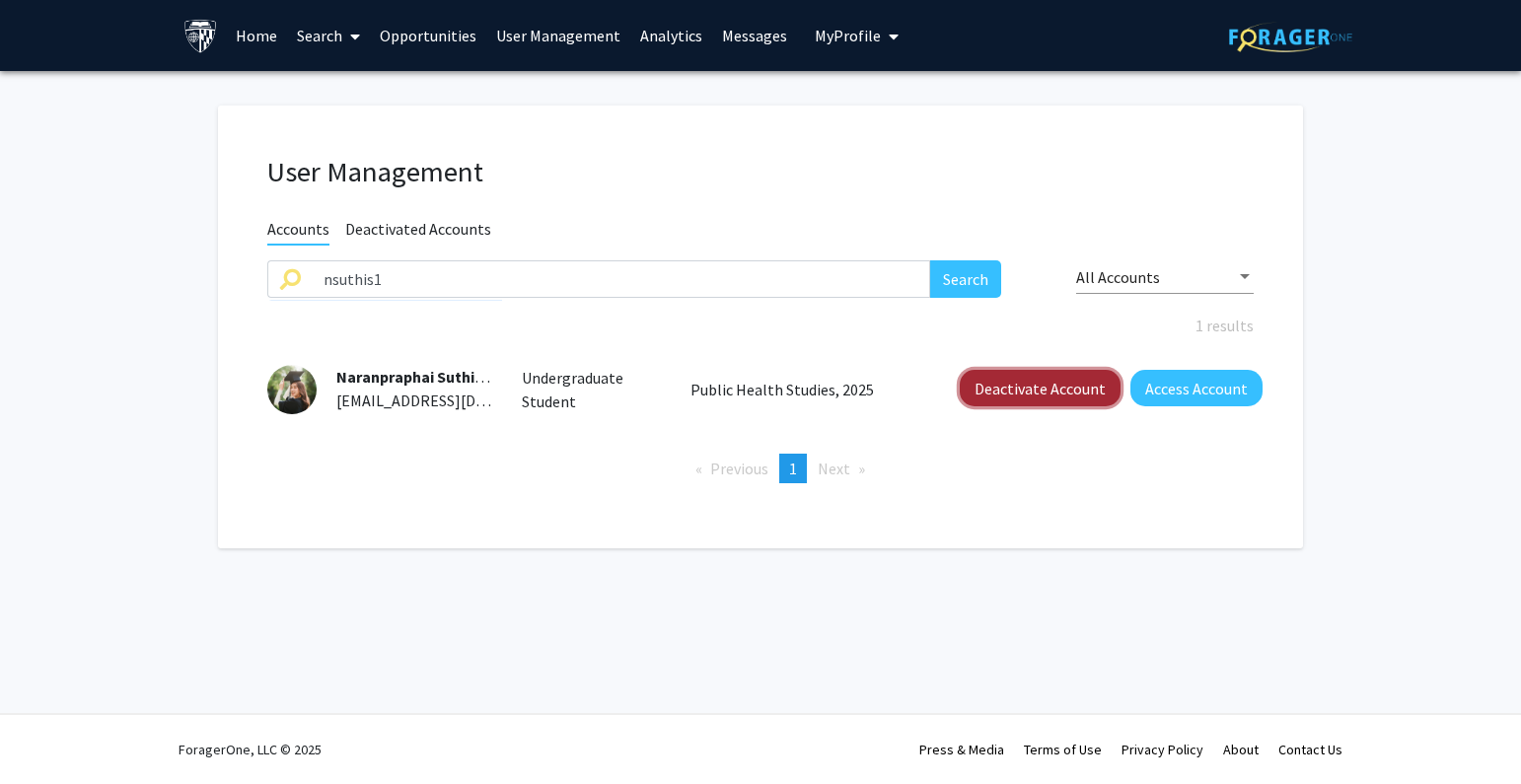 click on "Deactivate Account" 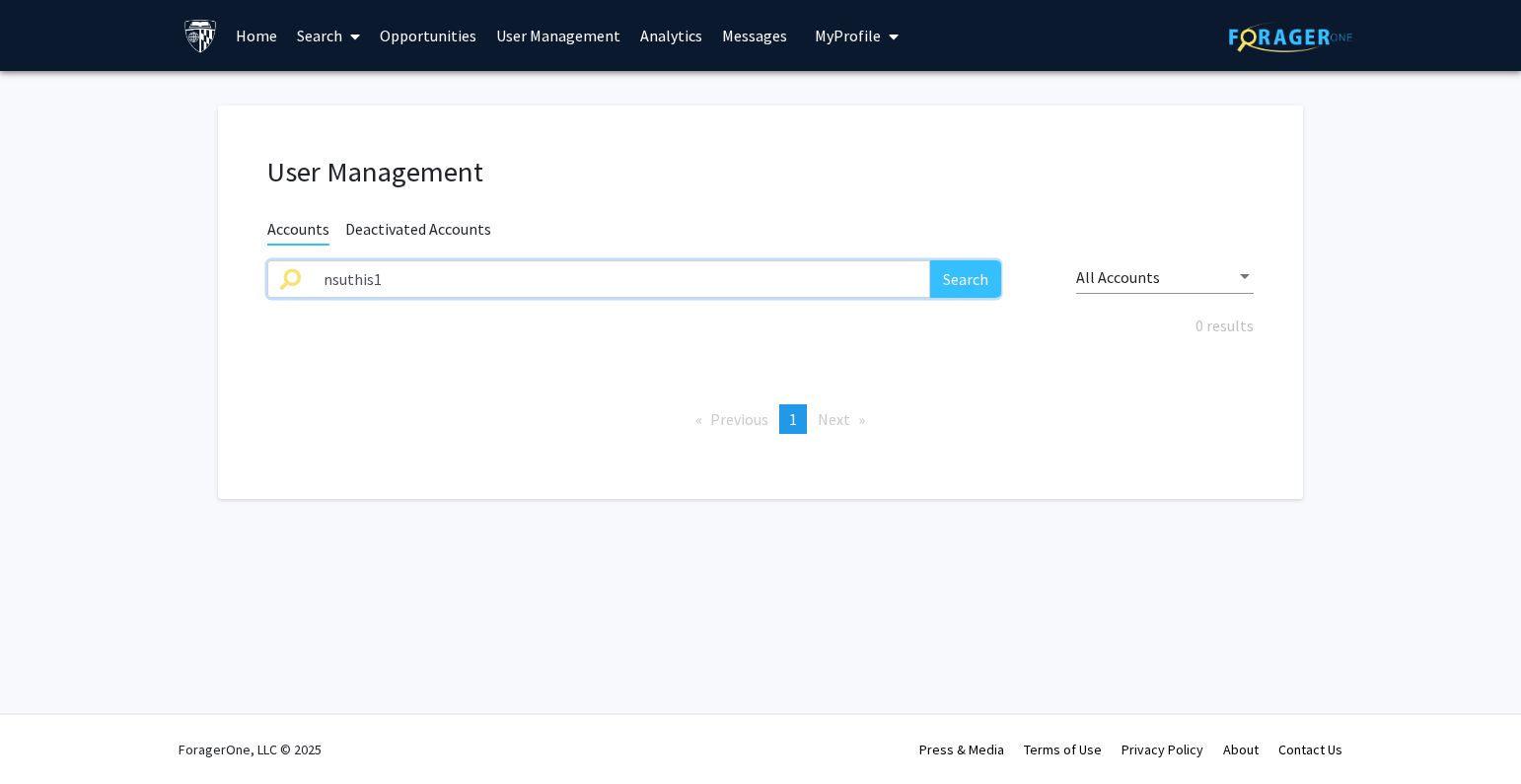 drag, startPoint x: 531, startPoint y: 283, endPoint x: 194, endPoint y: 295, distance: 337.2136 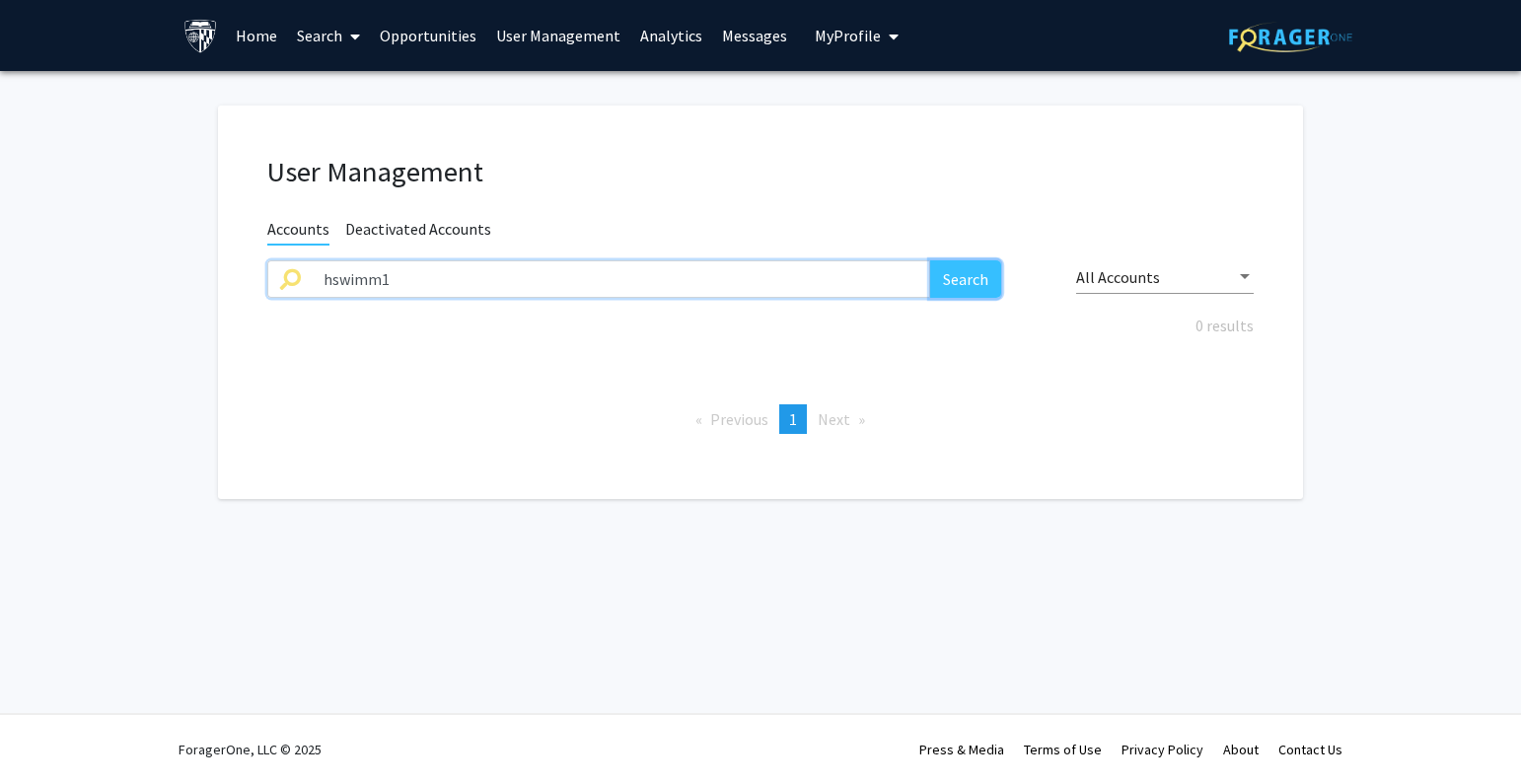 click on "Search" 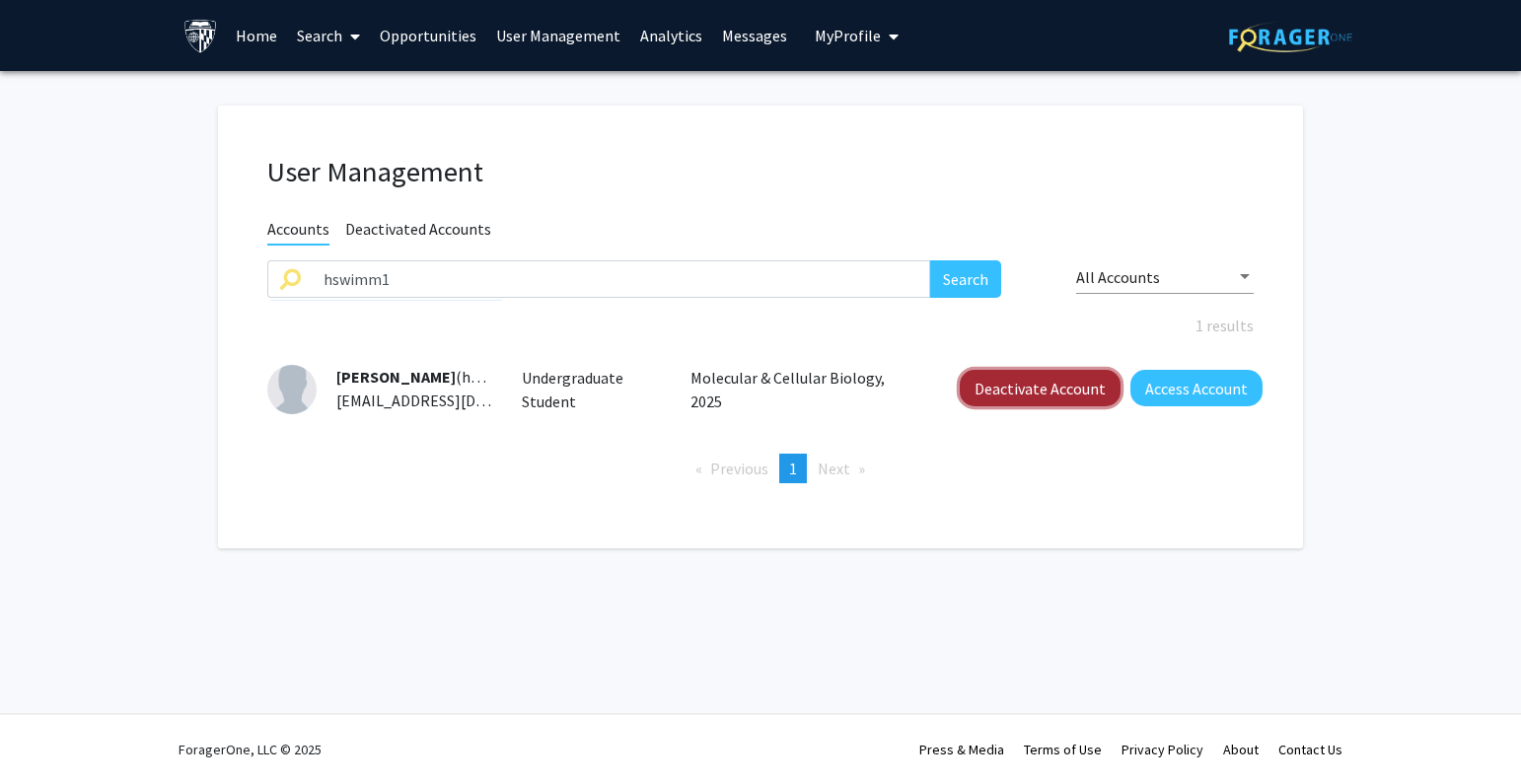 click on "Deactivate Account" 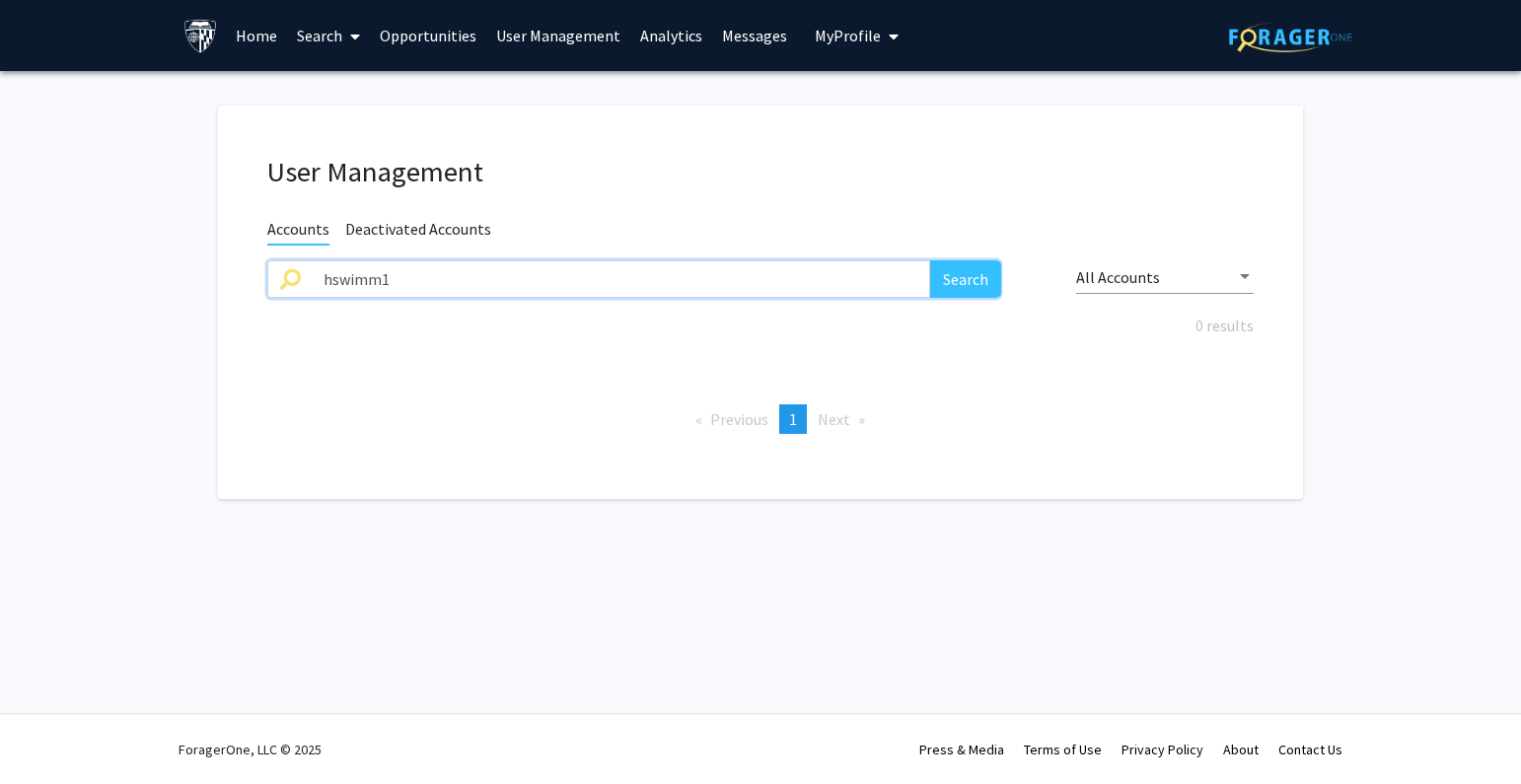drag, startPoint x: 519, startPoint y: 281, endPoint x: 588, endPoint y: 278, distance: 69.065187 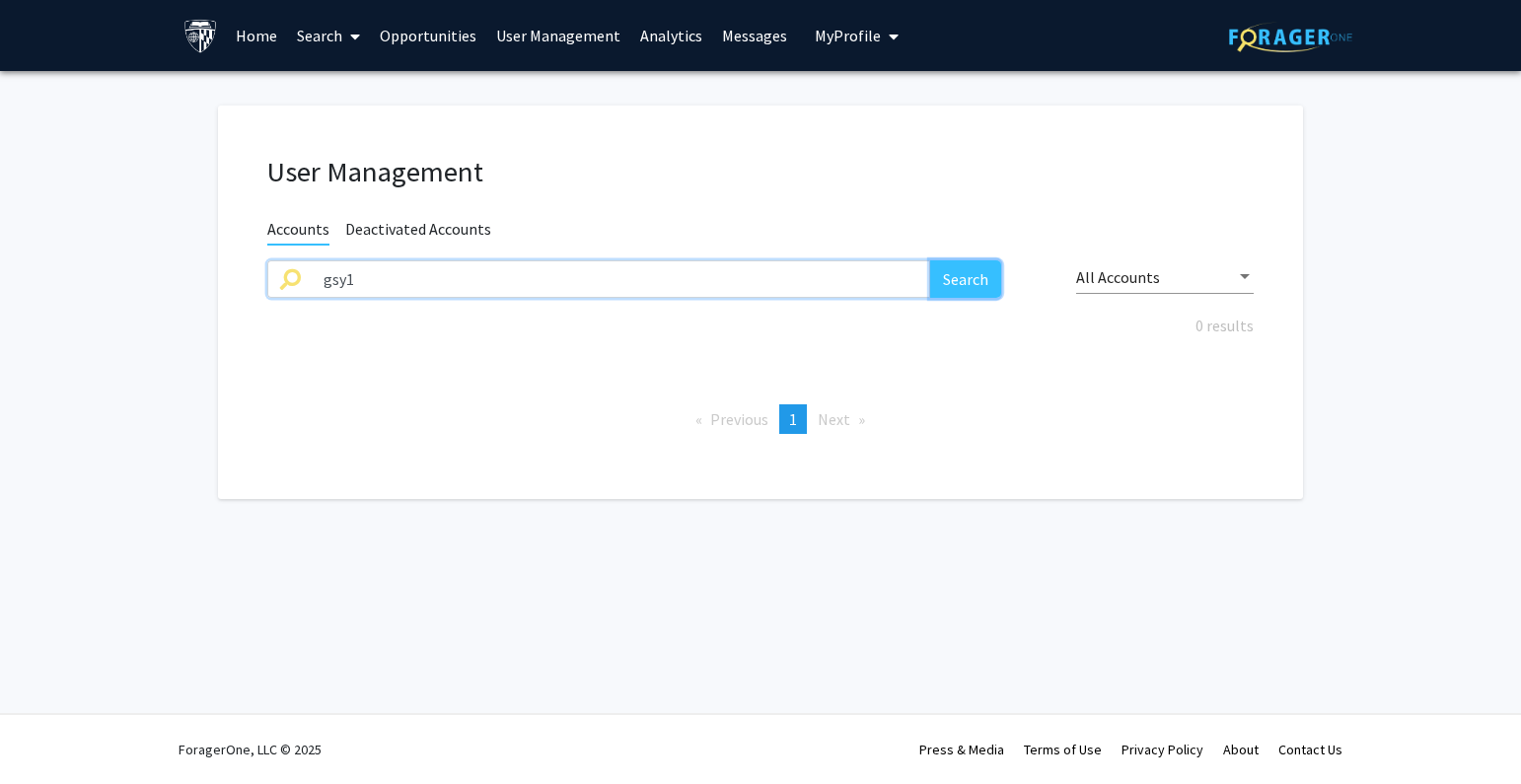 click on "Search" 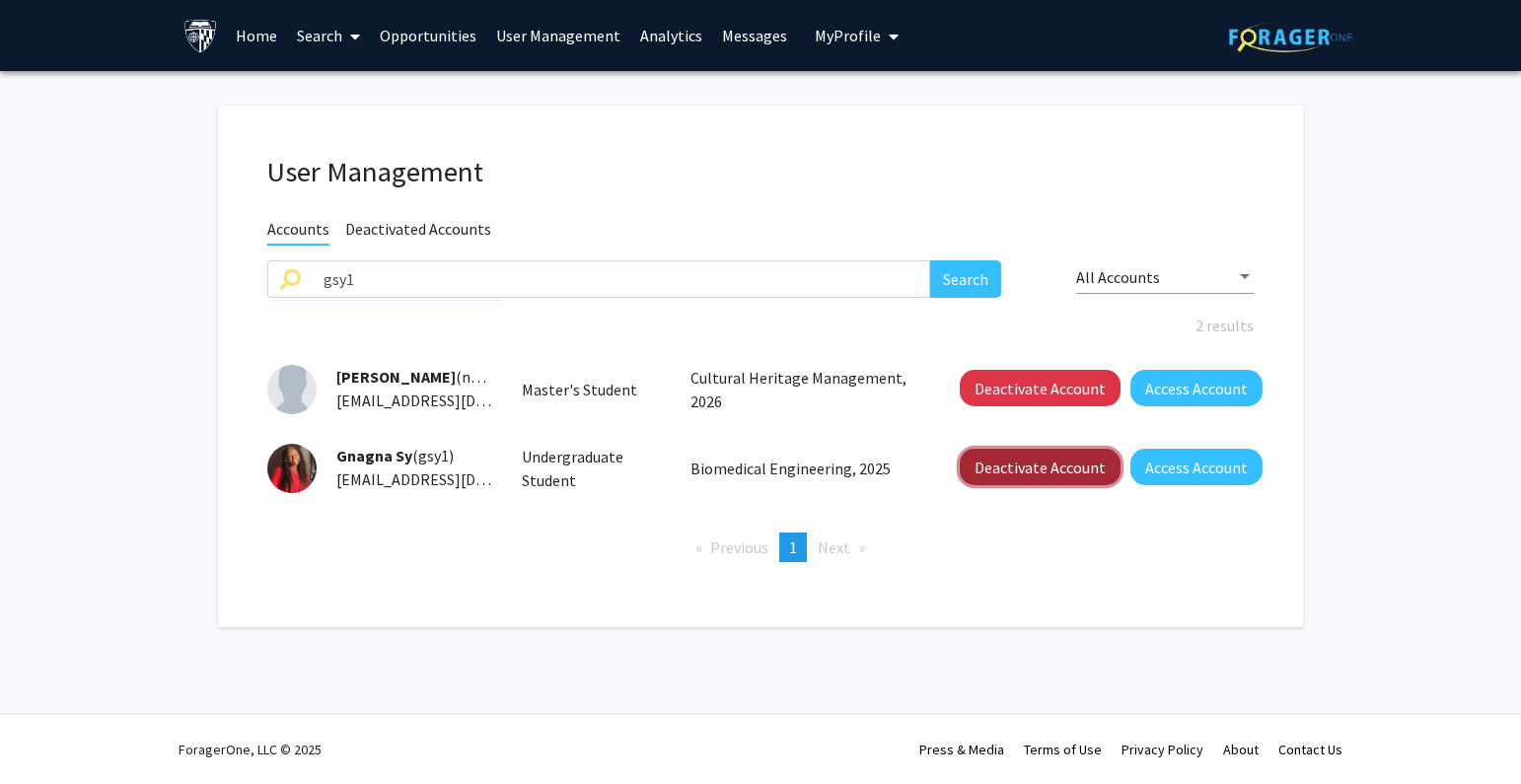 click on "Deactivate Account" 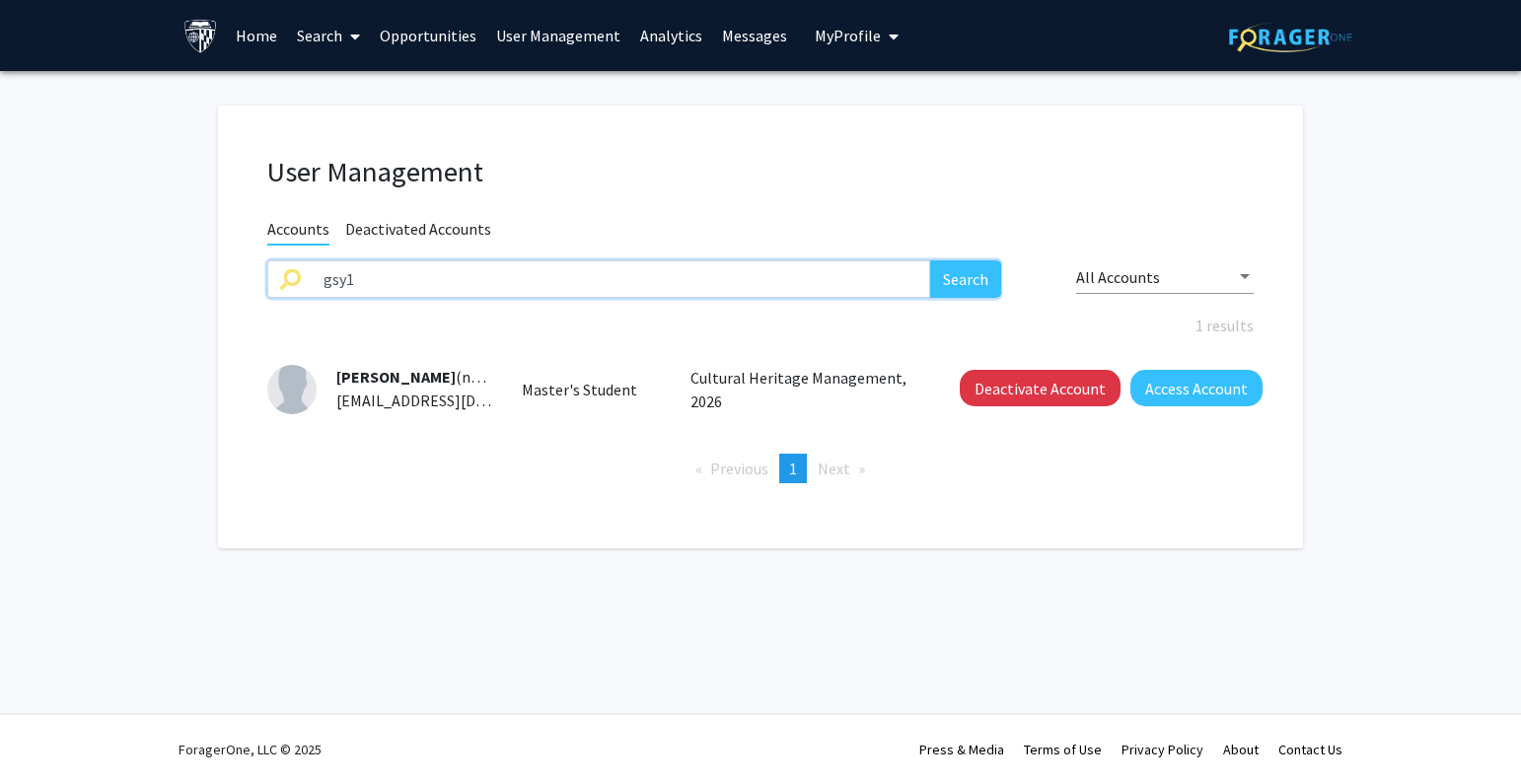 drag, startPoint x: 554, startPoint y: 291, endPoint x: 324, endPoint y: 281, distance: 230.21729 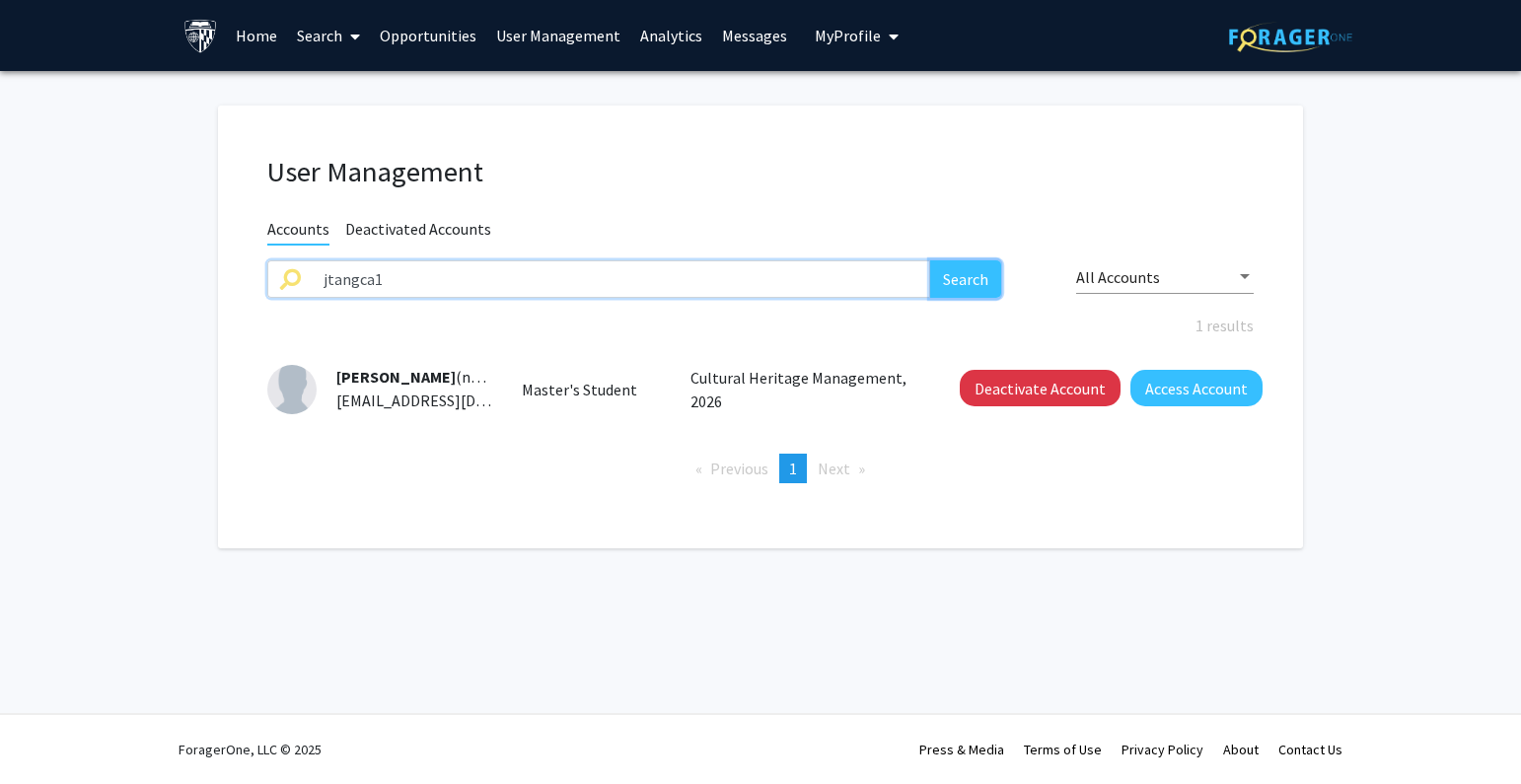 click on "Search" 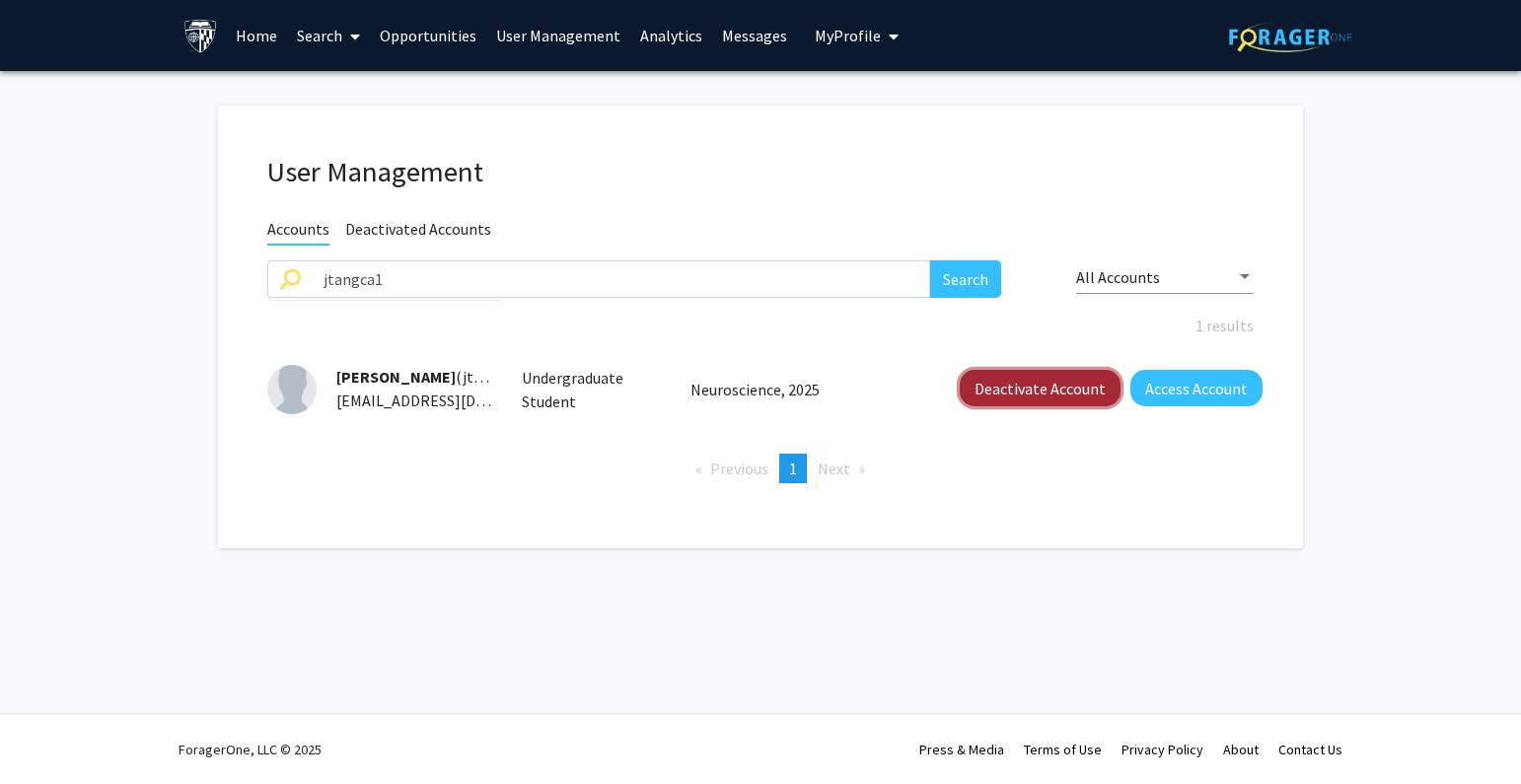 click on "Deactivate Account" 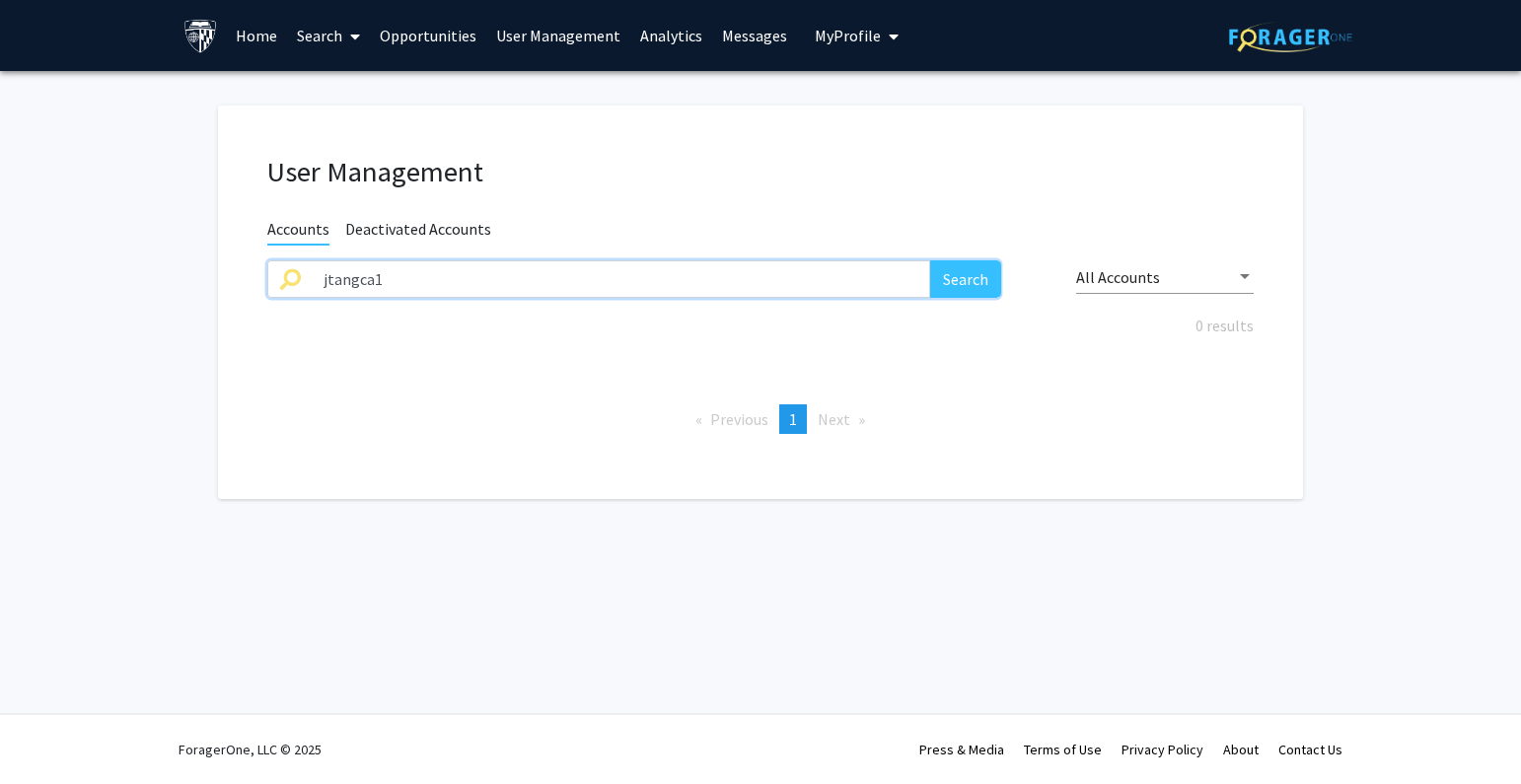 drag, startPoint x: 399, startPoint y: 276, endPoint x: 249, endPoint y: 280, distance: 150.05332 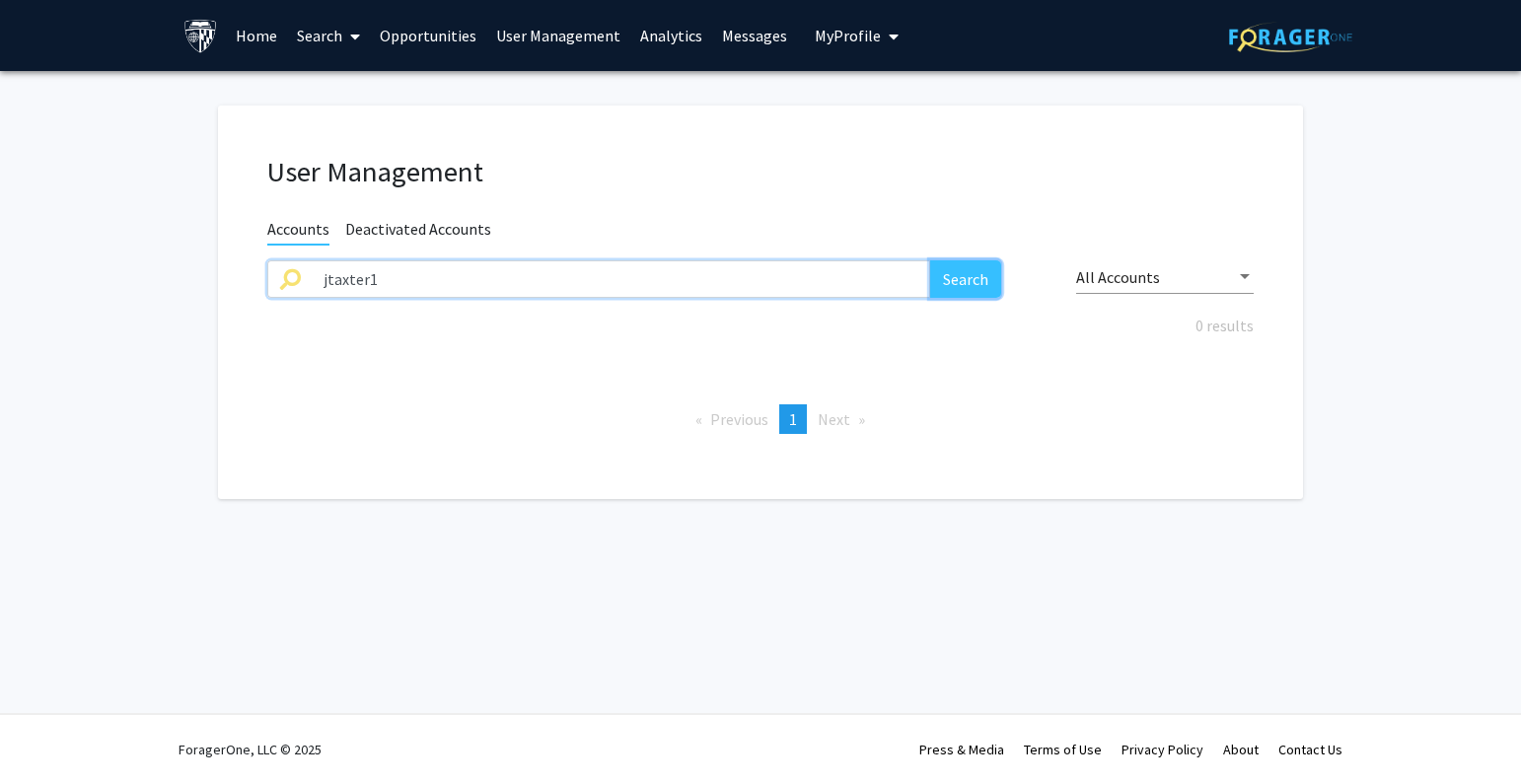 click on "Search" 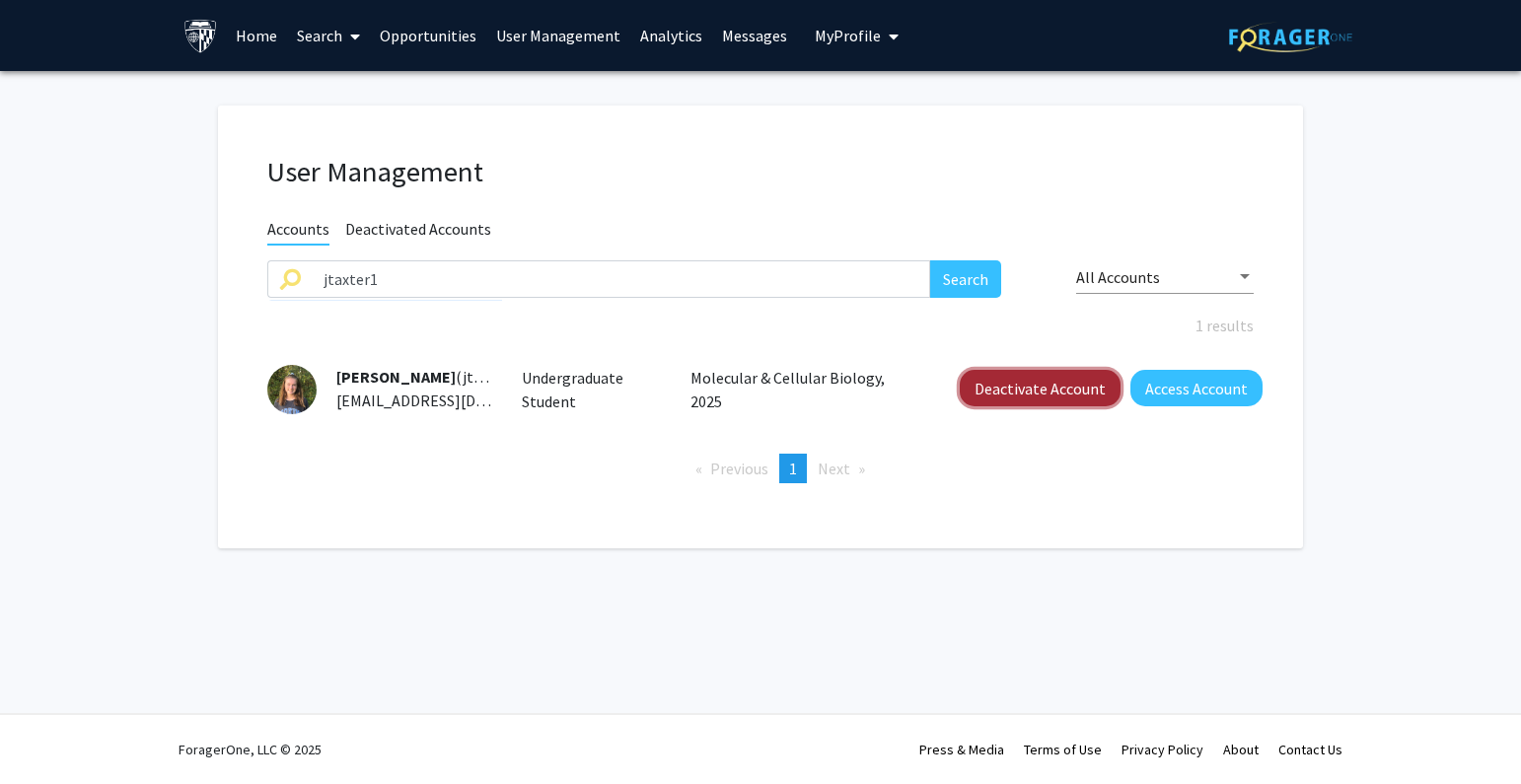 click on "Deactivate Account" 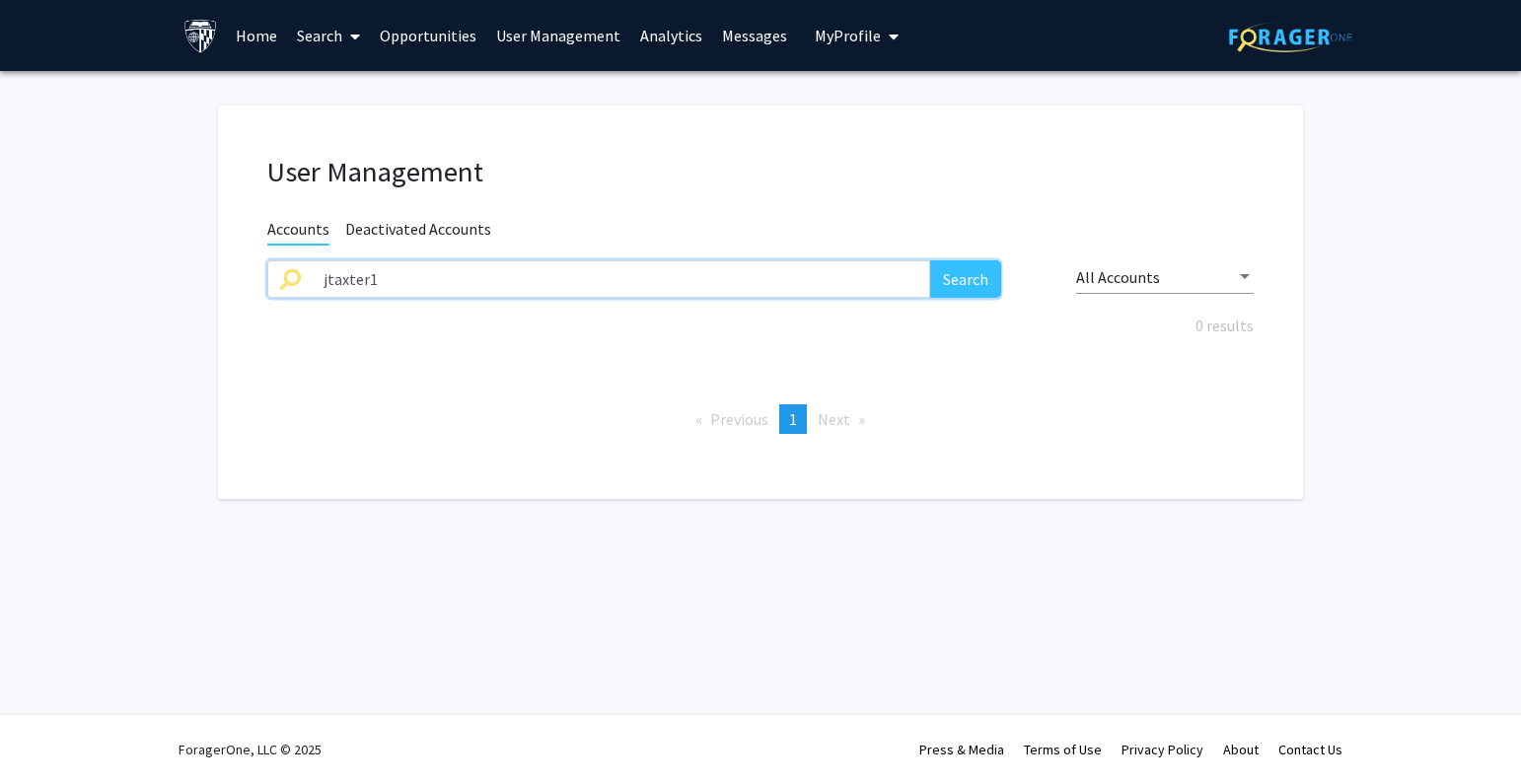 drag, startPoint x: 590, startPoint y: 279, endPoint x: 124, endPoint y: 288, distance: 466.0869 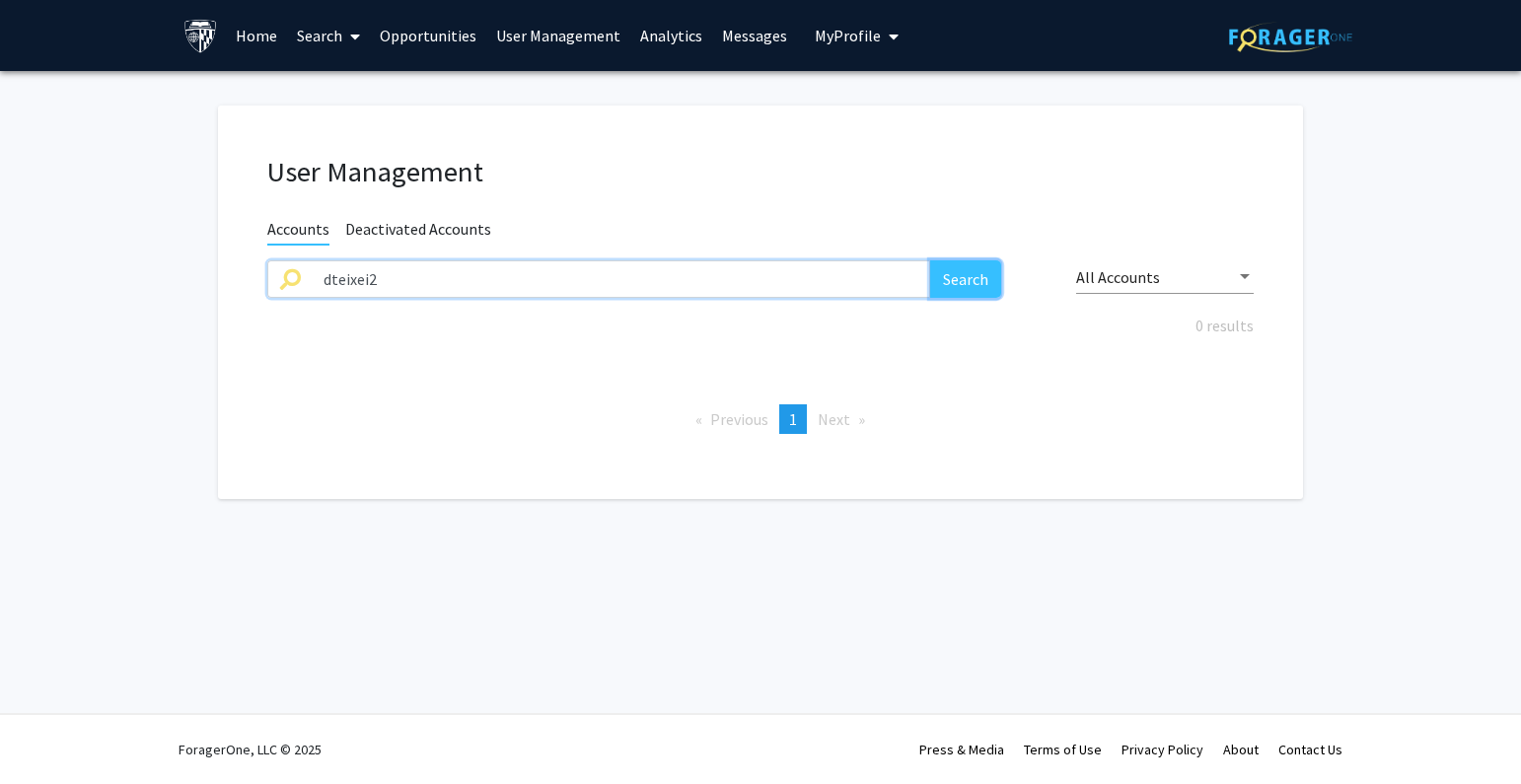 click on "Search" 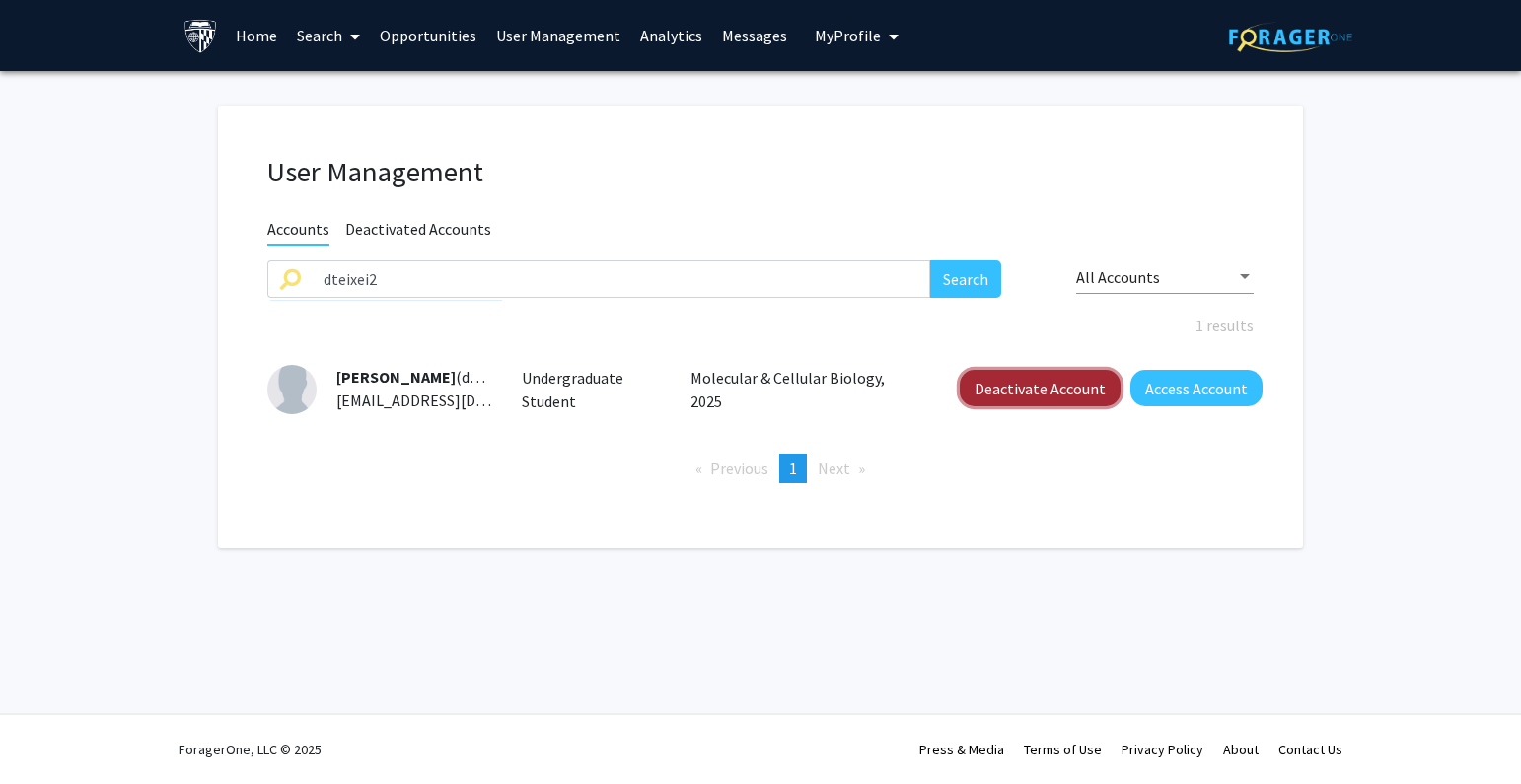 click on "Deactivate Account" 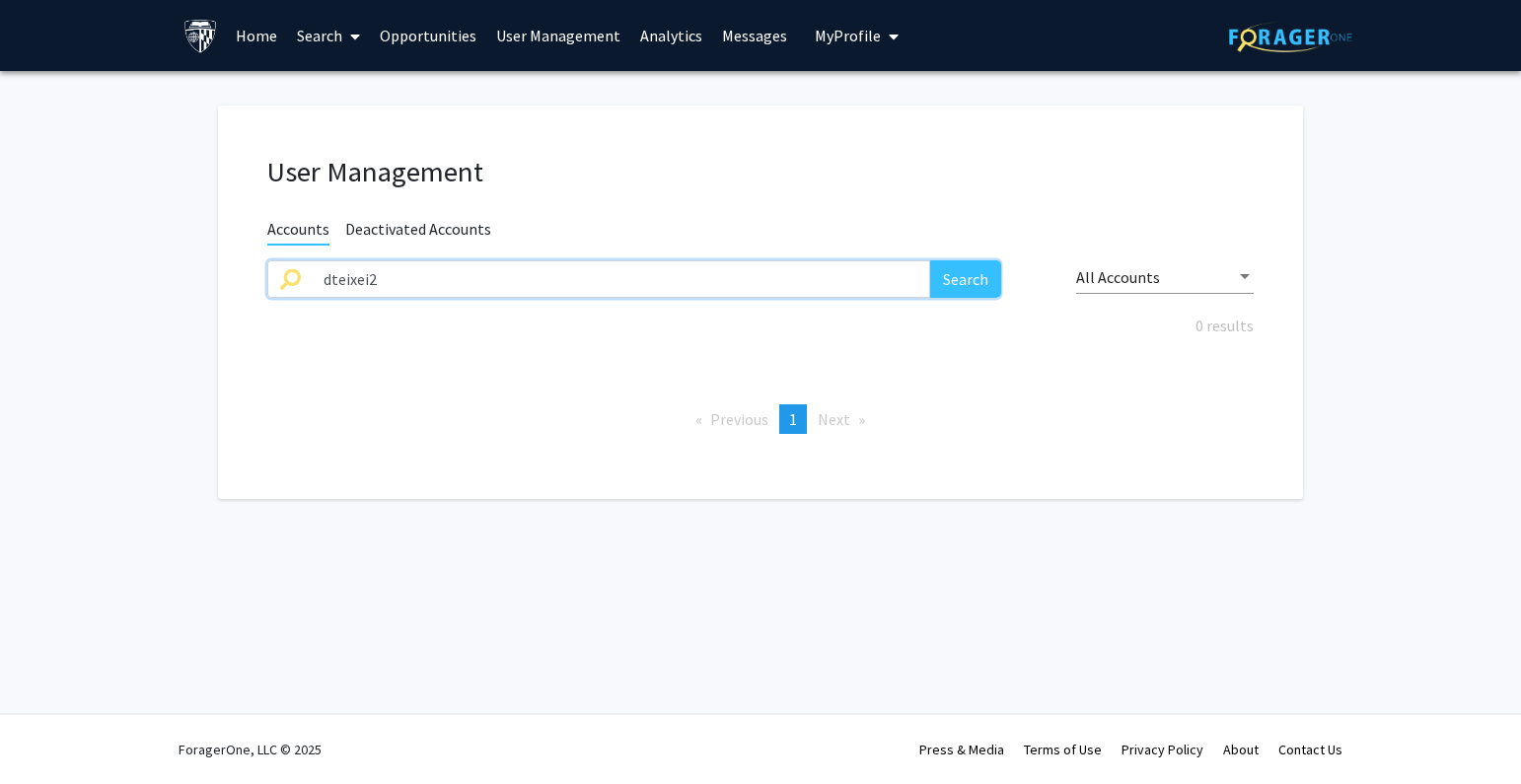 drag, startPoint x: 715, startPoint y: 281, endPoint x: 129, endPoint y: 283, distance: 586.00341 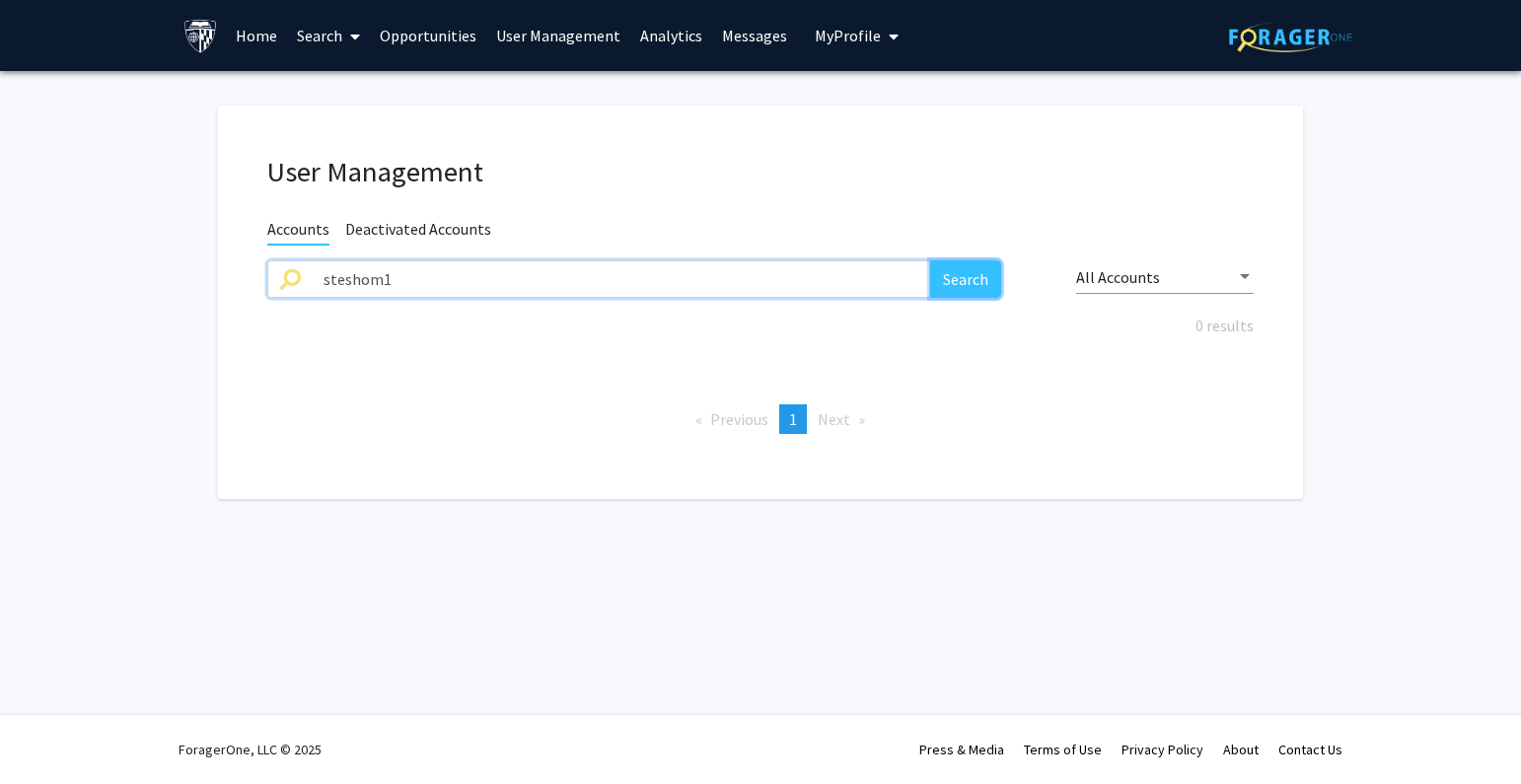click on "Search" 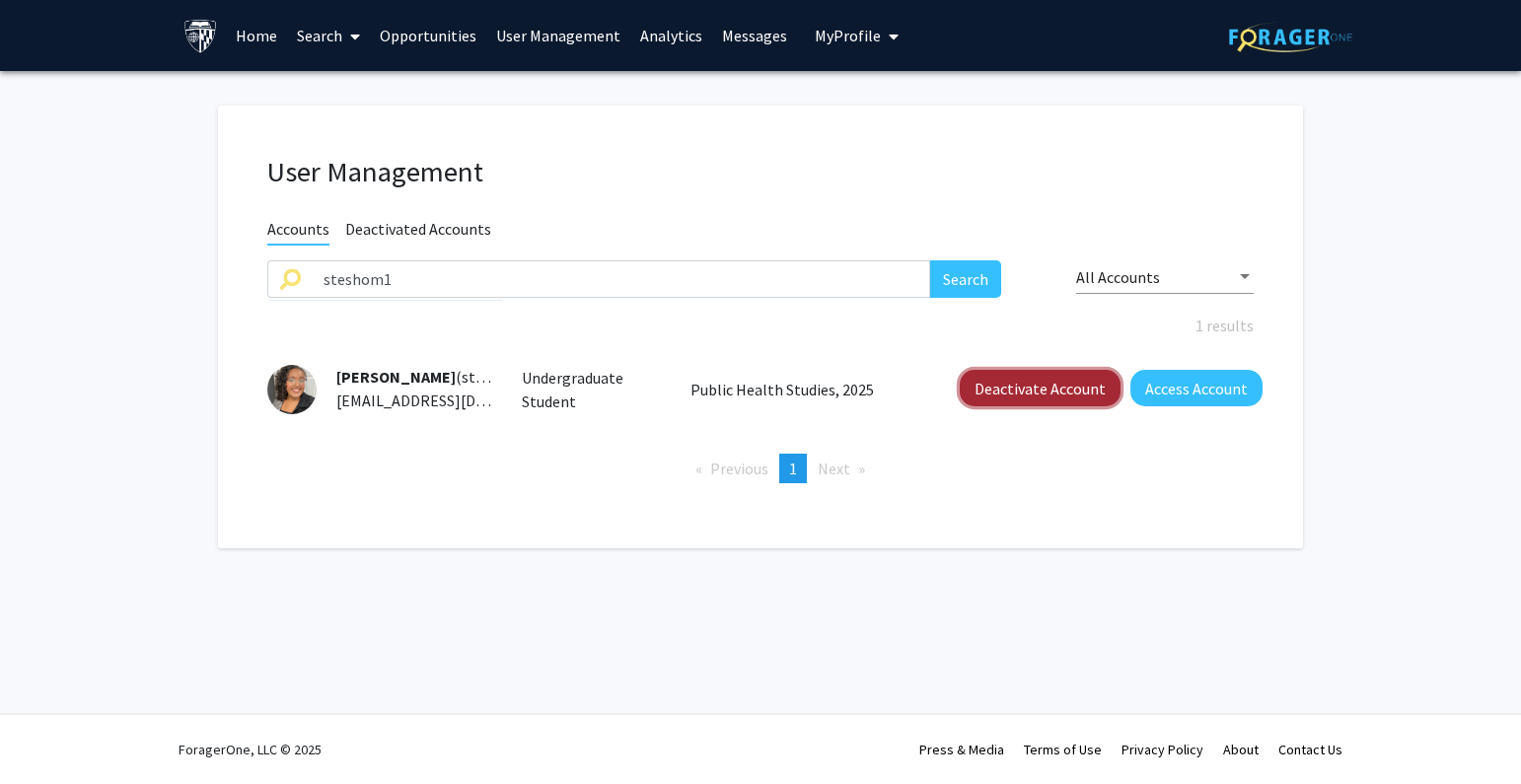 click on "Deactivate Account" 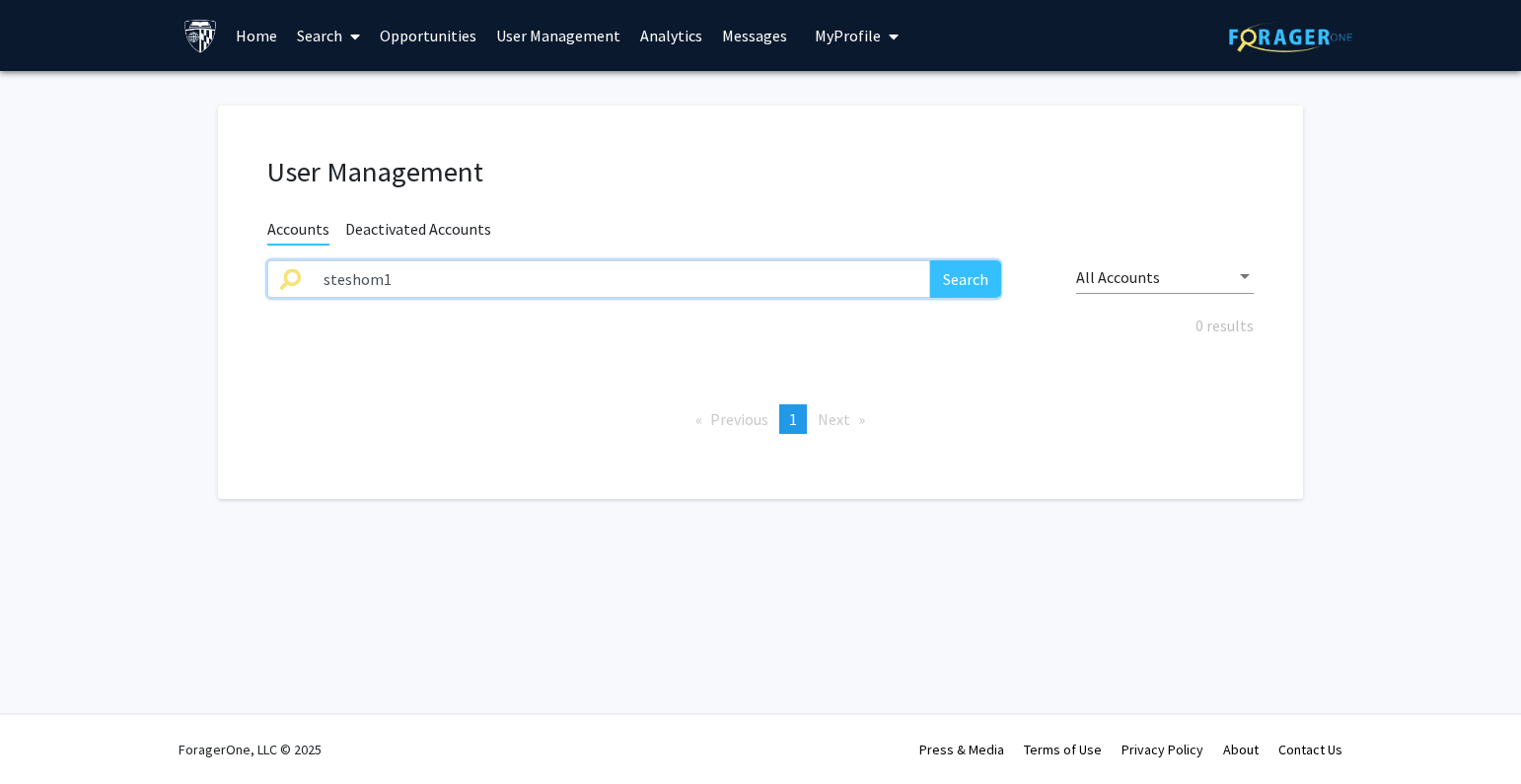 drag, startPoint x: 703, startPoint y: 292, endPoint x: 188, endPoint y: 278, distance: 515.1903 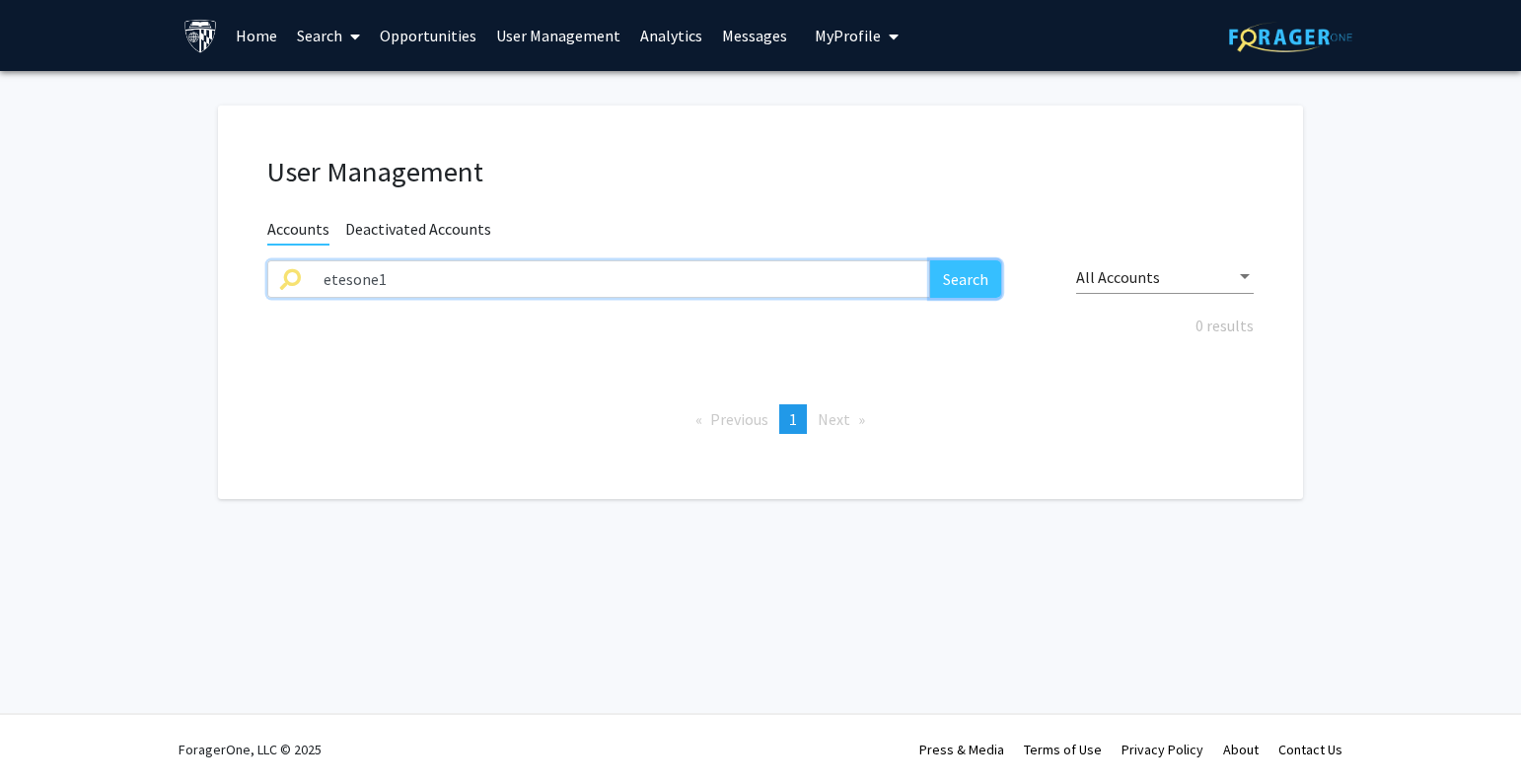 click on "Search" 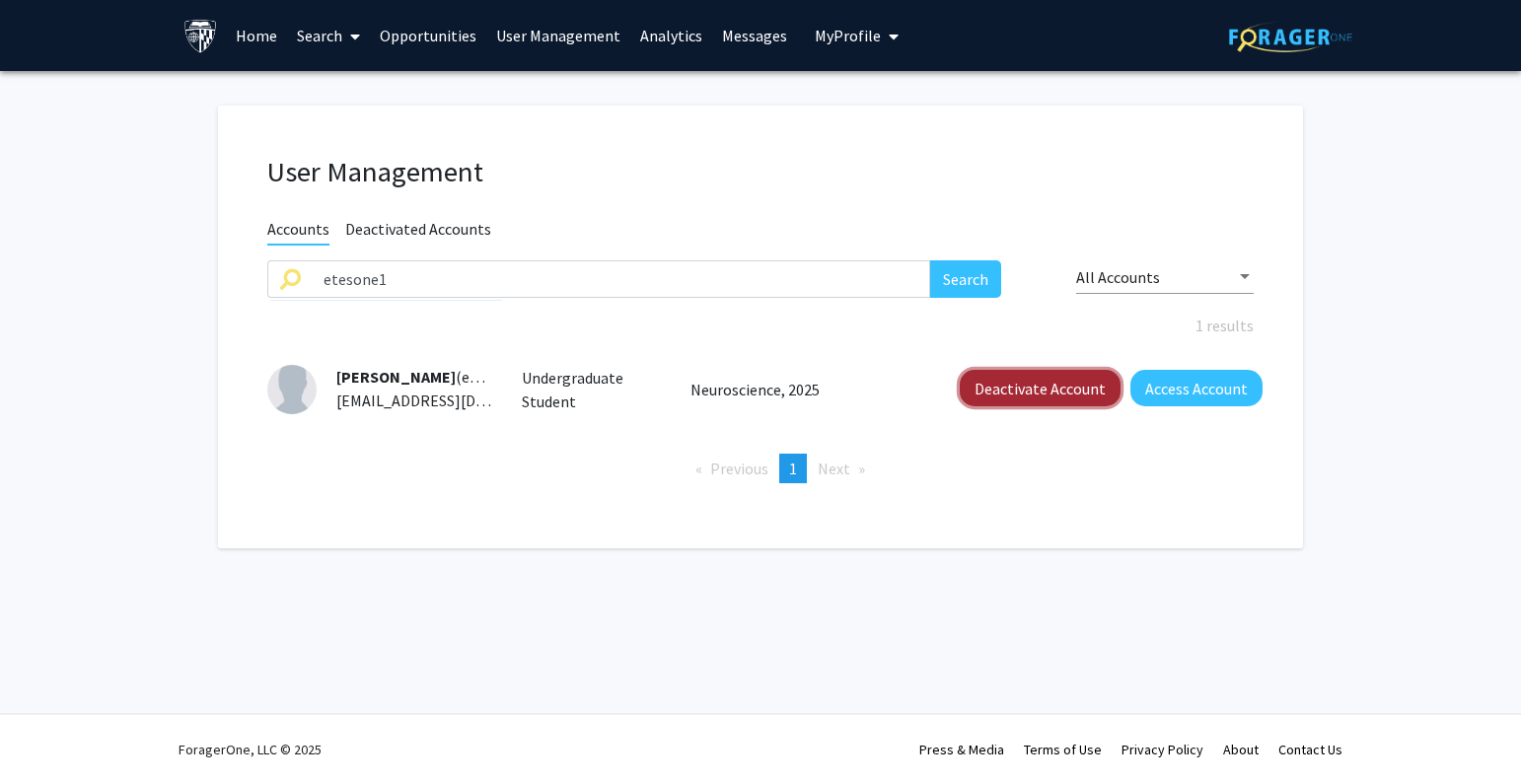 click on "Deactivate Account" 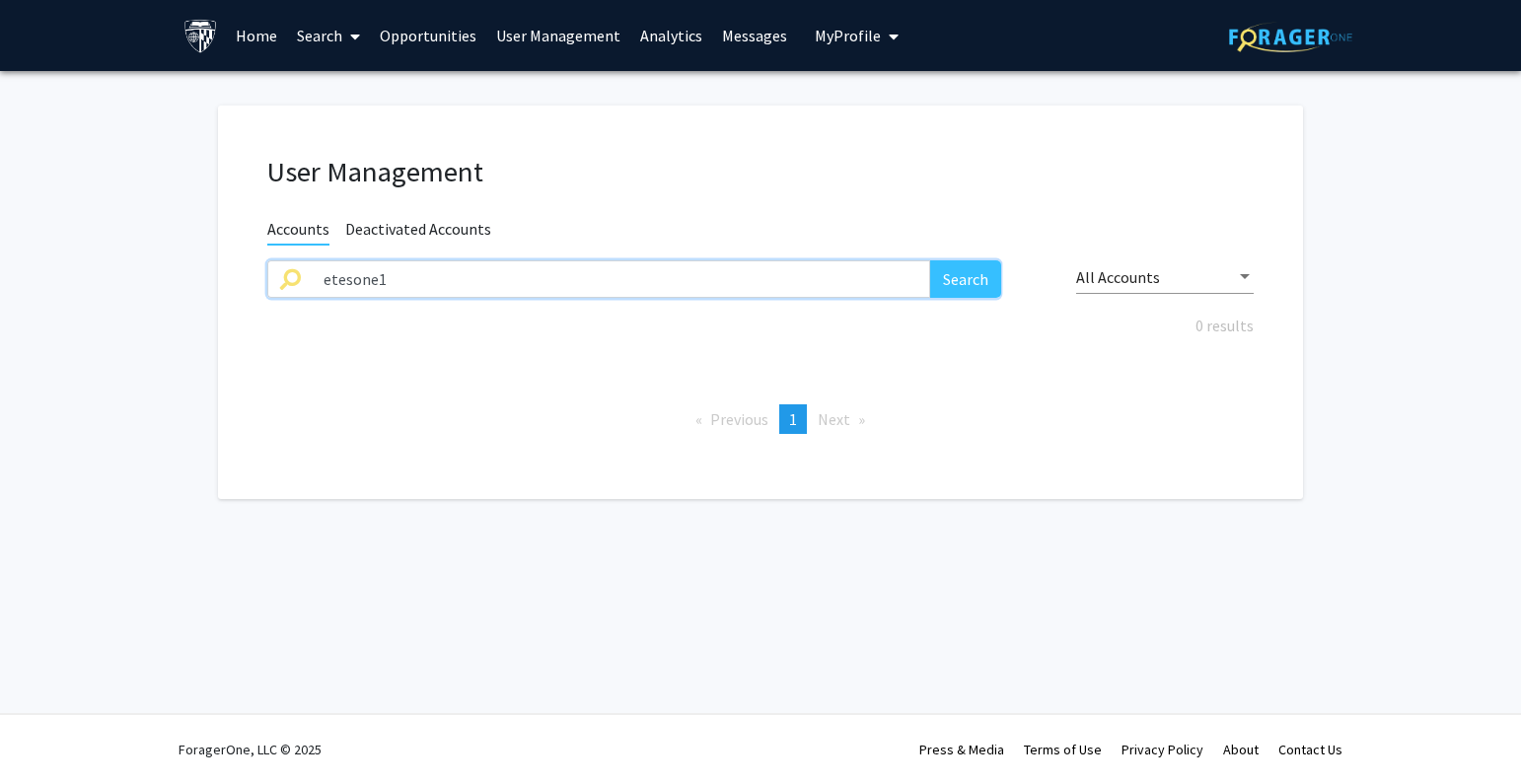 drag, startPoint x: 426, startPoint y: 273, endPoint x: 202, endPoint y: 281, distance: 224.14281 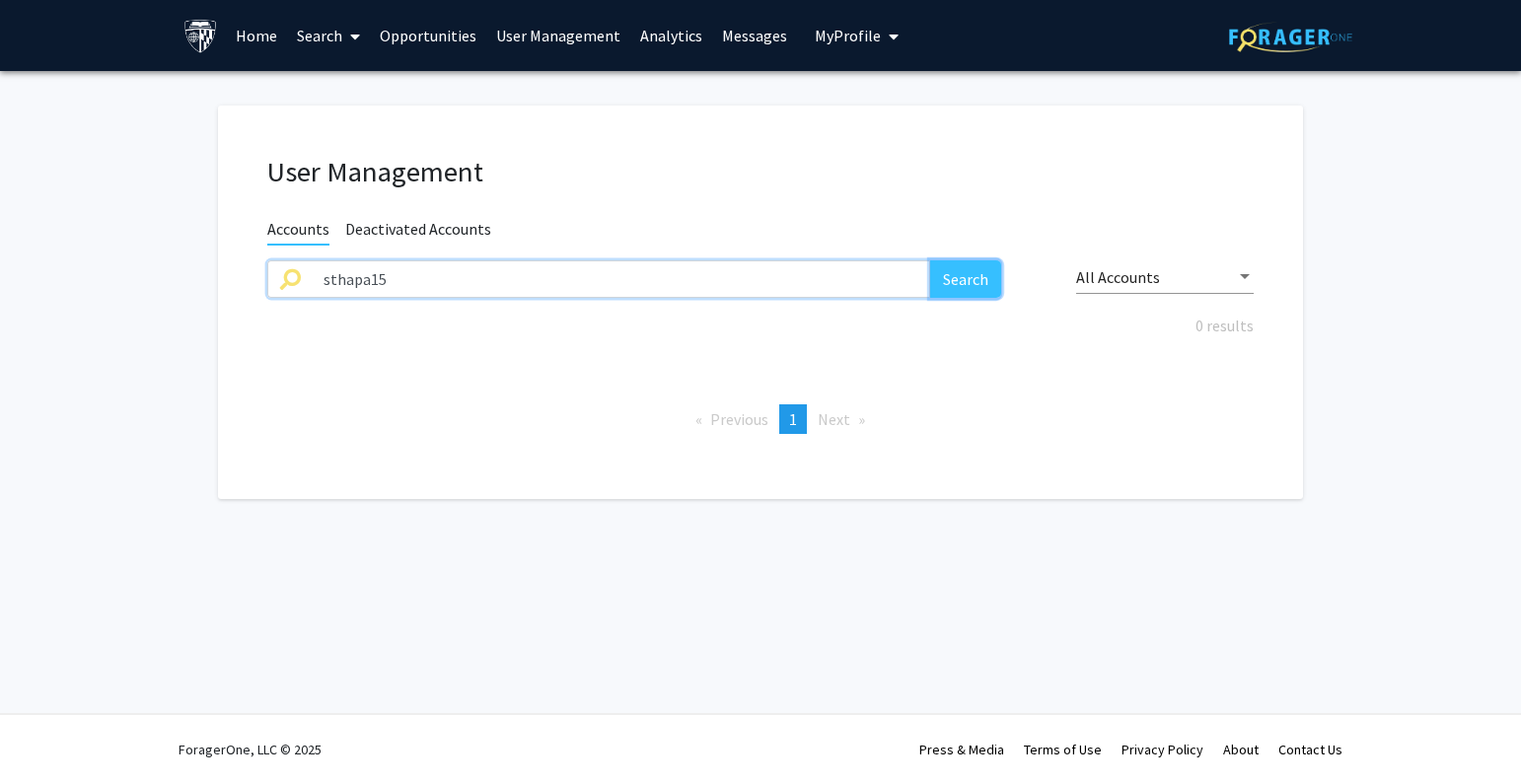 click on "Search" 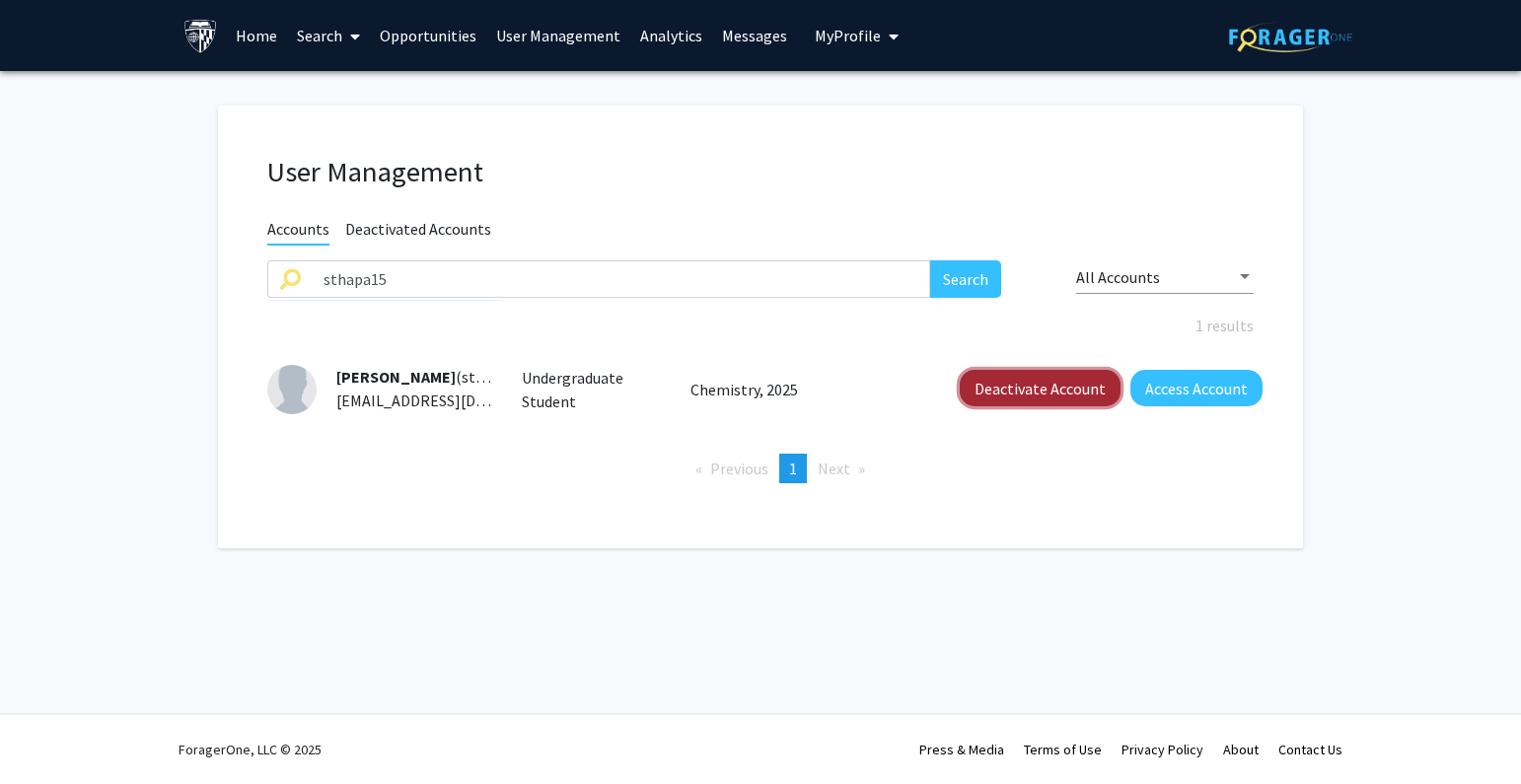 click on "Deactivate Account" 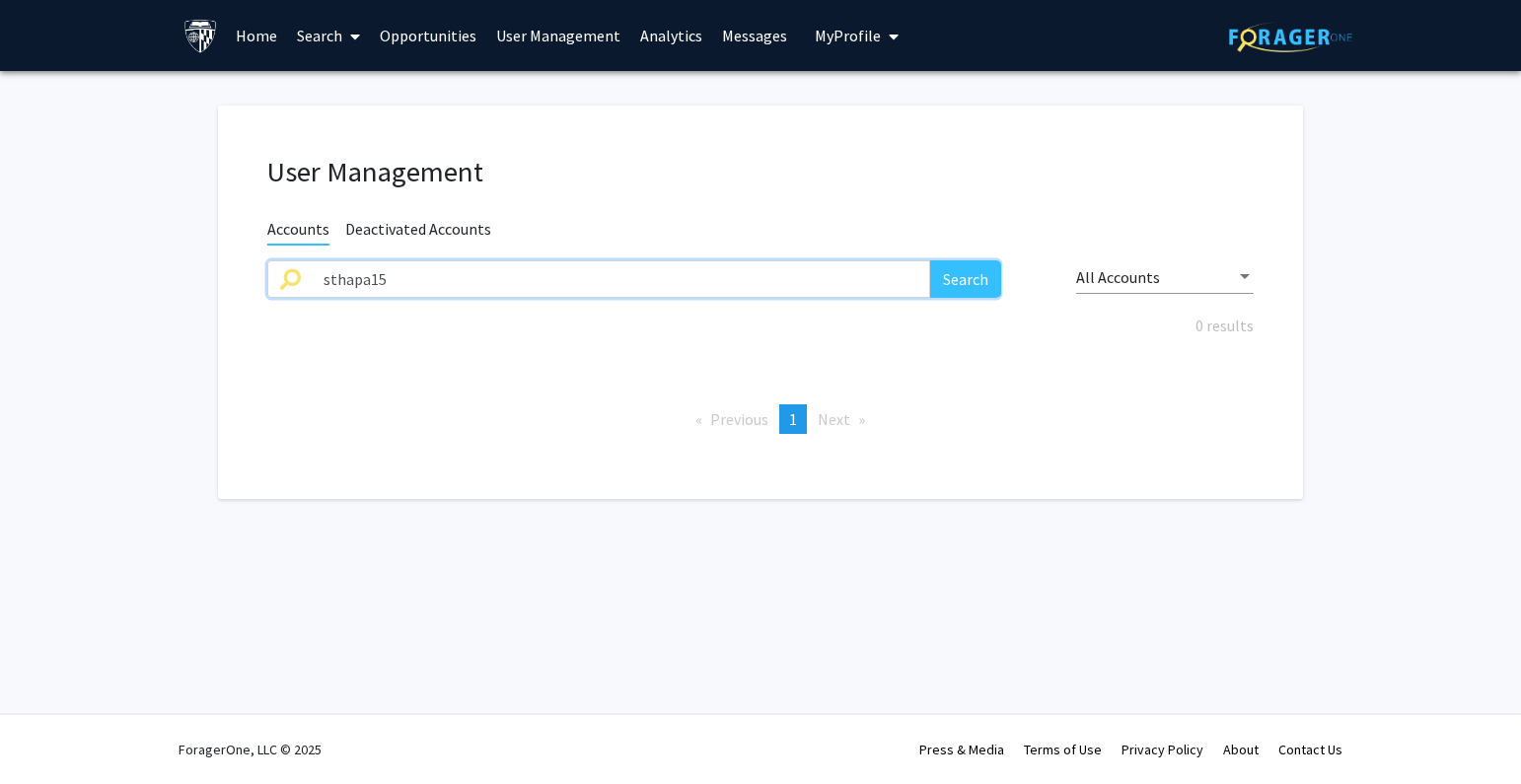 drag, startPoint x: 405, startPoint y: 273, endPoint x: 238, endPoint y: 277, distance: 167.0479 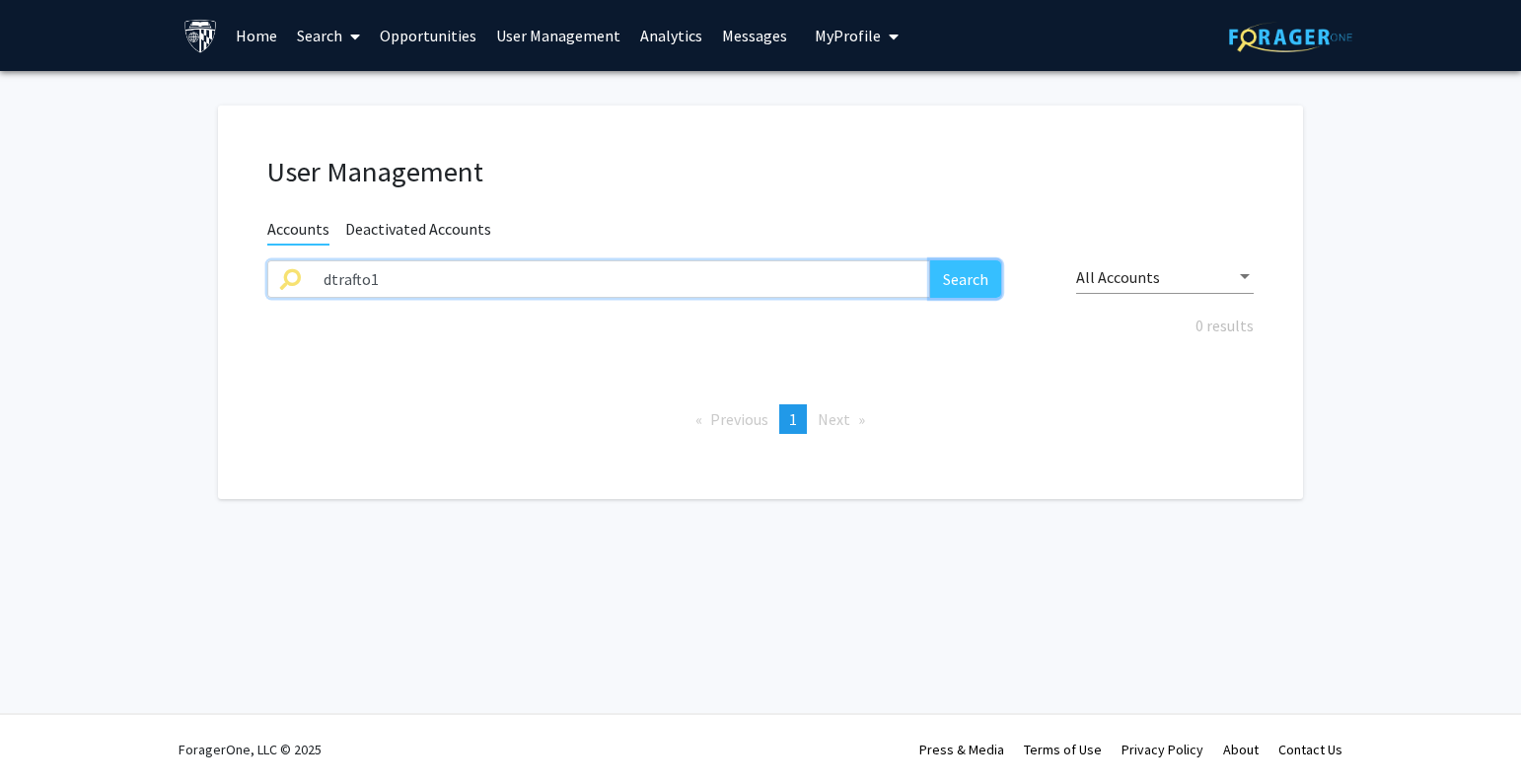 click on "Search" 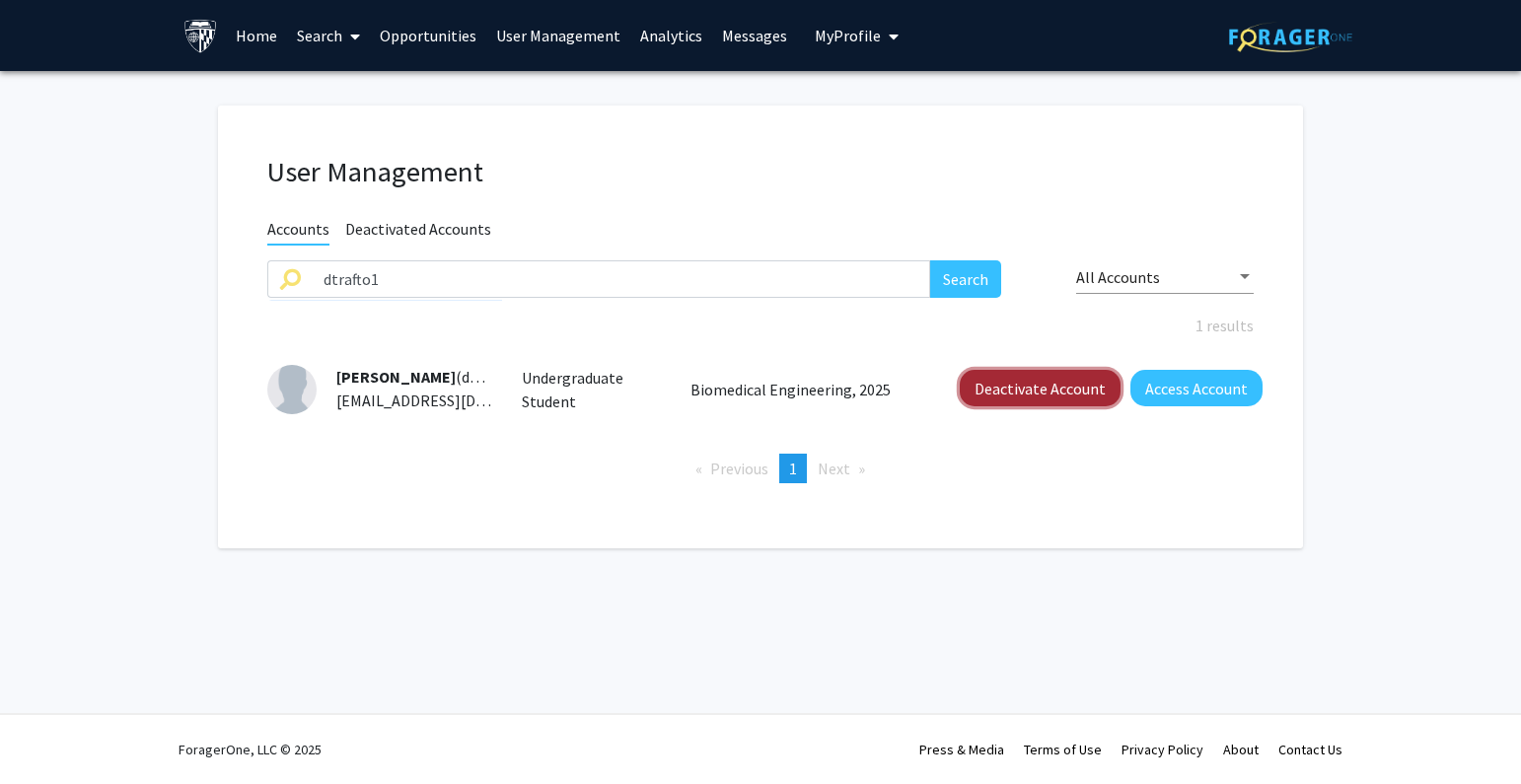click on "Deactivate Account" 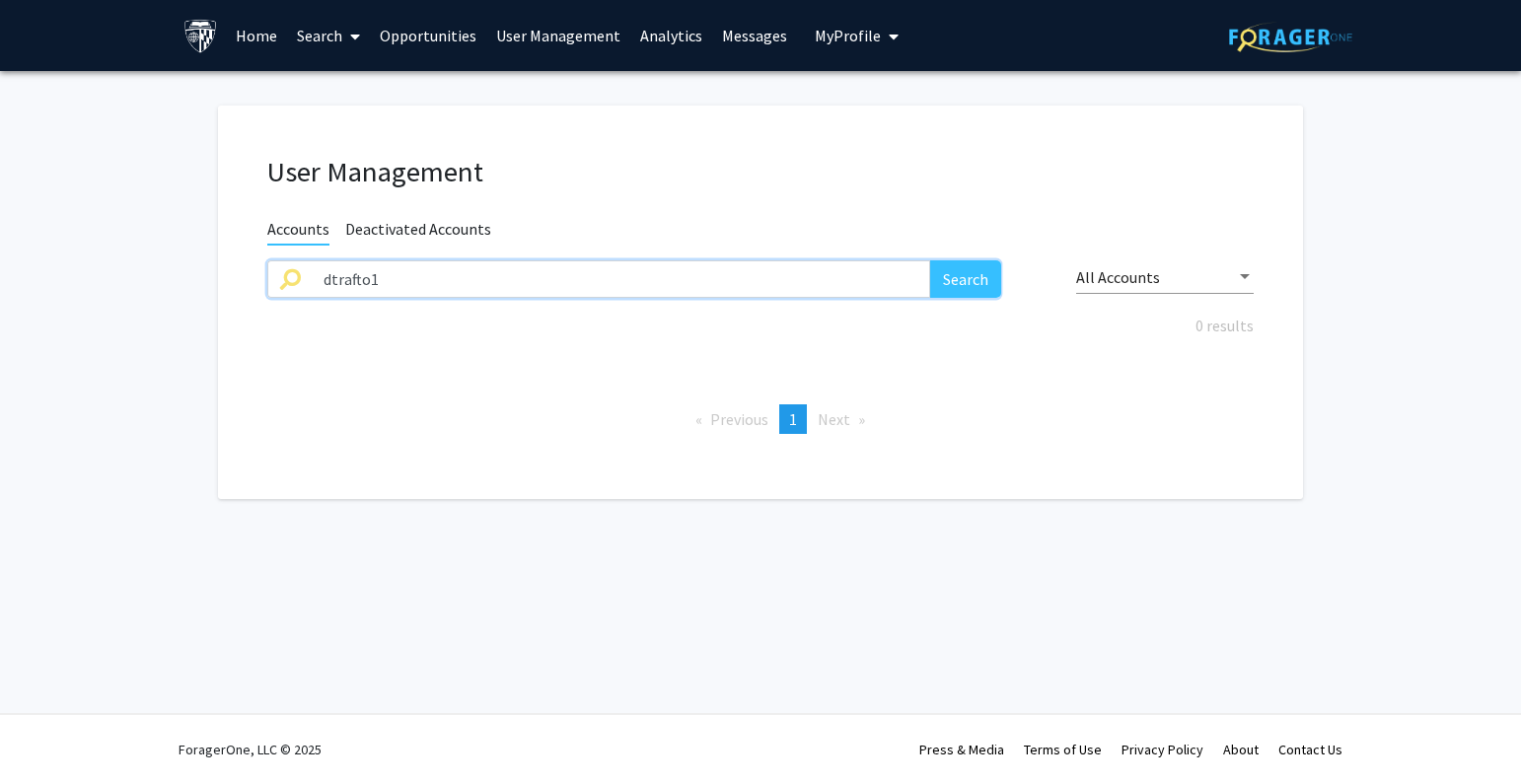 drag, startPoint x: 394, startPoint y: 278, endPoint x: 207, endPoint y: 279, distance: 187.00267 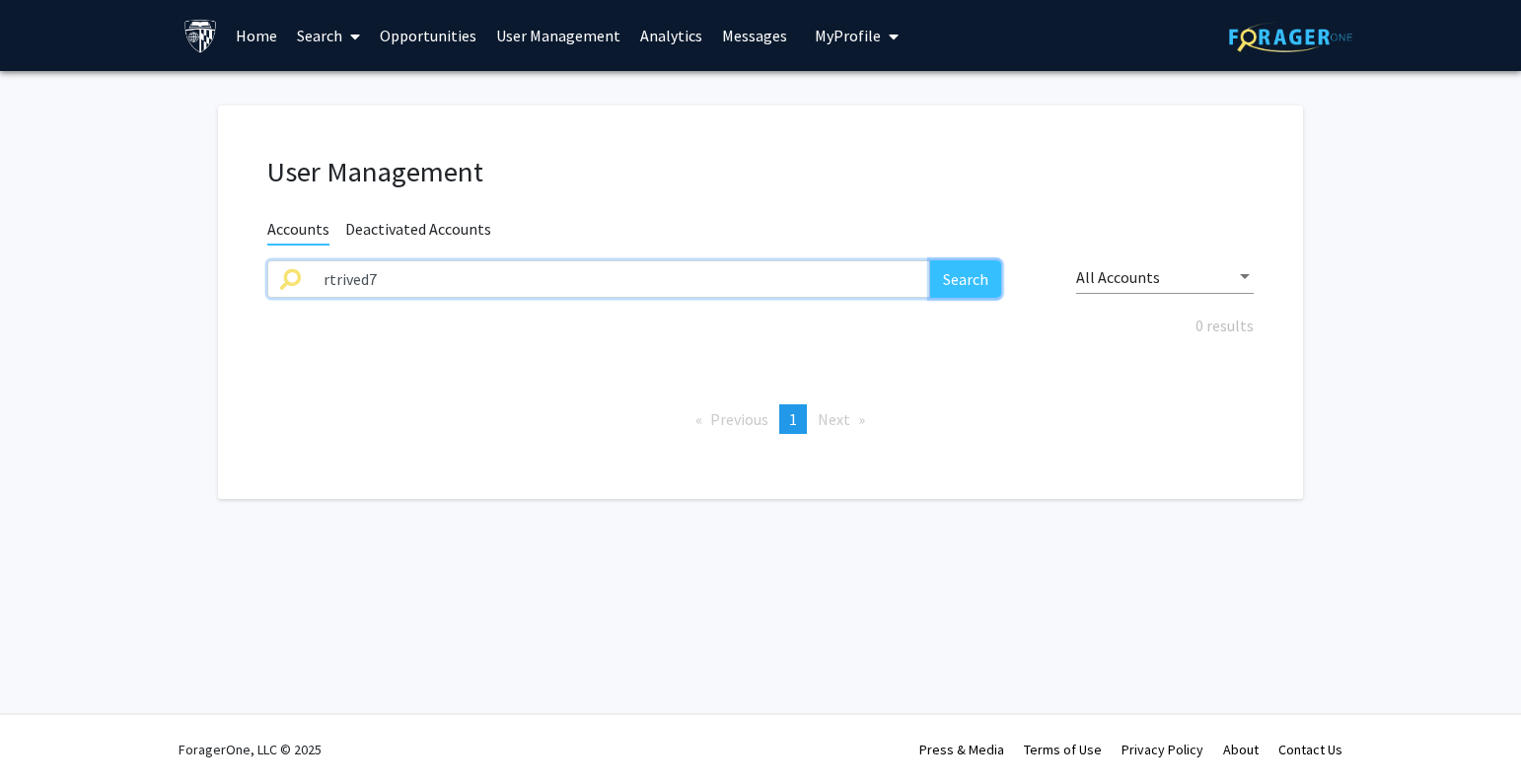click on "Search" 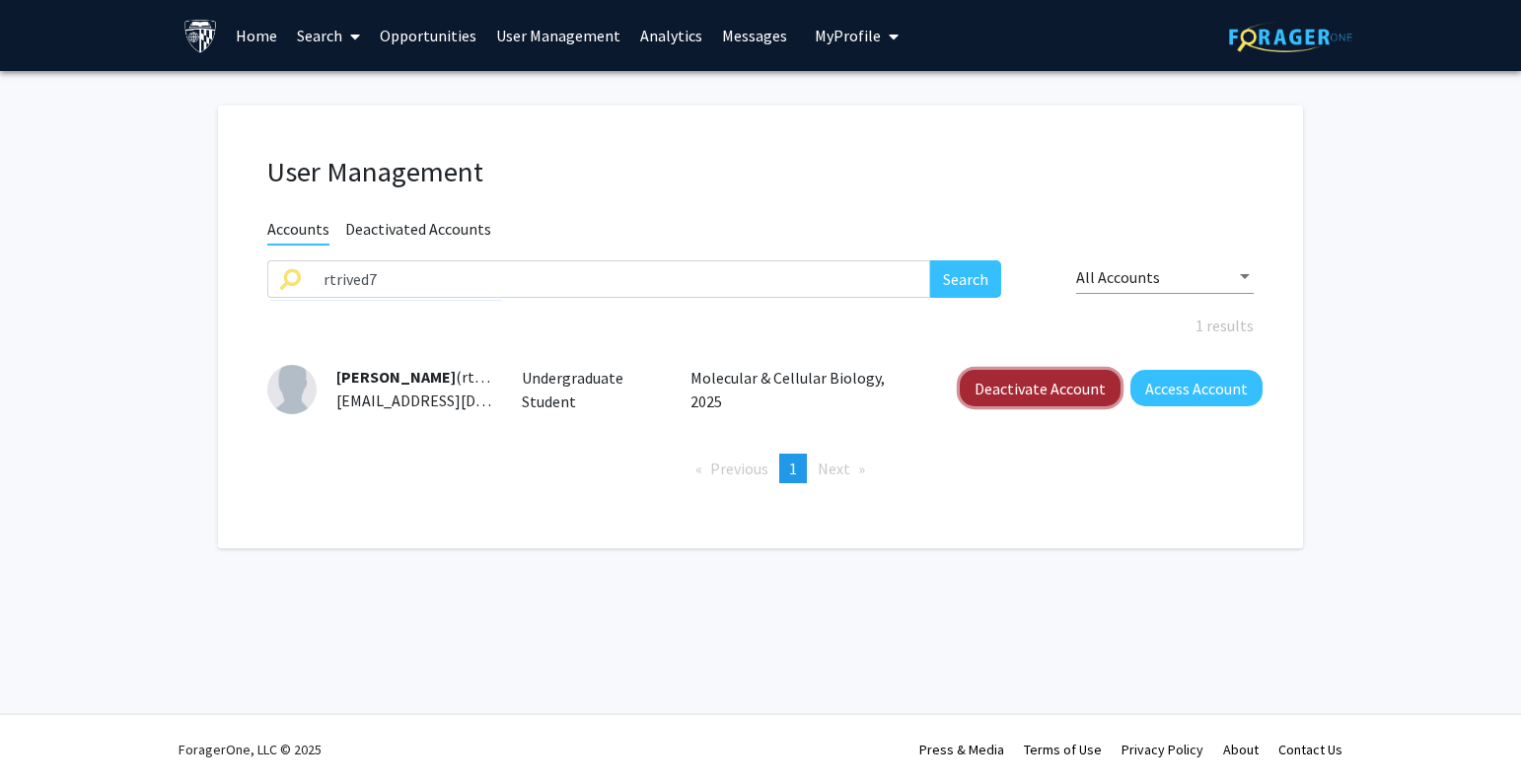 click on "Deactivate Account" 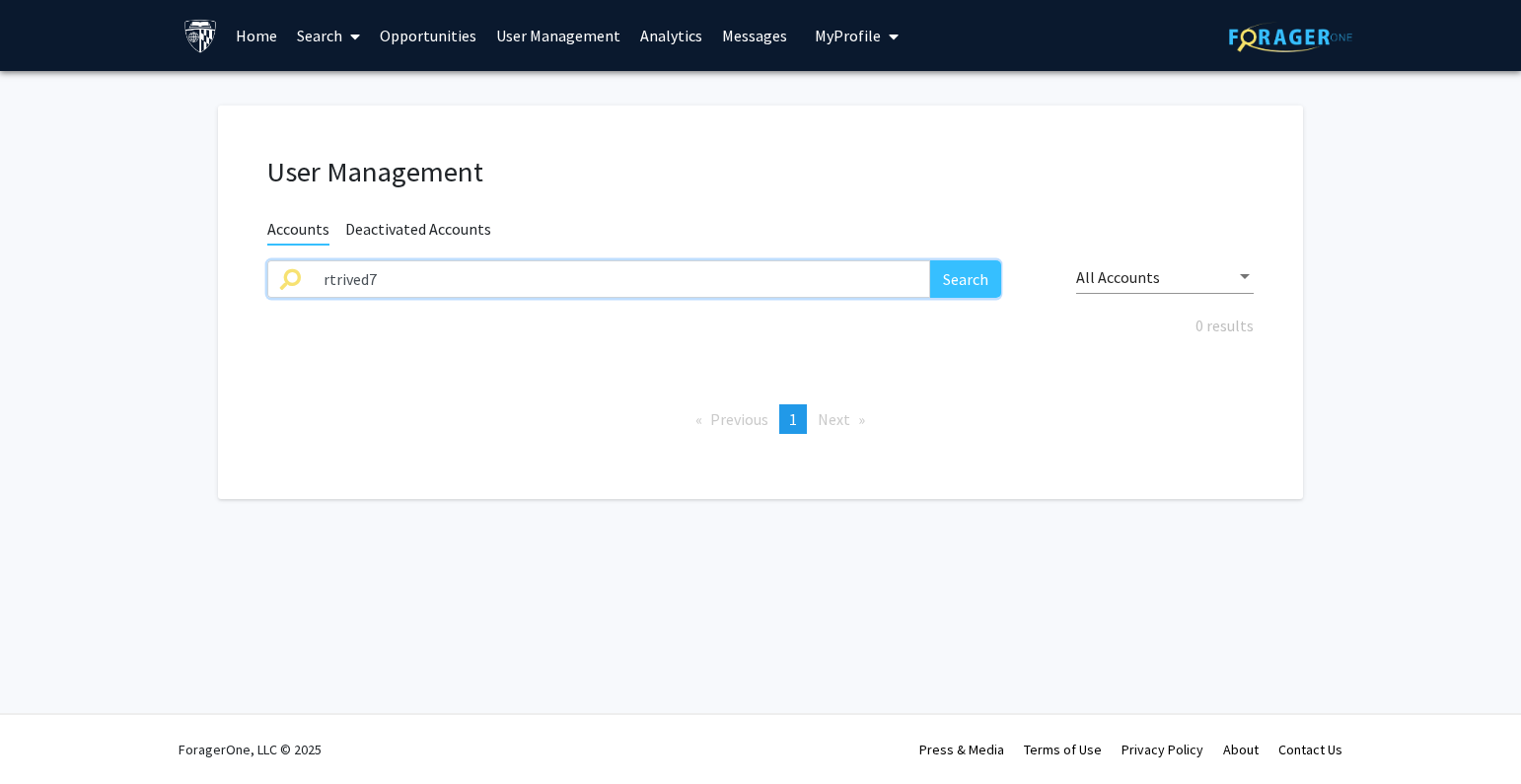 drag, startPoint x: 400, startPoint y: 289, endPoint x: 213, endPoint y: 286, distance: 187.02406 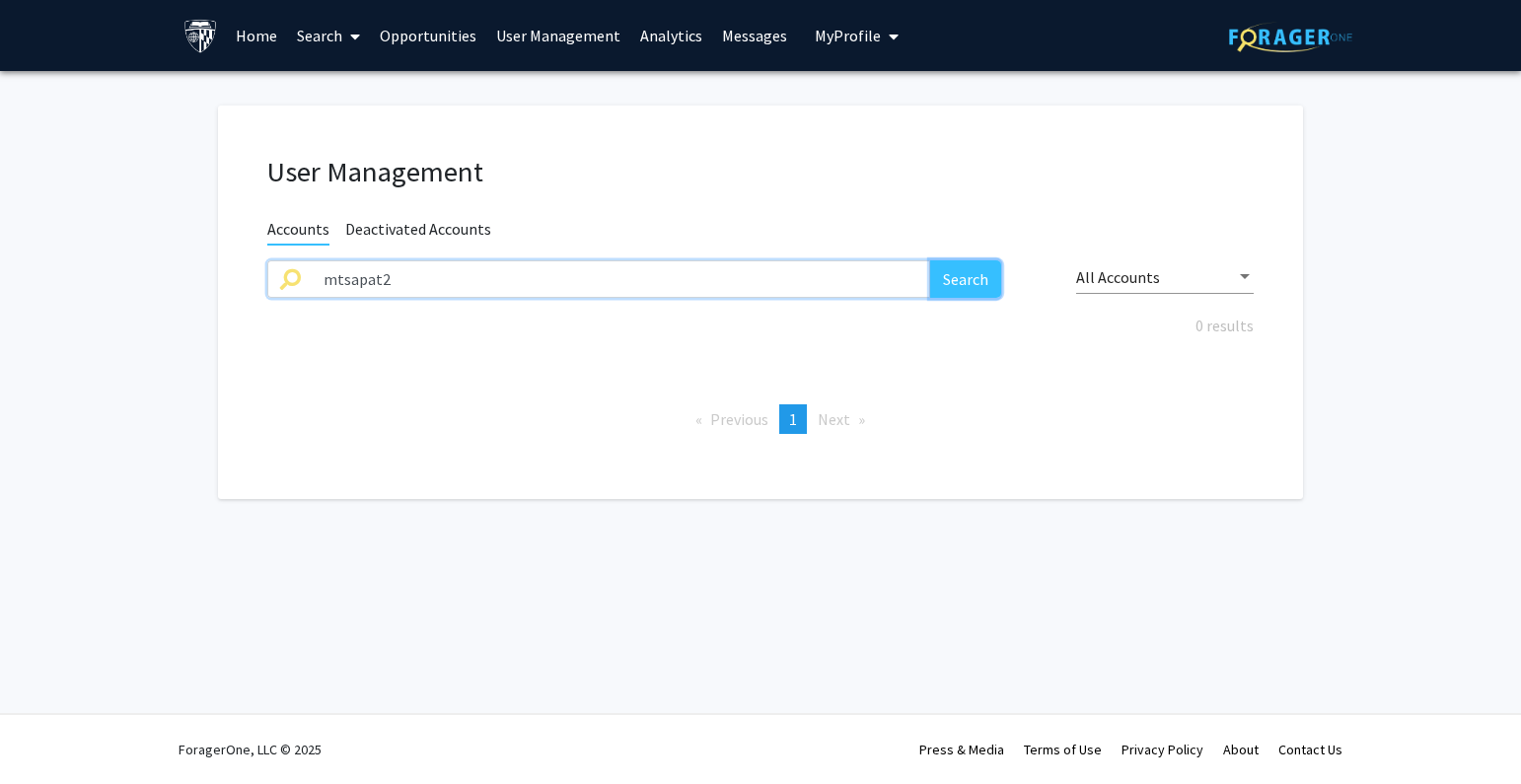 click on "Search" 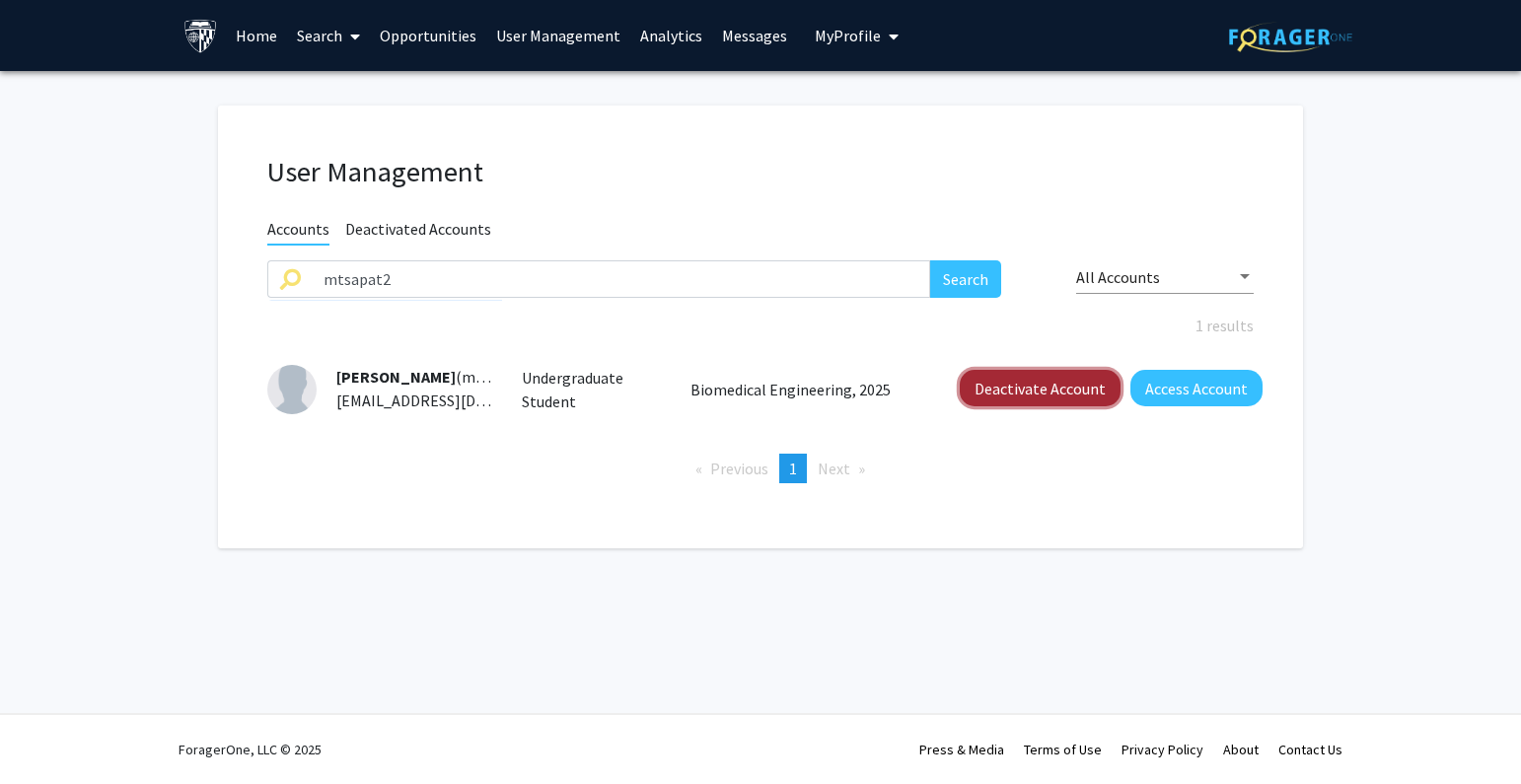 click on "Deactivate Account" 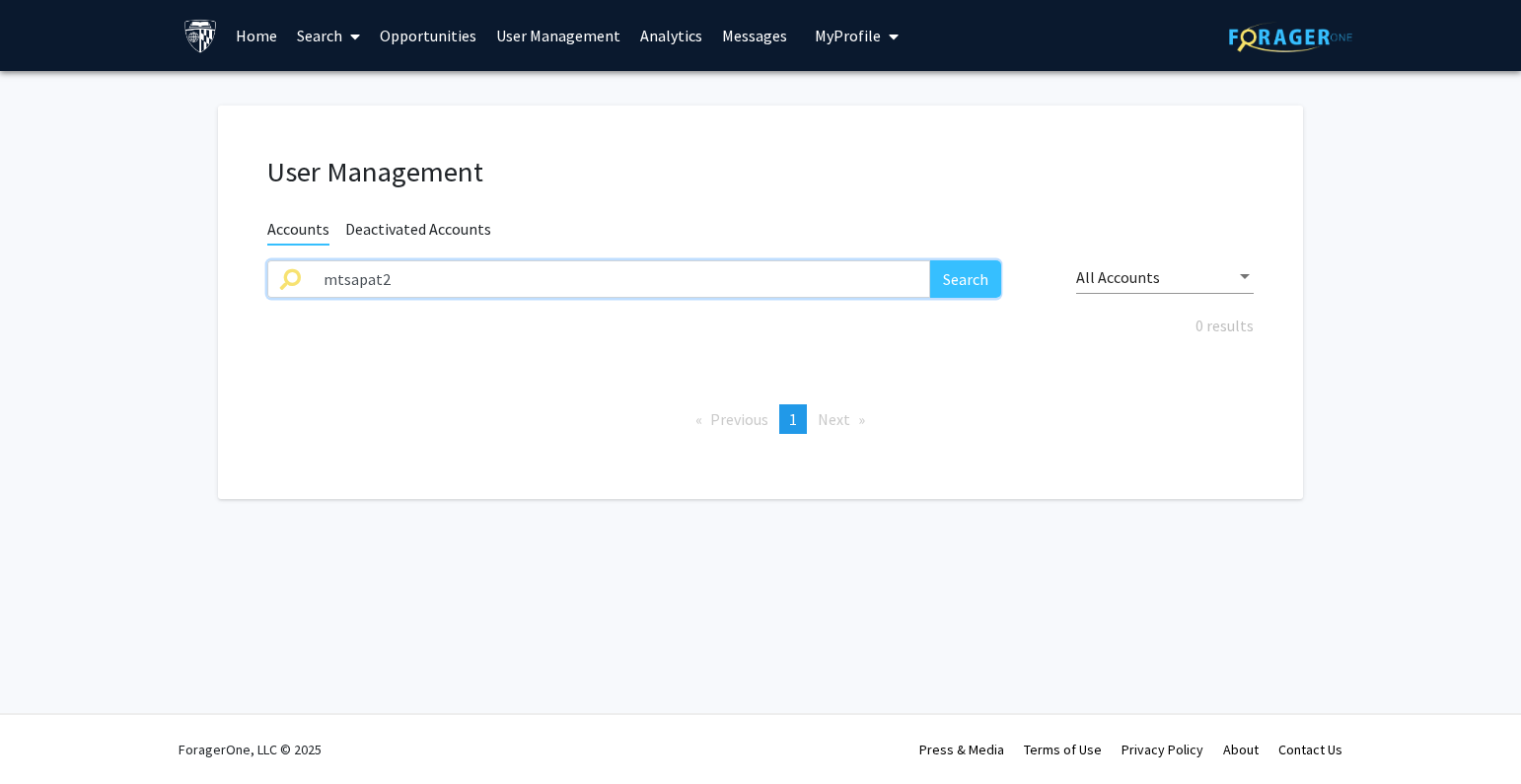 drag, startPoint x: 496, startPoint y: 285, endPoint x: 158, endPoint y: 262, distance: 338.78164 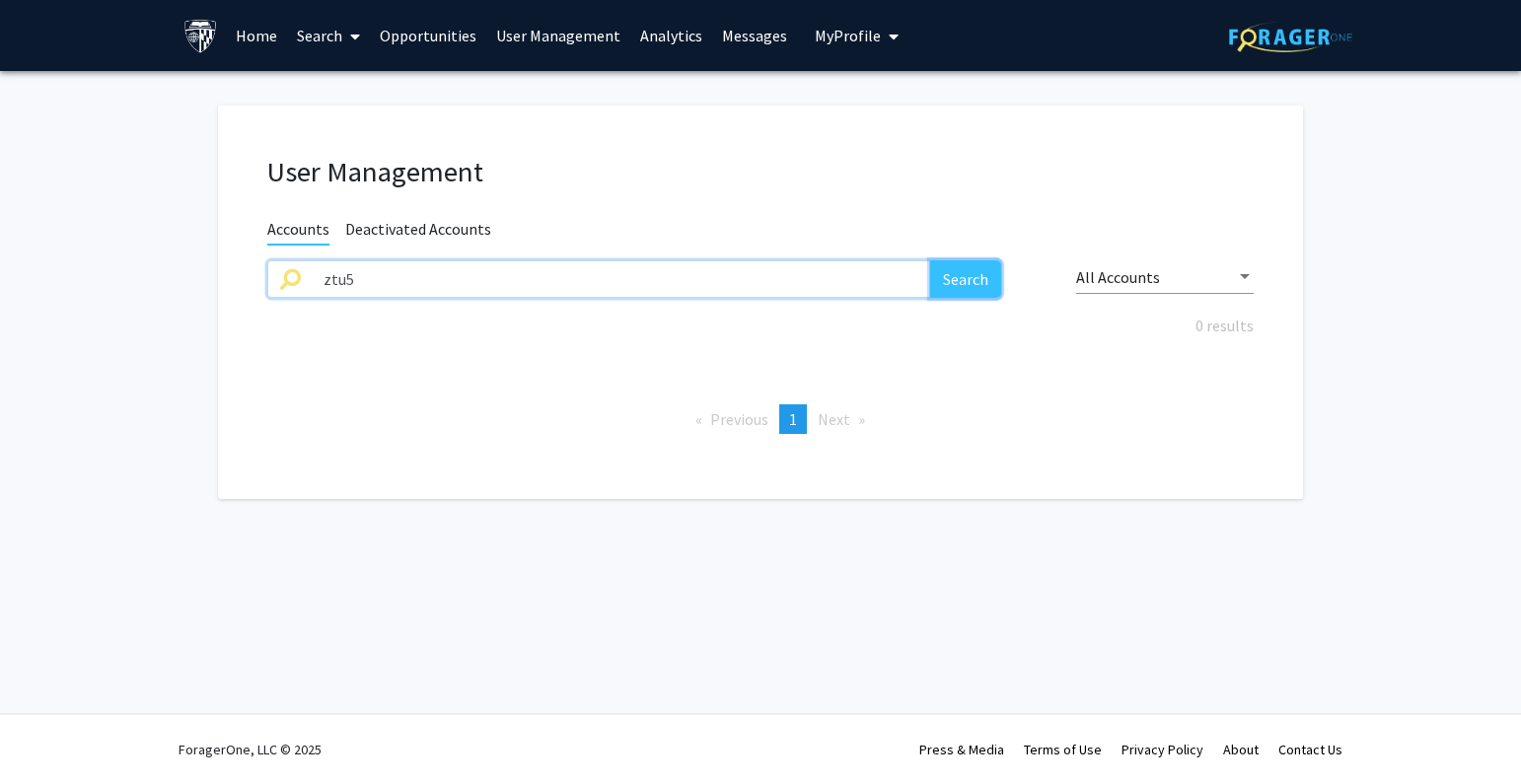 click on "Search" 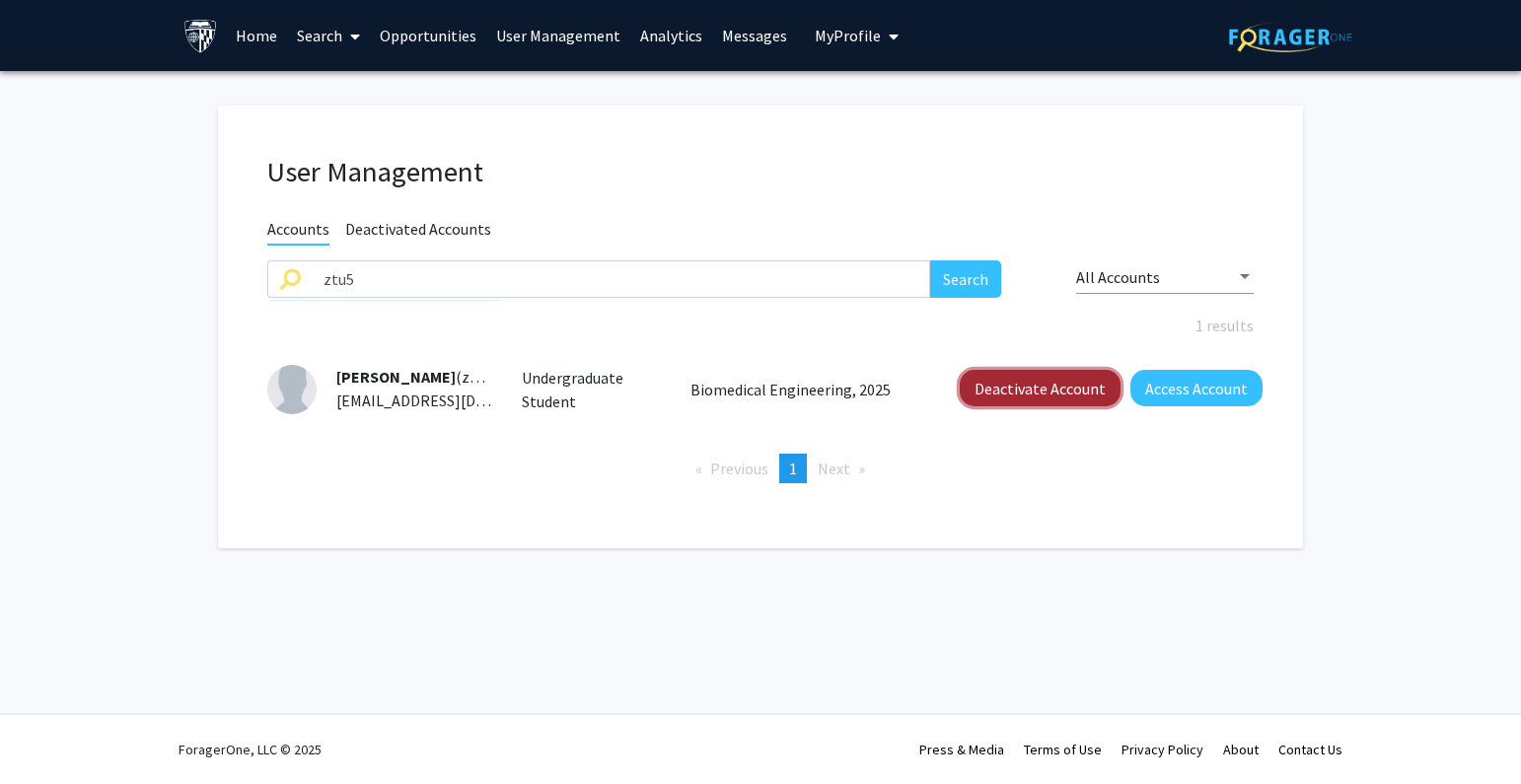 drag, startPoint x: 1002, startPoint y: 377, endPoint x: 1014, endPoint y: 380, distance: 12.369317 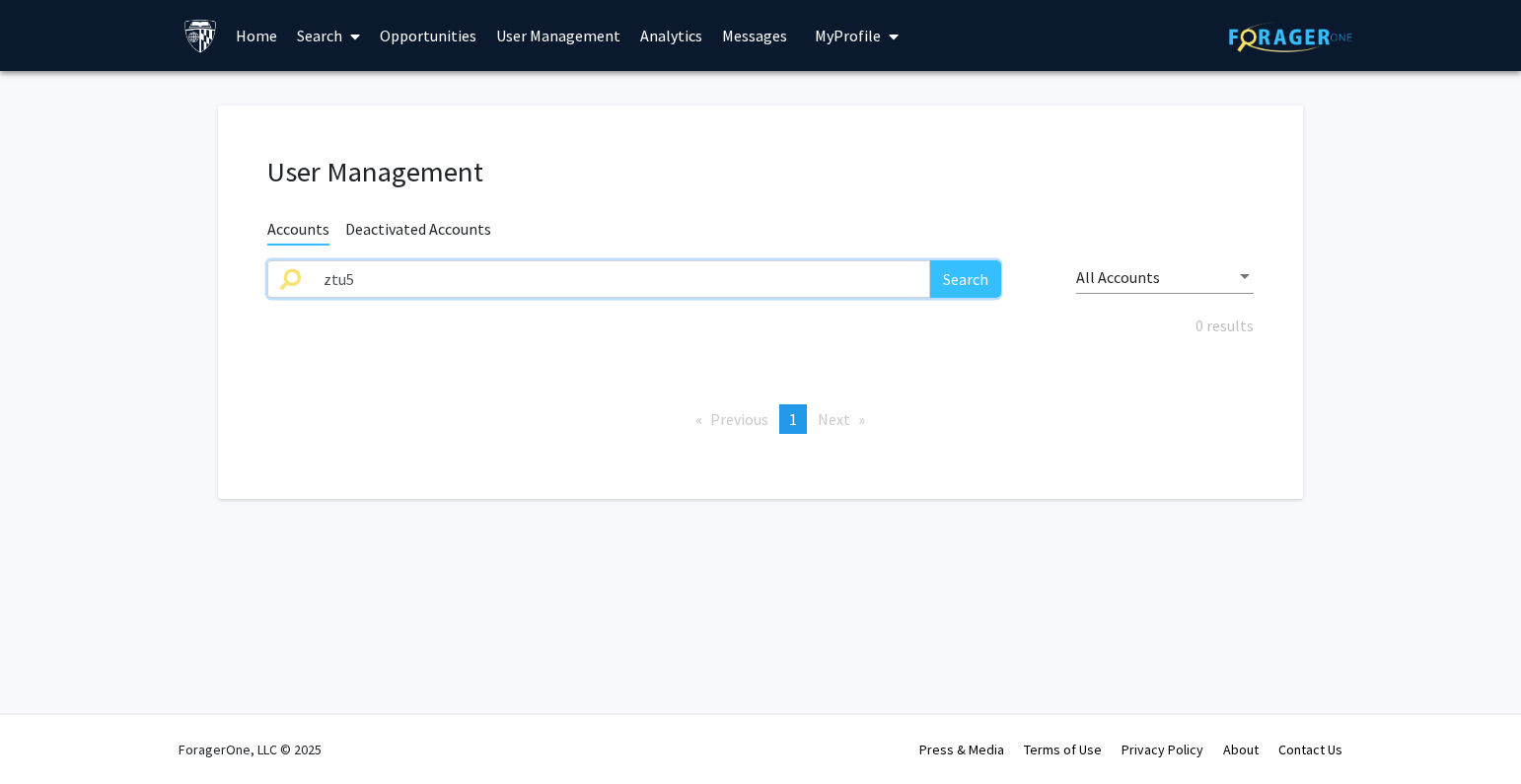 drag, startPoint x: 537, startPoint y: 267, endPoint x: 136, endPoint y: 282, distance: 401.28 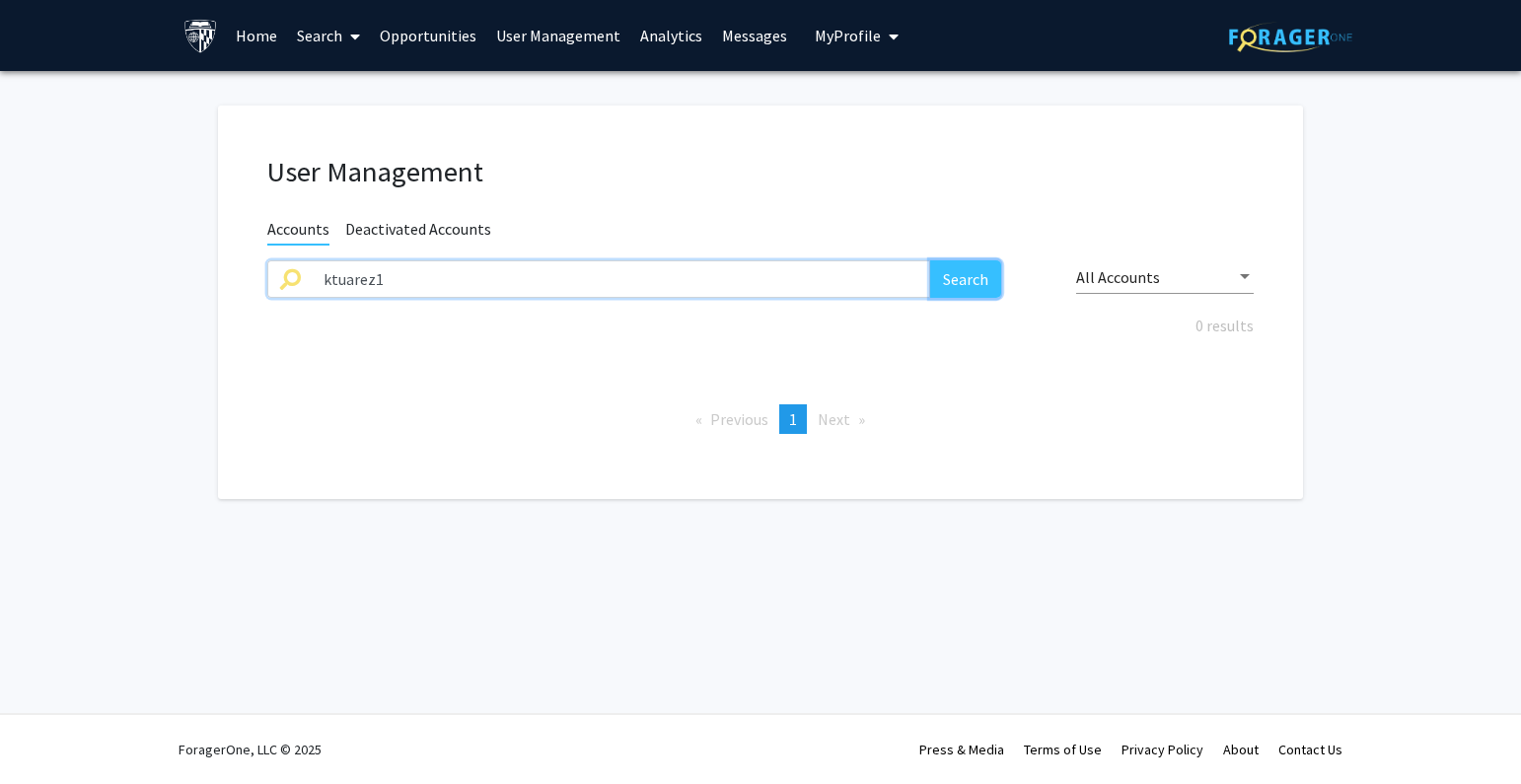 click on "Search" 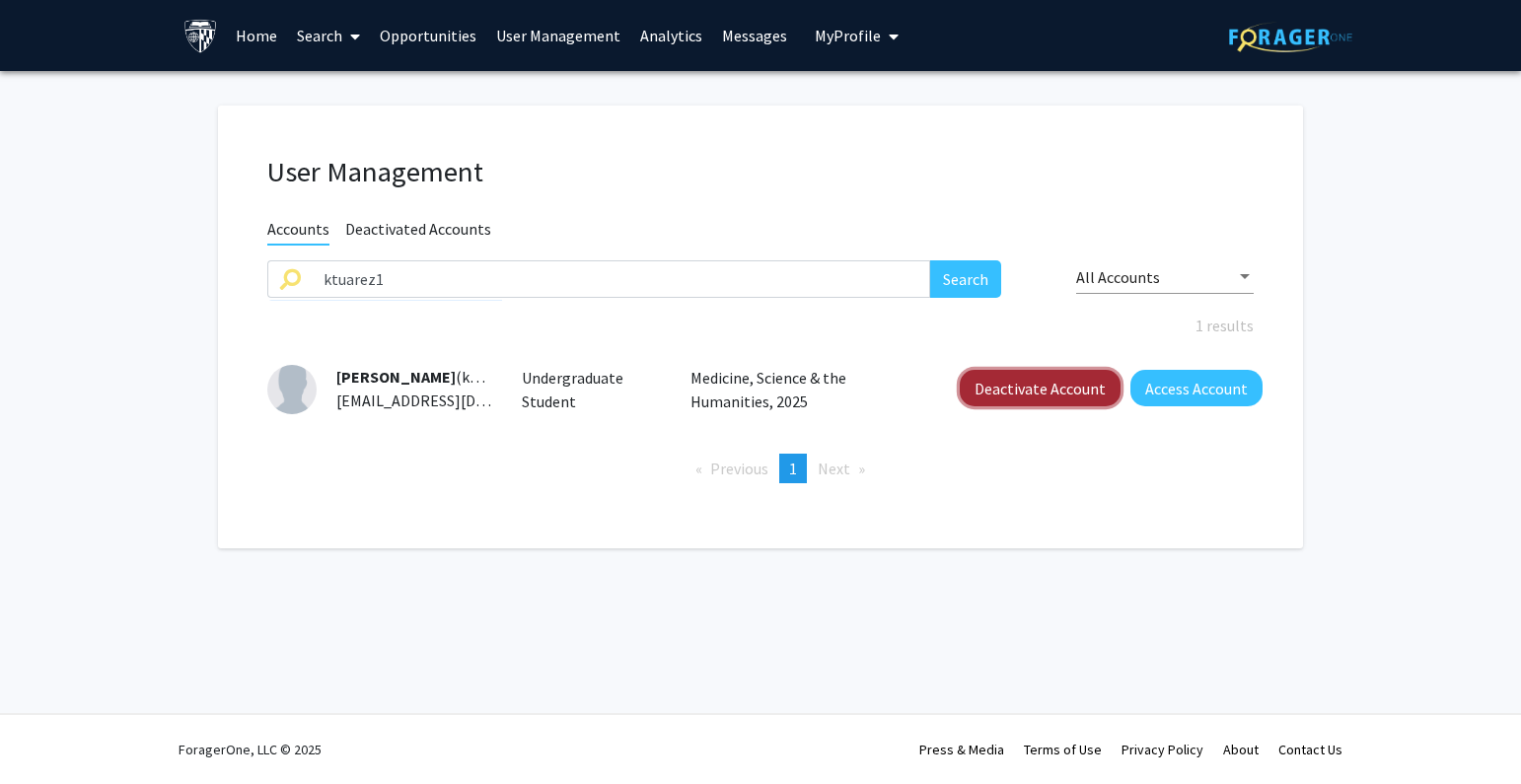 click on "Deactivate Account" 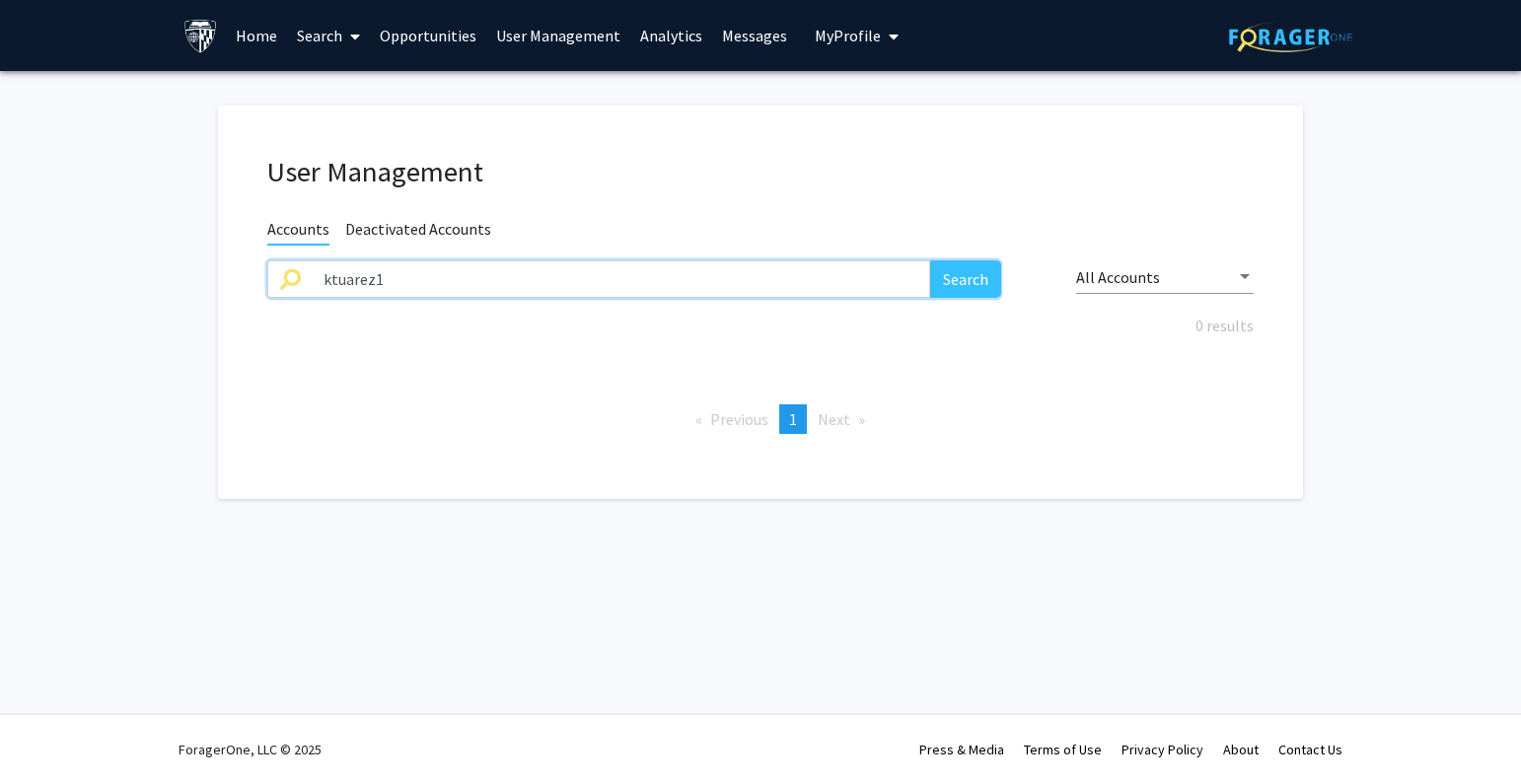 drag, startPoint x: 647, startPoint y: 282, endPoint x: 184, endPoint y: 284, distance: 463.00432 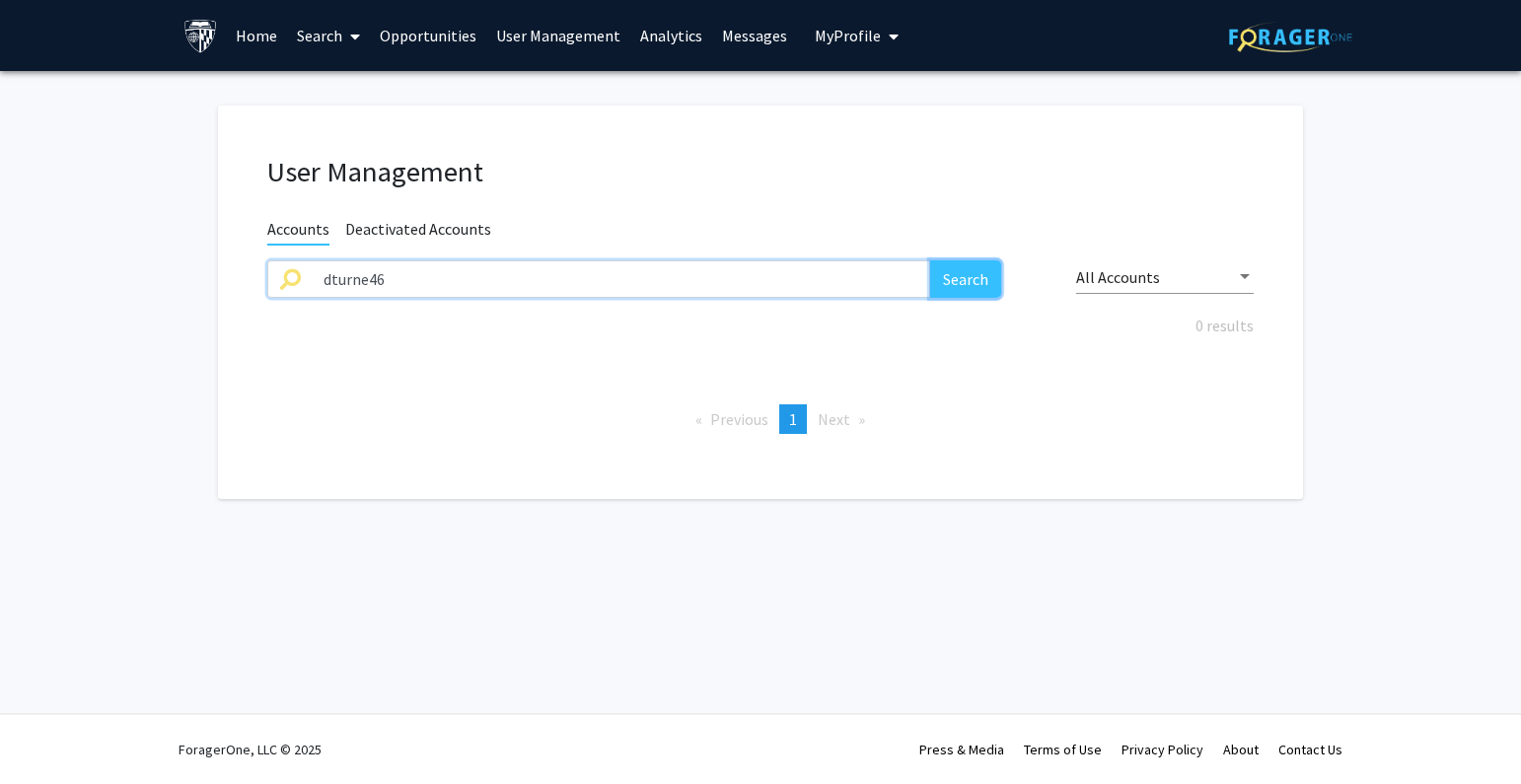 click on "Search" 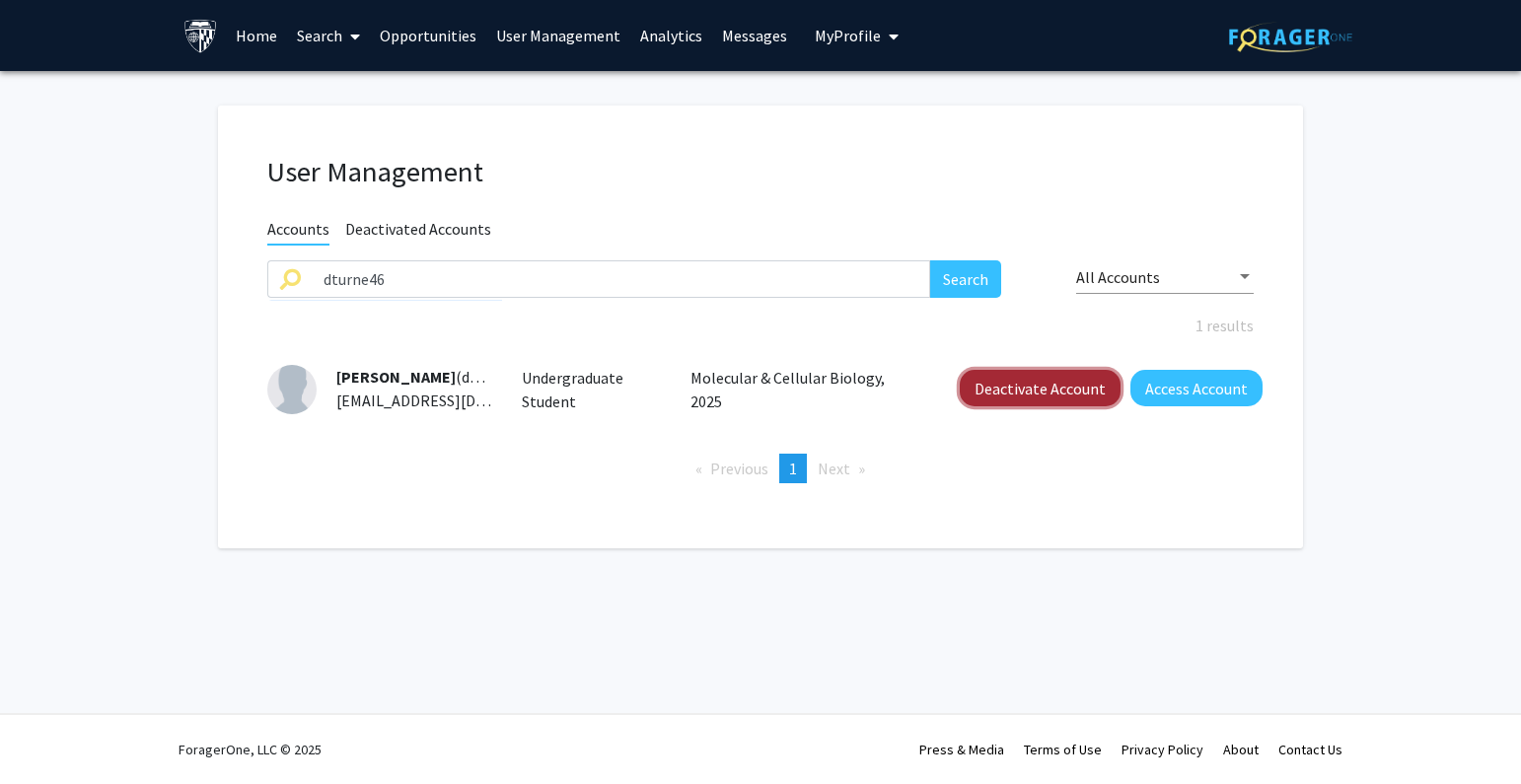 click on "Deactivate Account" 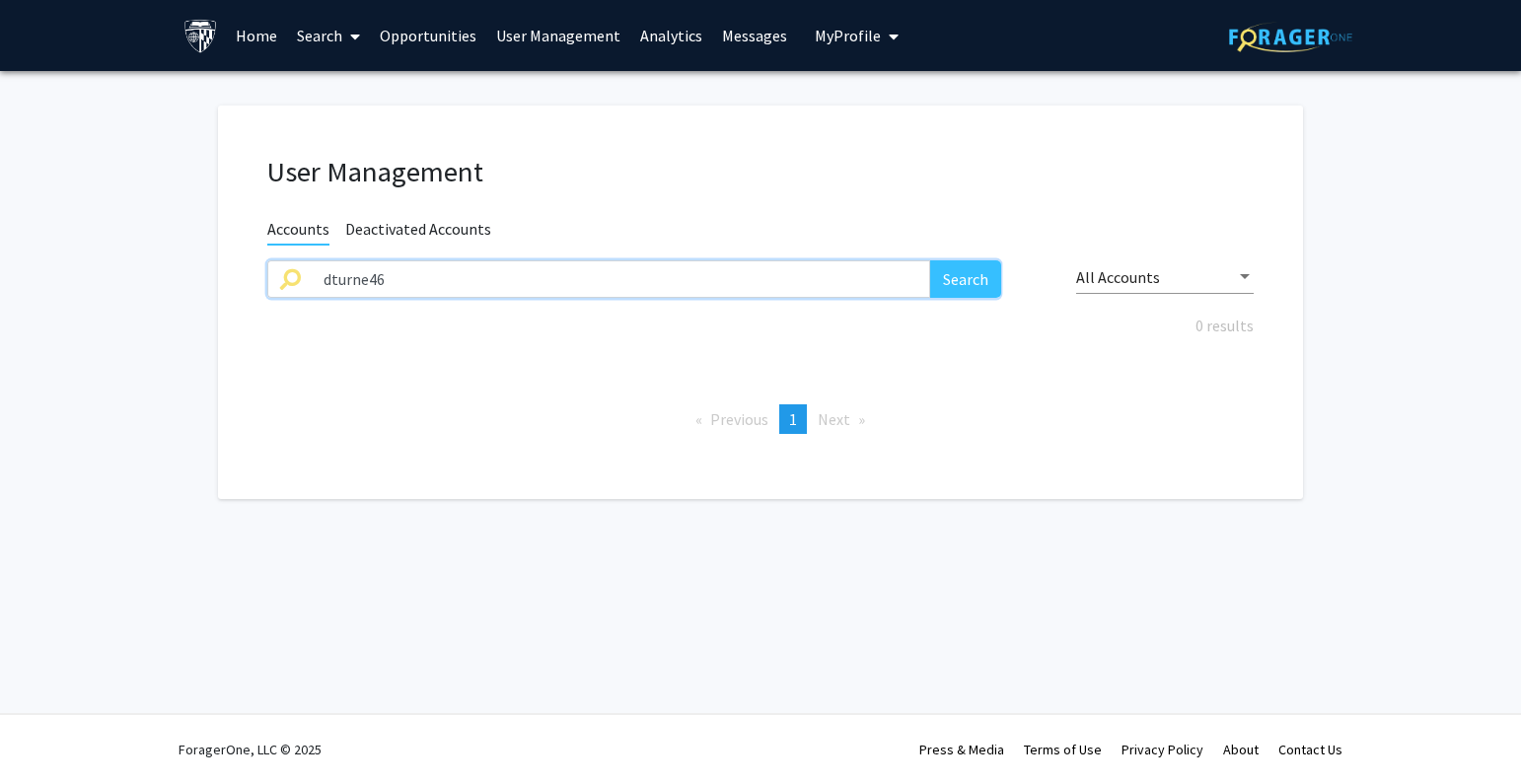 drag, startPoint x: 631, startPoint y: 292, endPoint x: 177, endPoint y: 285, distance: 454.05396 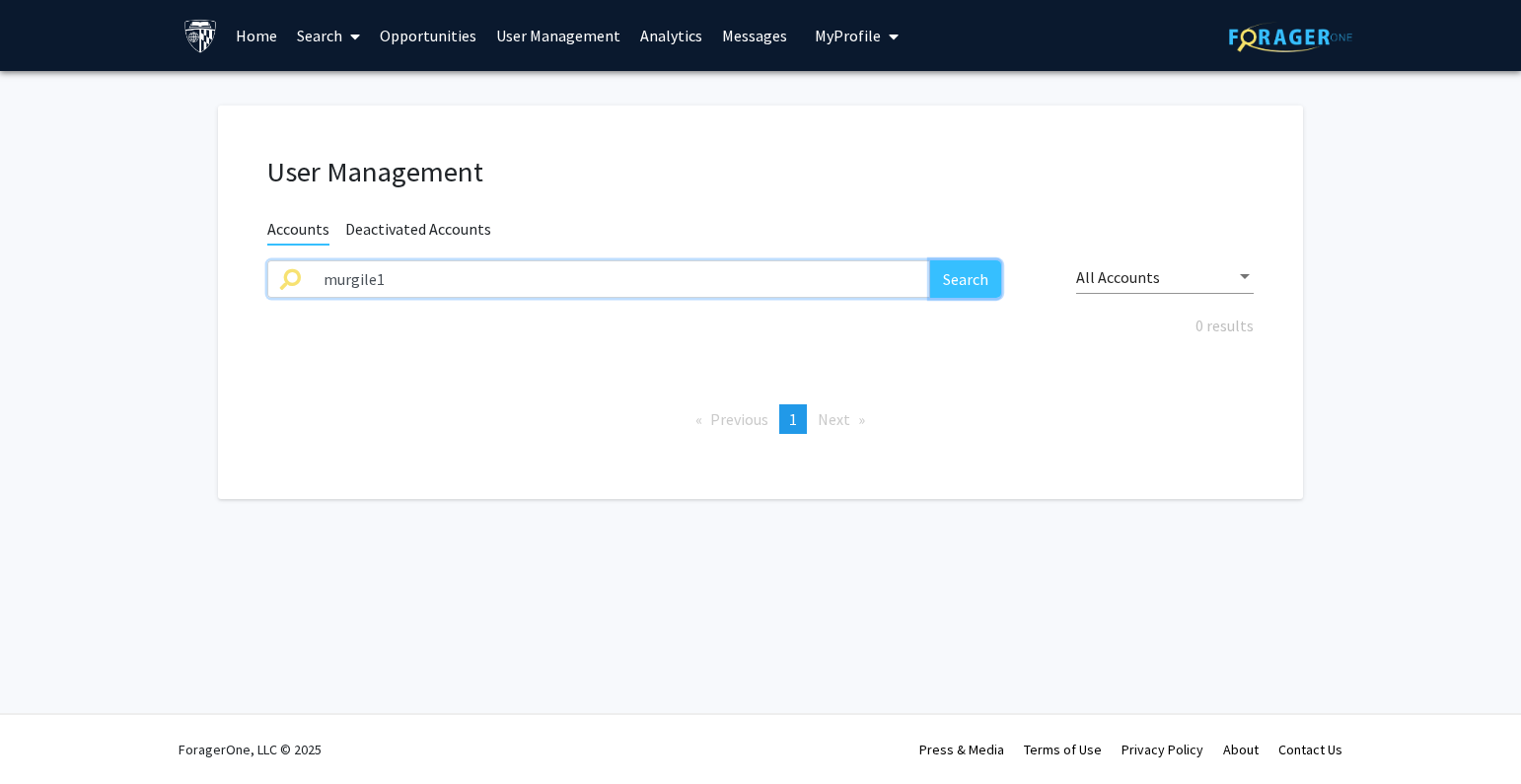 click on "Search" 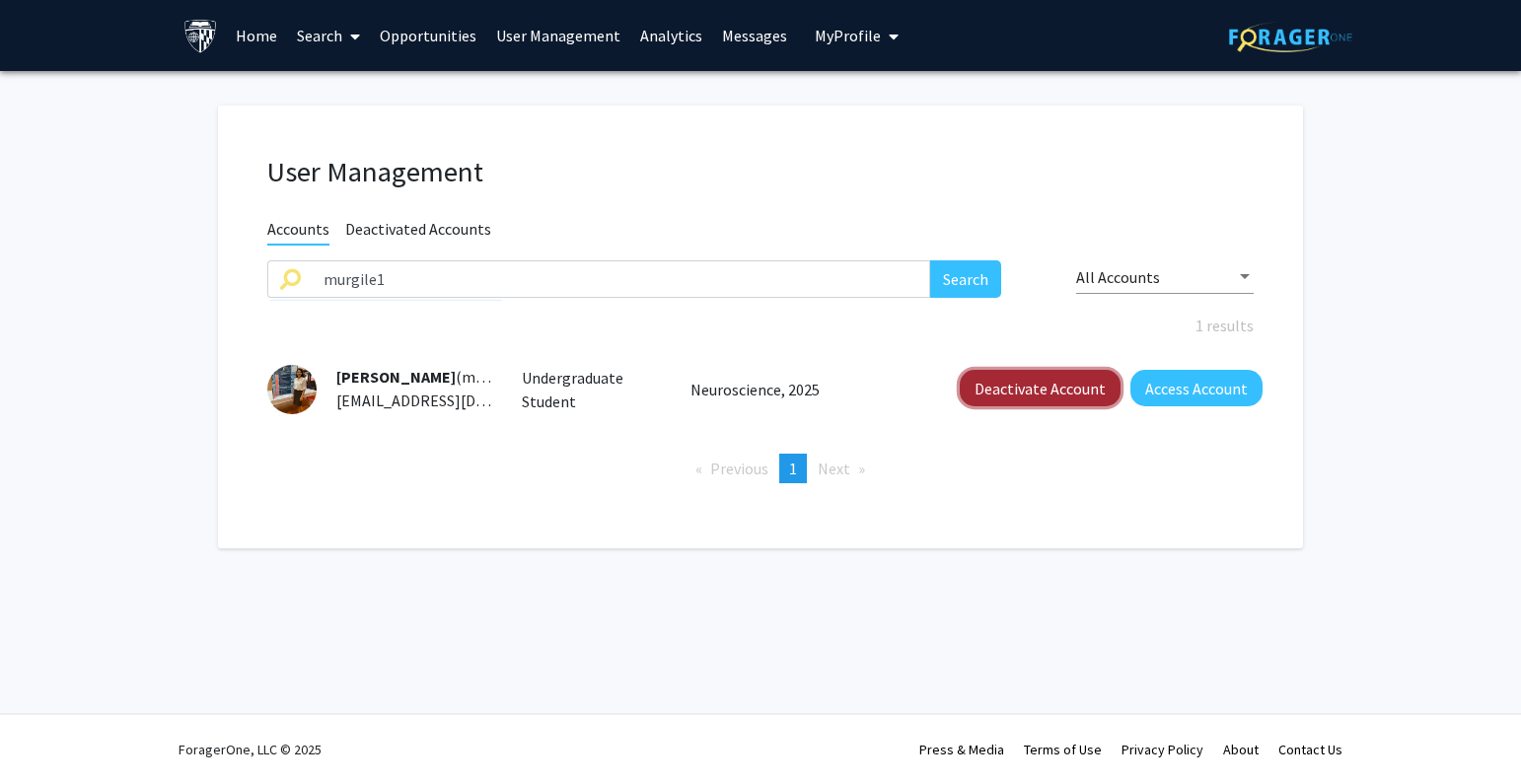 click on "Deactivate Account" 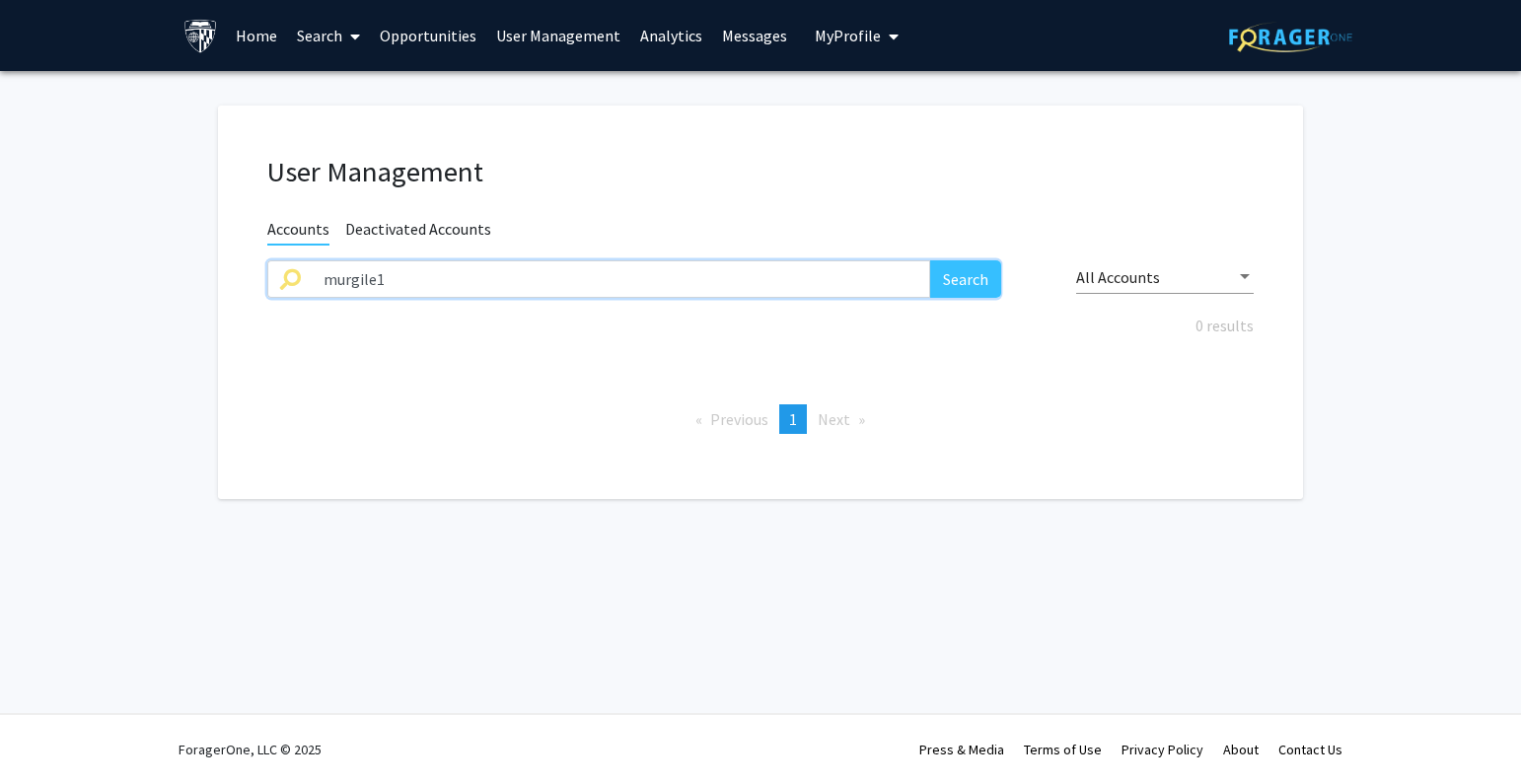 drag, startPoint x: 513, startPoint y: 277, endPoint x: 172, endPoint y: 277, distance: 341 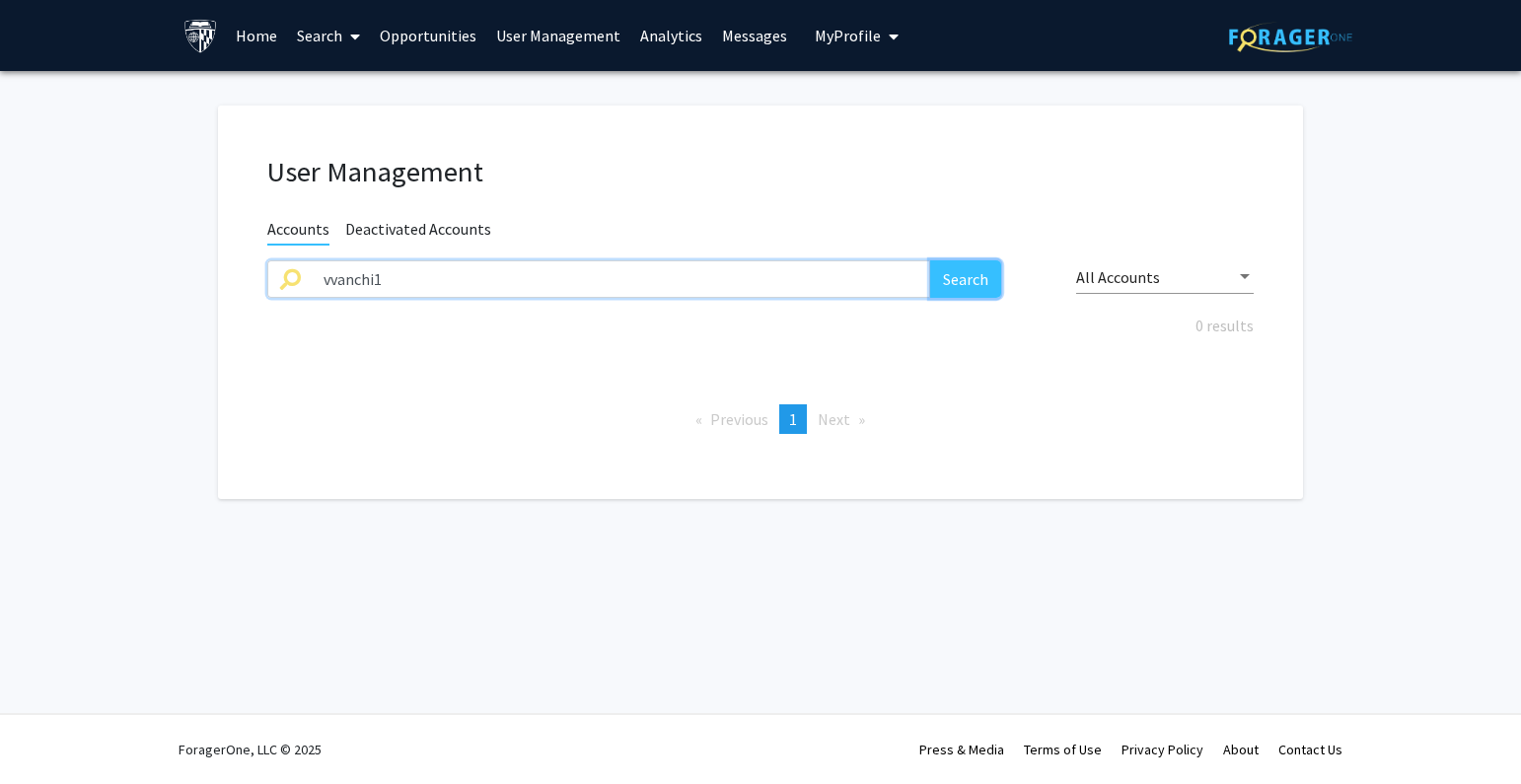click on "Search" 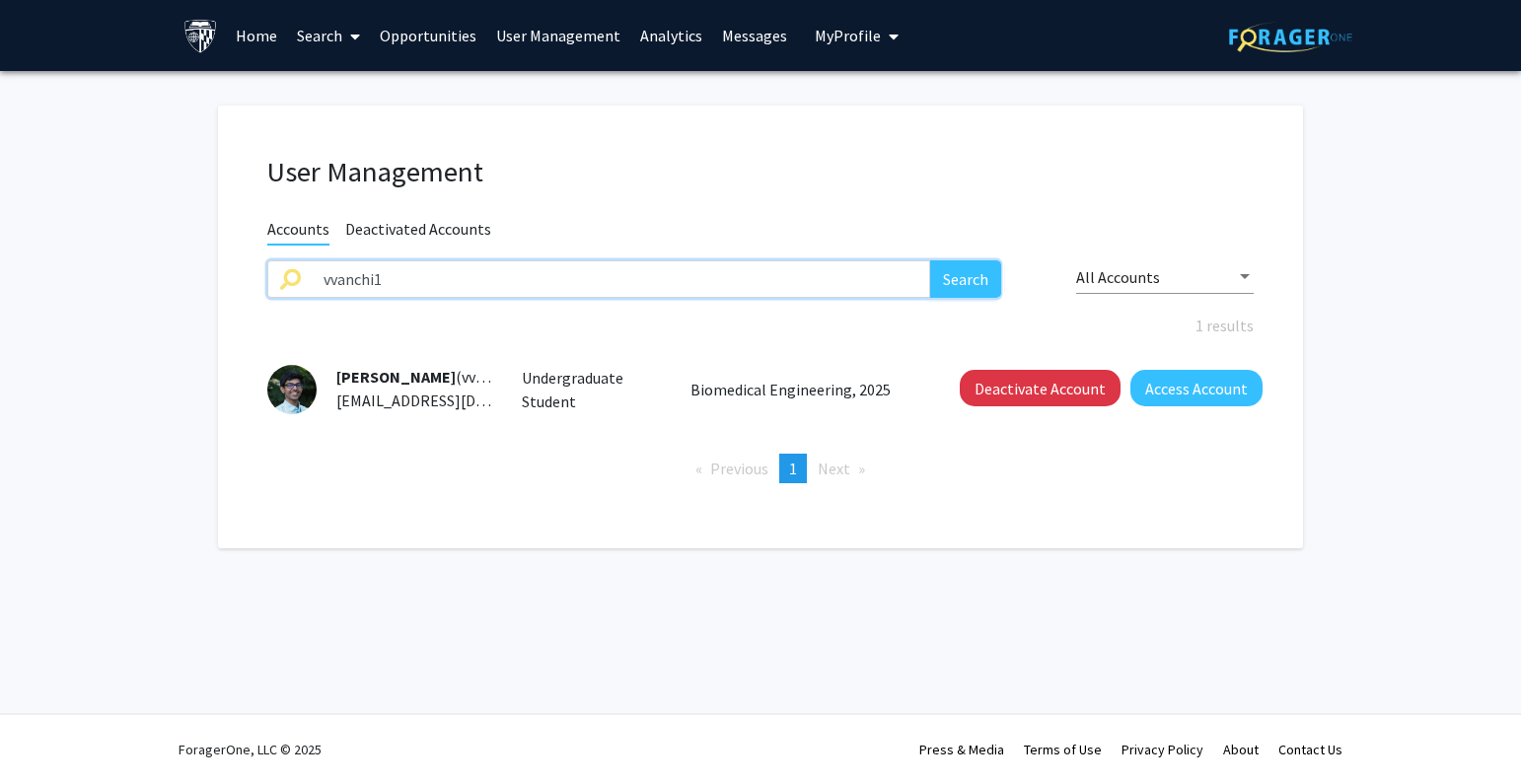 drag, startPoint x: 342, startPoint y: 289, endPoint x: 3, endPoint y: 278, distance: 339.17842 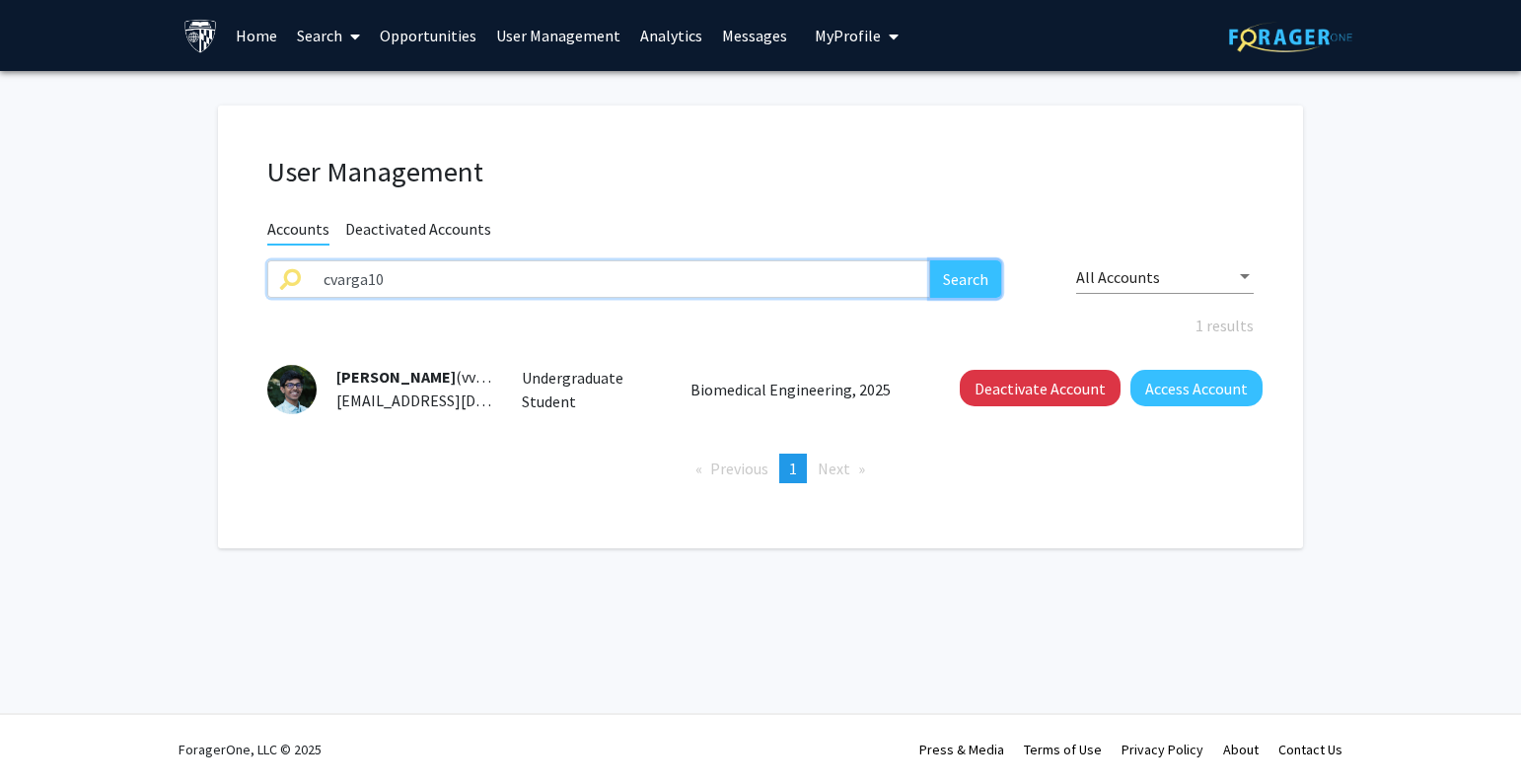 click on "Search" 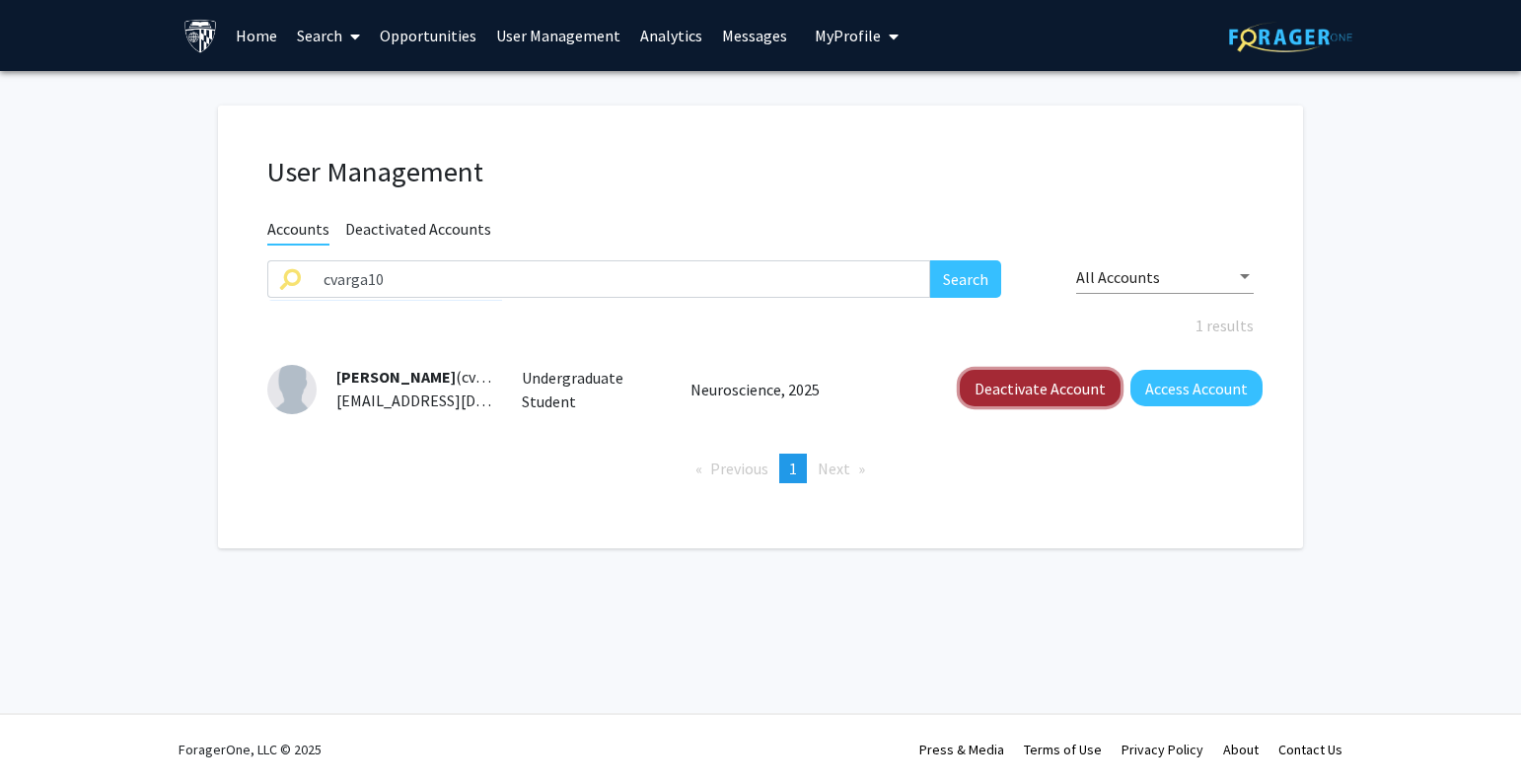 click on "Deactivate Account" 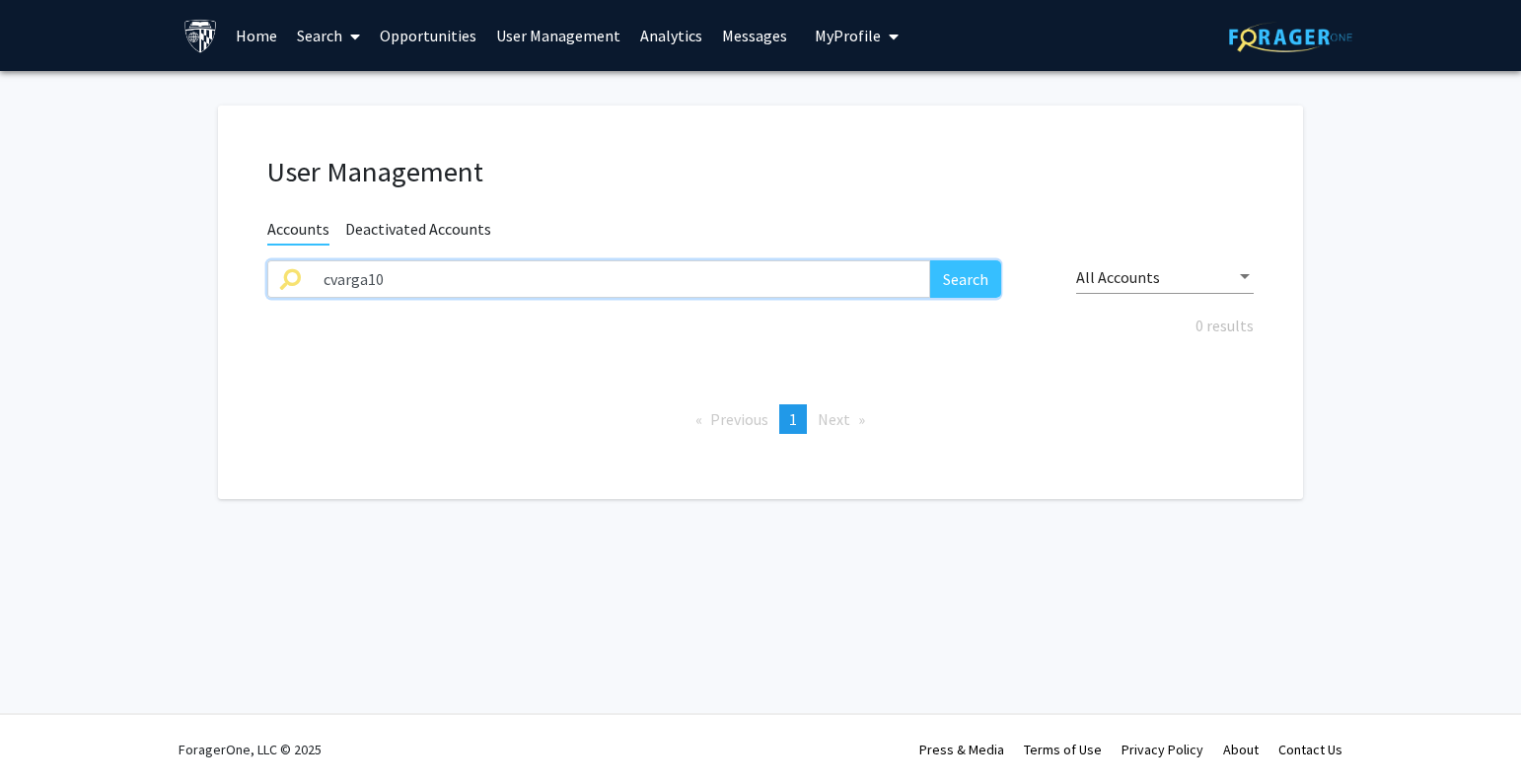 click on "cvarga10 Search" 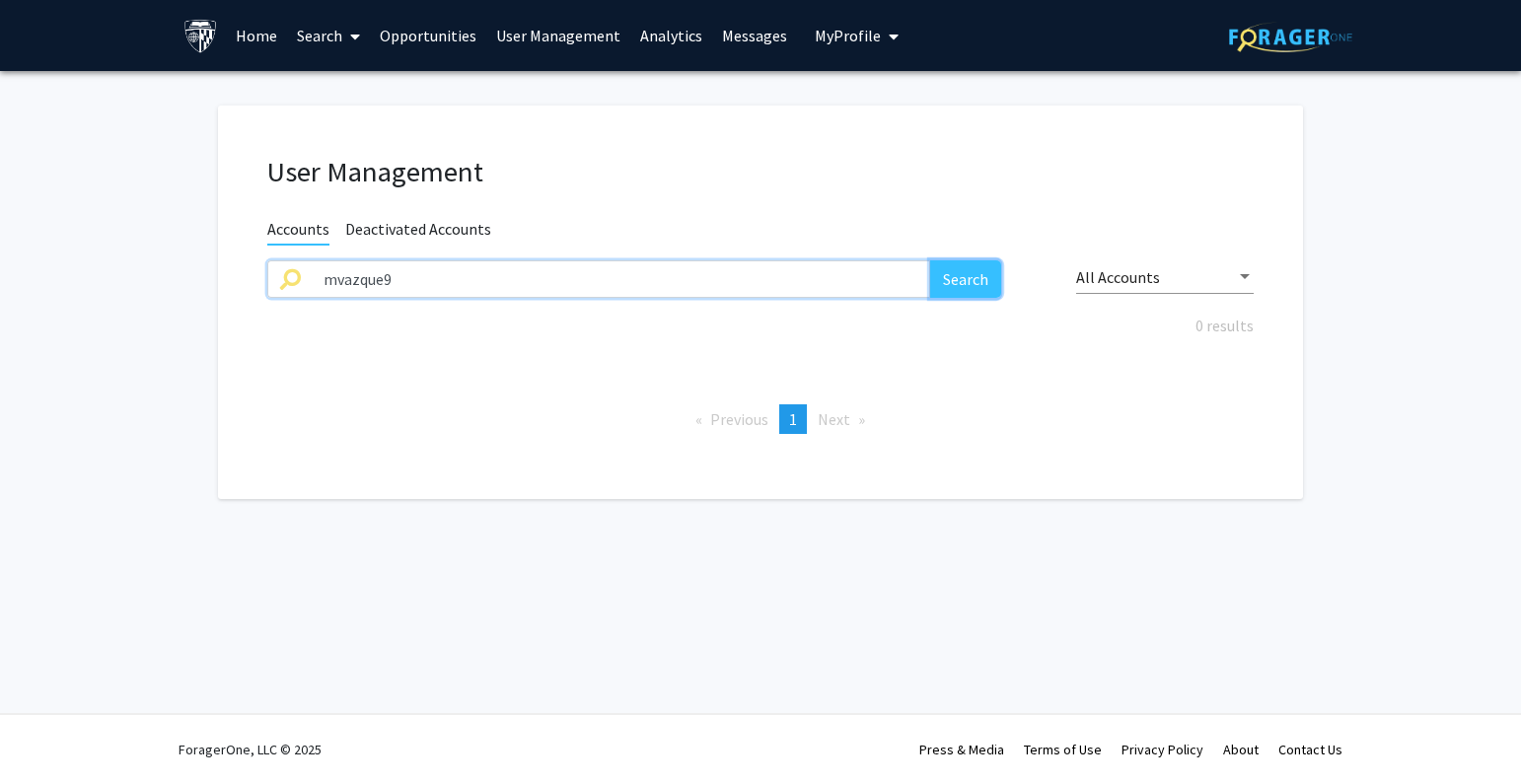 click on "Search" 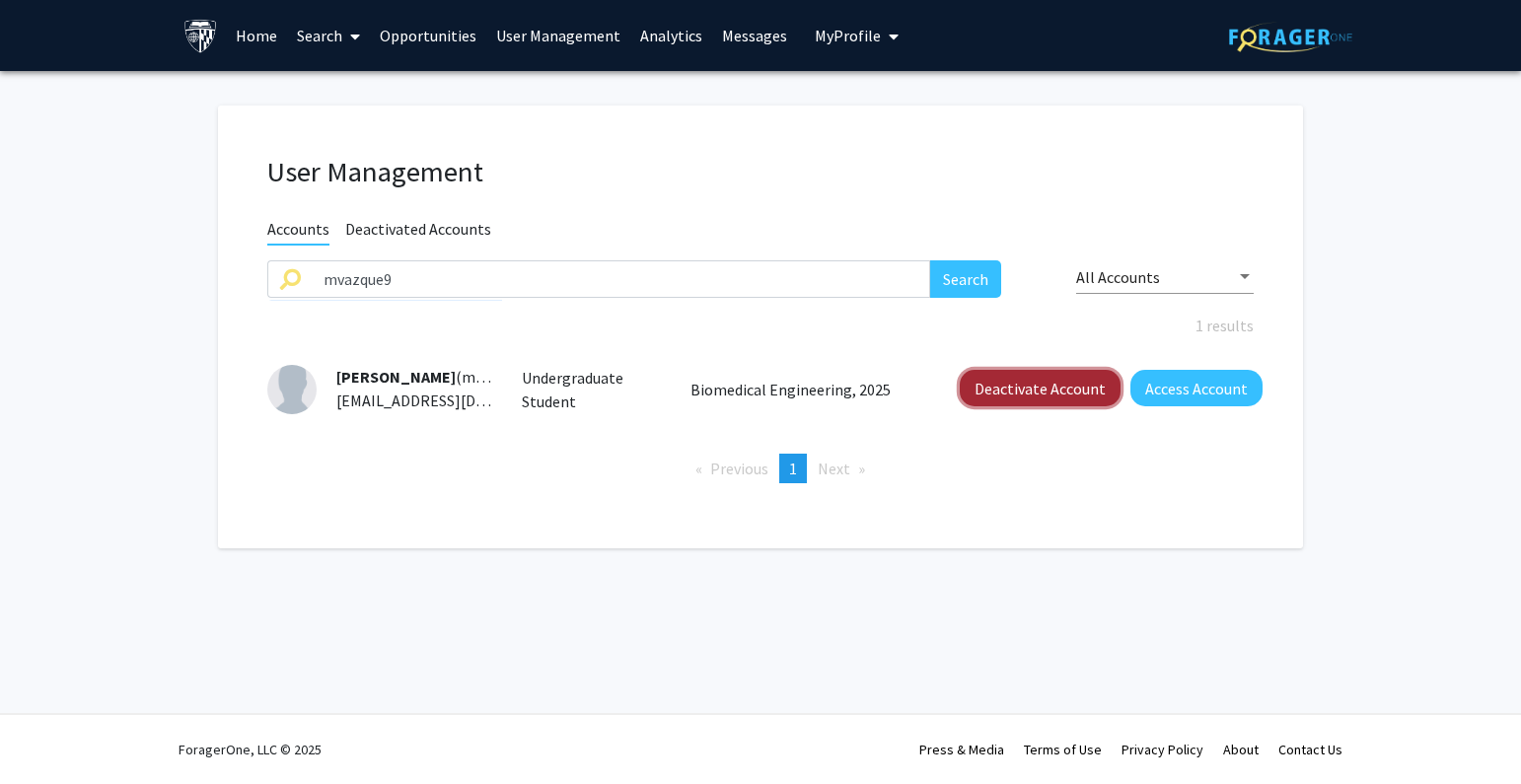 click on "Deactivate Account" 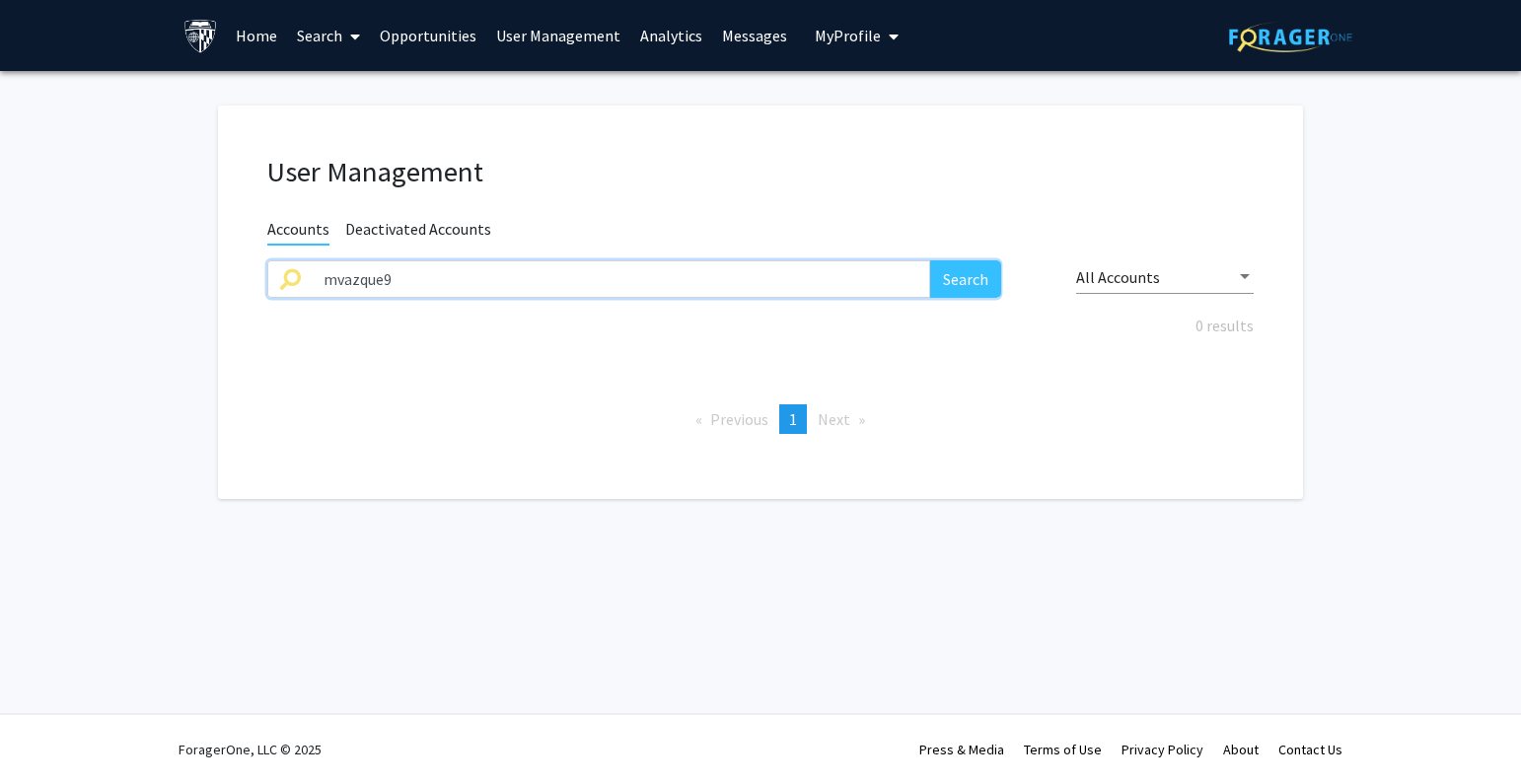 paste on "kvellia1" 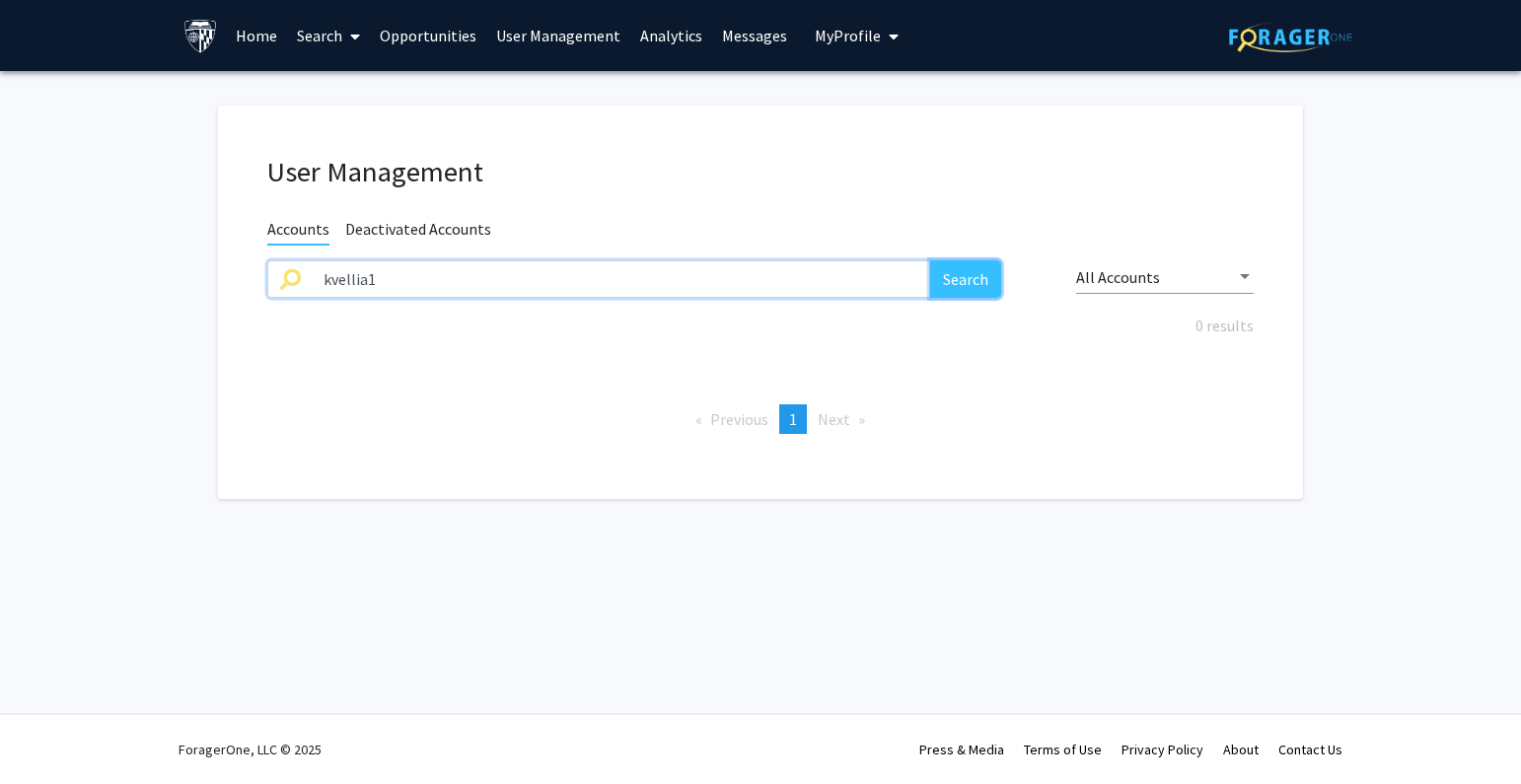 click on "Search" 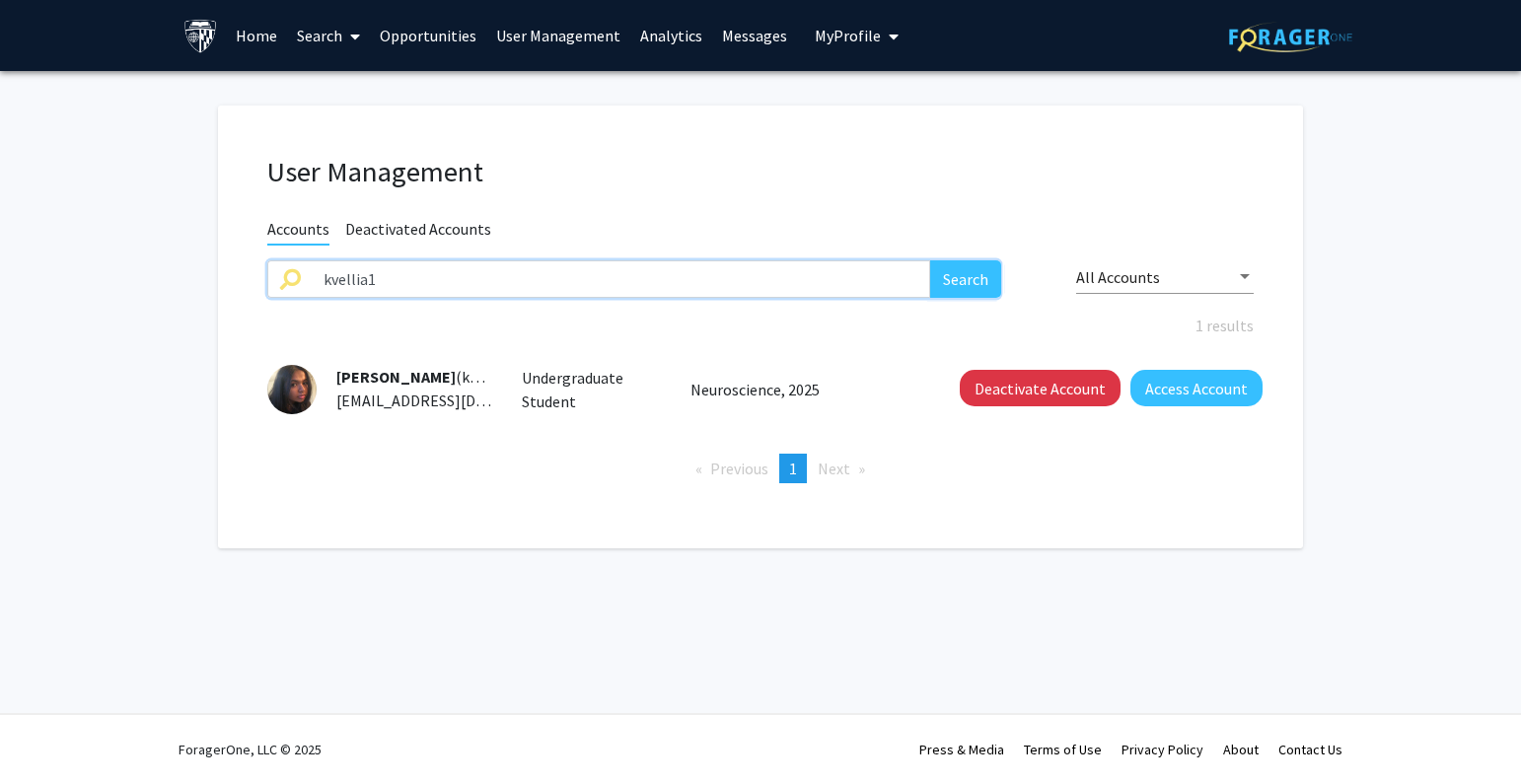 click on "kvellia1" 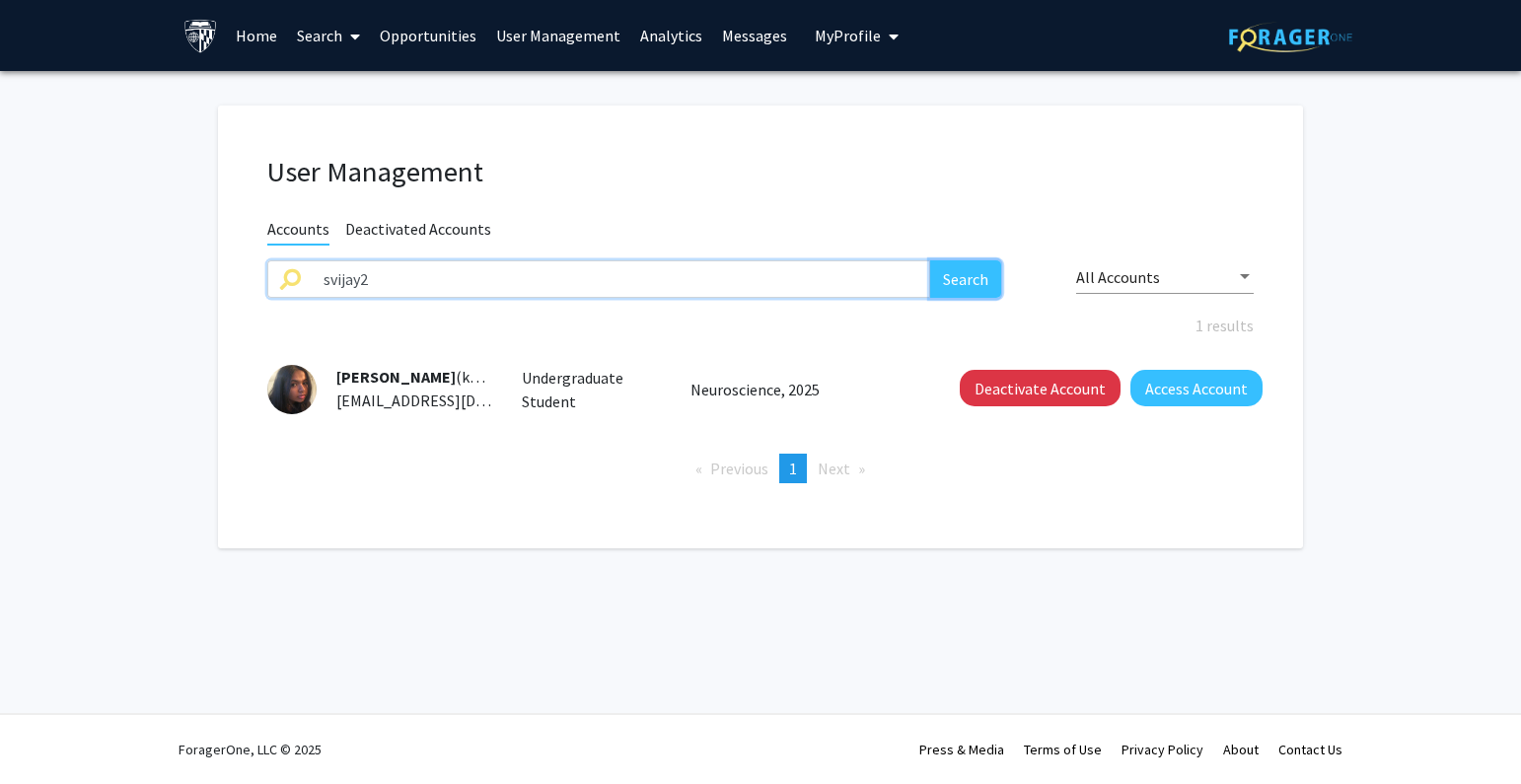 click on "Search" 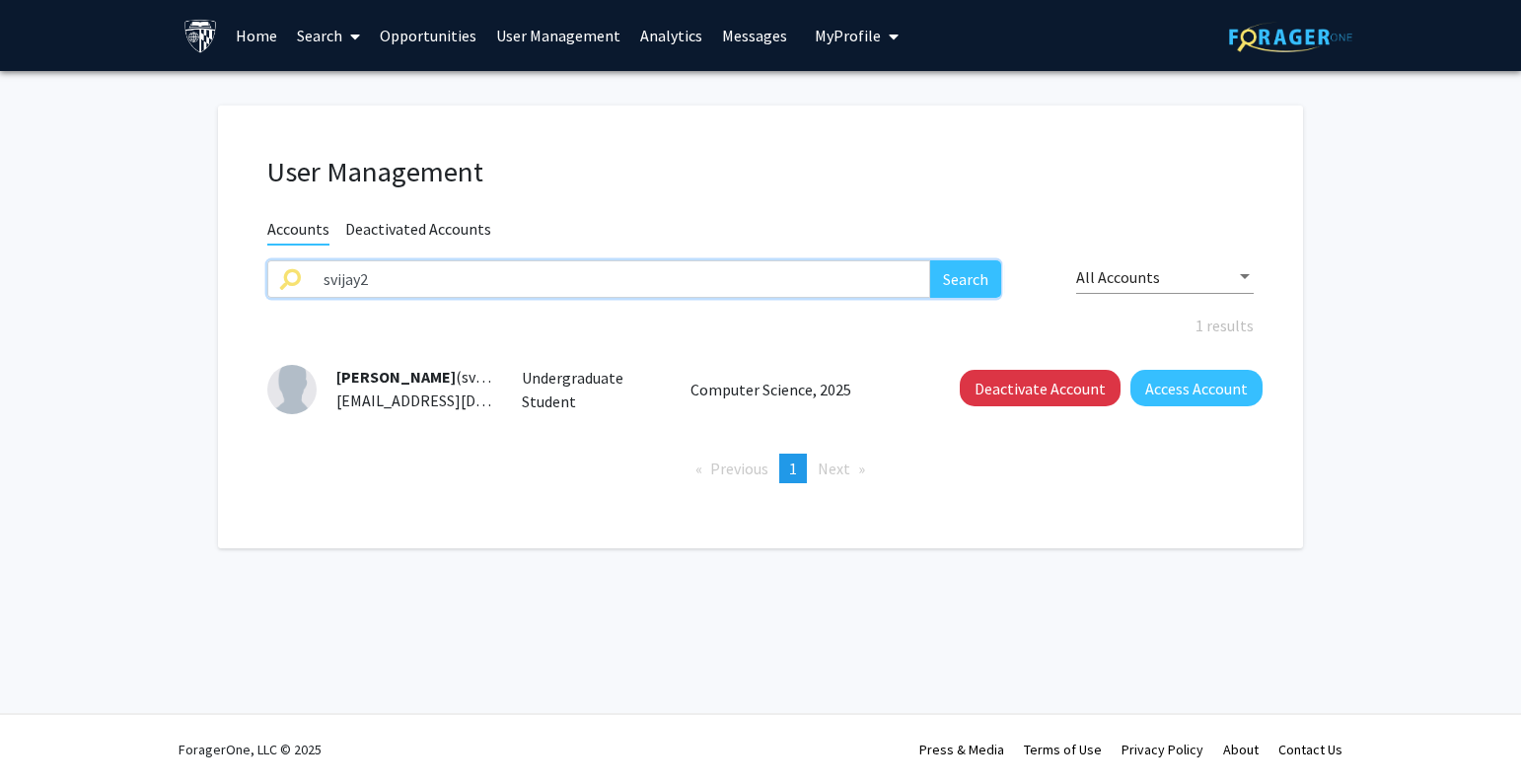 drag, startPoint x: 368, startPoint y: 267, endPoint x: 154, endPoint y: 267, distance: 214 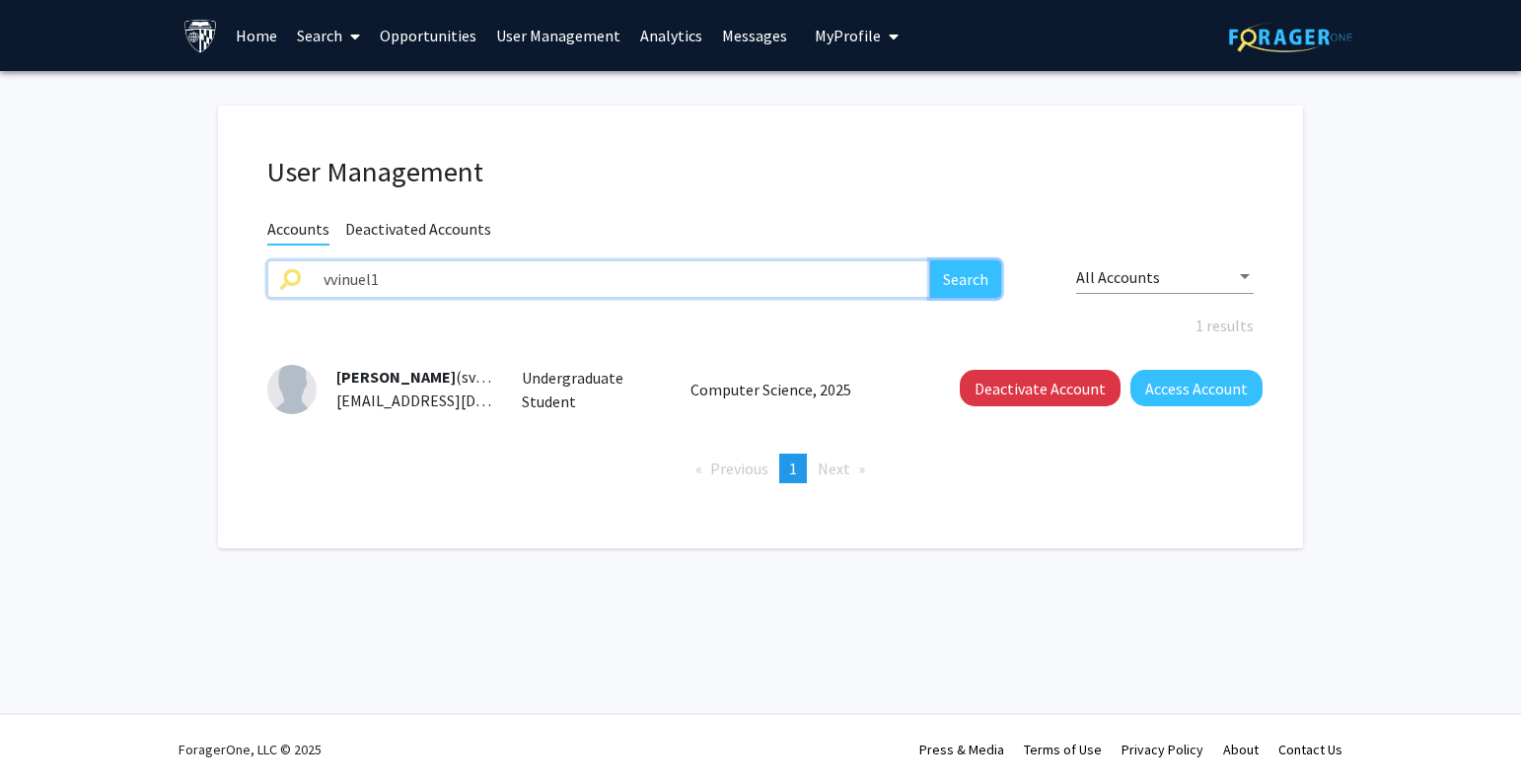 click on "Search" 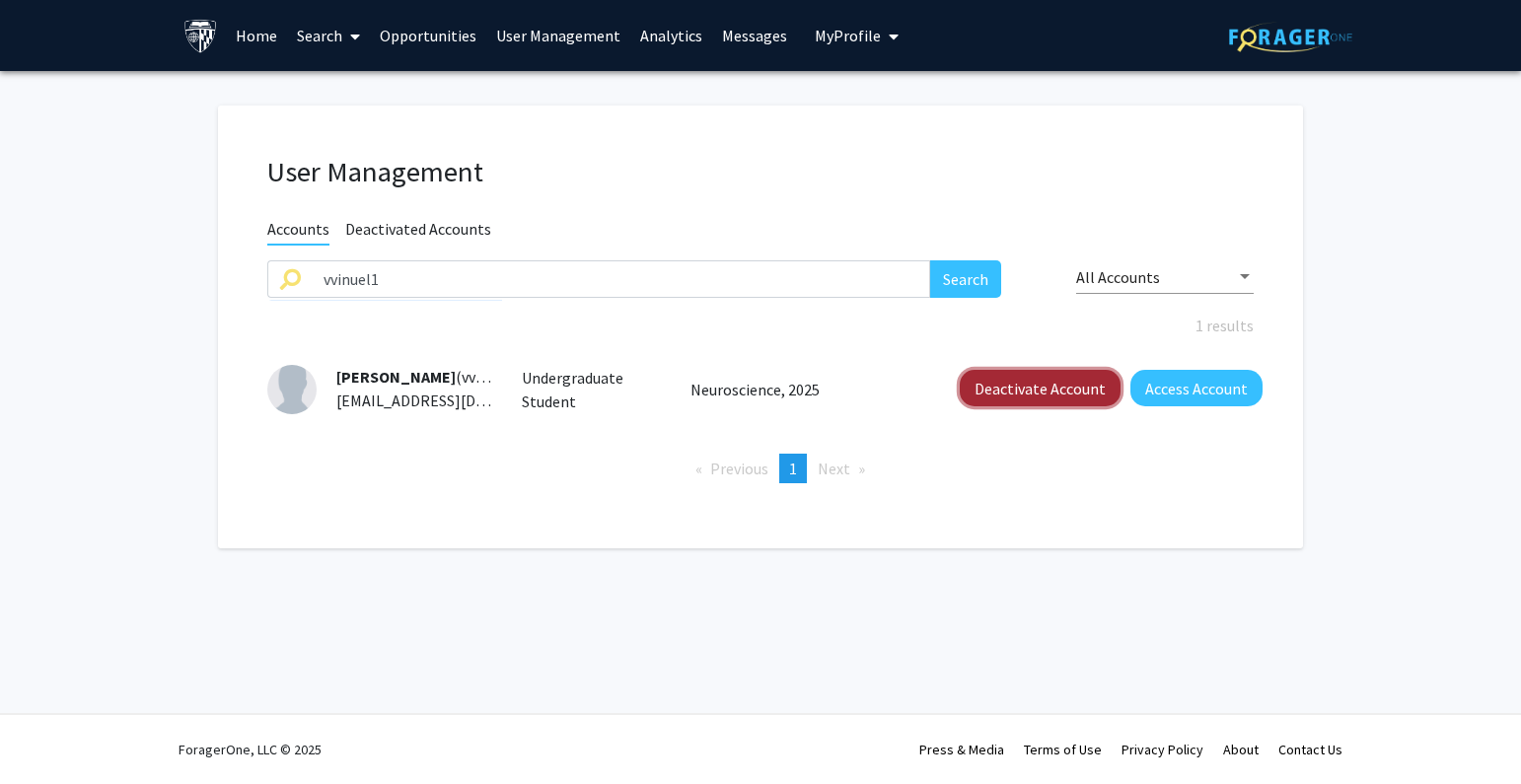 click on "Deactivate Account" 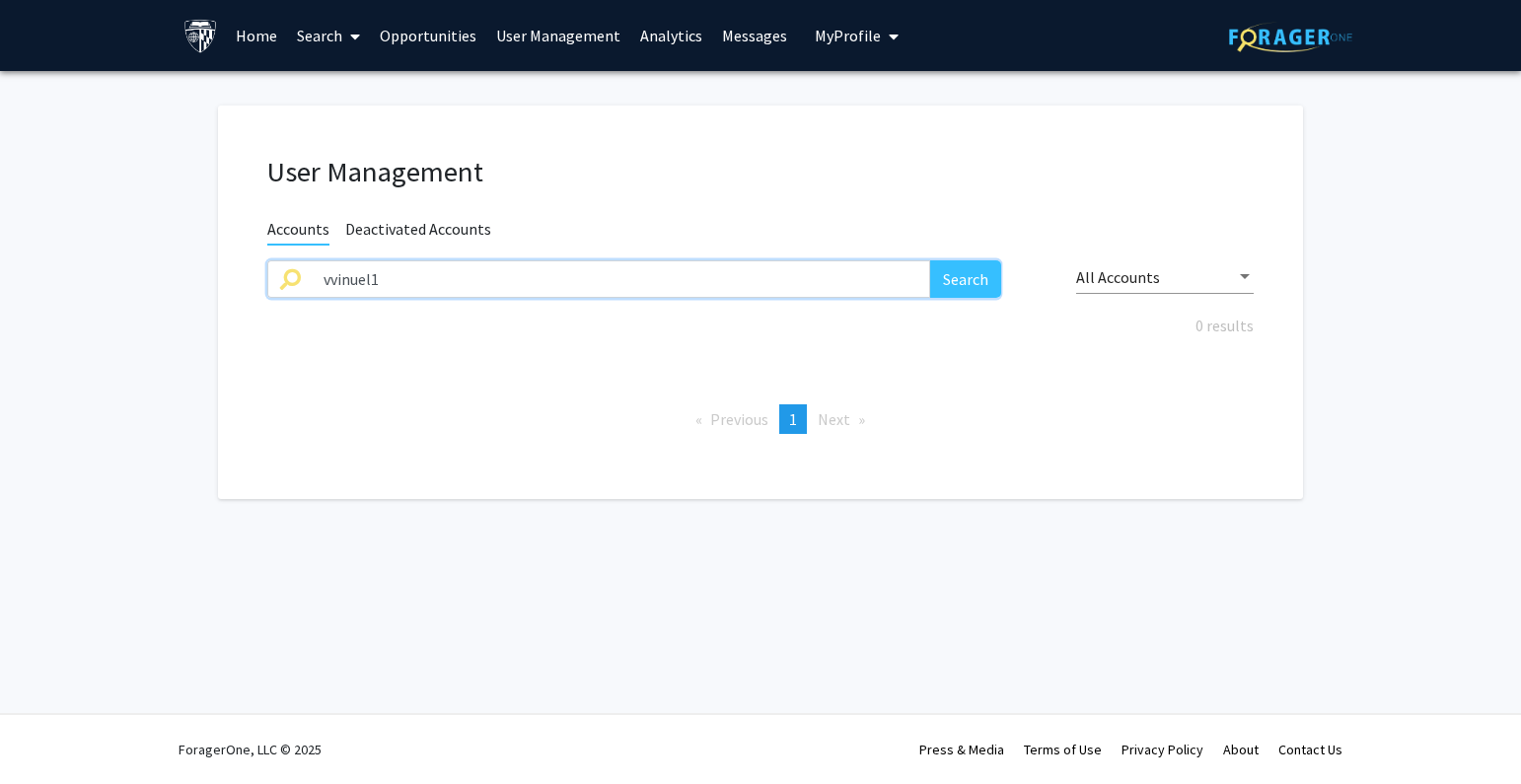 drag, startPoint x: 576, startPoint y: 285, endPoint x: 119, endPoint y: 279, distance: 457.03939 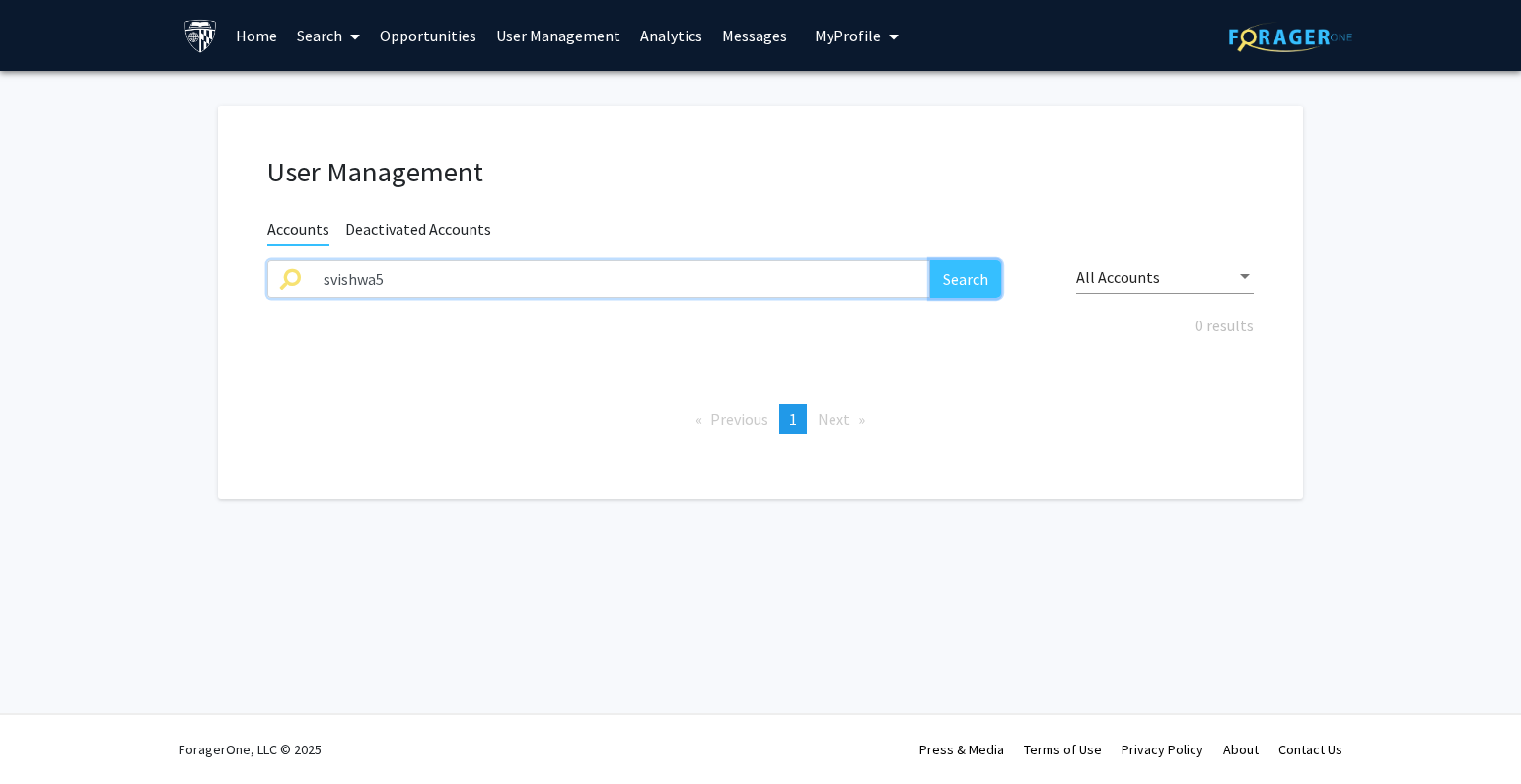 click on "Search" 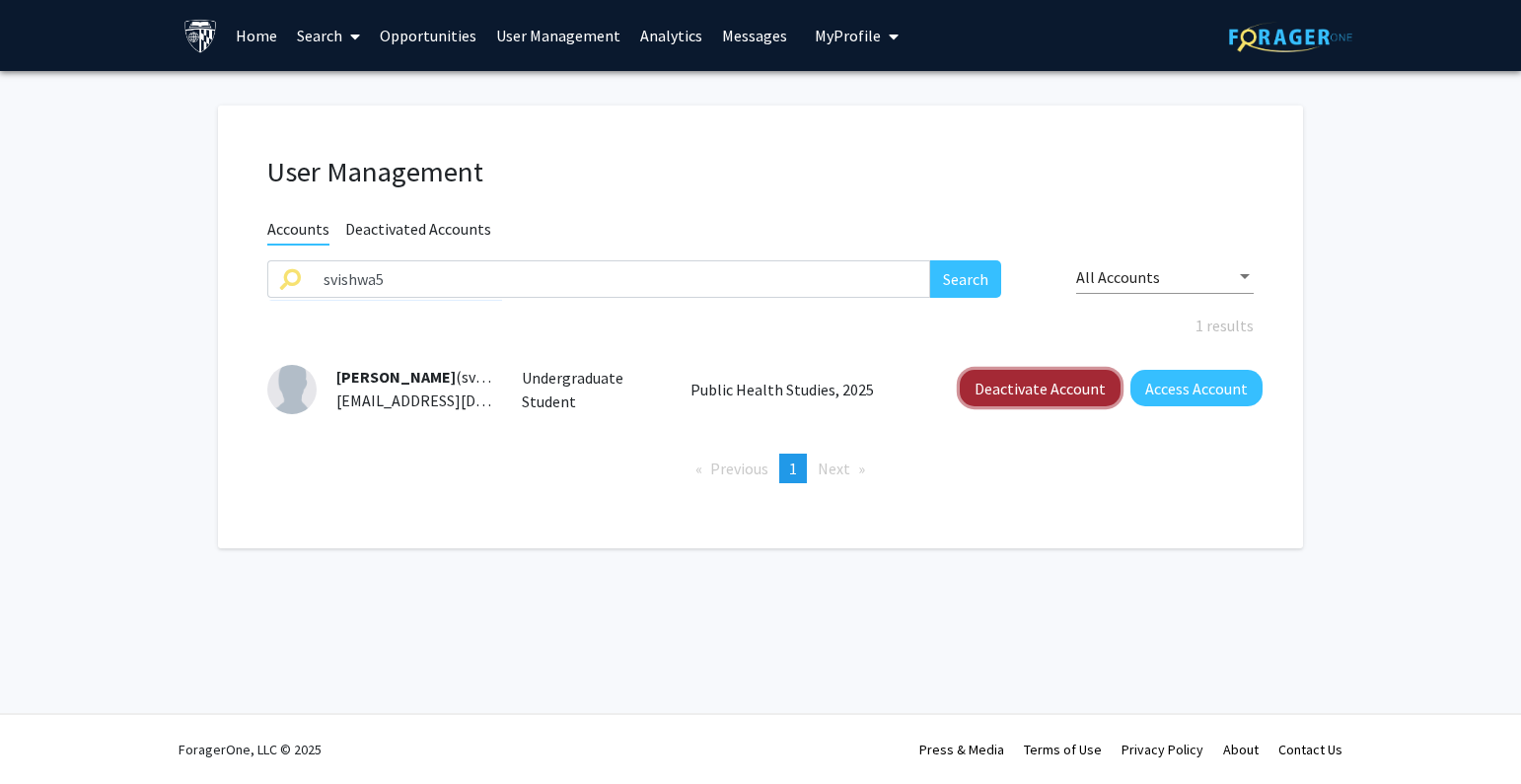 click on "Deactivate Account" 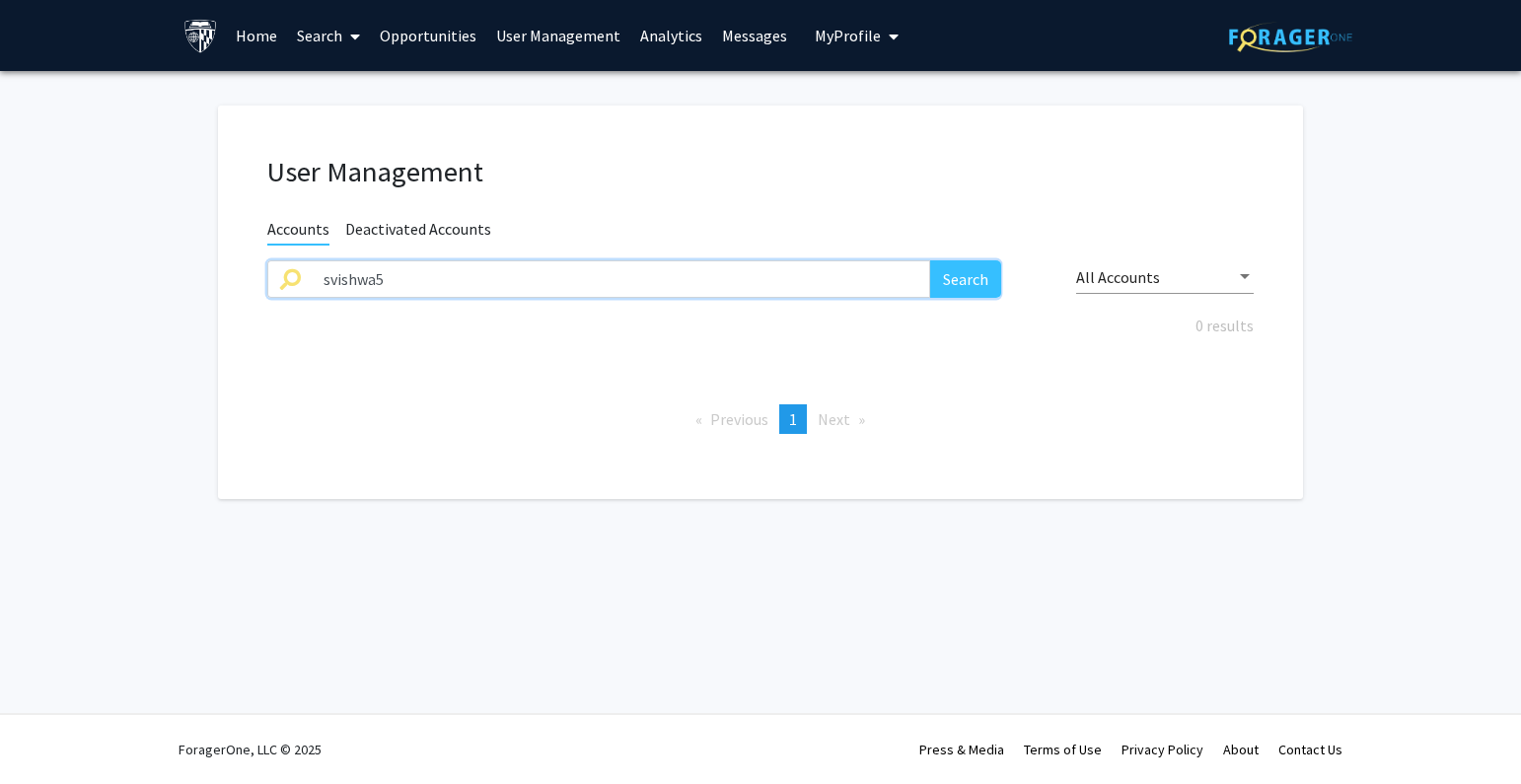 drag, startPoint x: 526, startPoint y: 284, endPoint x: 181, endPoint y: 282, distance: 345.0058 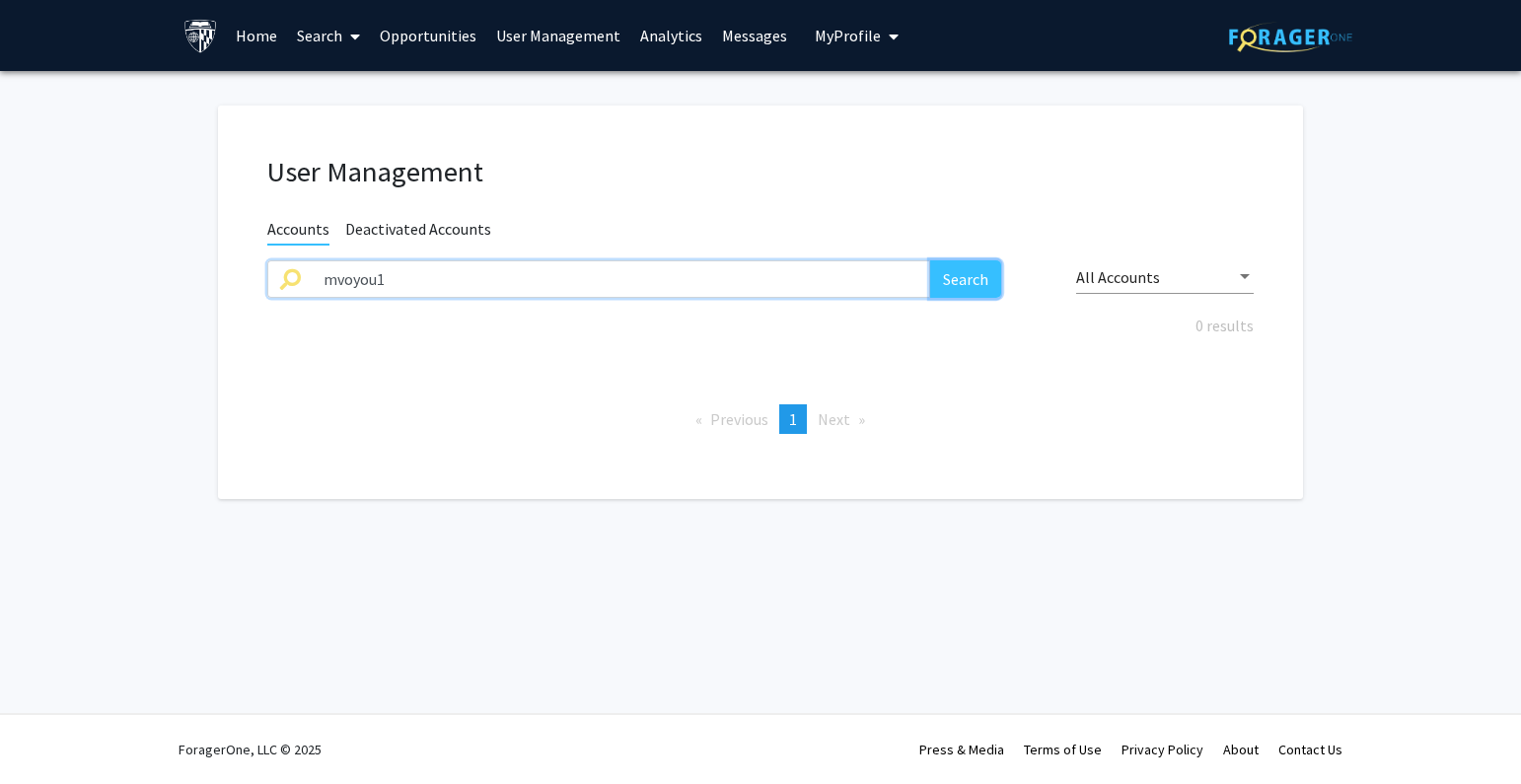 click on "Search" 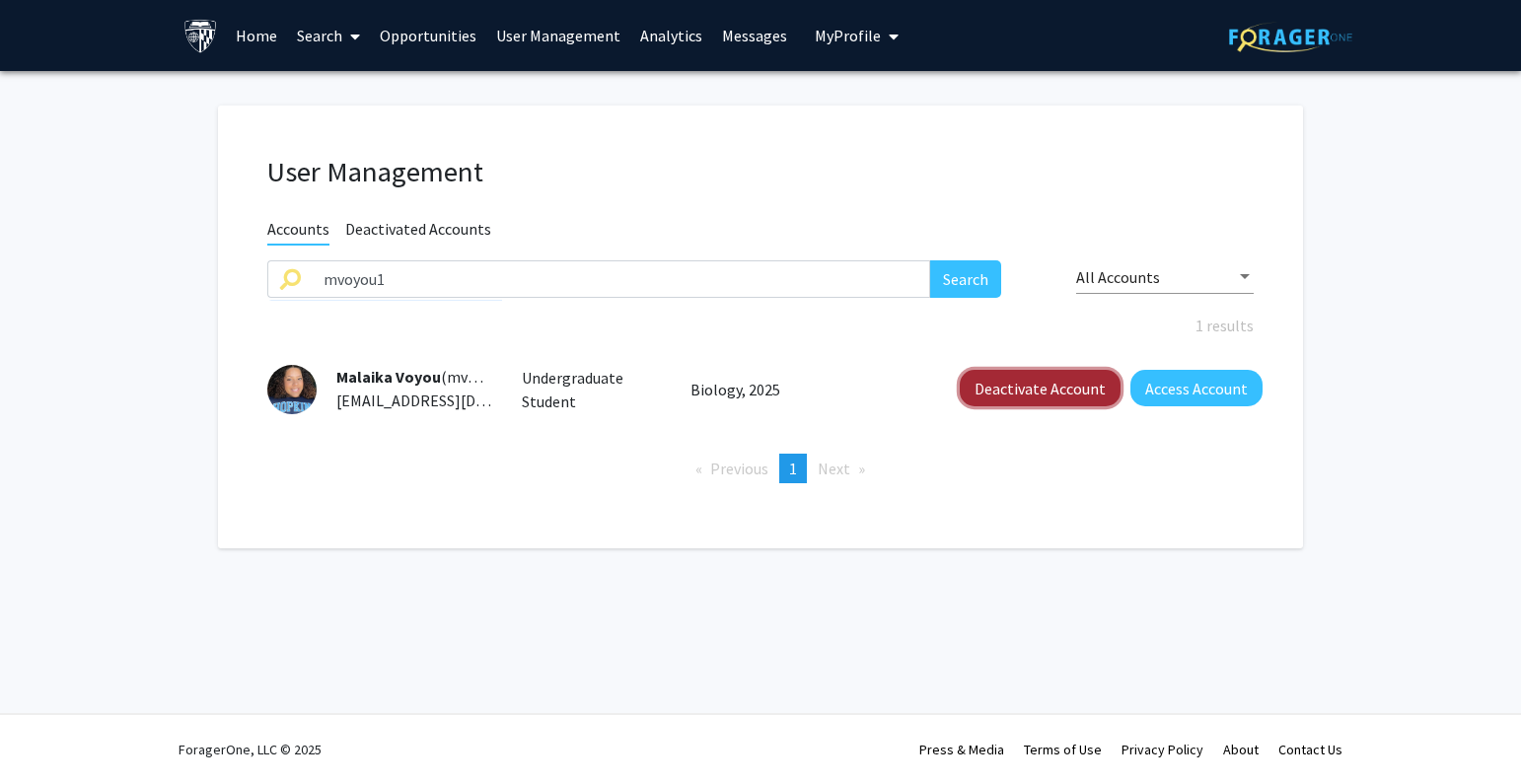 click on "Deactivate Account" 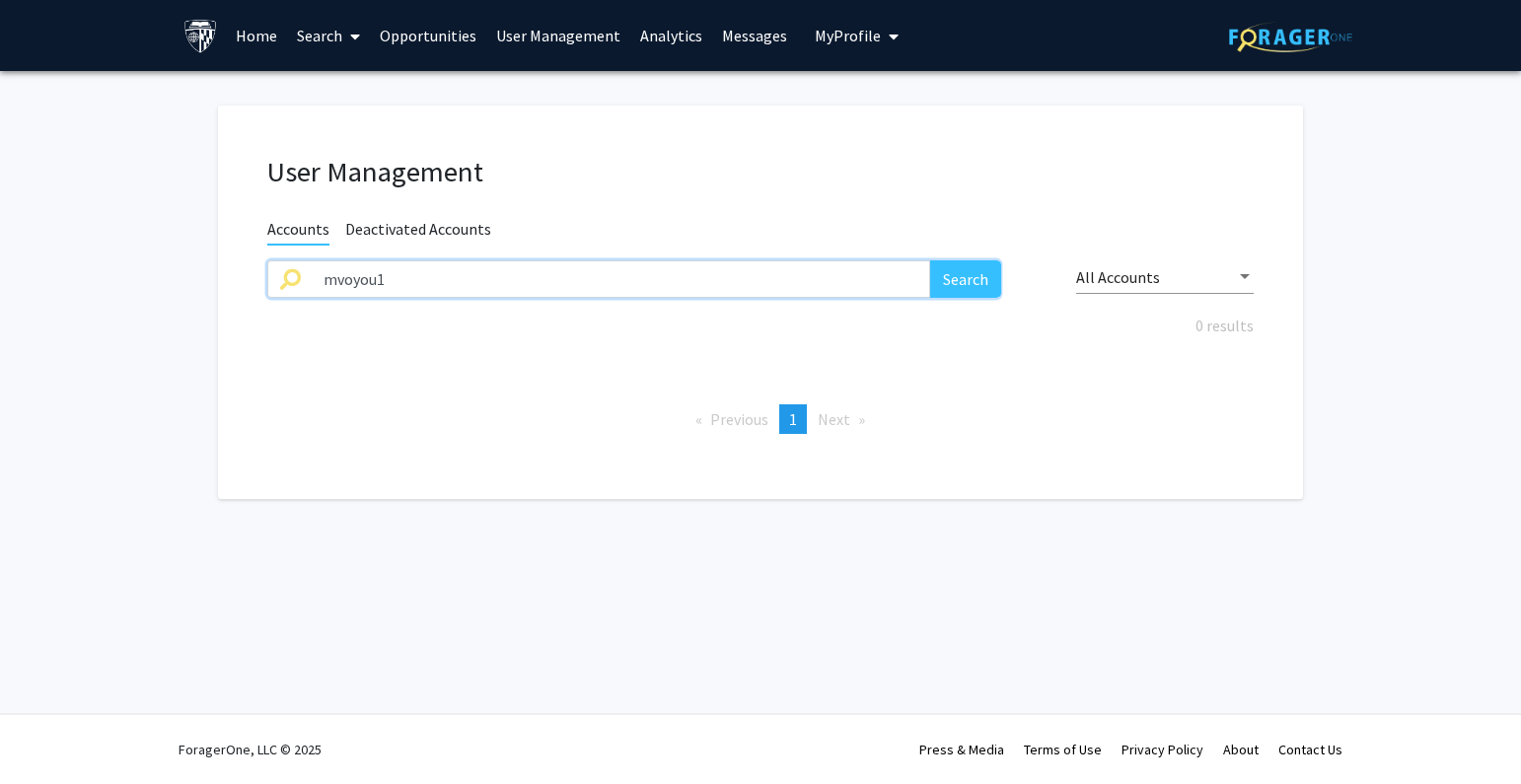 drag, startPoint x: 256, startPoint y: 288, endPoint x: 236, endPoint y: 288, distance: 20 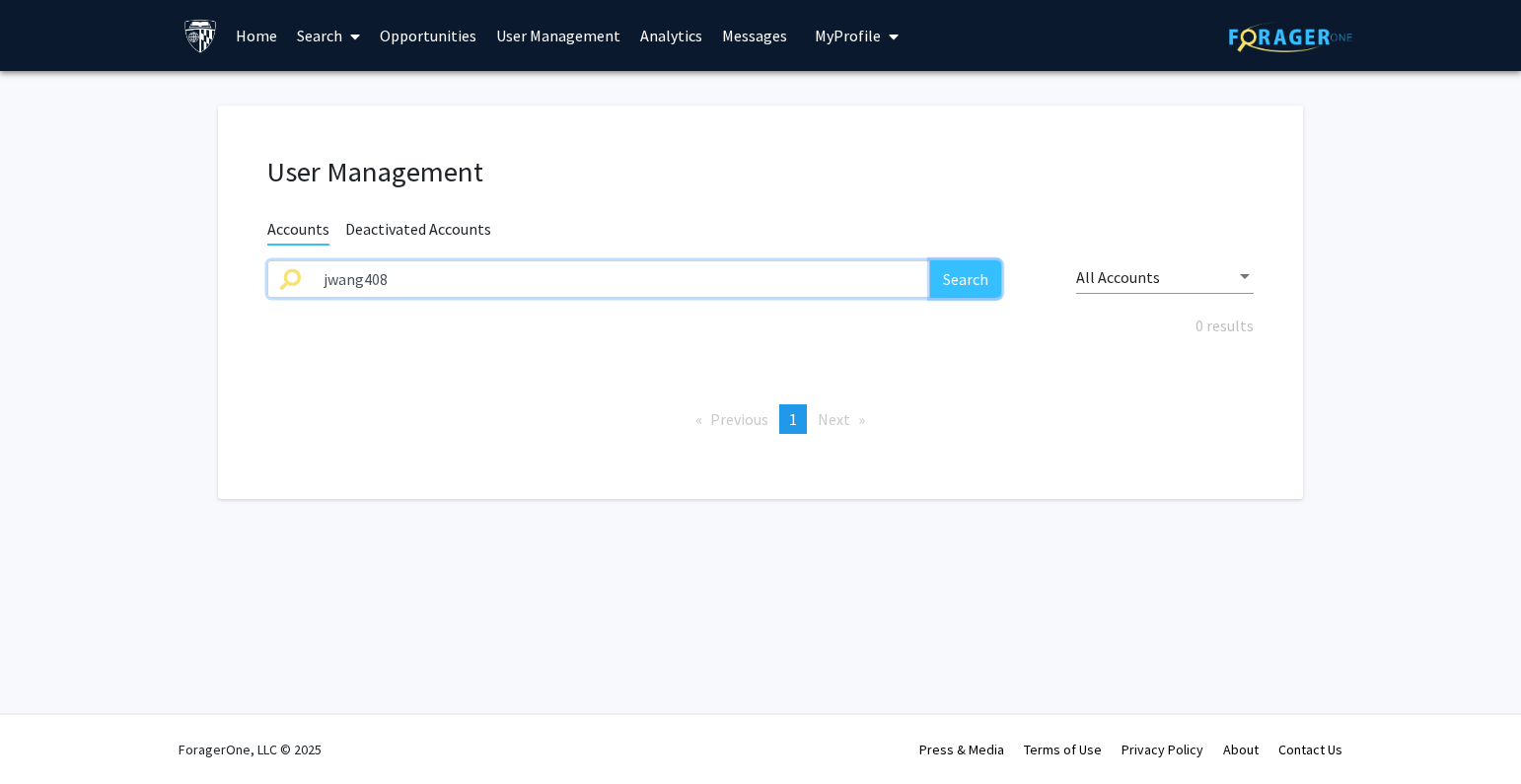 click on "Search" 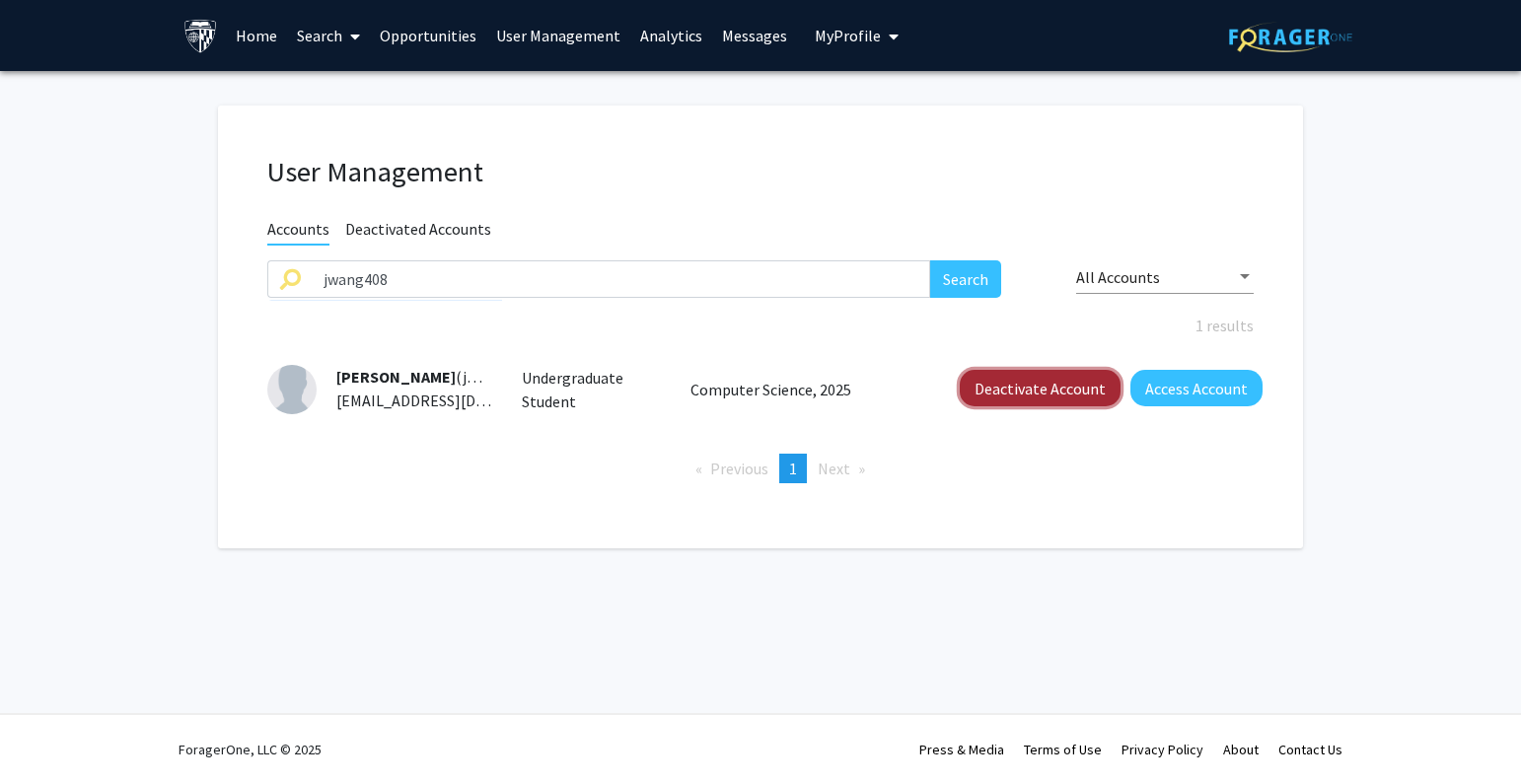 click on "Deactivate Account" 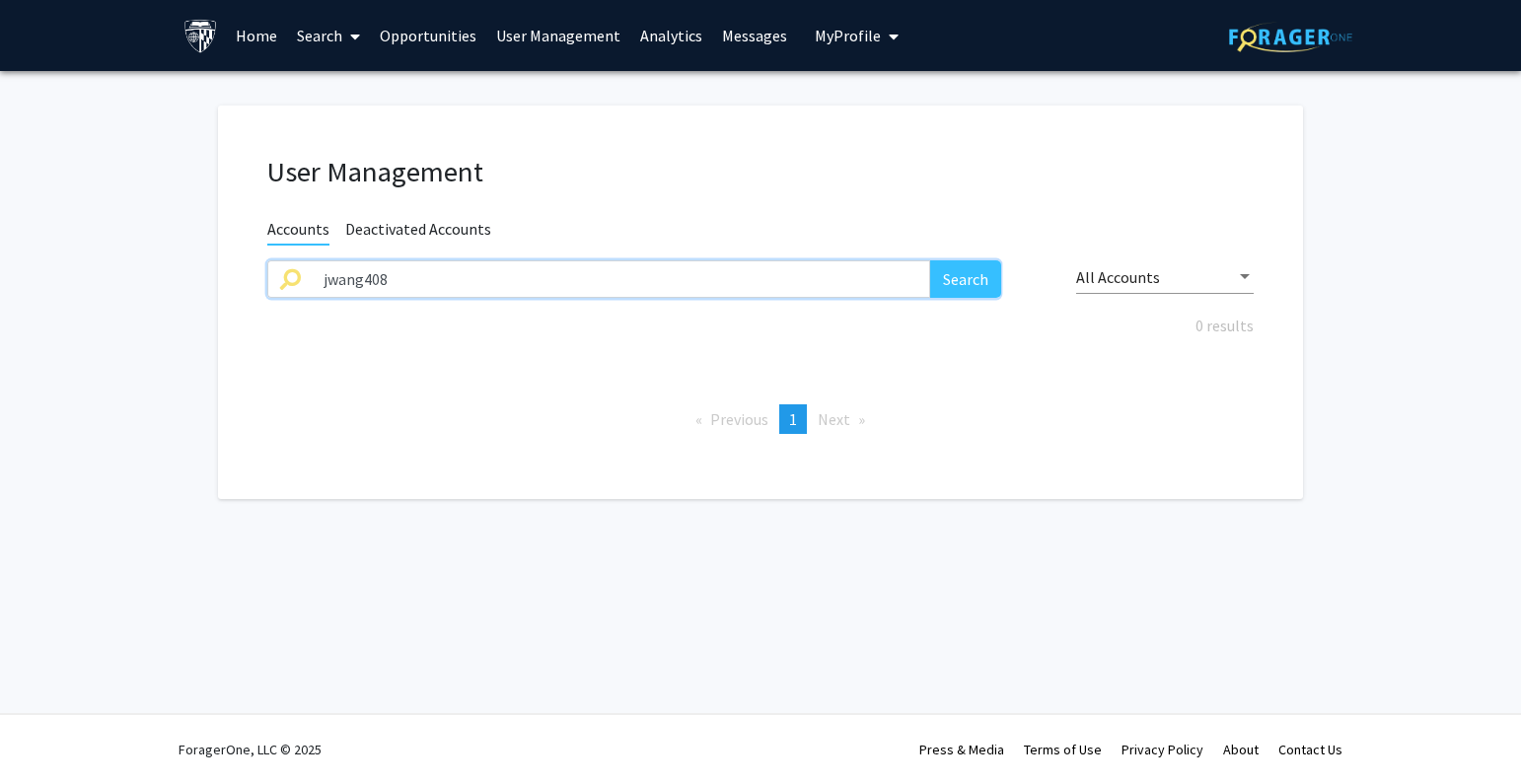 drag, startPoint x: 438, startPoint y: 287, endPoint x: 195, endPoint y: 276, distance: 243.24884 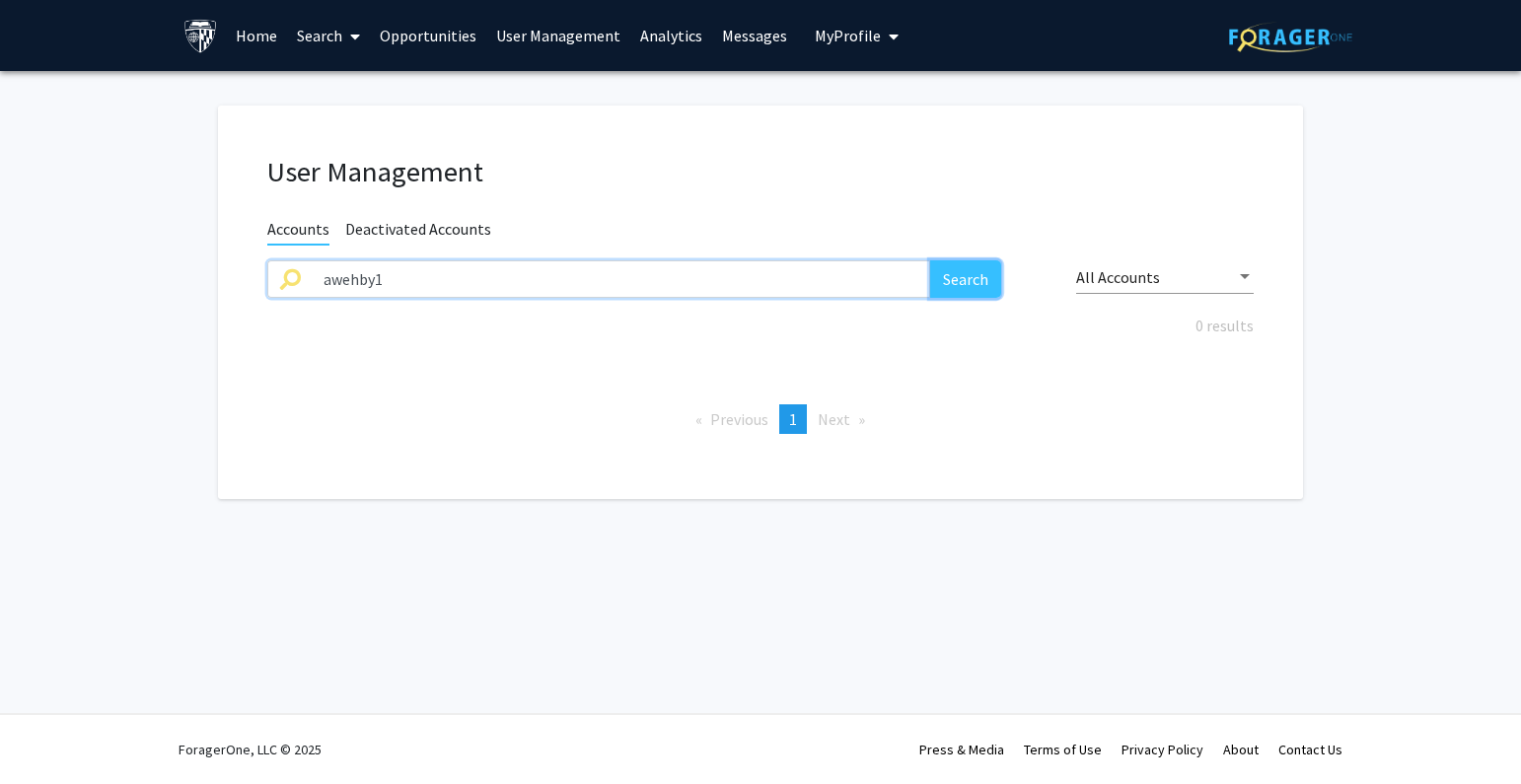 click on "Search" 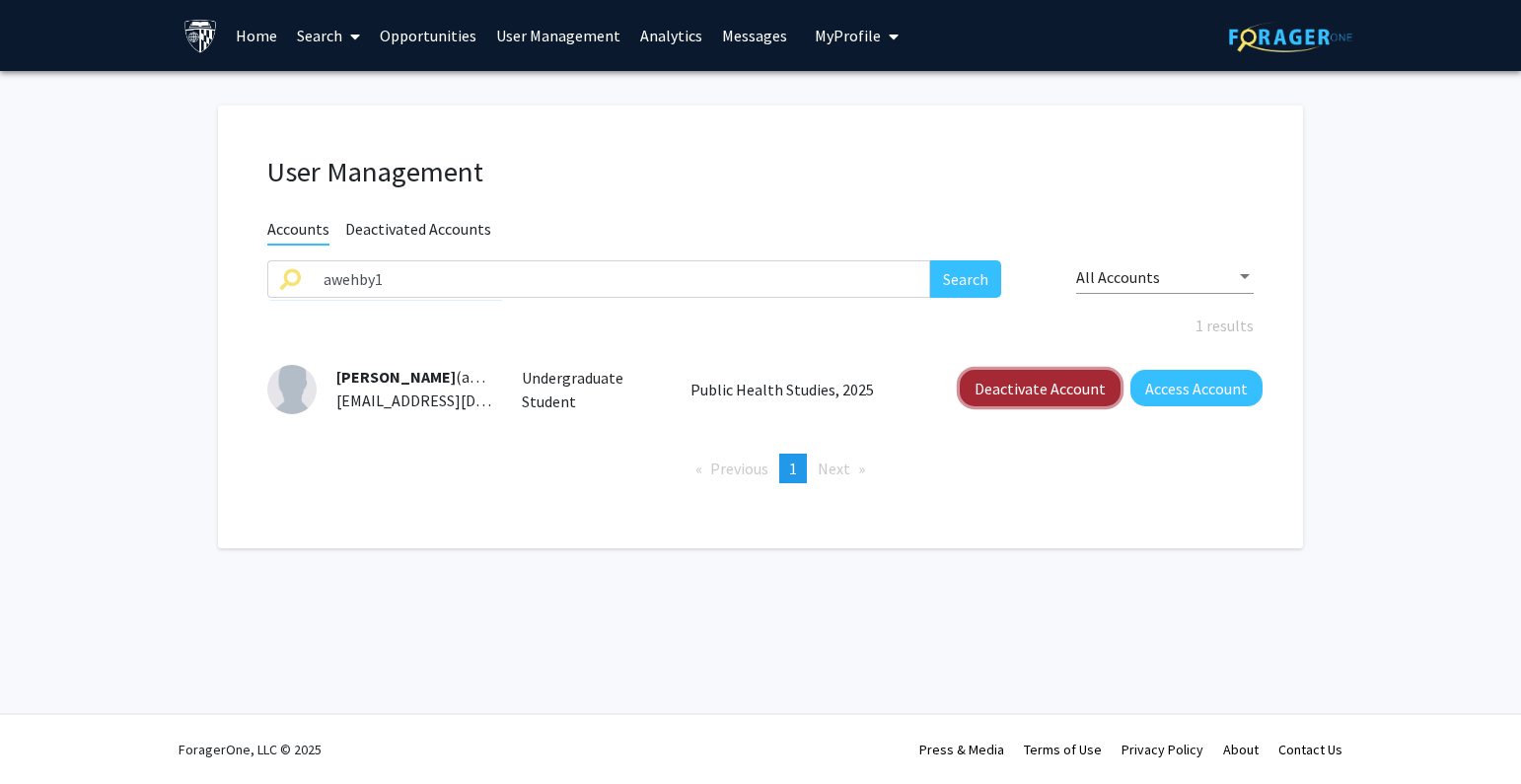 click on "Deactivate Account" 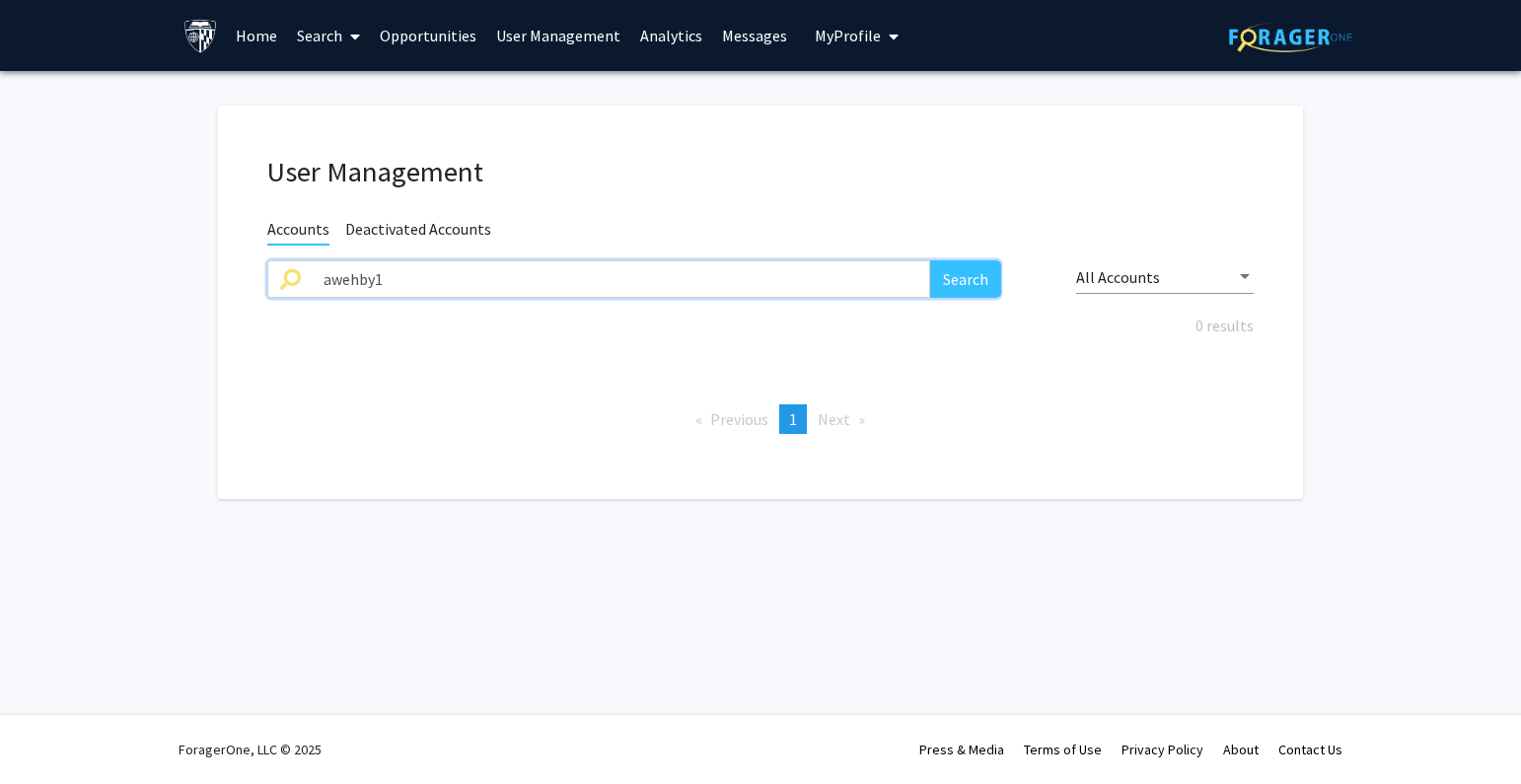 drag, startPoint x: 398, startPoint y: 268, endPoint x: 174, endPoint y: 278, distance: 224.2231 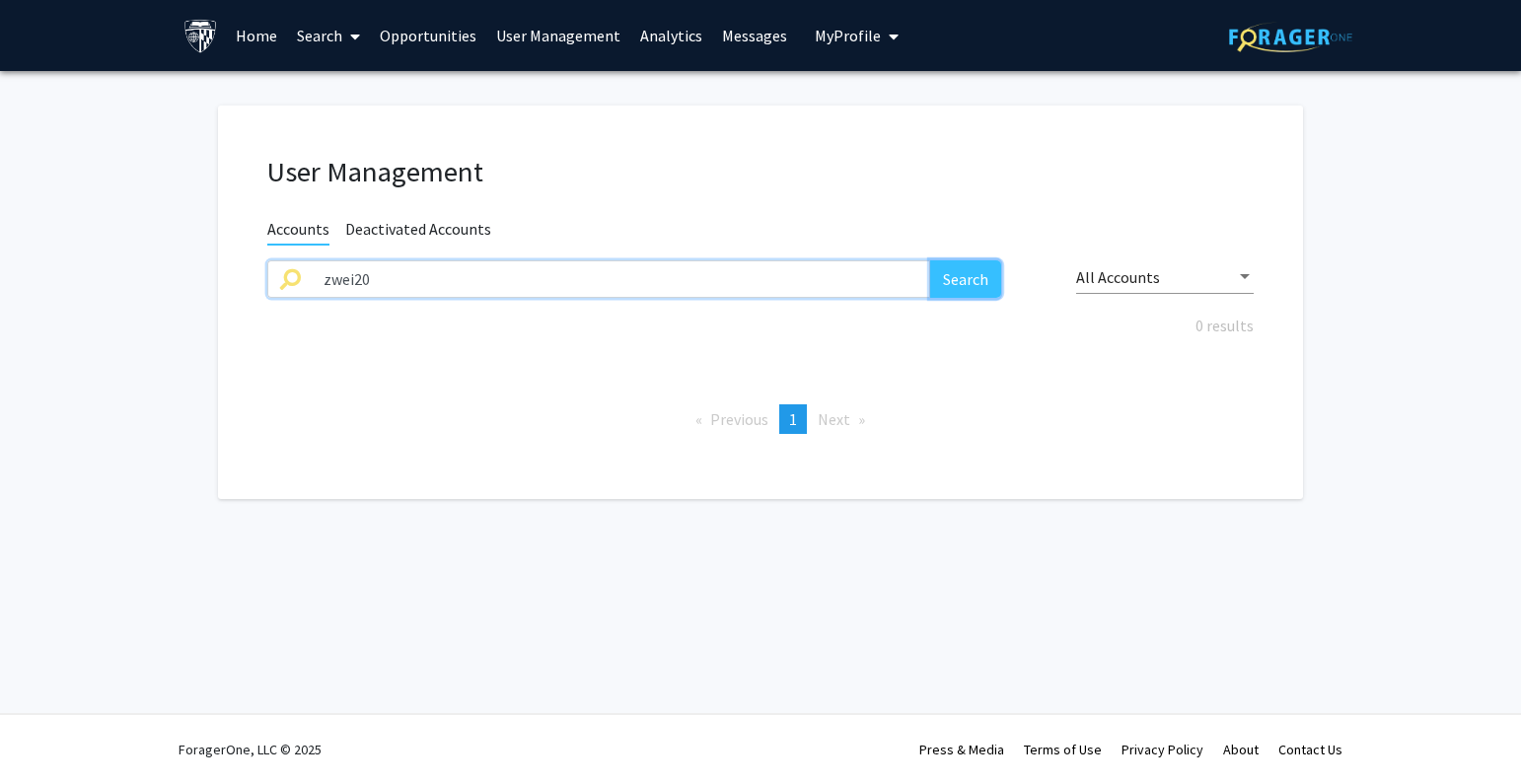 click on "Search" 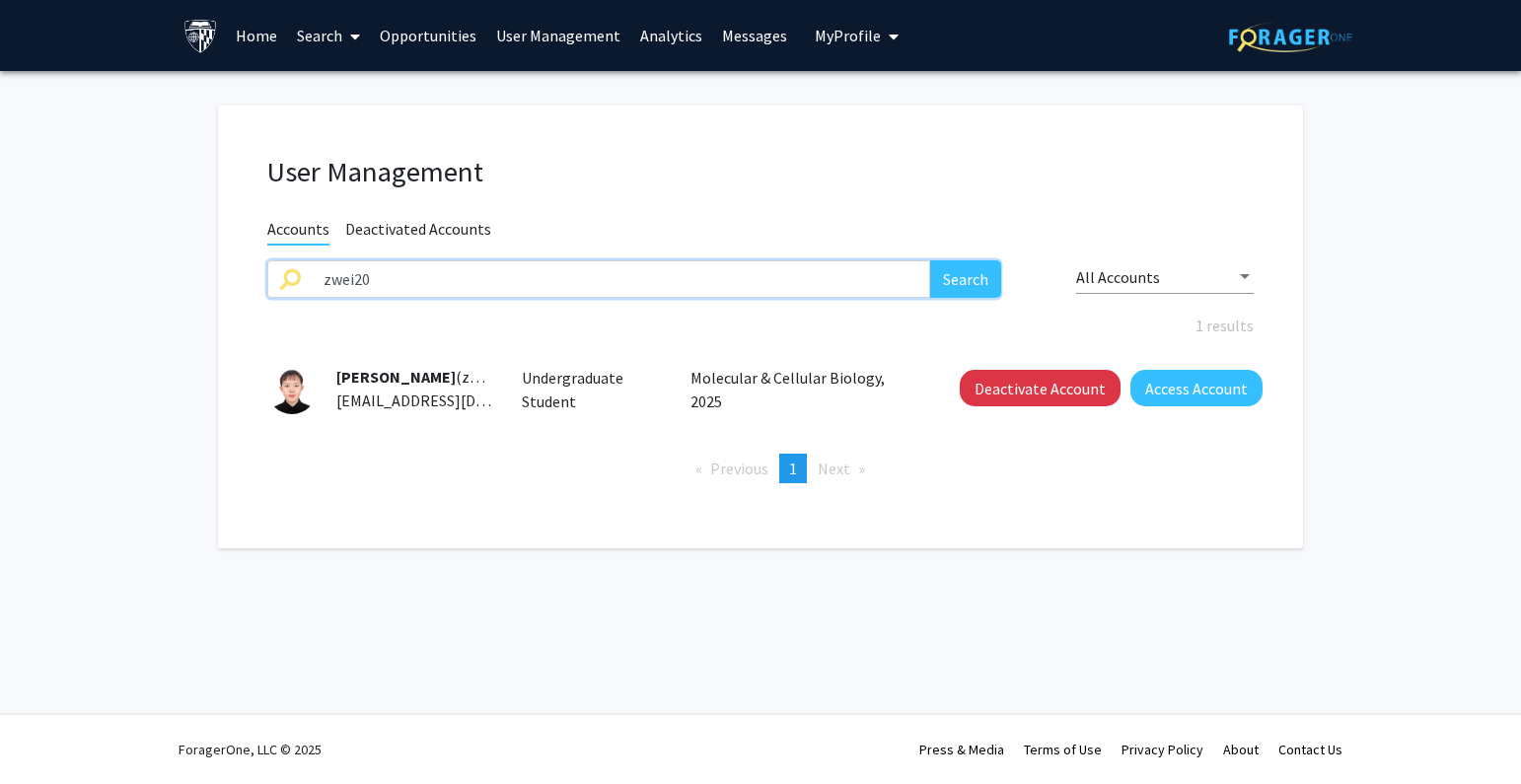 drag, startPoint x: 427, startPoint y: 282, endPoint x: 231, endPoint y: 293, distance: 196.30843 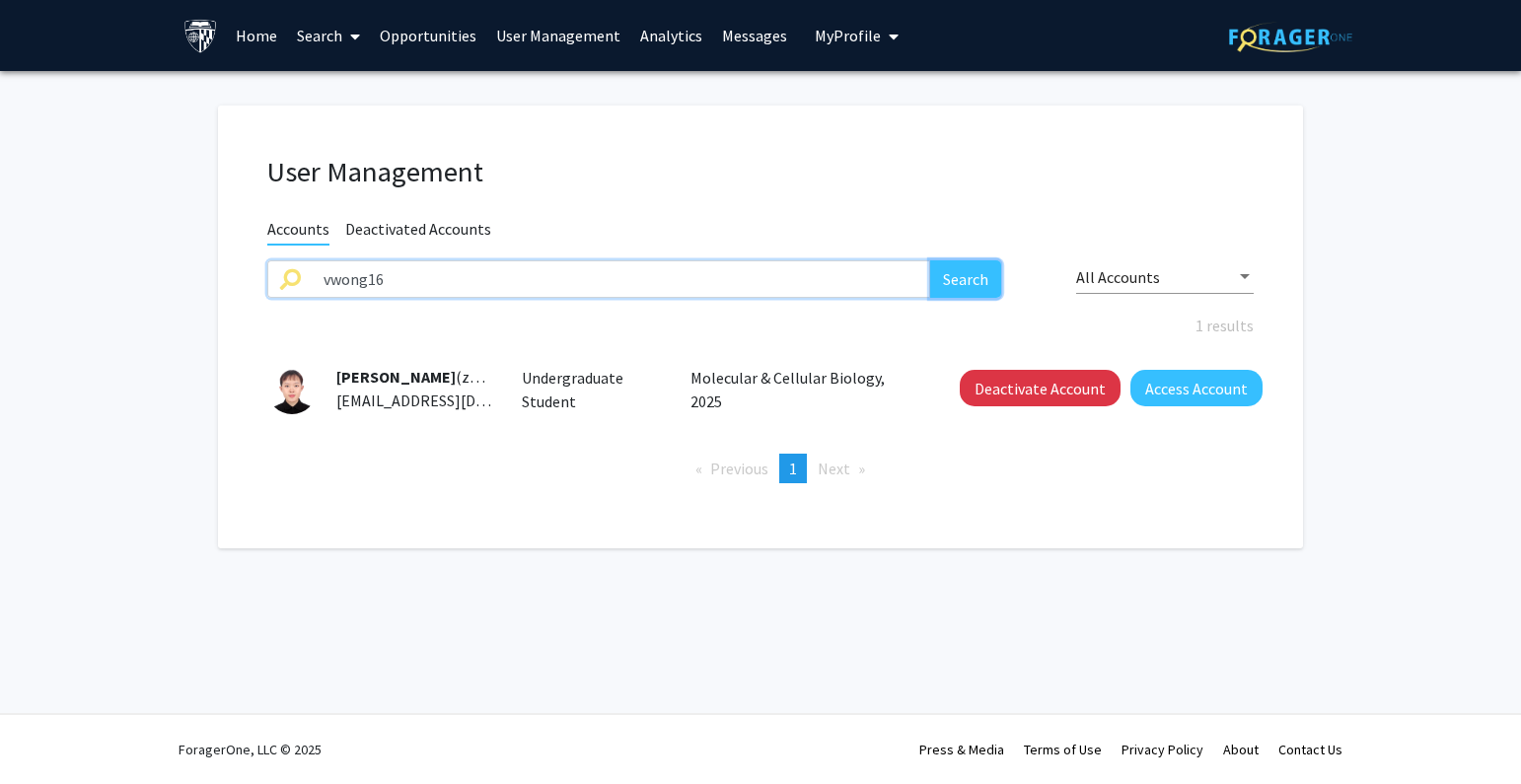 click on "Search" 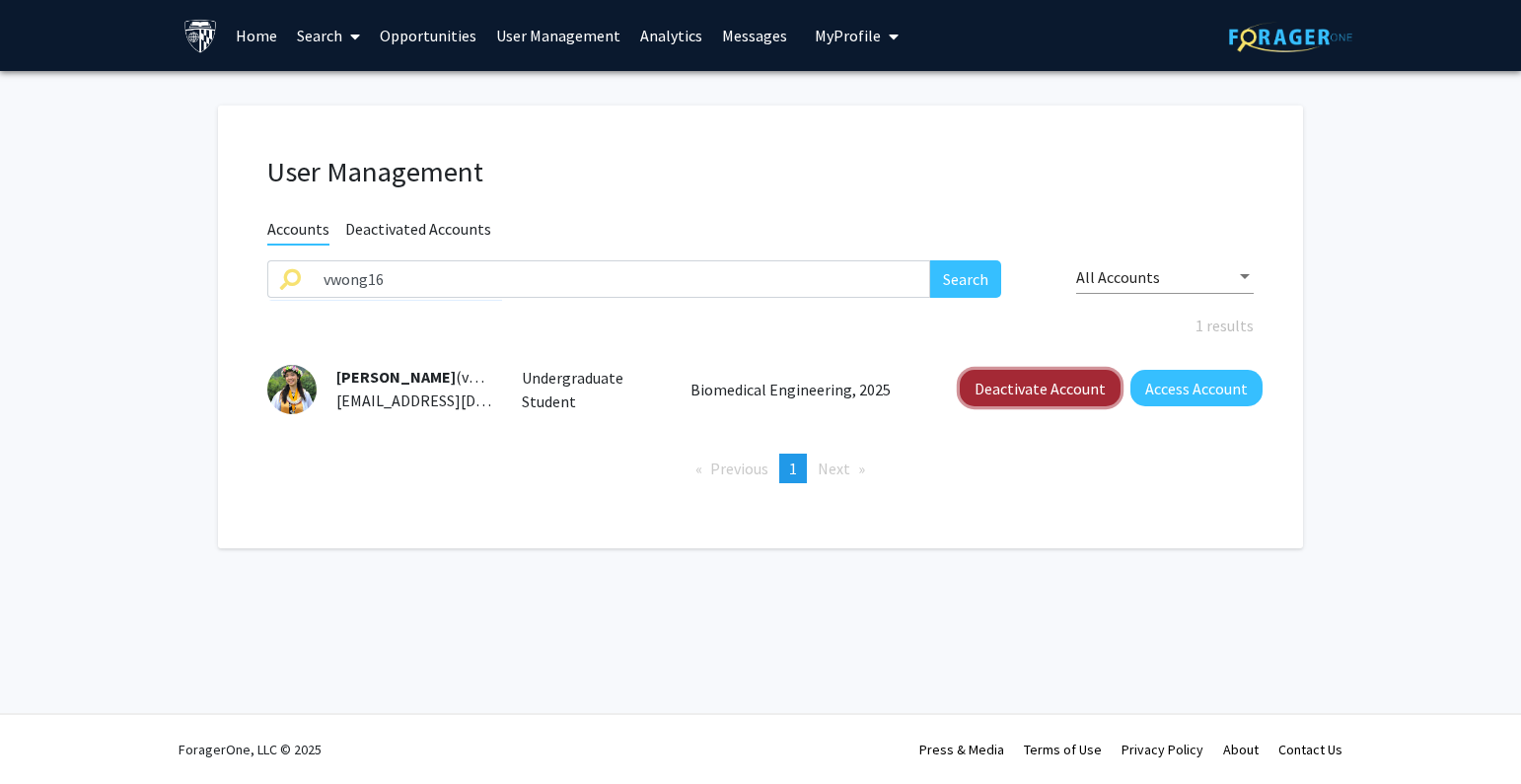 click on "Deactivate Account" 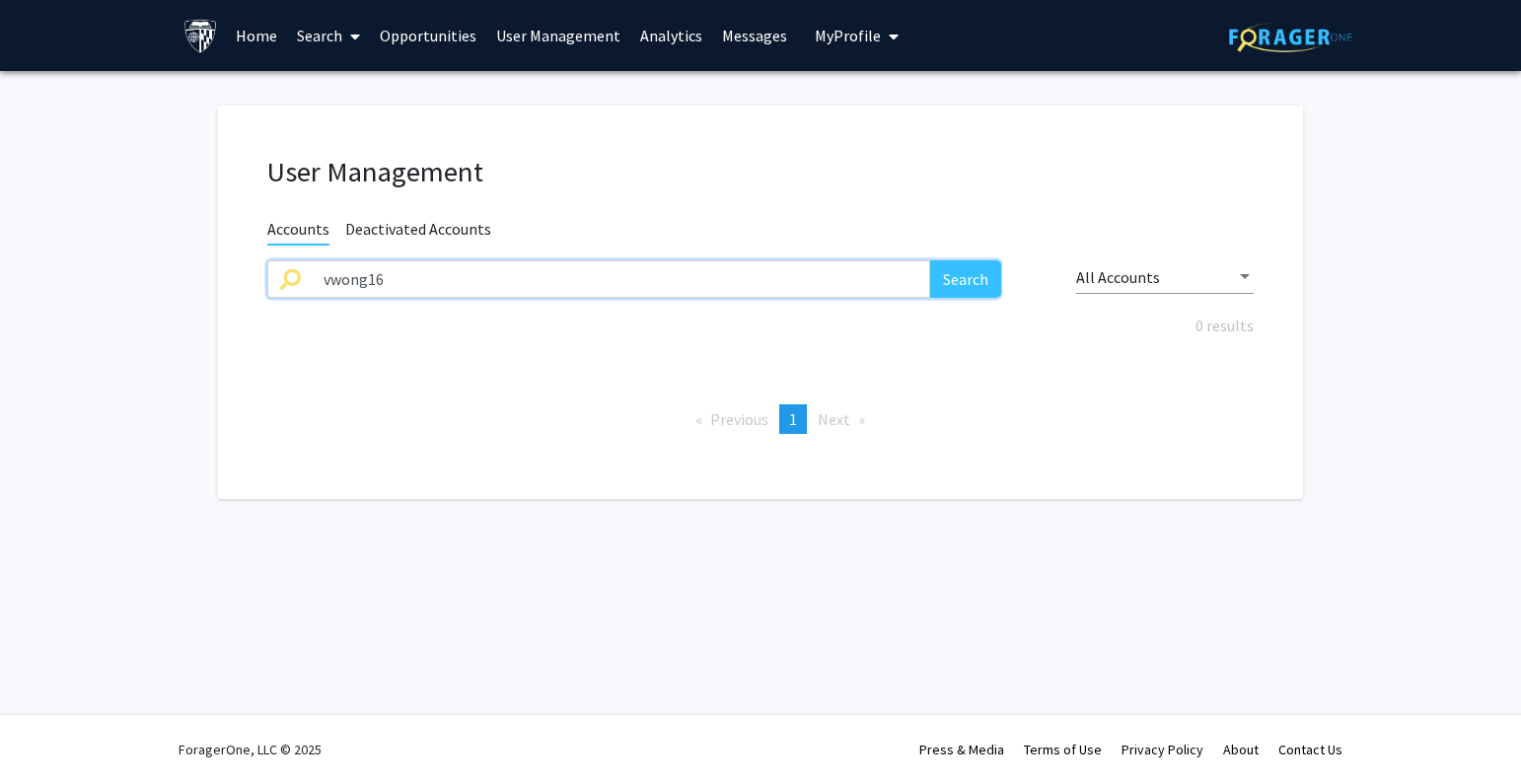 drag, startPoint x: 419, startPoint y: 284, endPoint x: 186, endPoint y: 281, distance: 233.01931 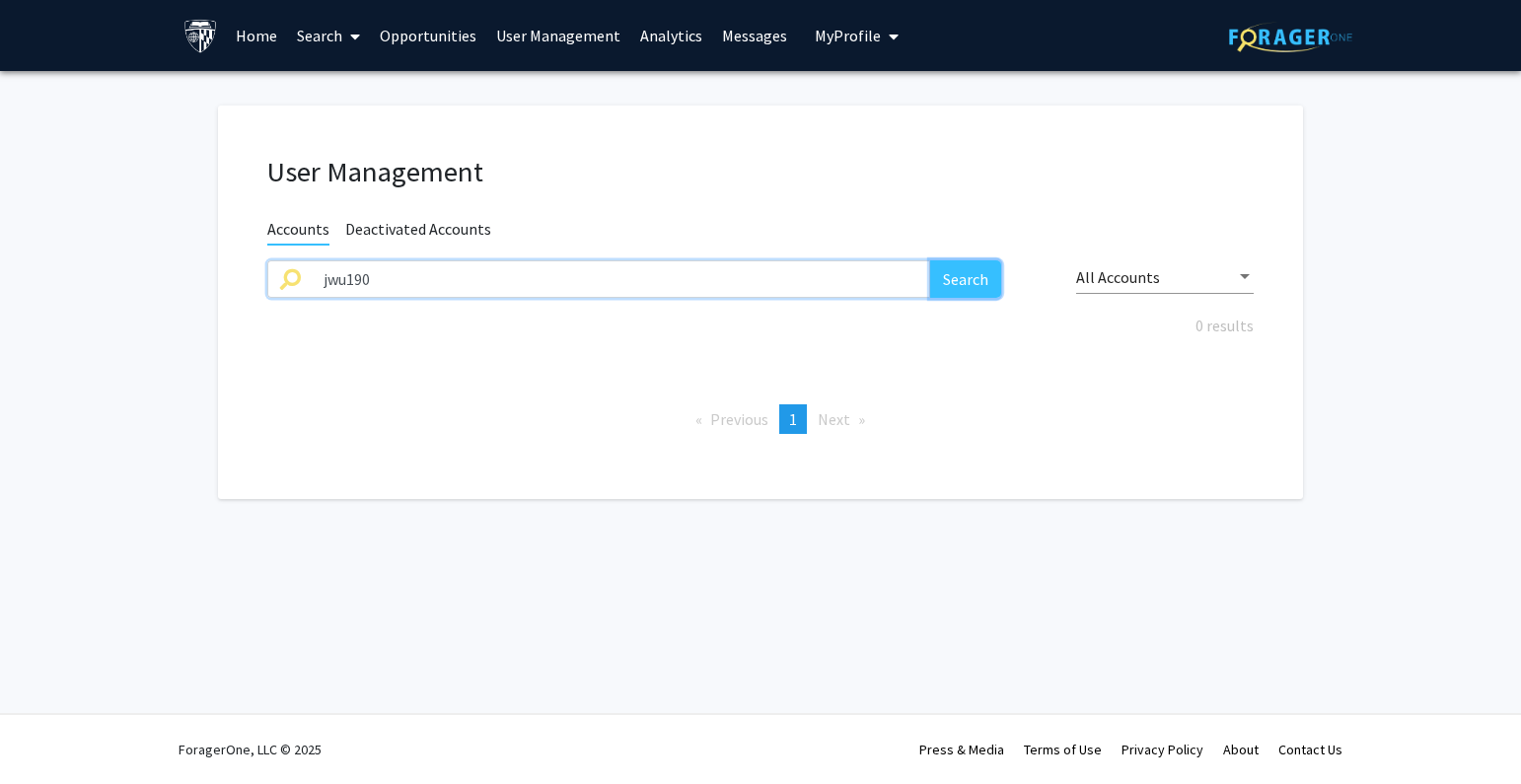 click on "Search" 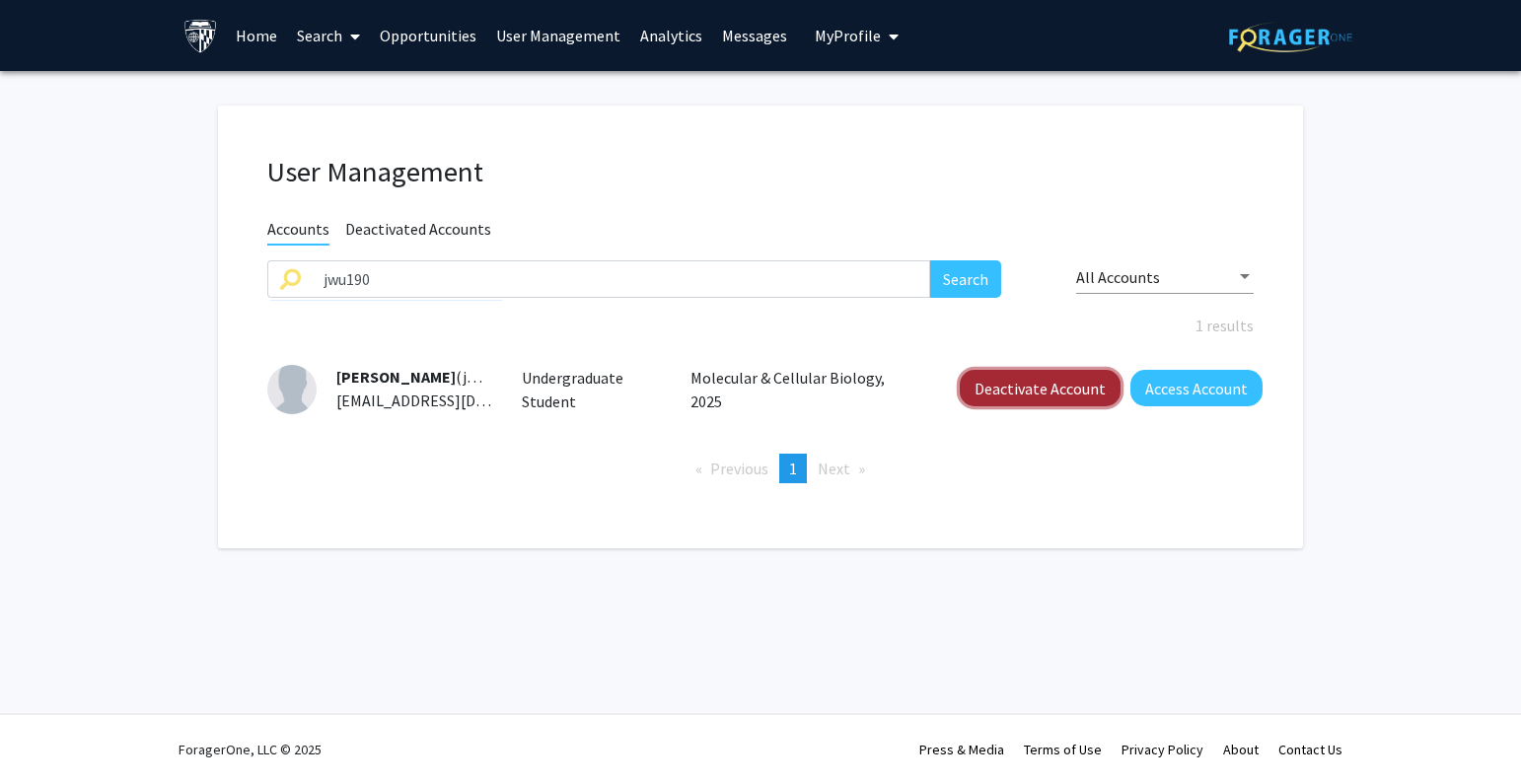 click on "Deactivate Account" 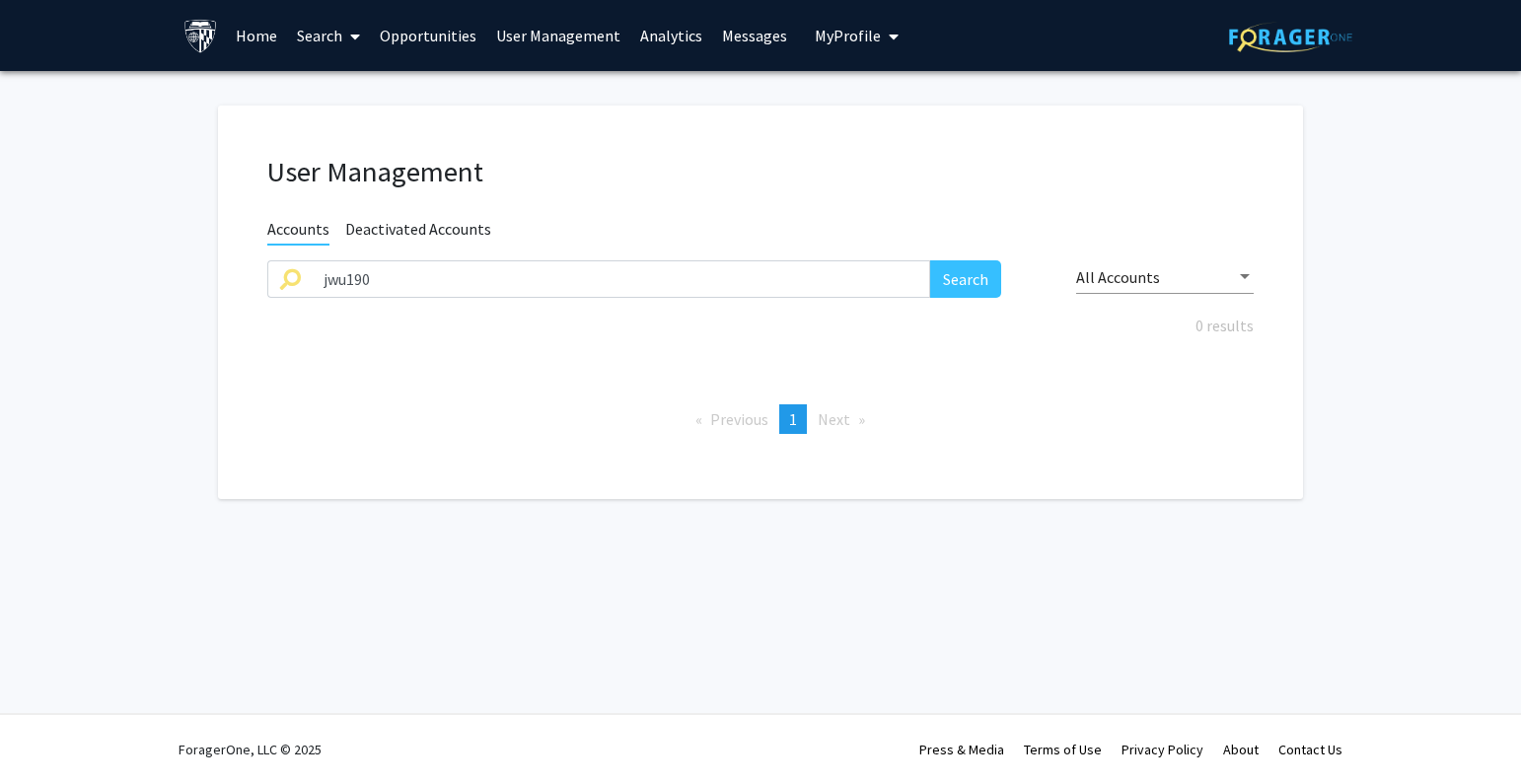 drag, startPoint x: 455, startPoint y: 256, endPoint x: 218, endPoint y: 276, distance: 237.8424 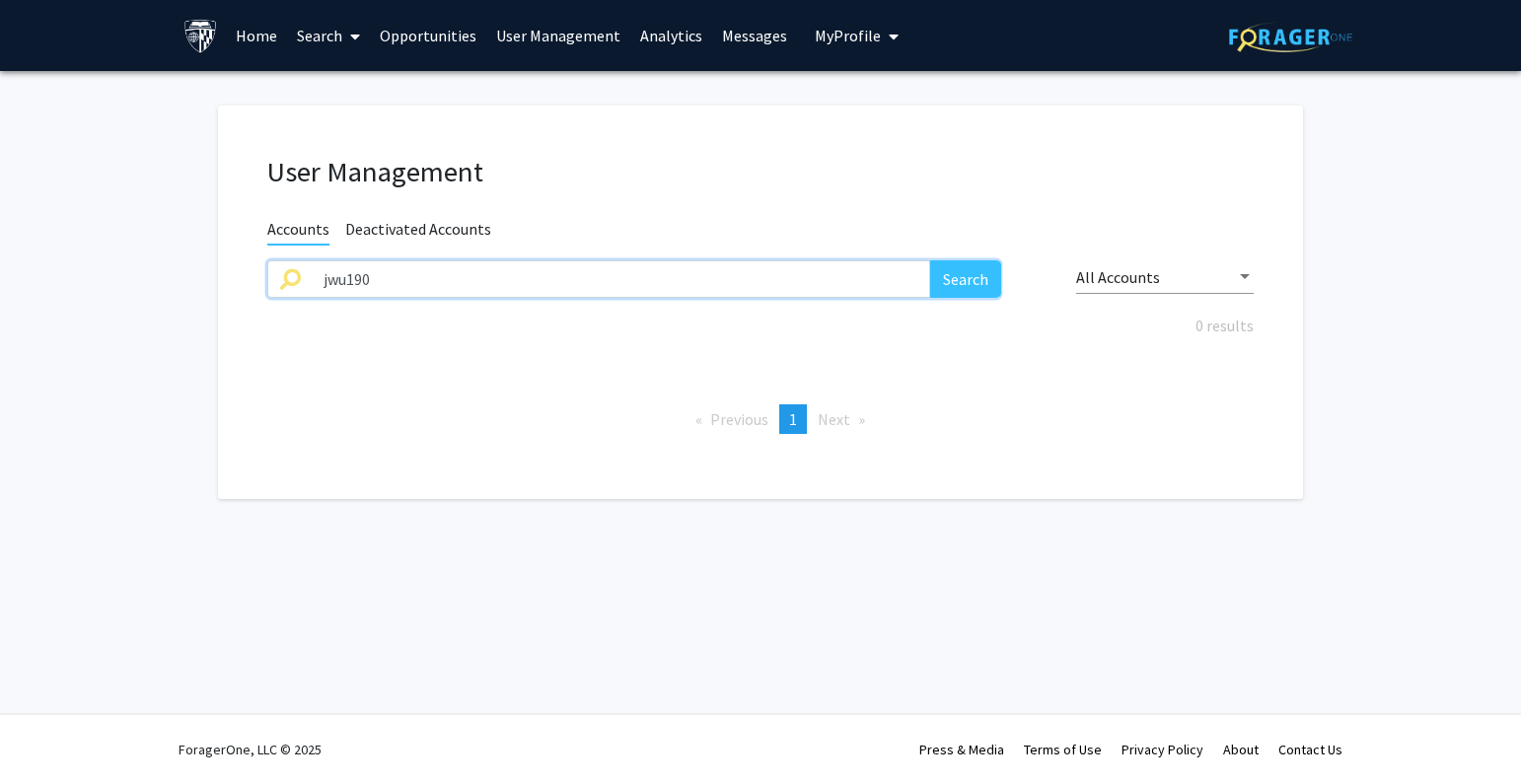 click on "jwu190" 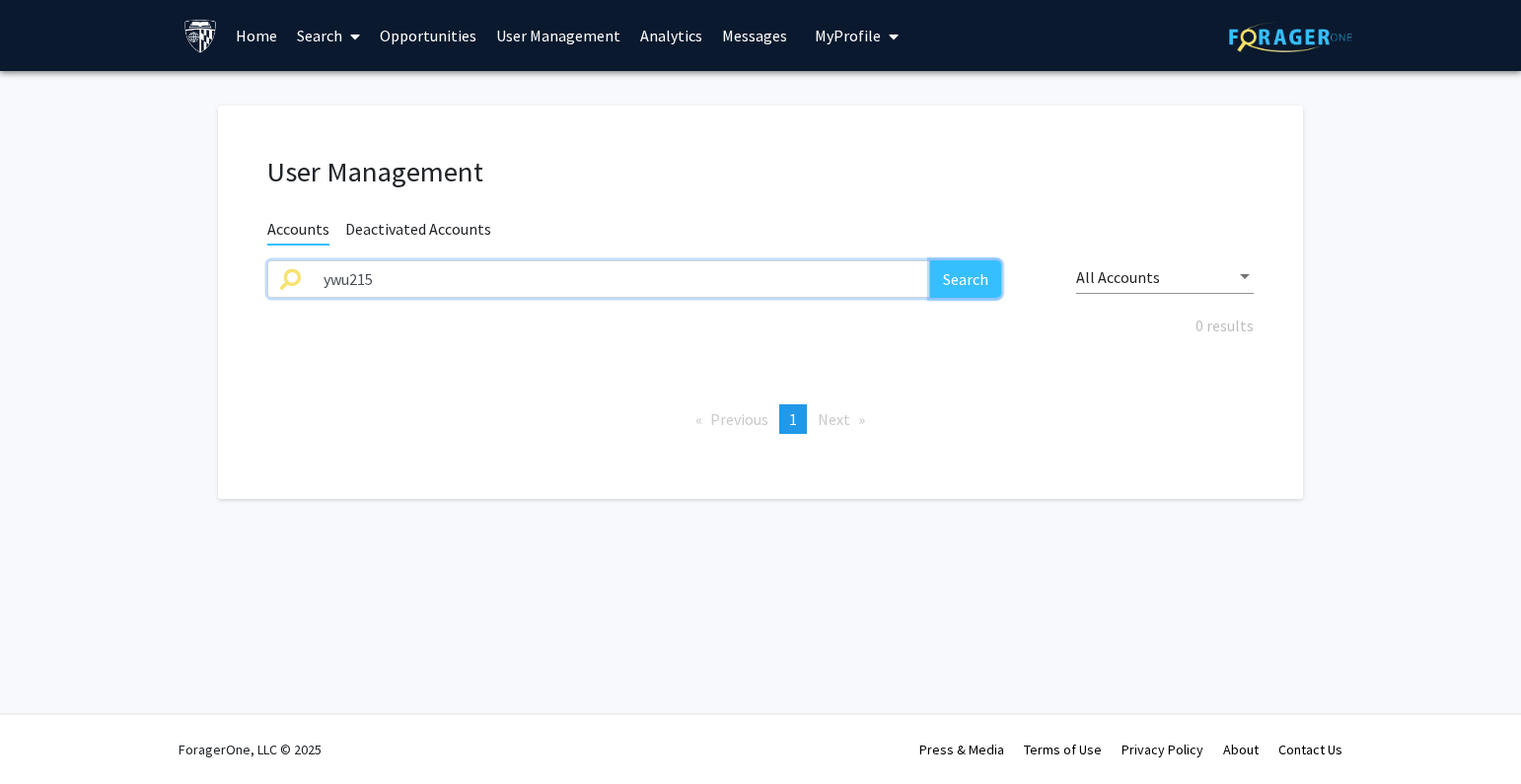 click on "Search" 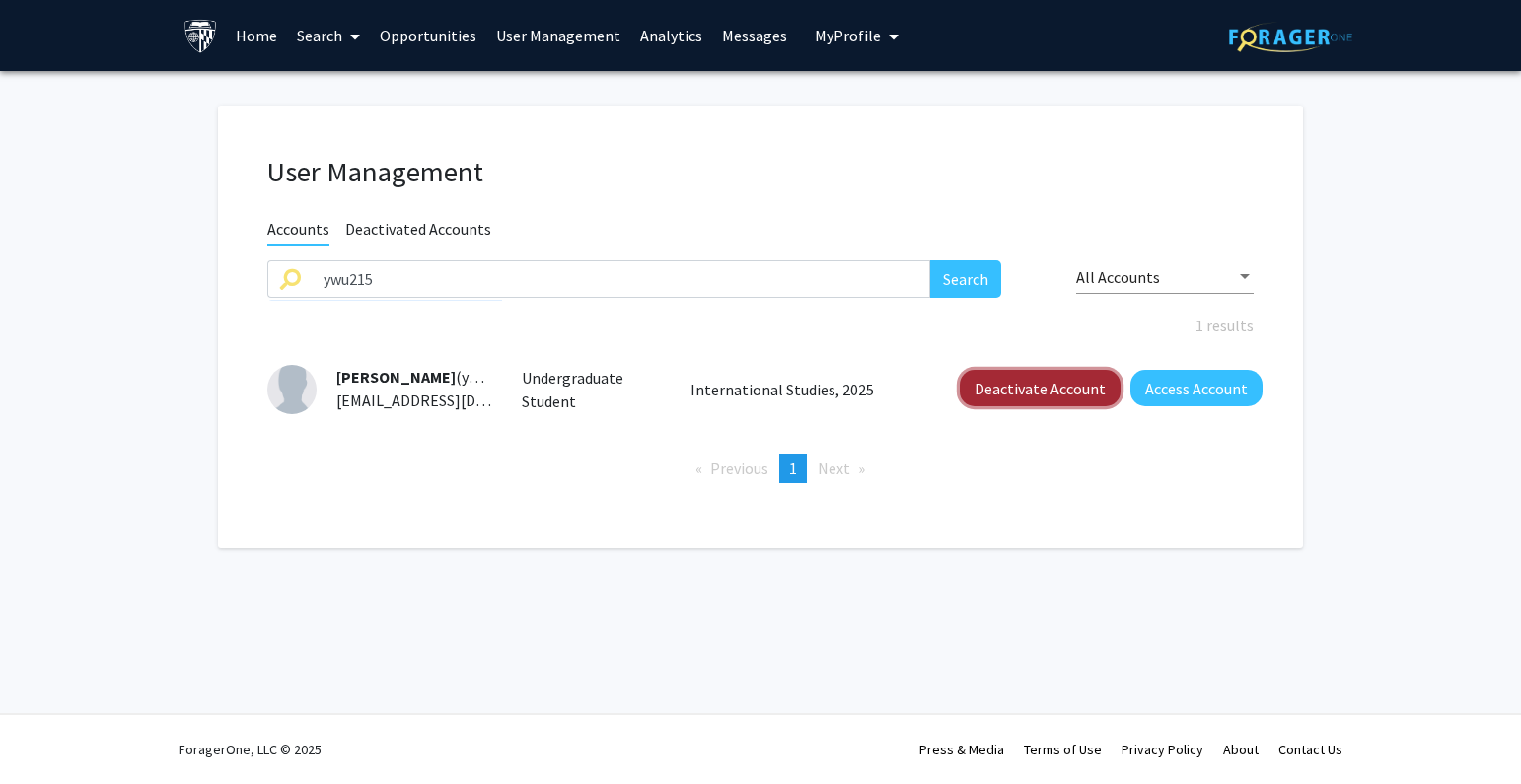 click on "Deactivate Account" 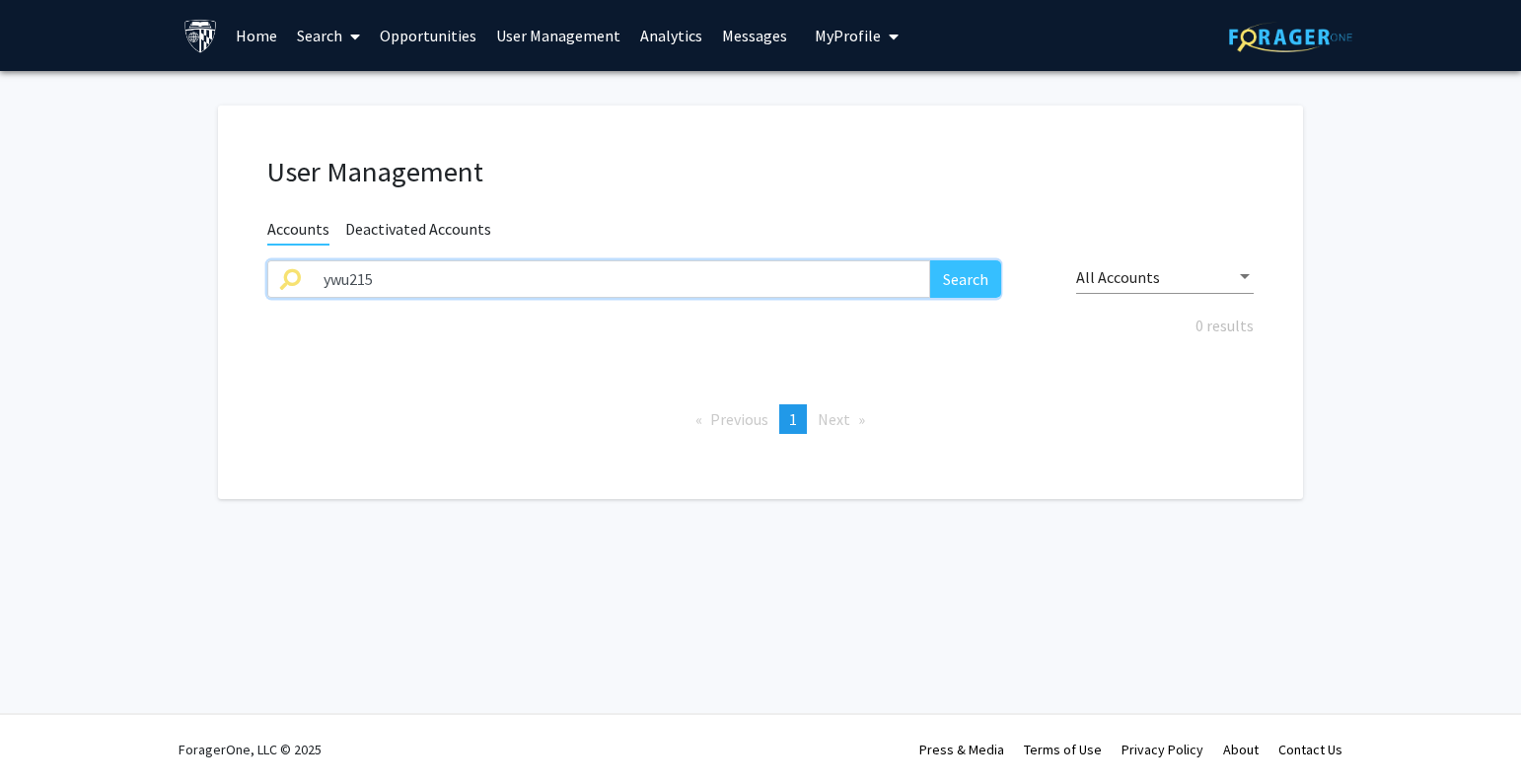 drag, startPoint x: 621, startPoint y: 293, endPoint x: 201, endPoint y: 293, distance: 420 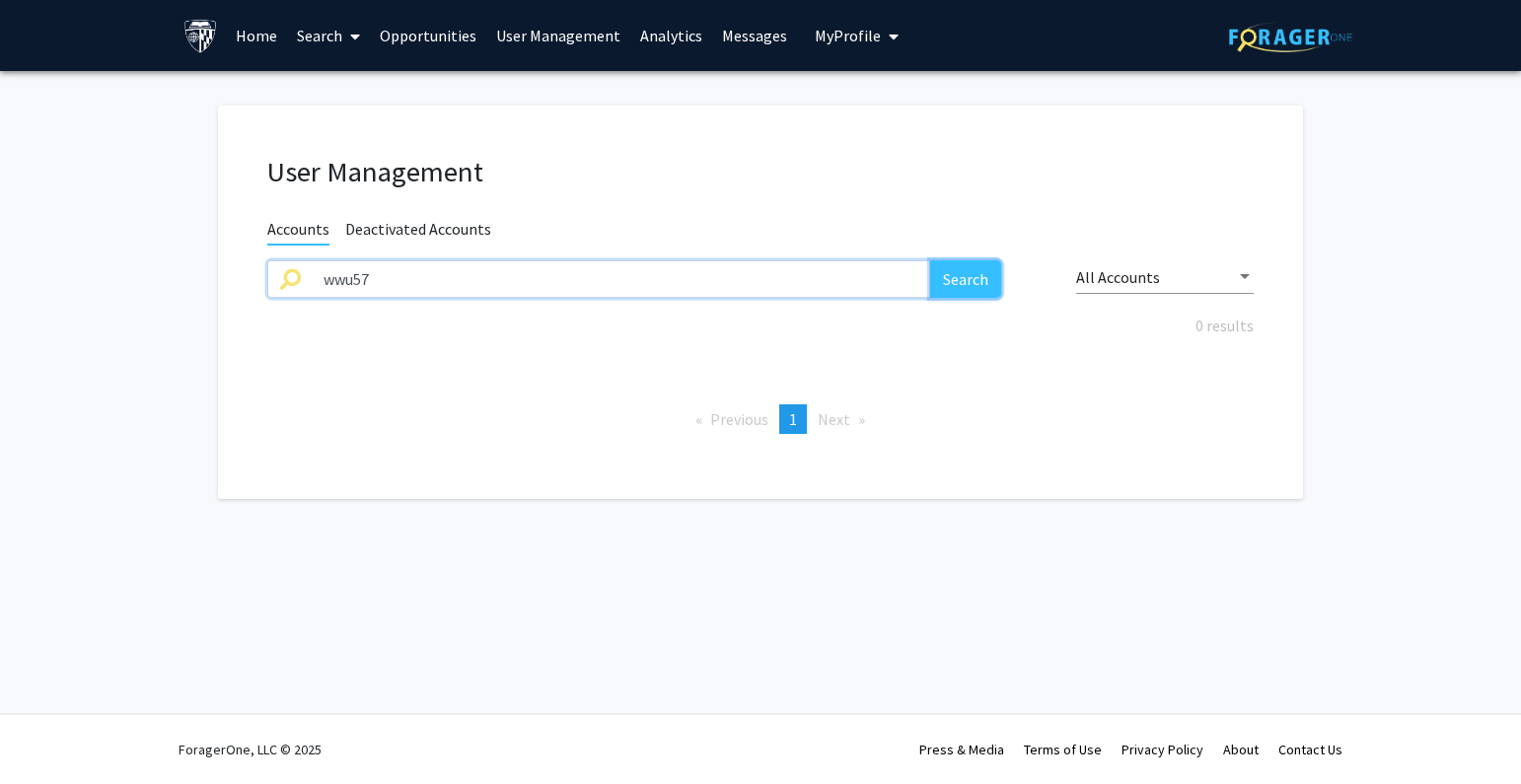 click on "Search" 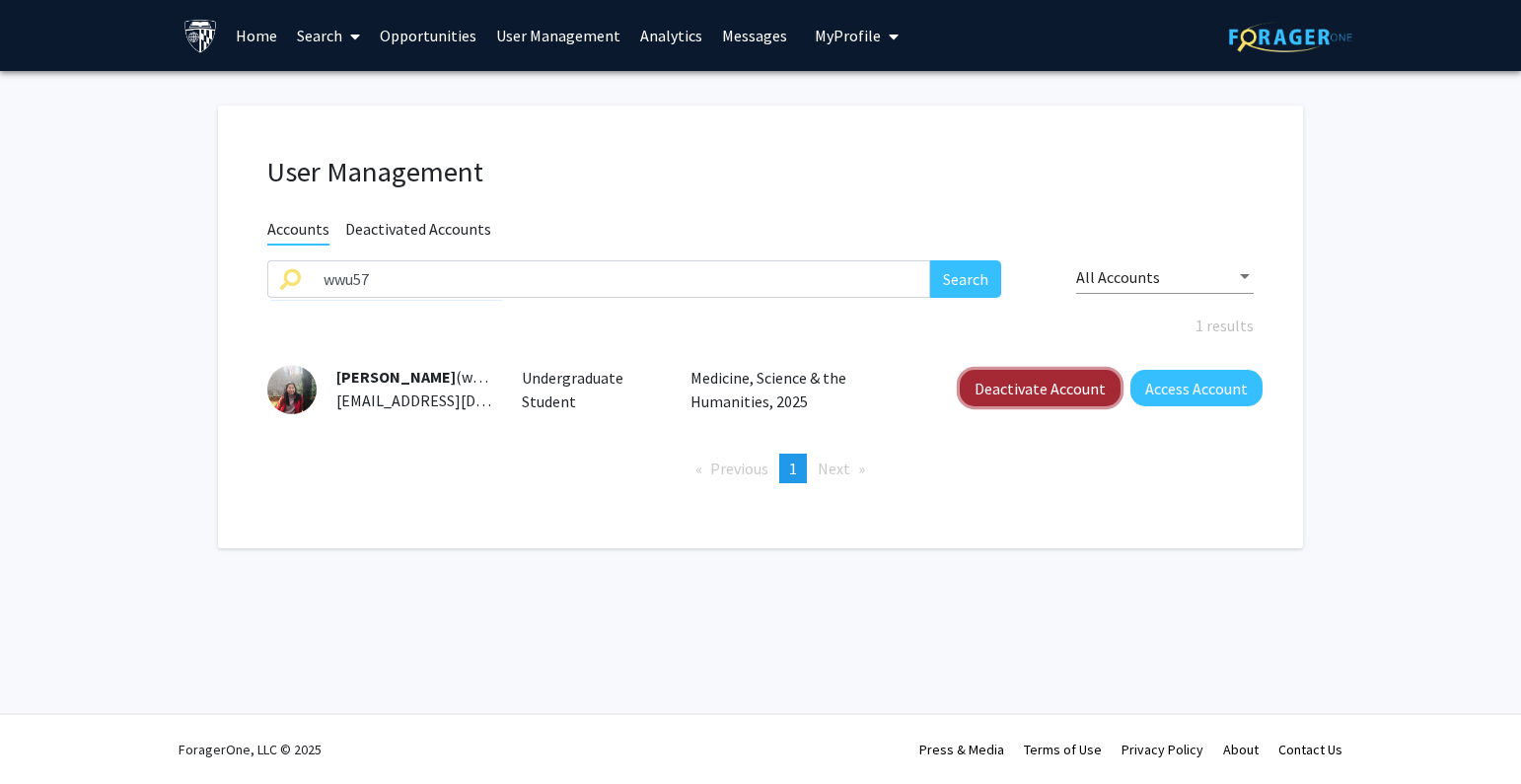 click on "Deactivate Account" 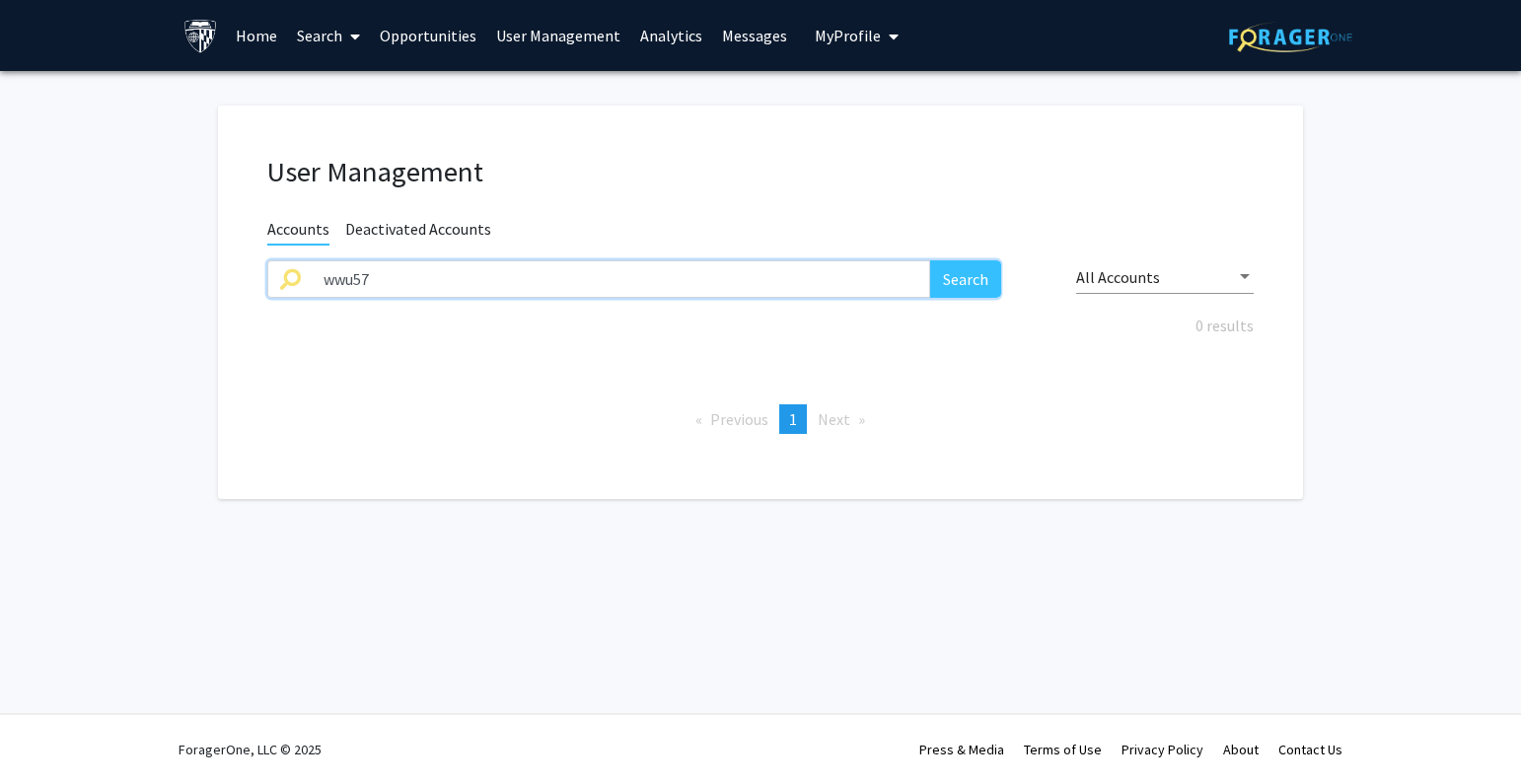 drag, startPoint x: 427, startPoint y: 281, endPoint x: 267, endPoint y: 293, distance: 160.44937 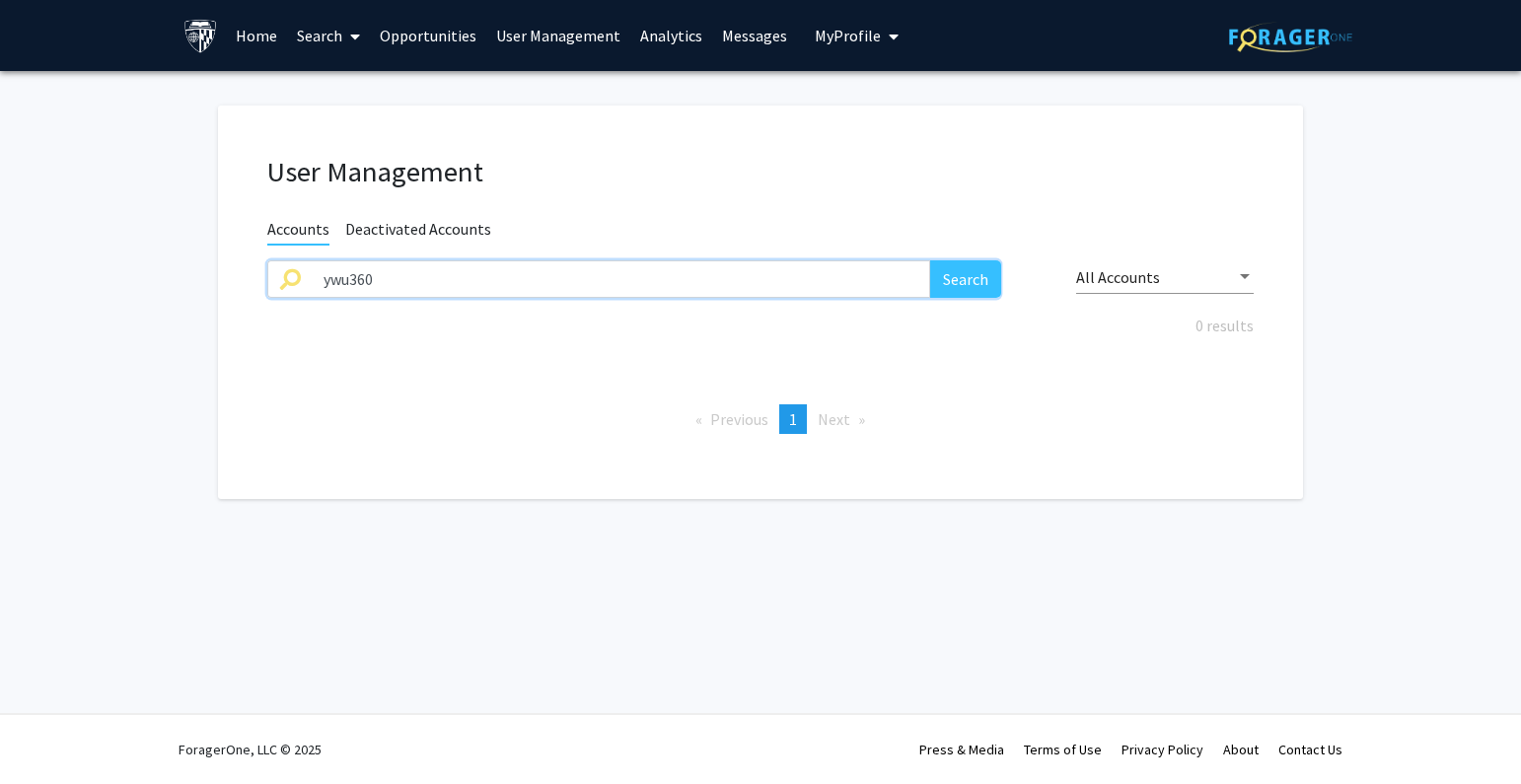 type on "ywu360" 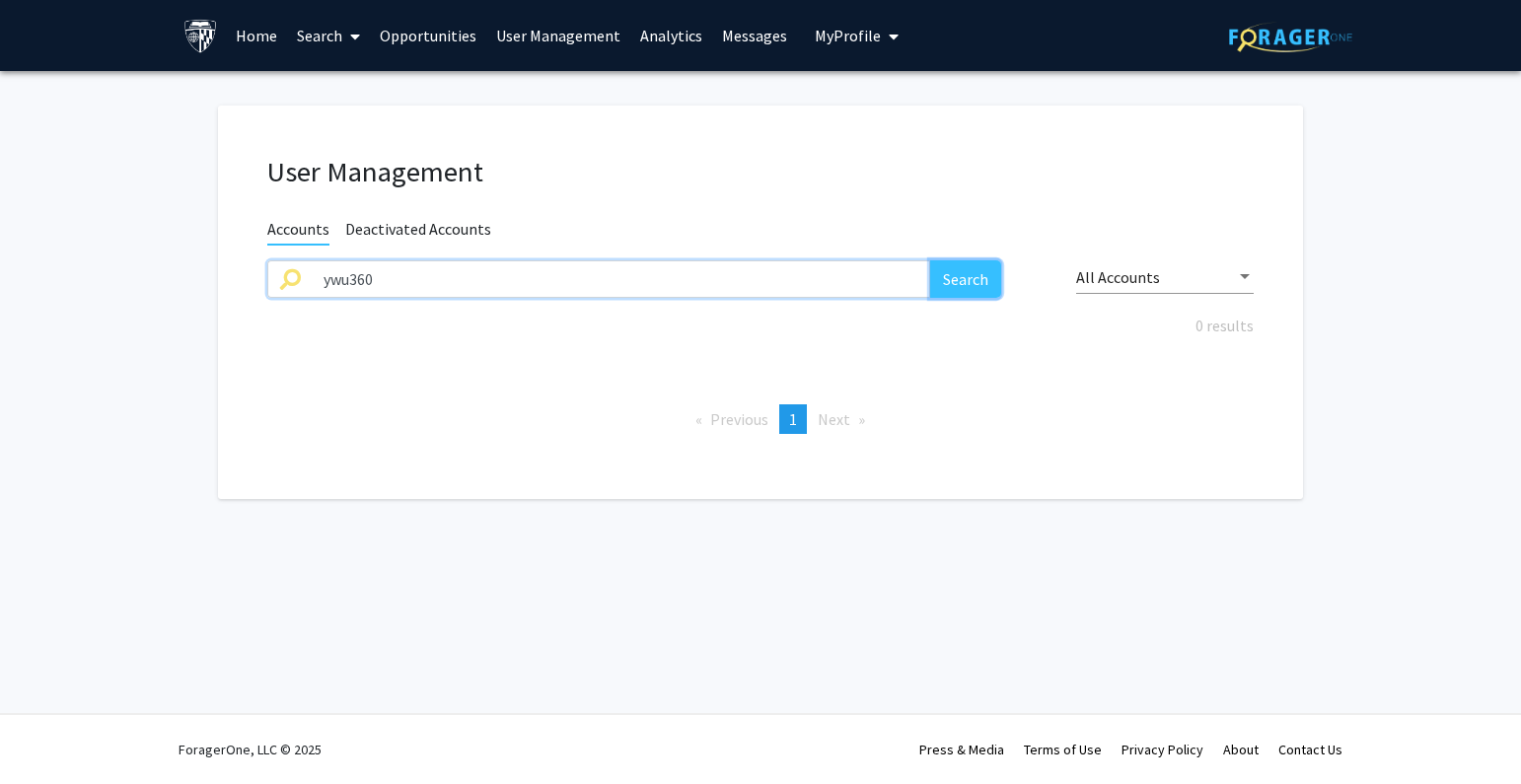 click on "Search" 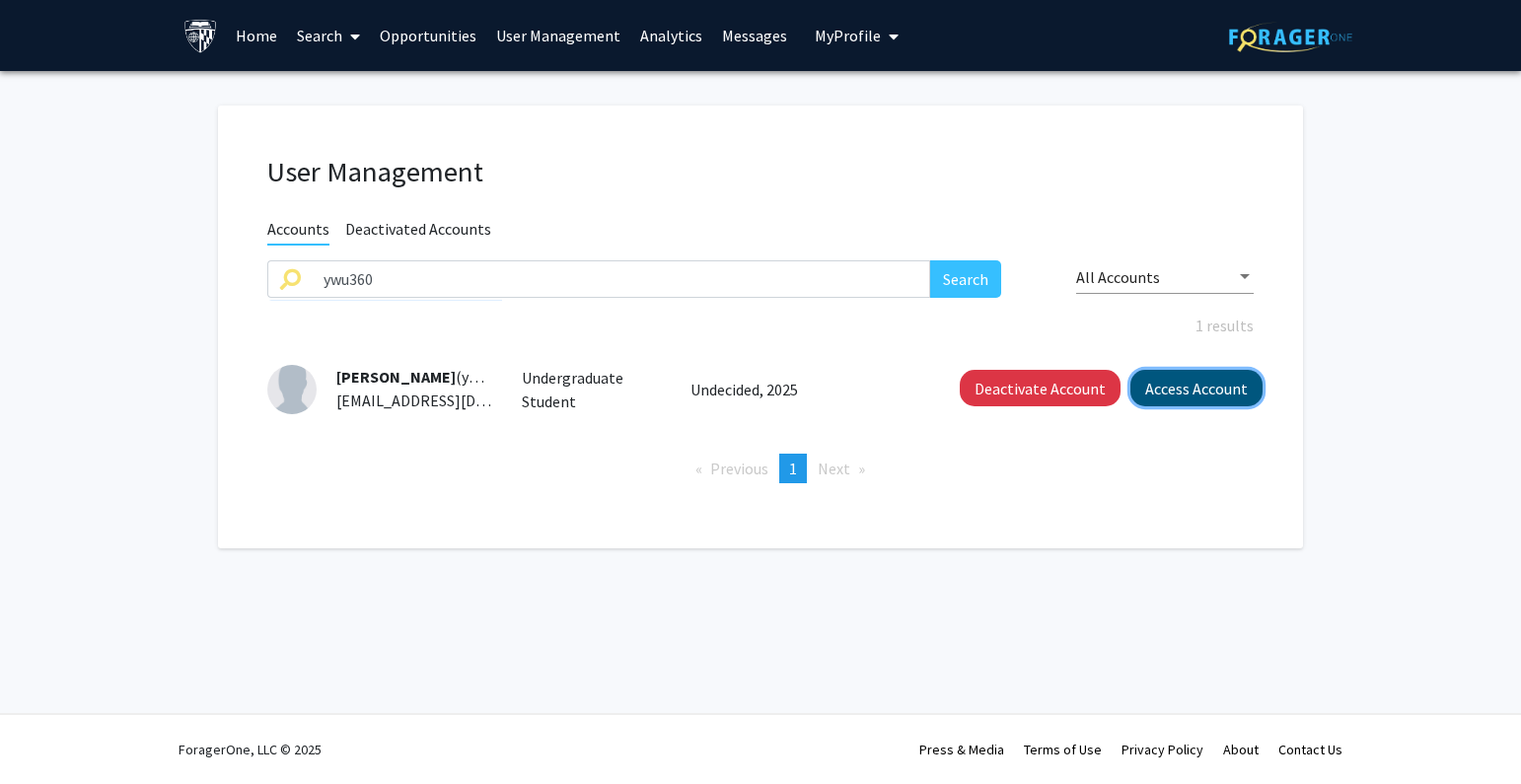 click on "Access Account" 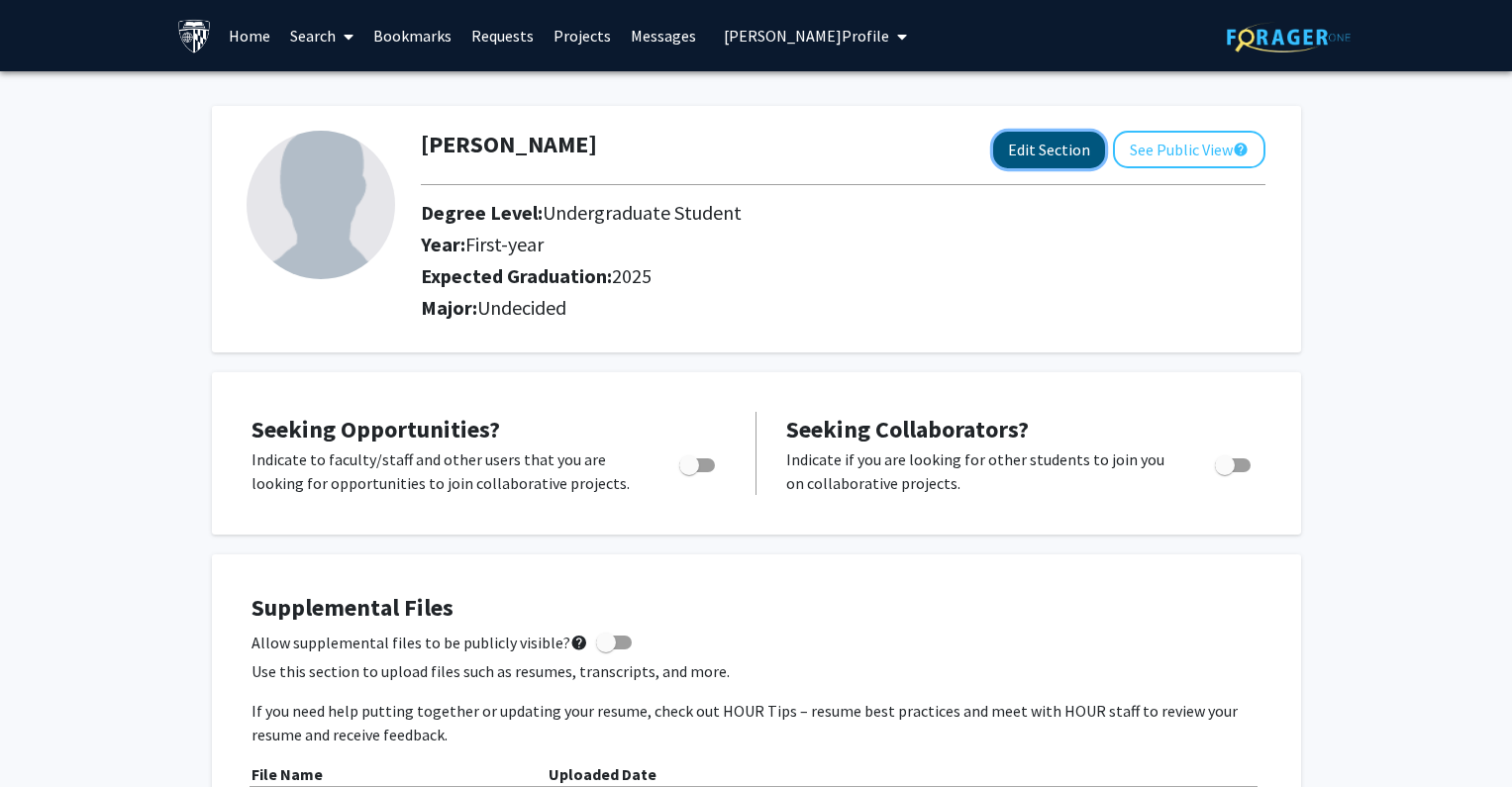 click on "Edit Section" 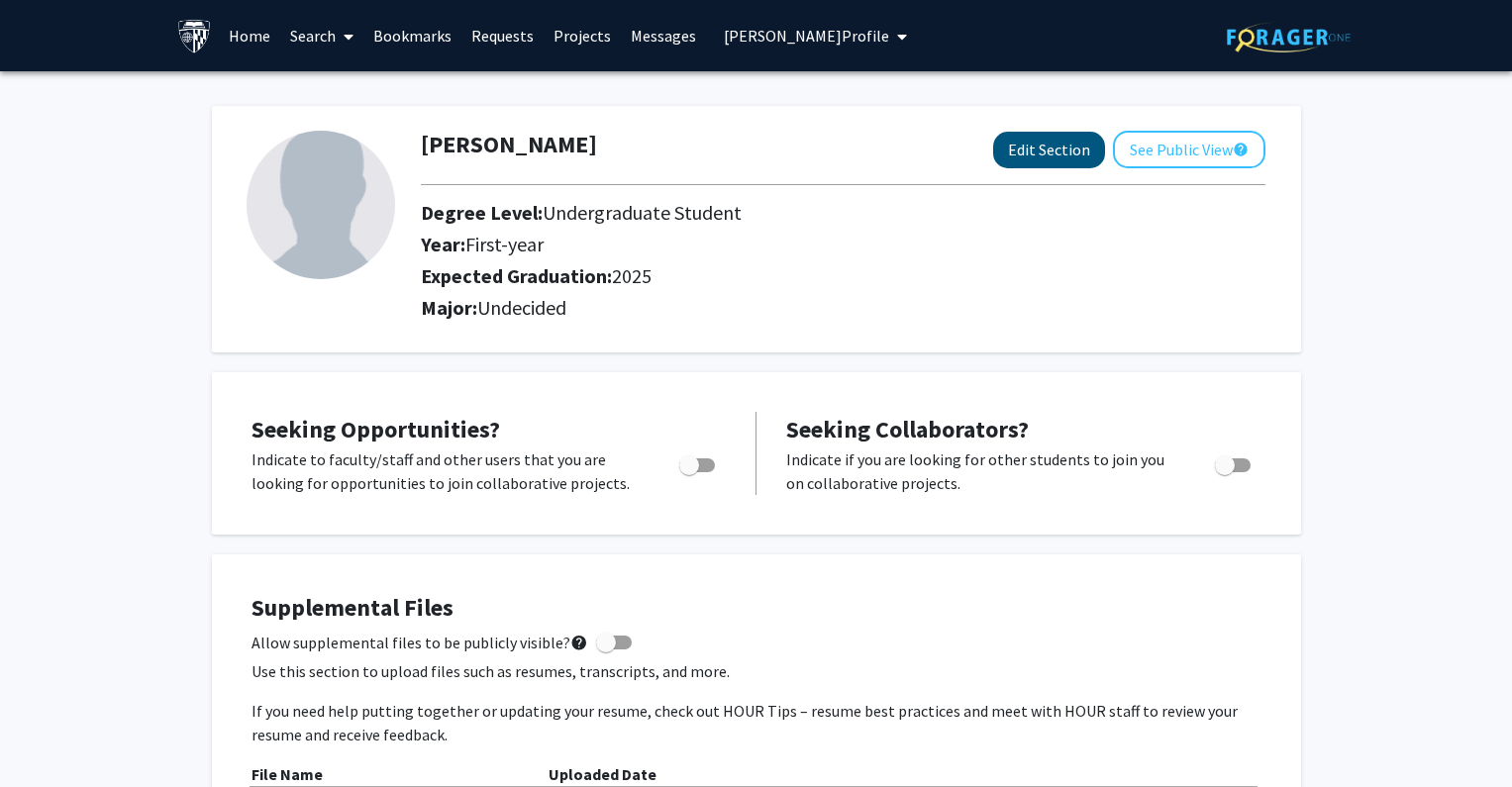 select on "first-year" 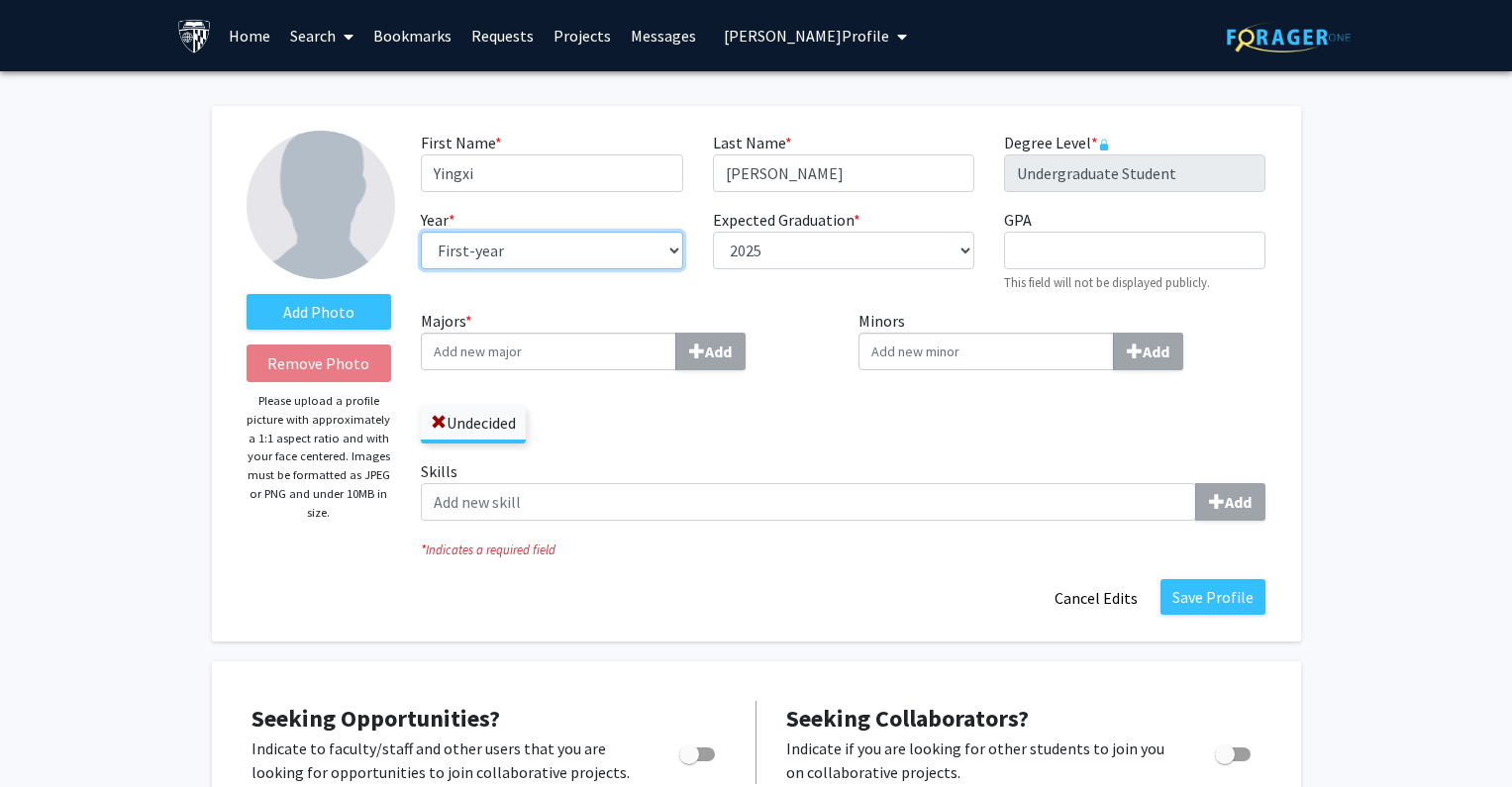 click on "---  First-year   Sophomore   Junior   Senior   Postbaccalaureate Certificate" at bounding box center (552, 250) 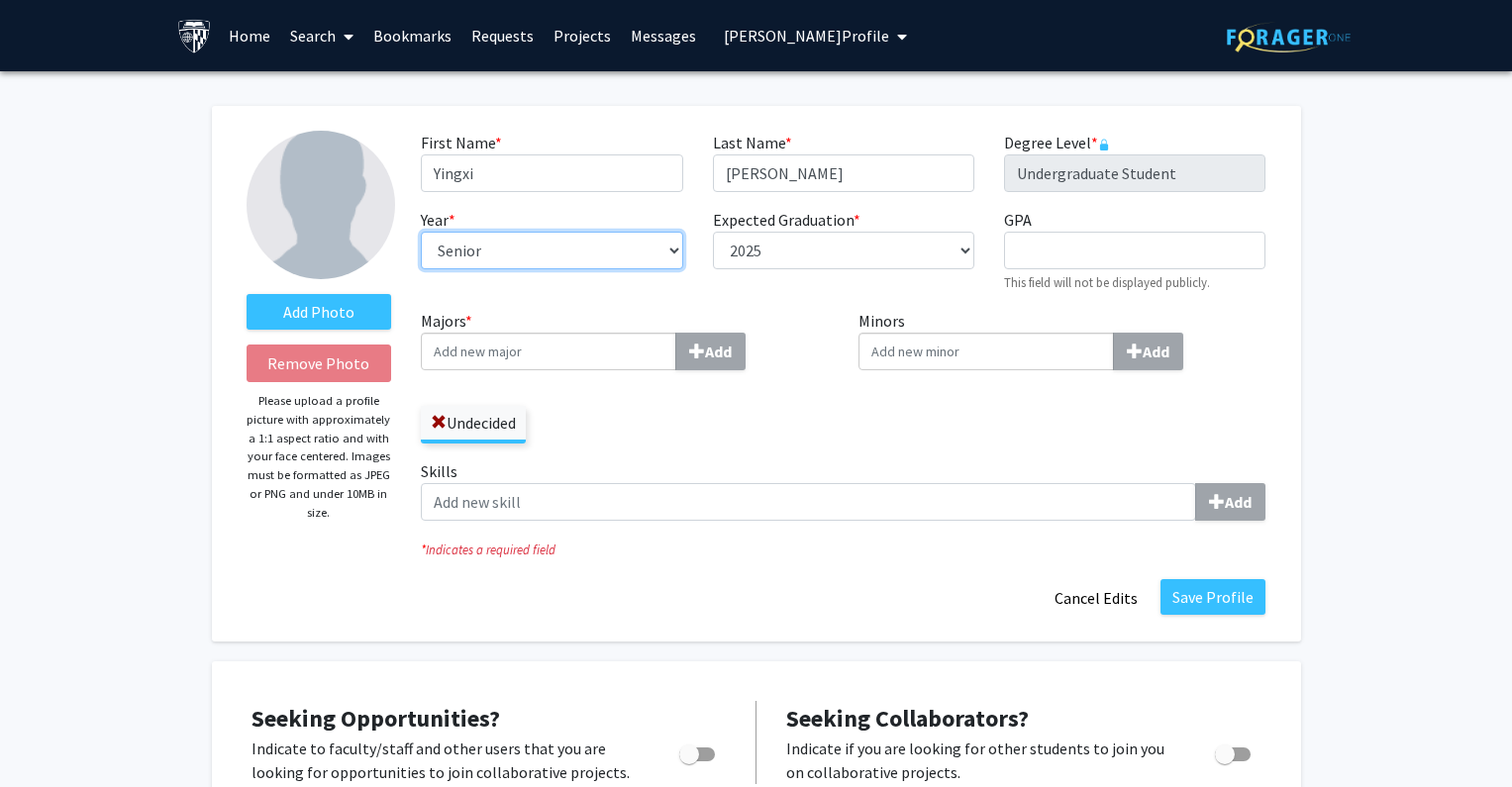 click on "---  First-year   Sophomore   Junior   Senior   Postbaccalaureate Certificate" at bounding box center (552, 250) 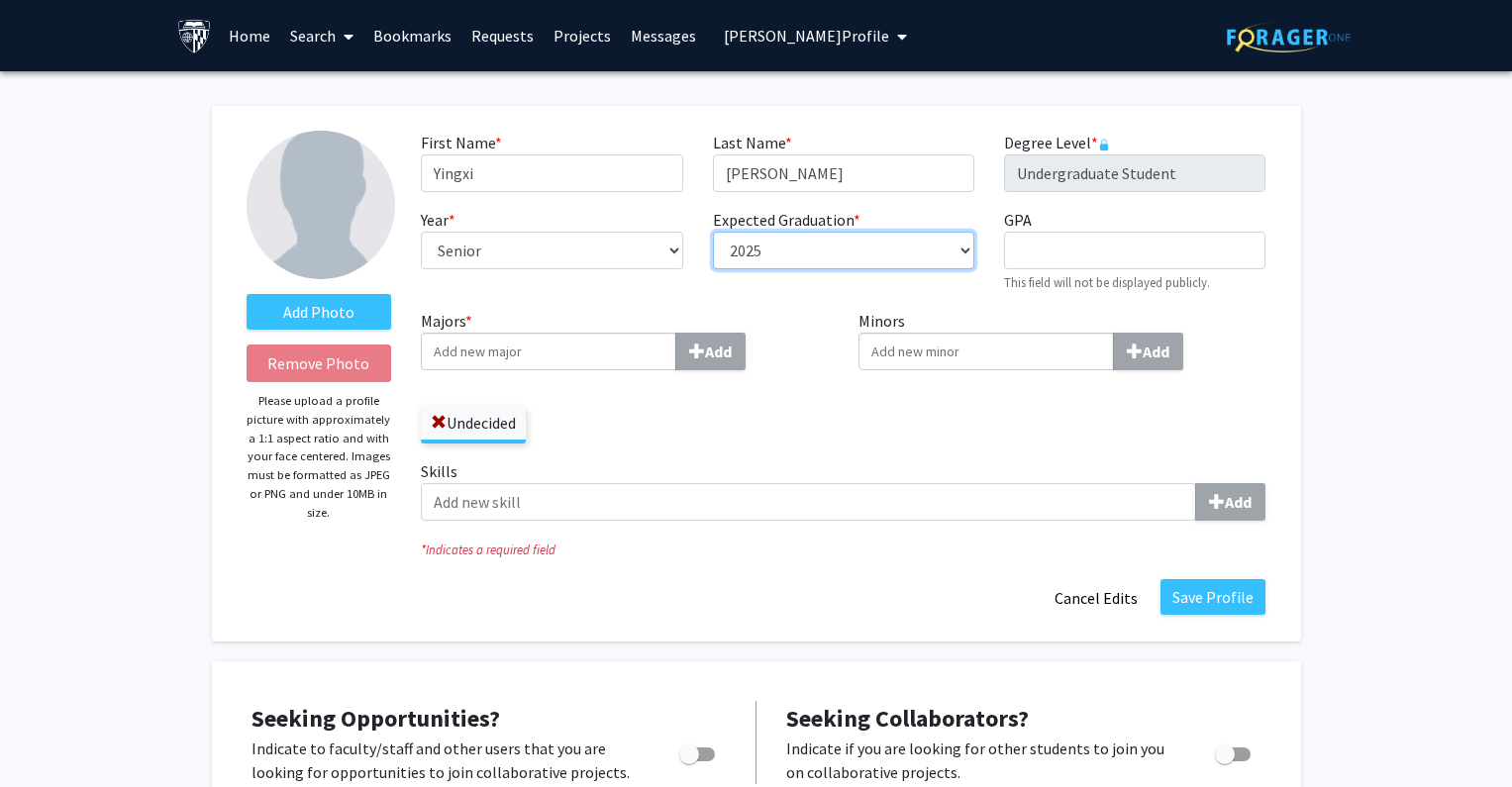 click on "---  2018   2019   2020   2021   2022   2023   2024   2025   2026   2027   2028   2029   2030   2031" at bounding box center [844, 250] 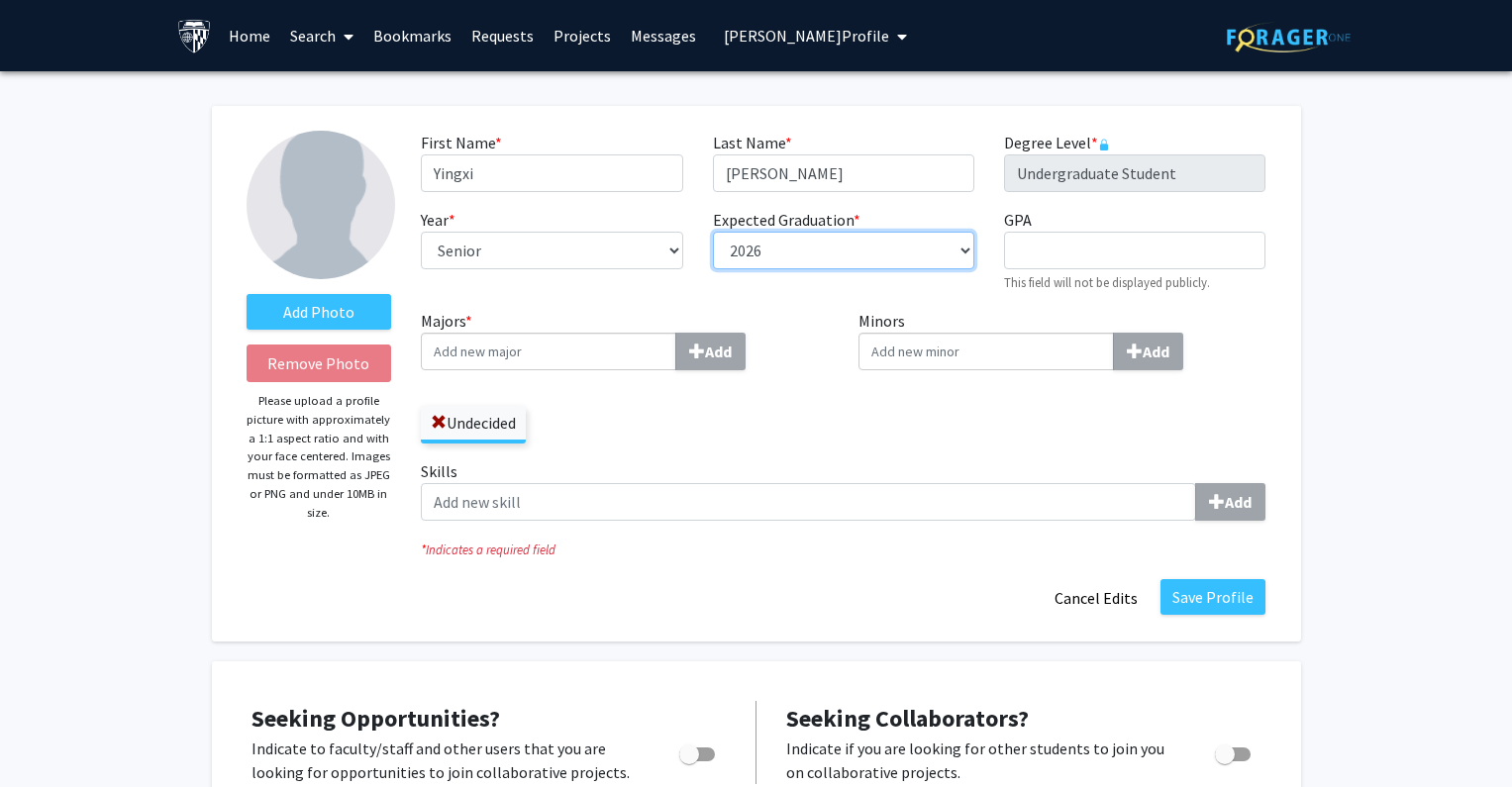 click on "---  2018   2019   2020   2021   2022   2023   2024   2025   2026   2027   2028   2029   2030   2031" at bounding box center (844, 250) 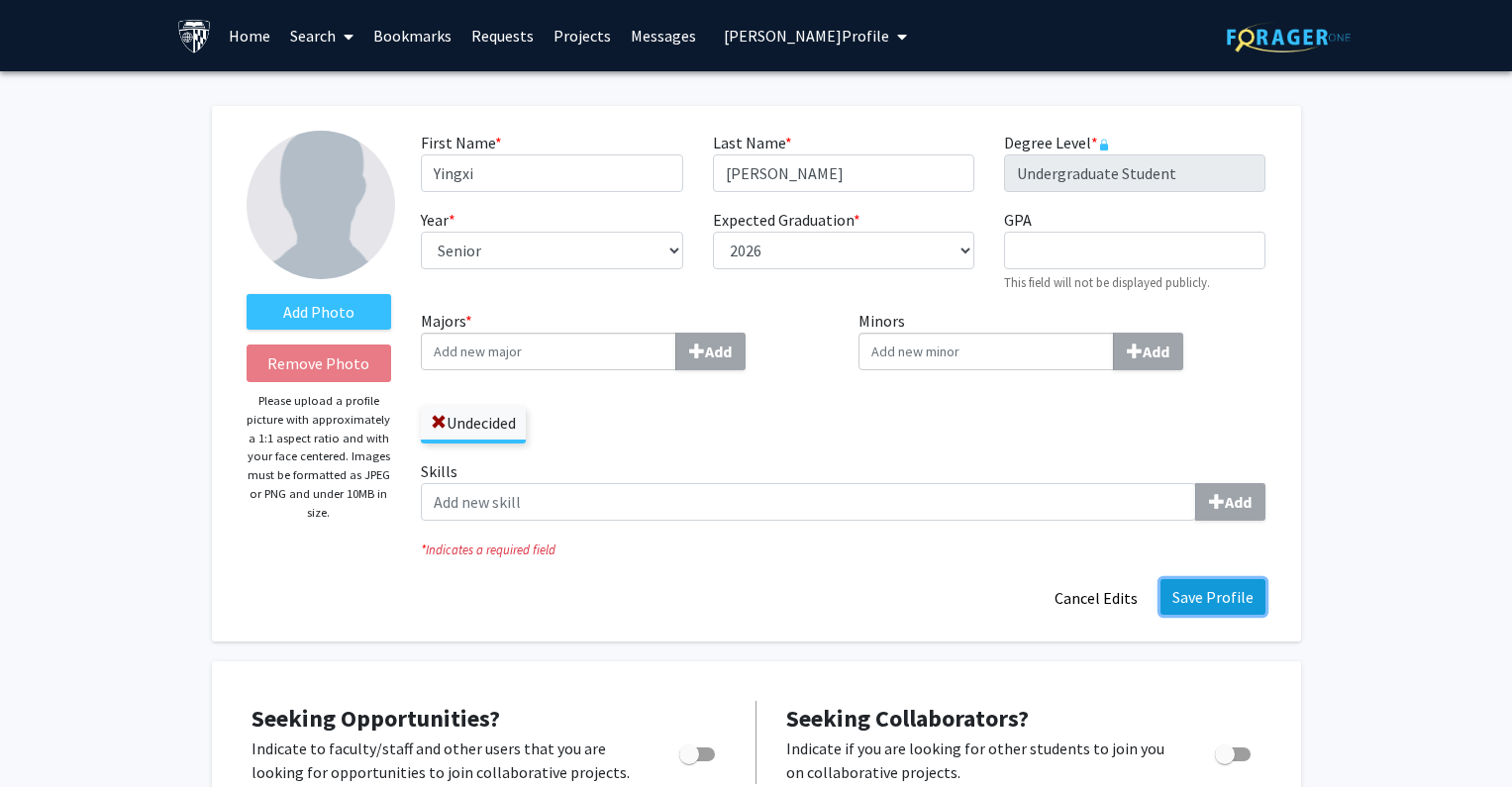 click on "Save Profile" 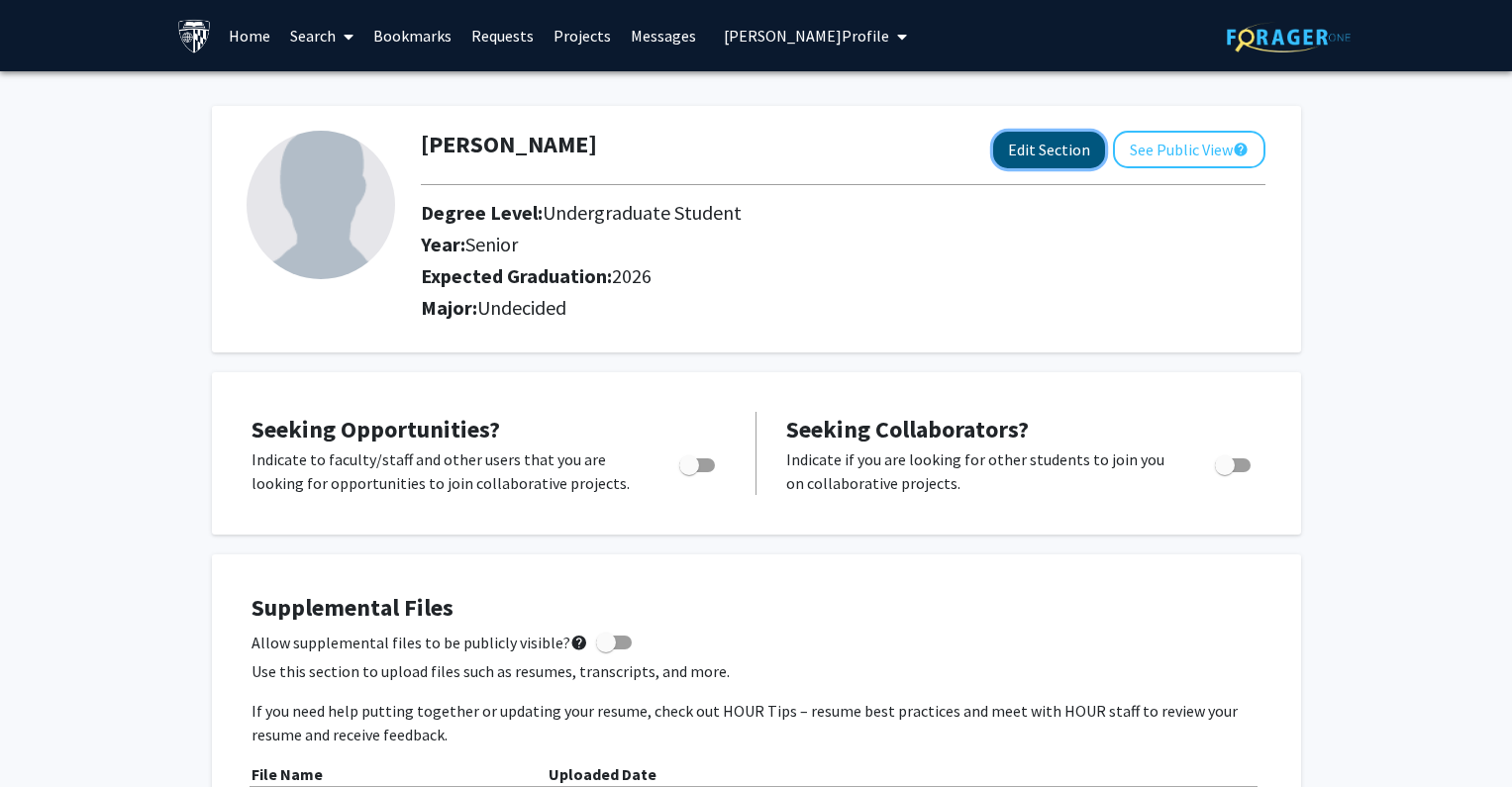 click on "Edit Section" 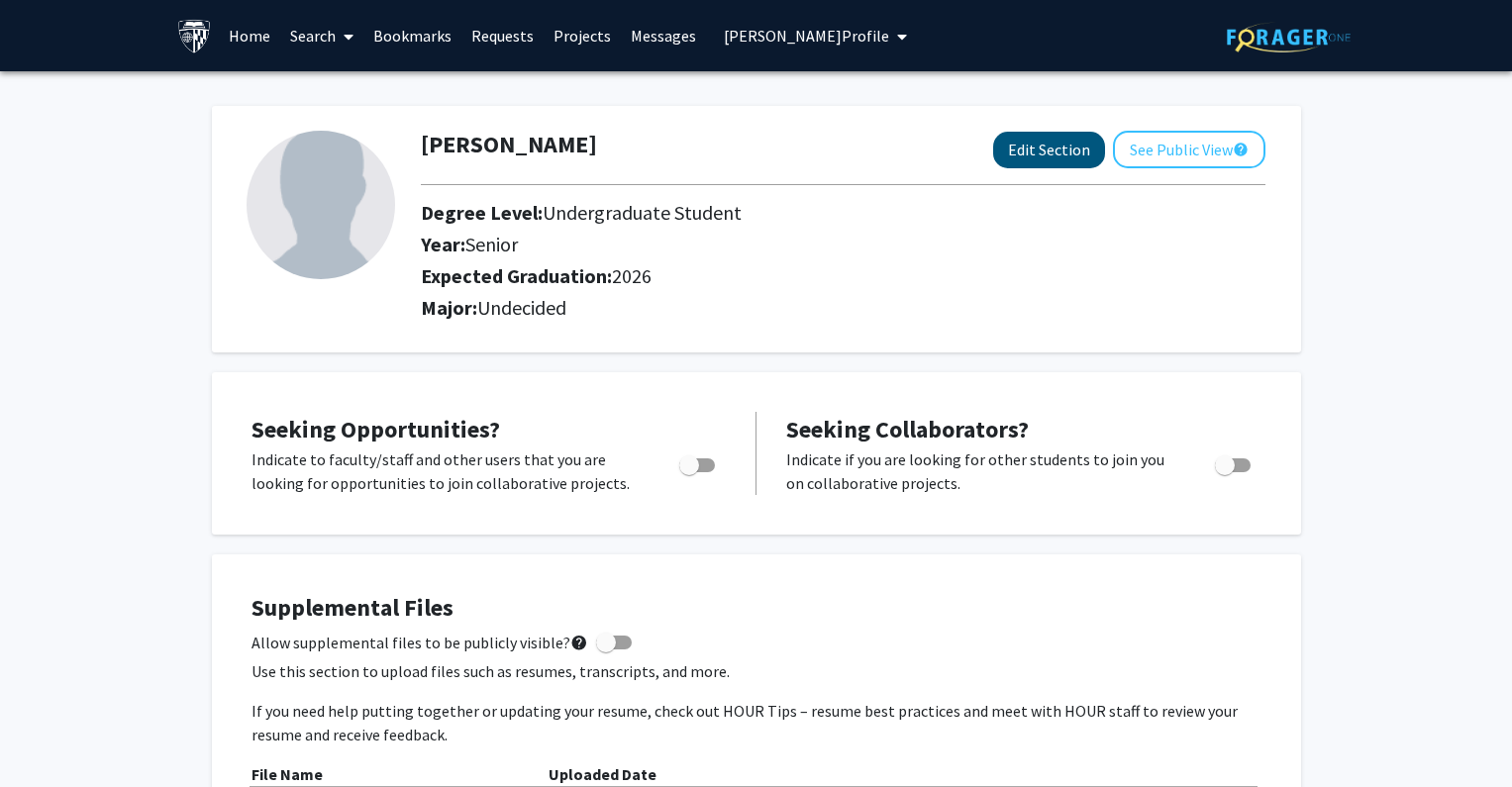 select on "senior" 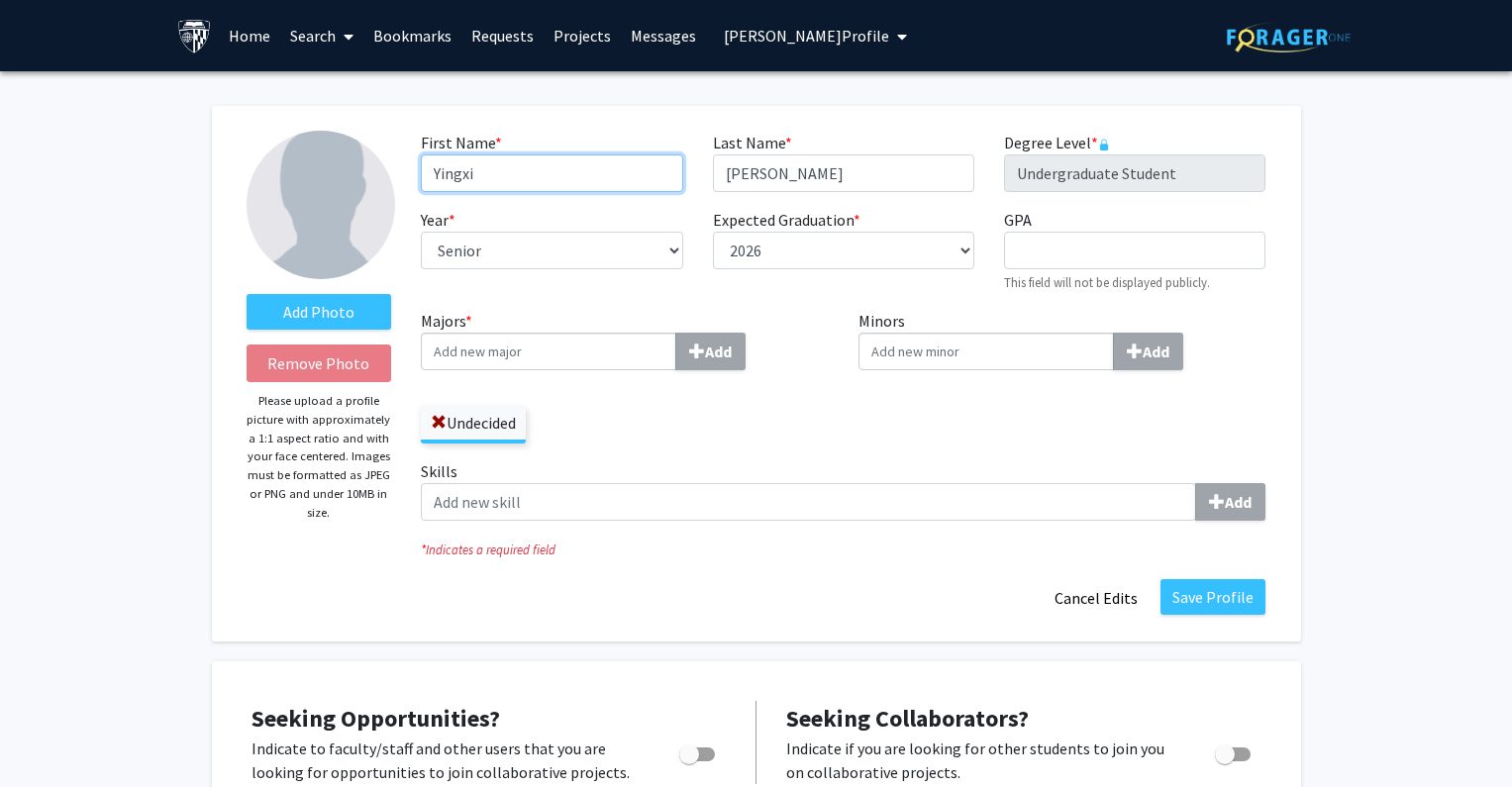 drag, startPoint x: 580, startPoint y: 182, endPoint x: 343, endPoint y: 182, distance: 237 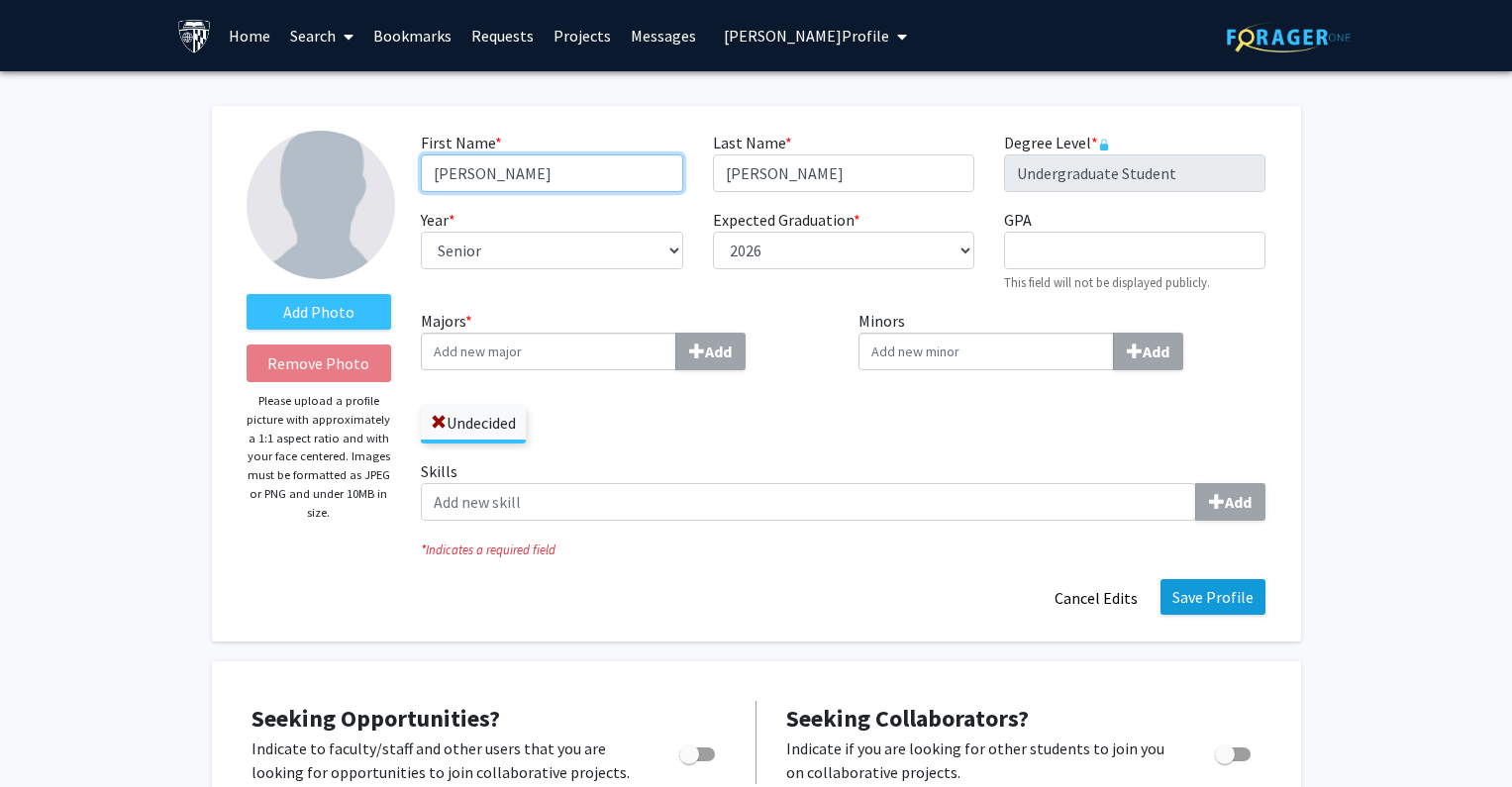 type on "[PERSON_NAME]" 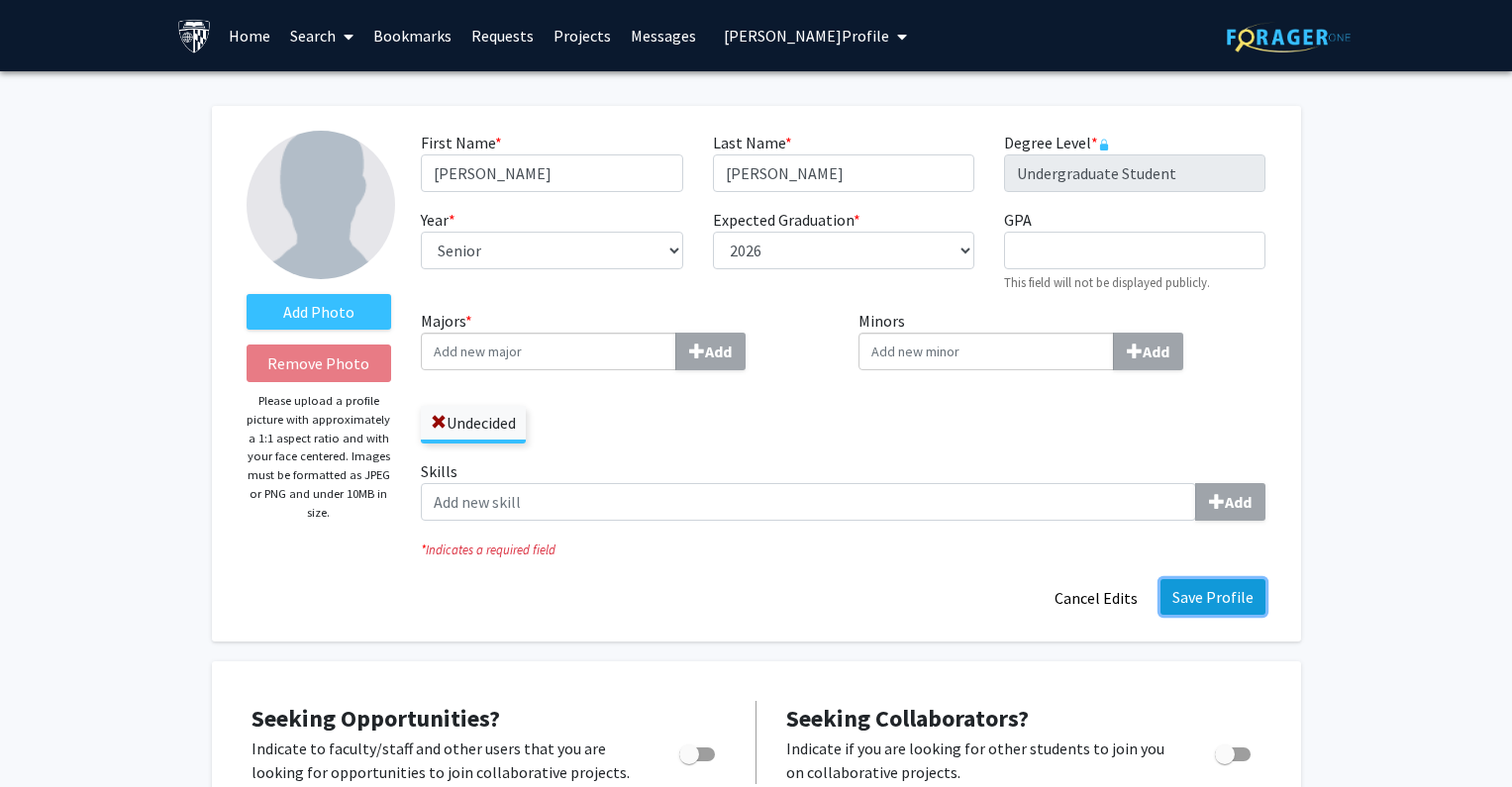 click on "Save Profile" 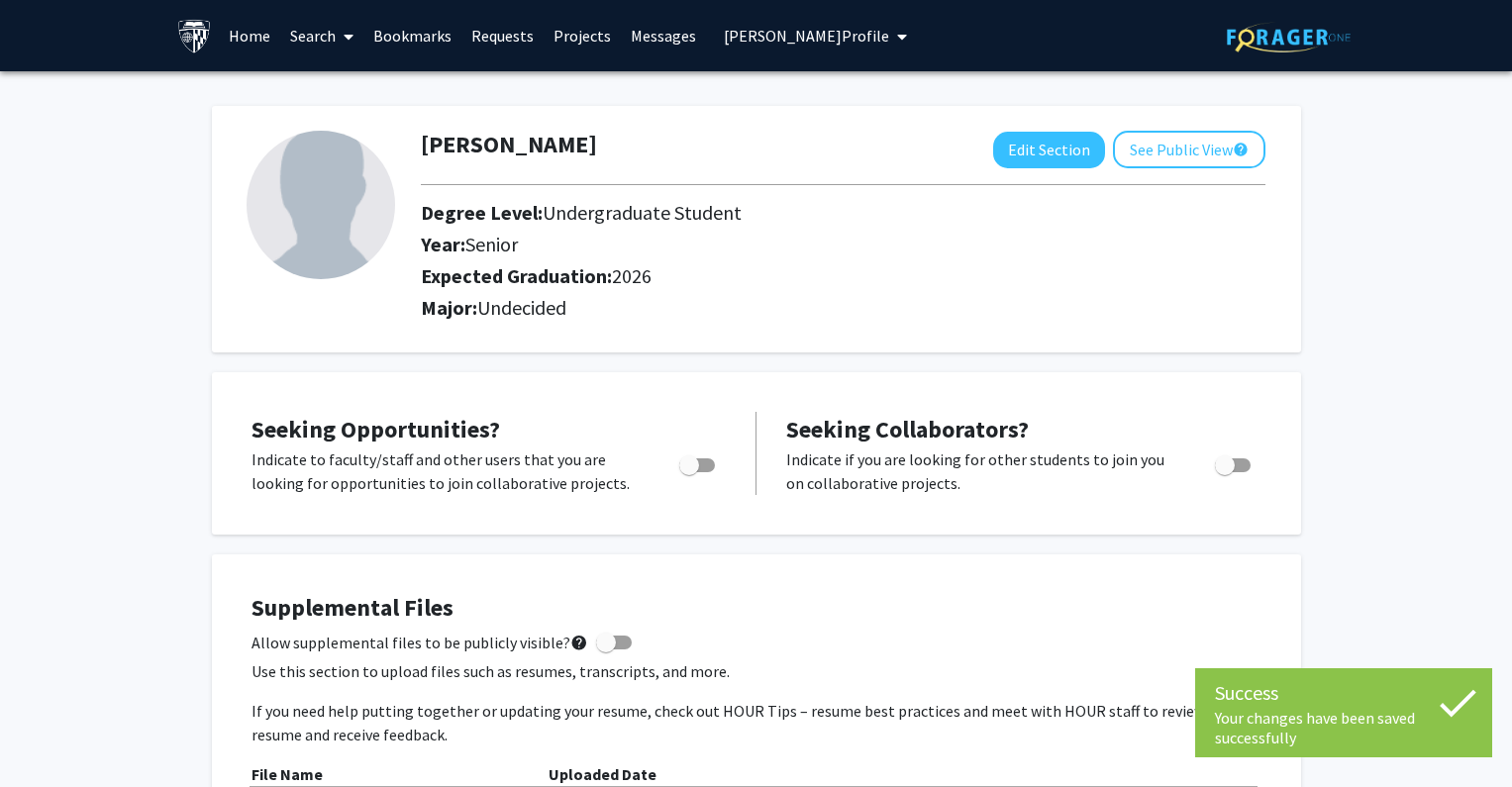 click on "[PERSON_NAME]   Profile" at bounding box center (806, 36) 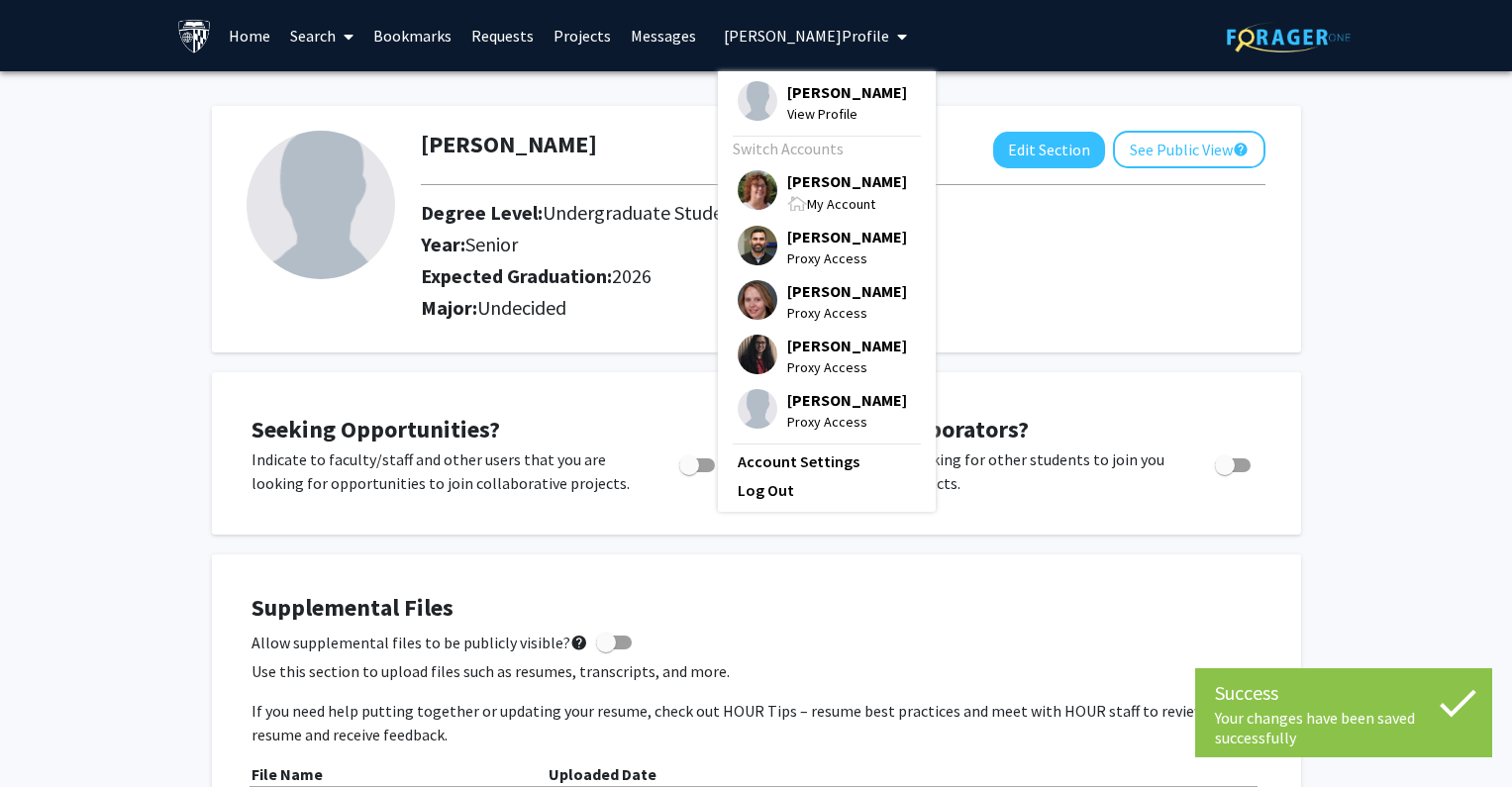 click on "My Account" at bounding box center [841, 204] 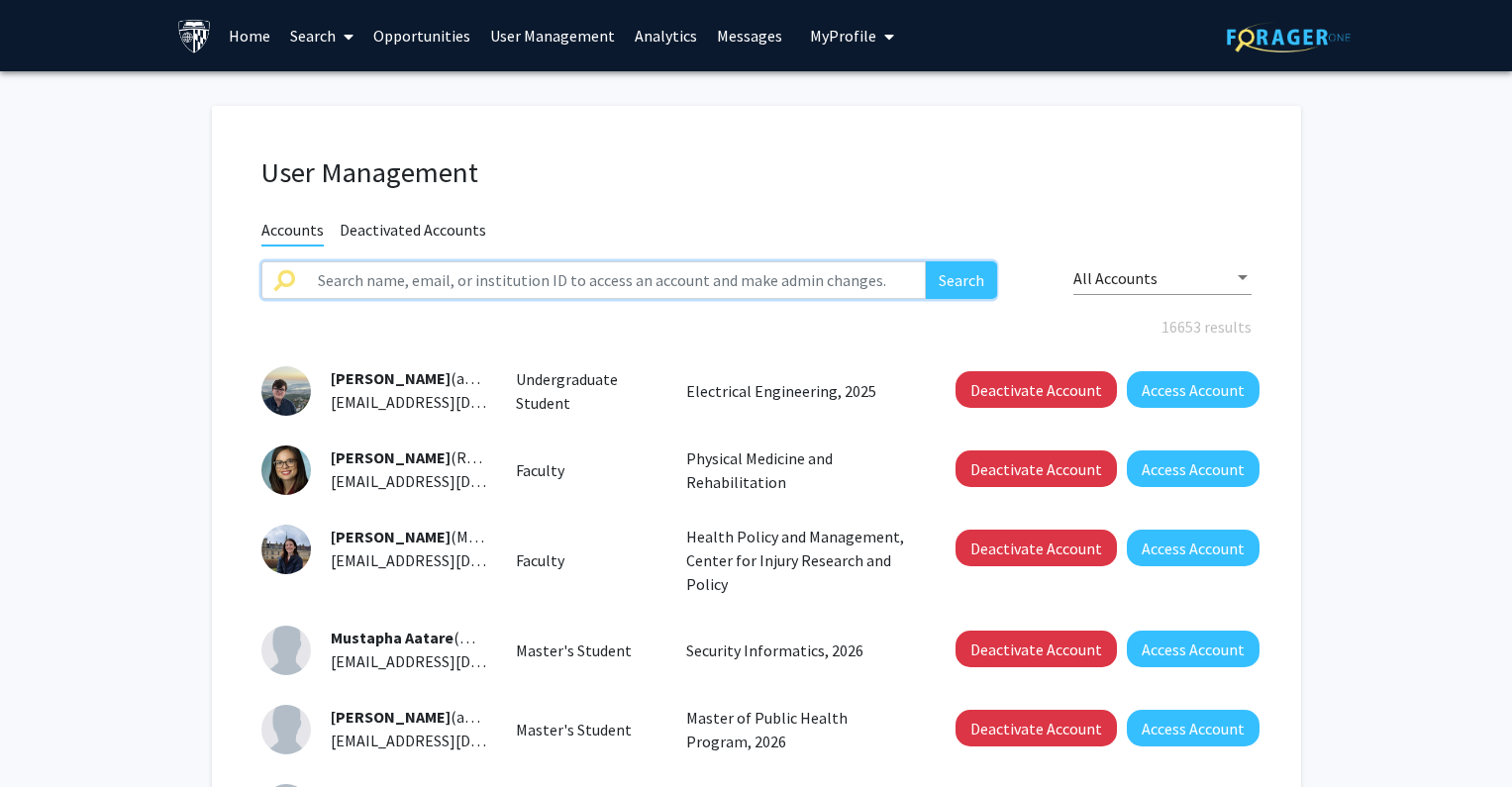 click 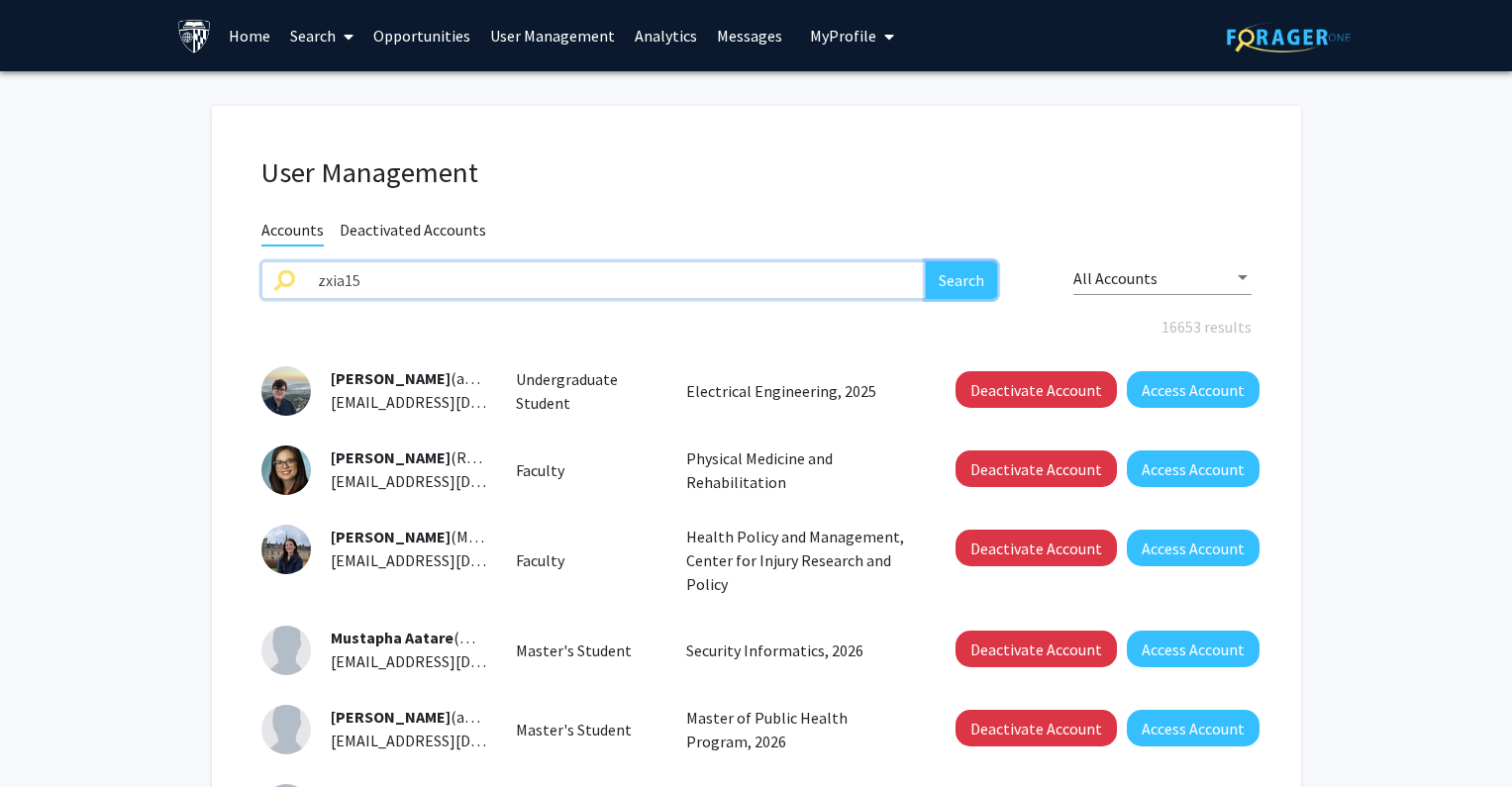click on "Search" 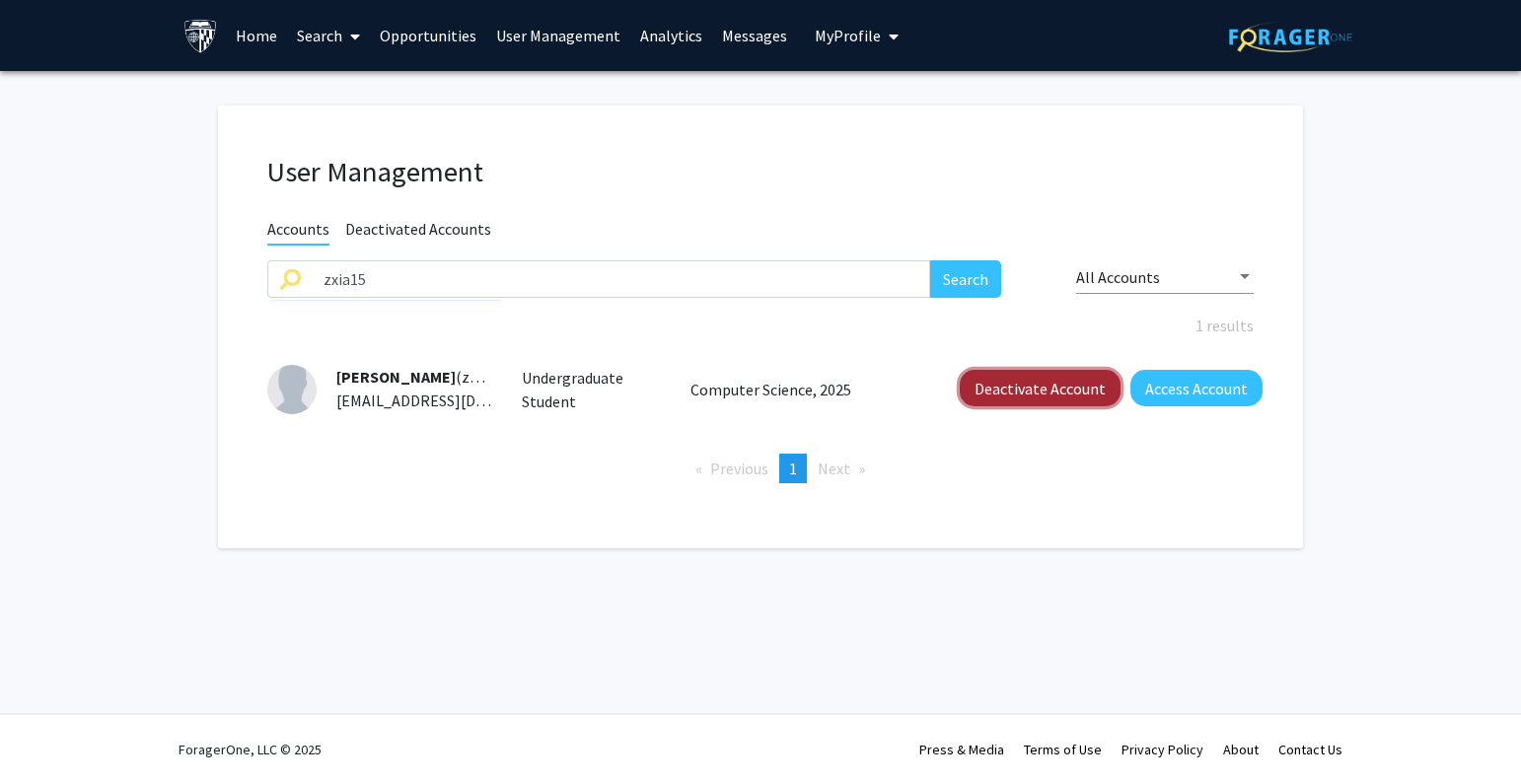 click on "Deactivate Account" 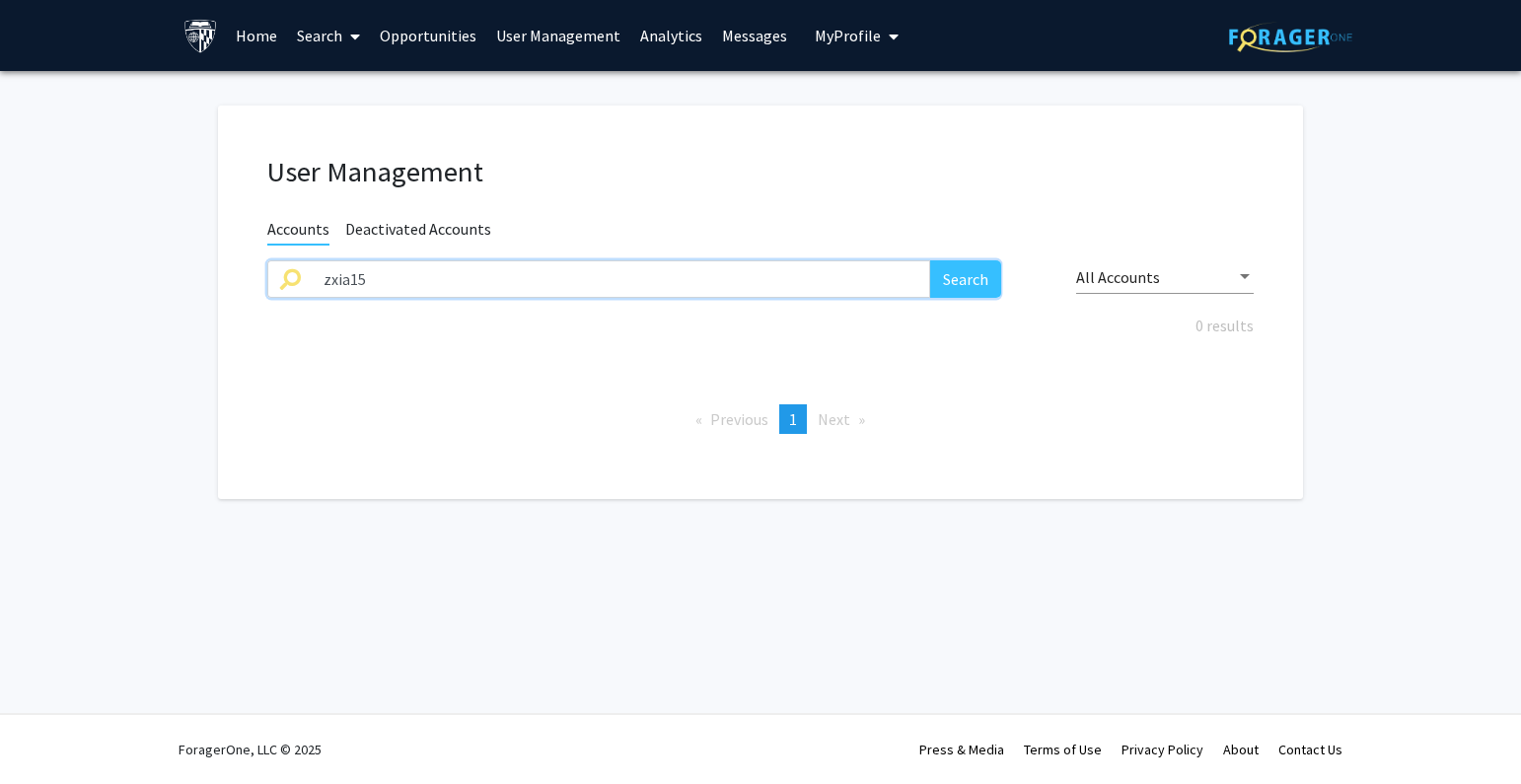 drag, startPoint x: 642, startPoint y: 281, endPoint x: 219, endPoint y: 296, distance: 423.26587 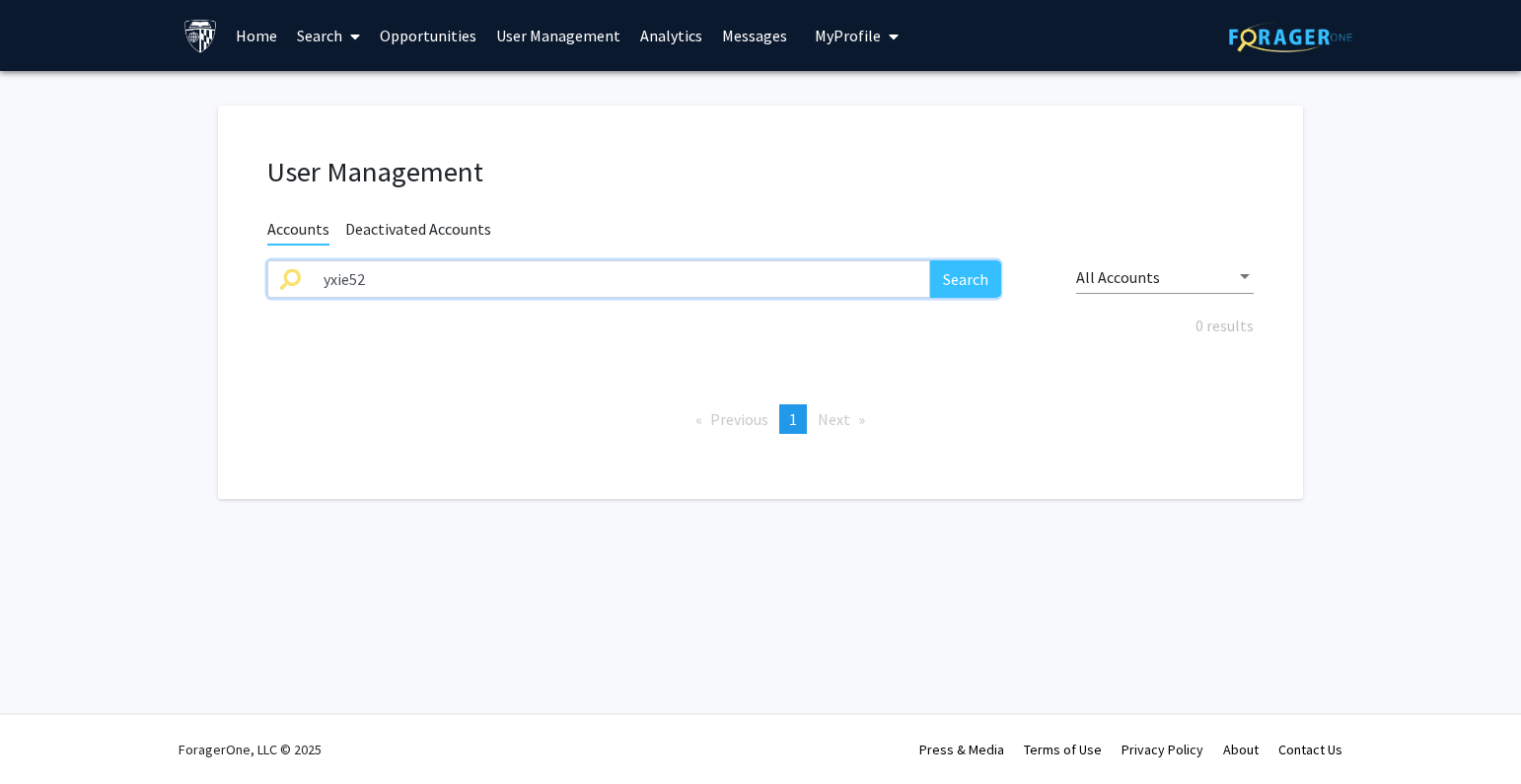 type on "yxie52" 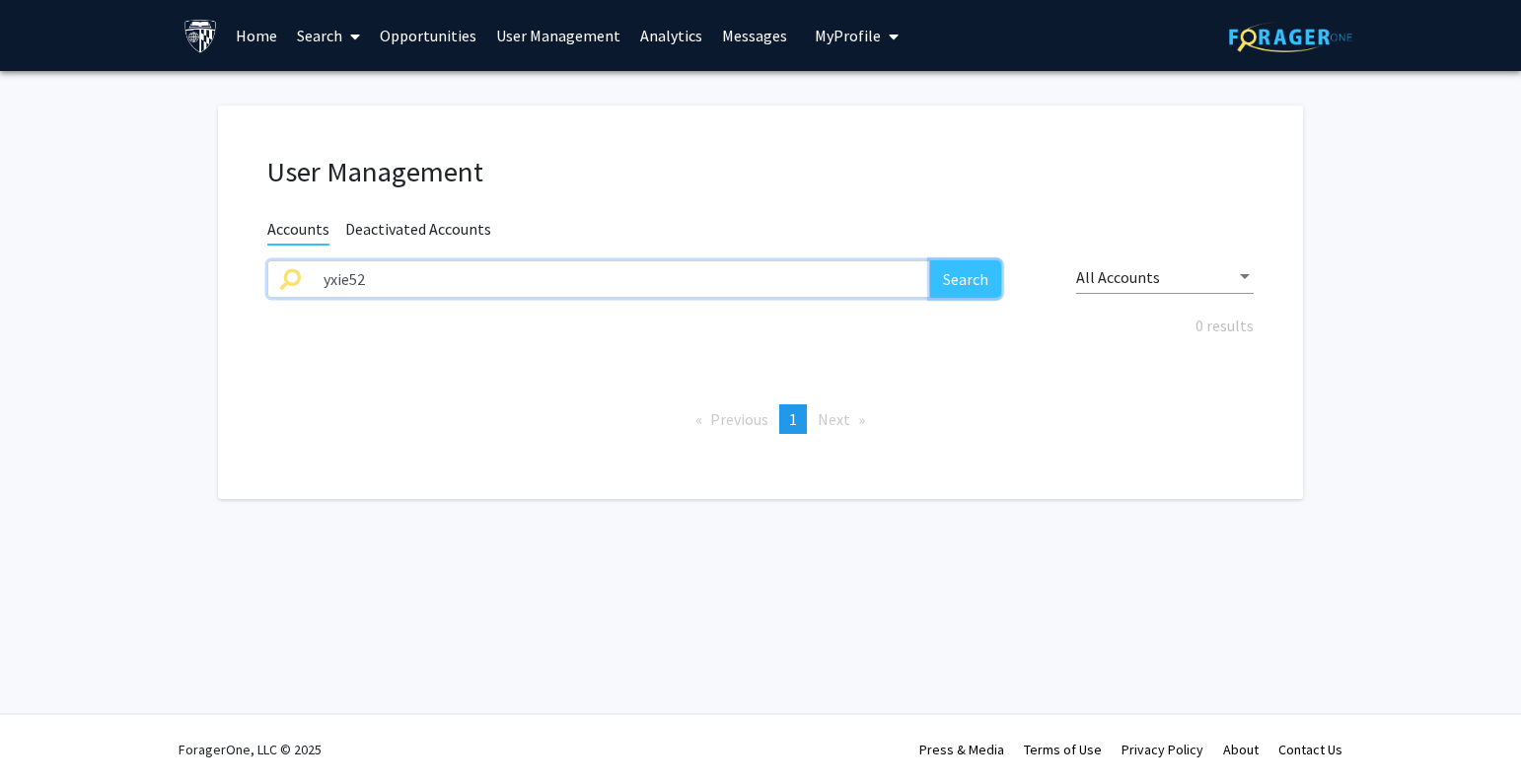 click on "Search" 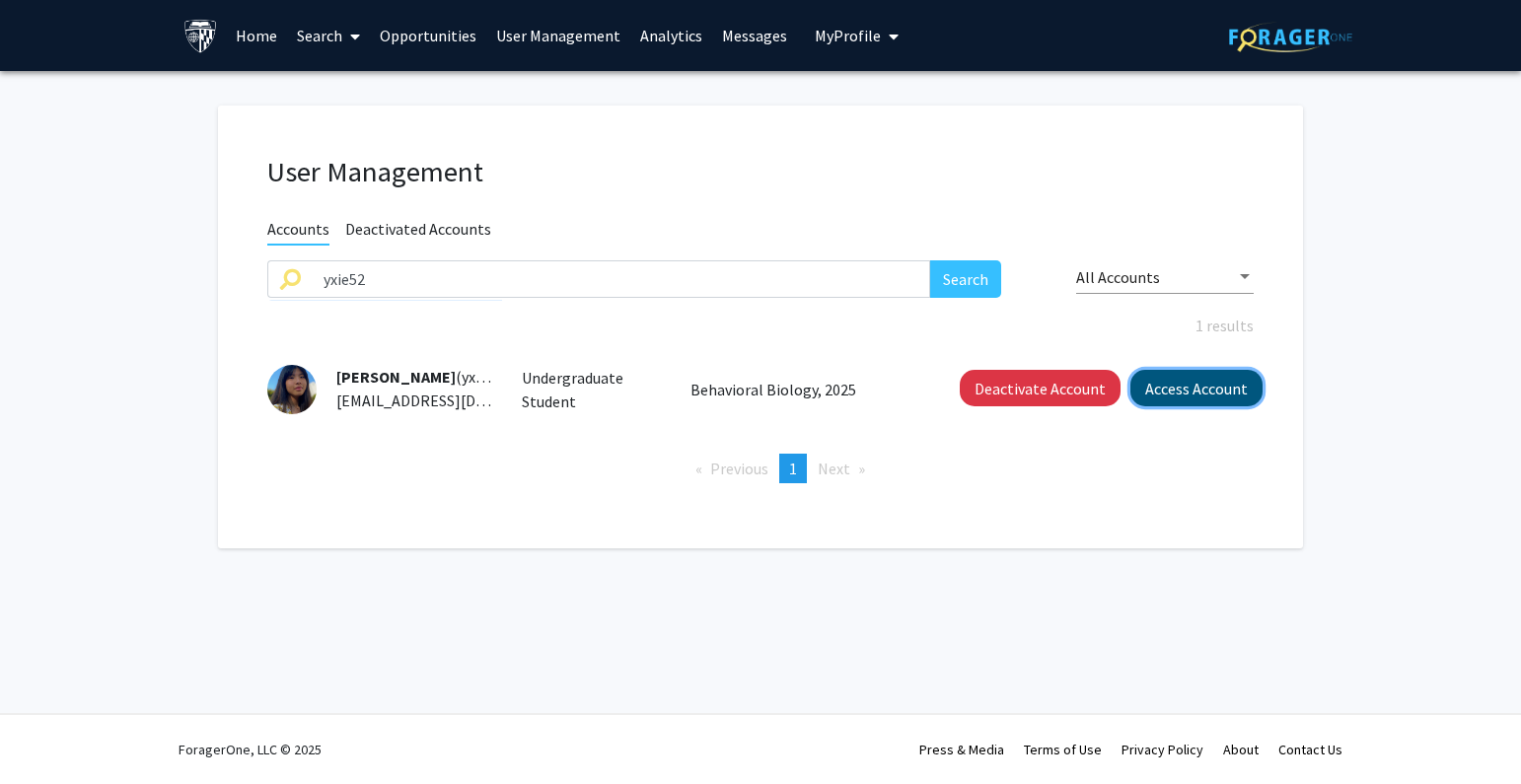 click on "Access Account" 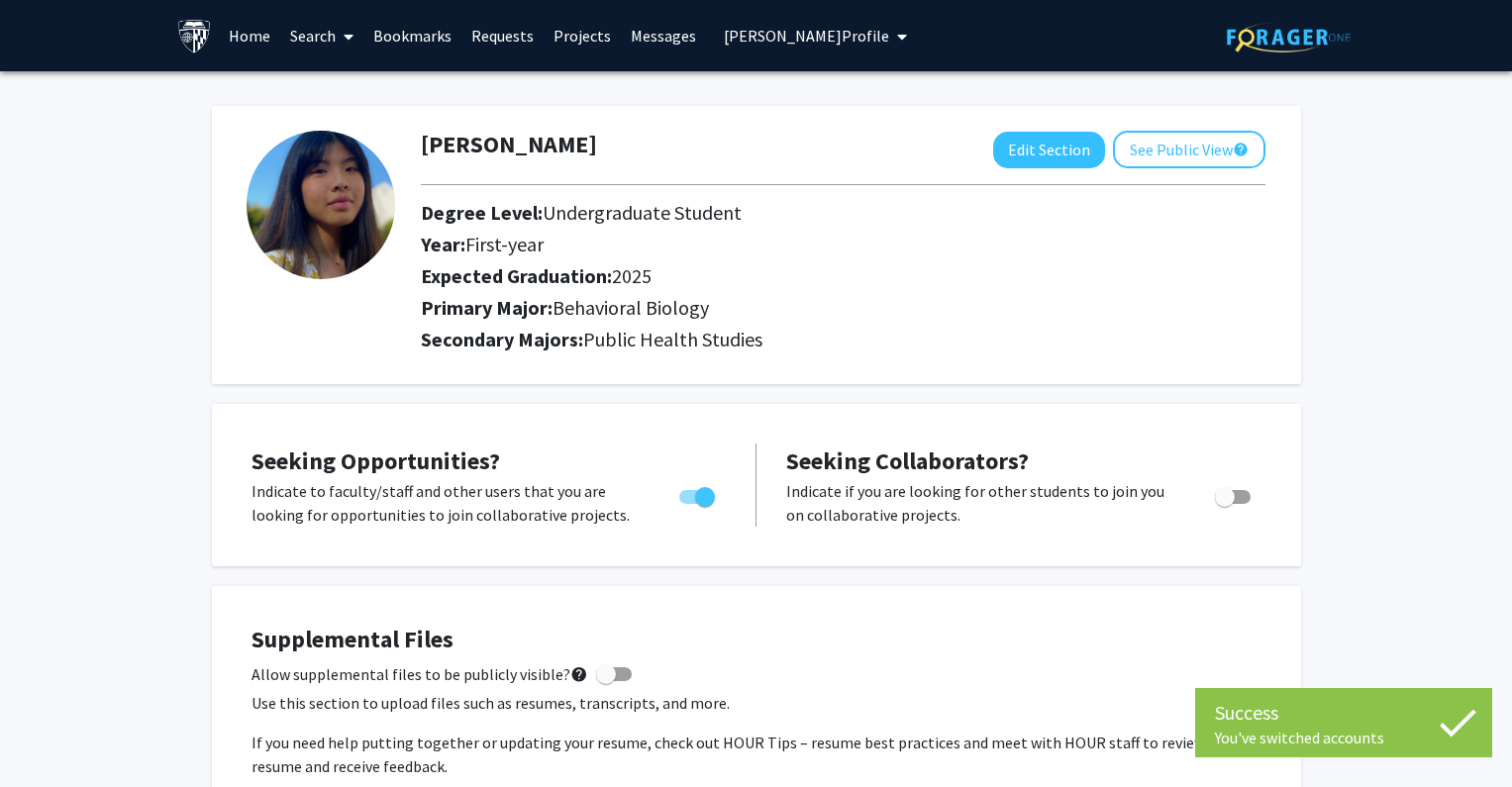 click on "[PERSON_NAME]  Edit Section  See Public View  help  Degree Level:   Undergraduate Student   Year:   First-year   Expected Graduation:   2025   Primary Major:  Behavioral Biology  Secondary Majors:  Public Health Studies" 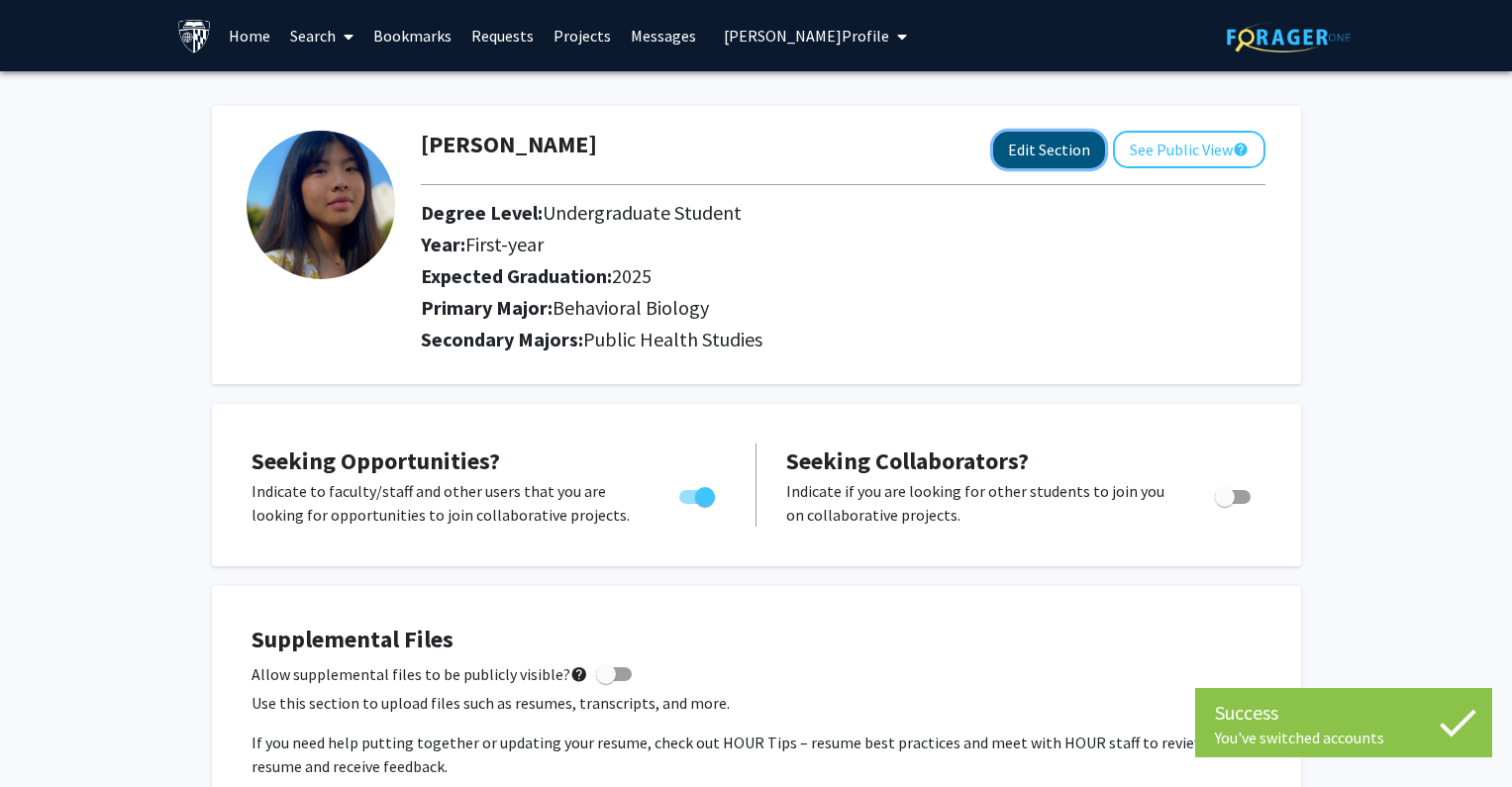 click on "Edit Section" 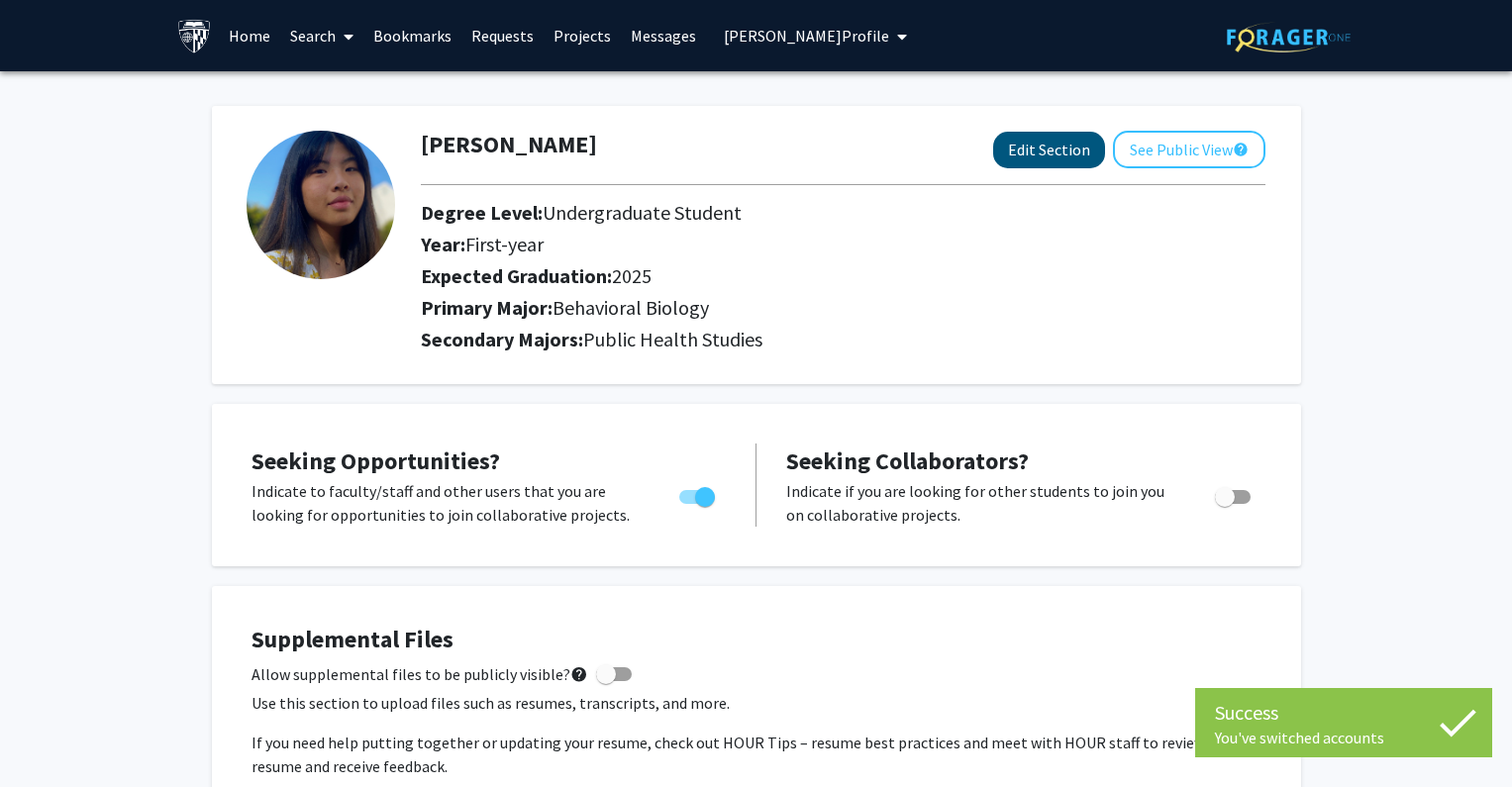 select on "first-year" 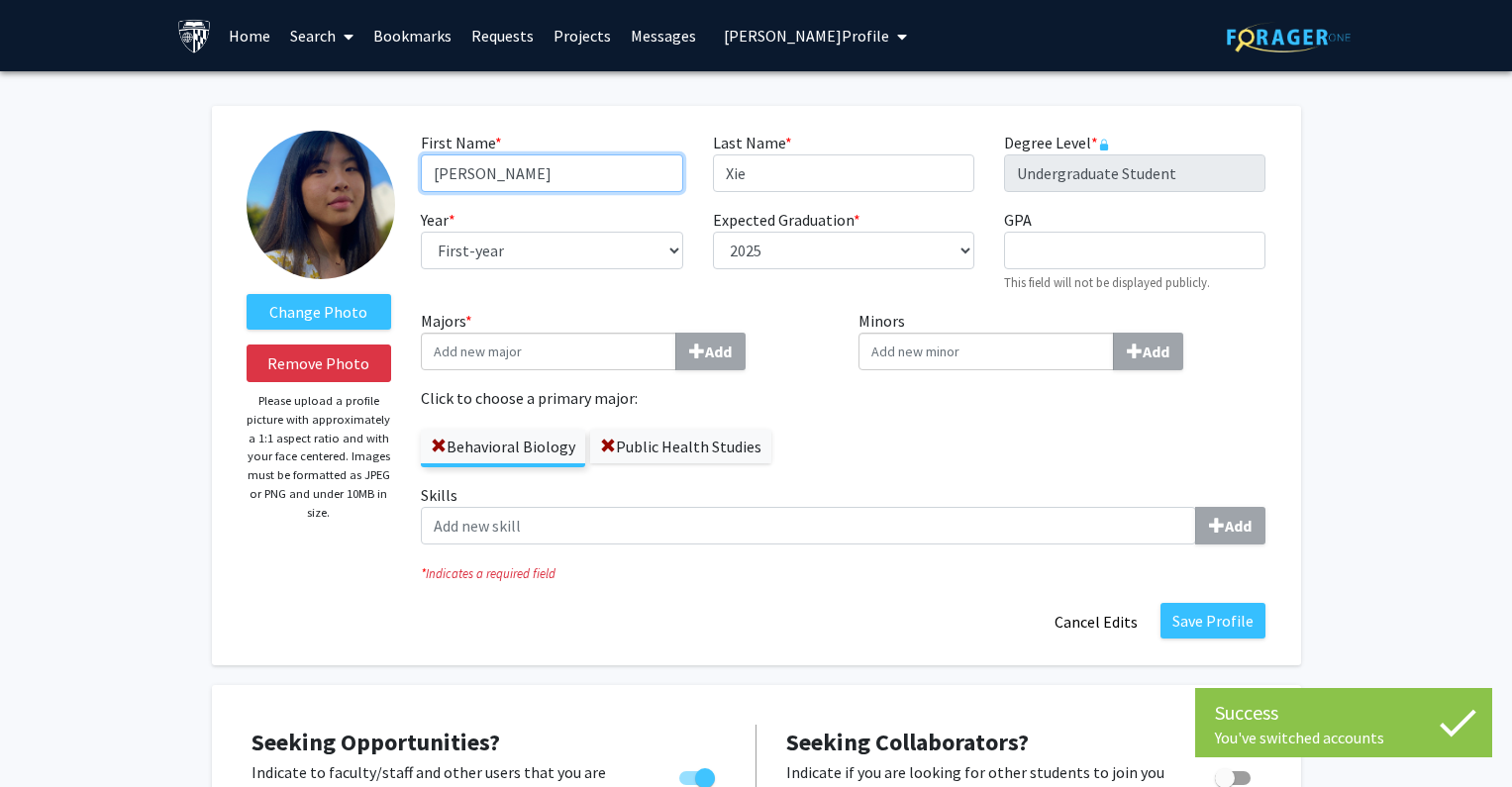 drag, startPoint x: 540, startPoint y: 168, endPoint x: 363, endPoint y: 181, distance: 177.47676 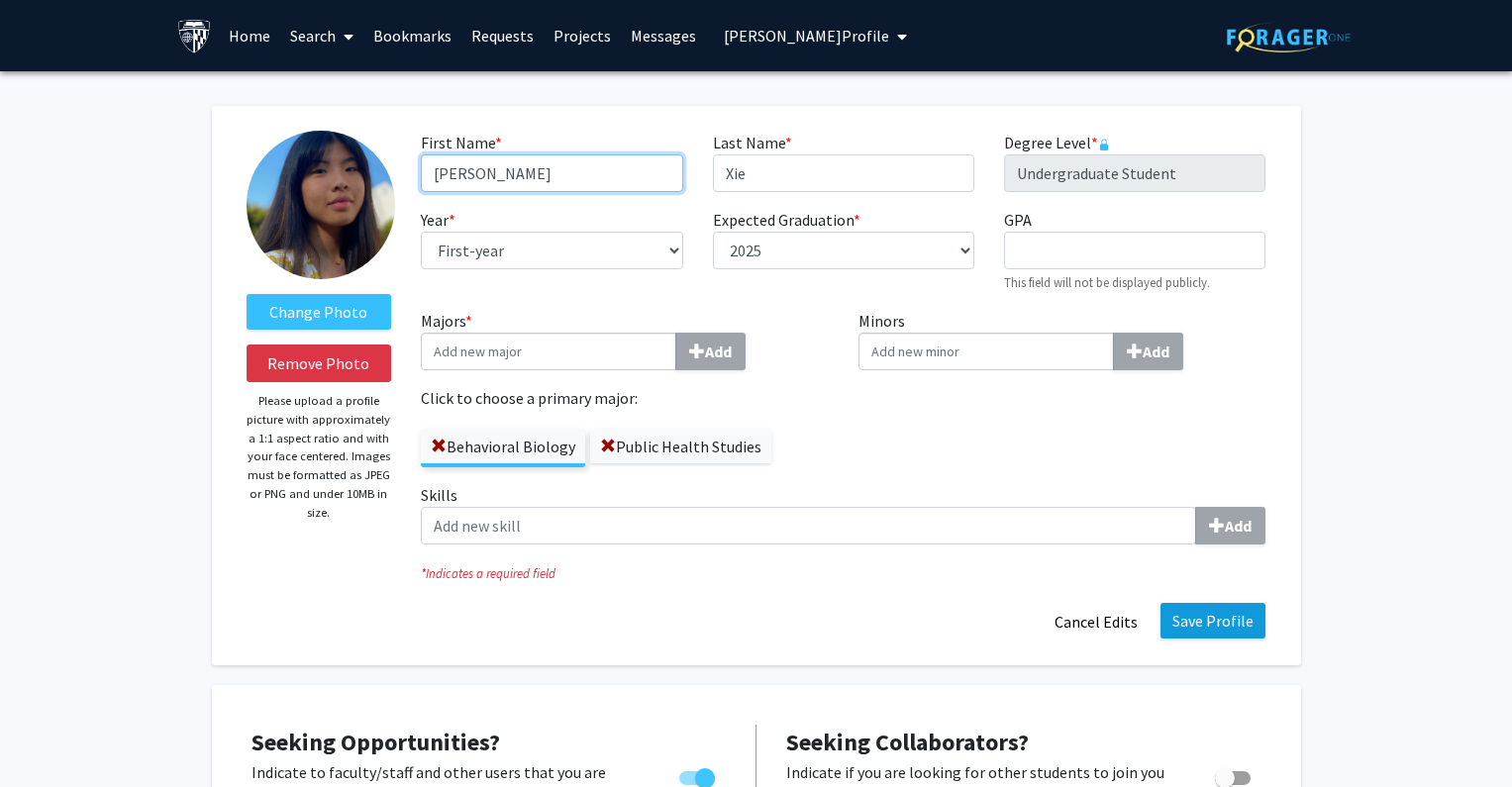 type on "[PERSON_NAME]" 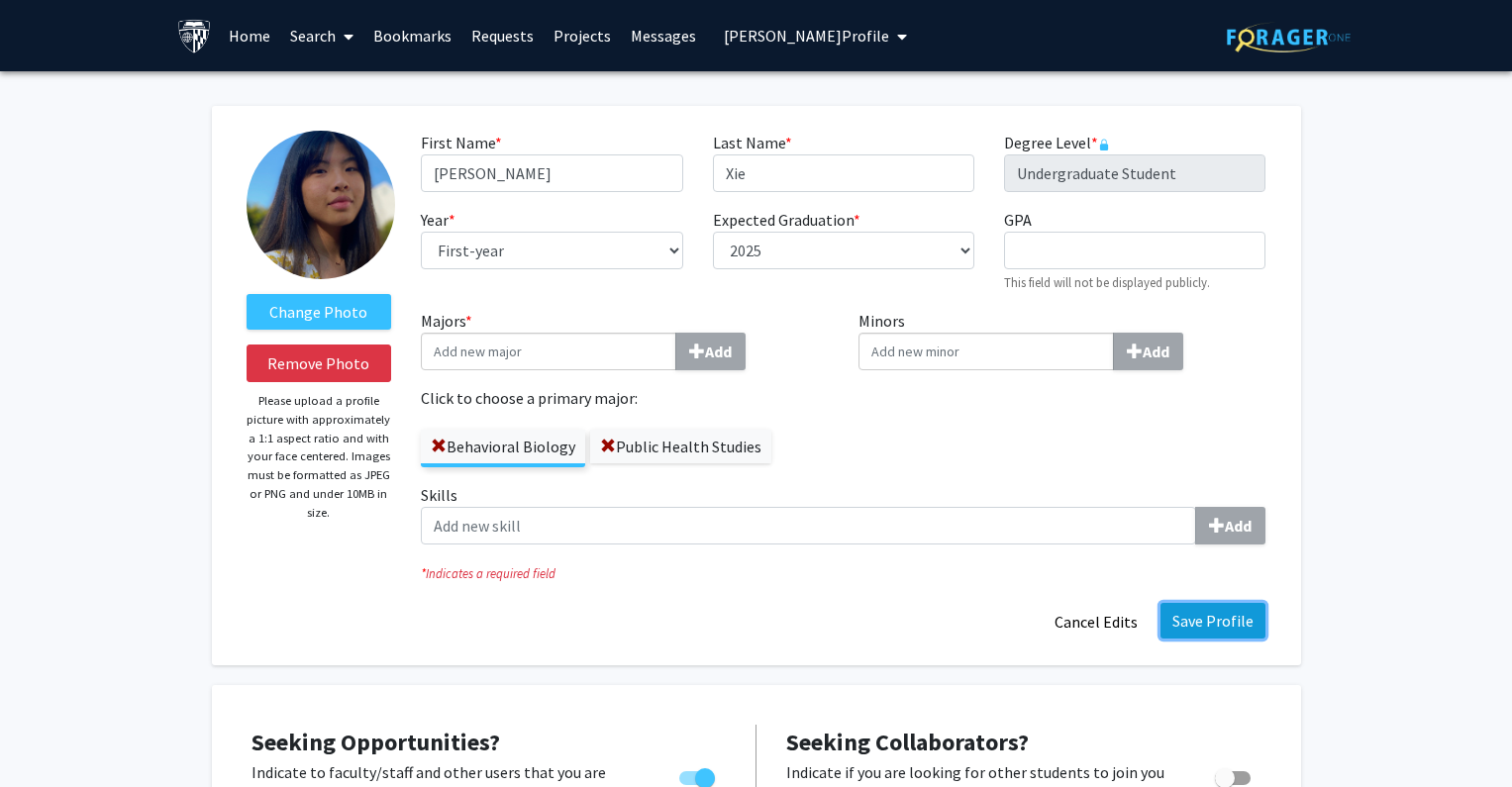 click on "Save Profile" 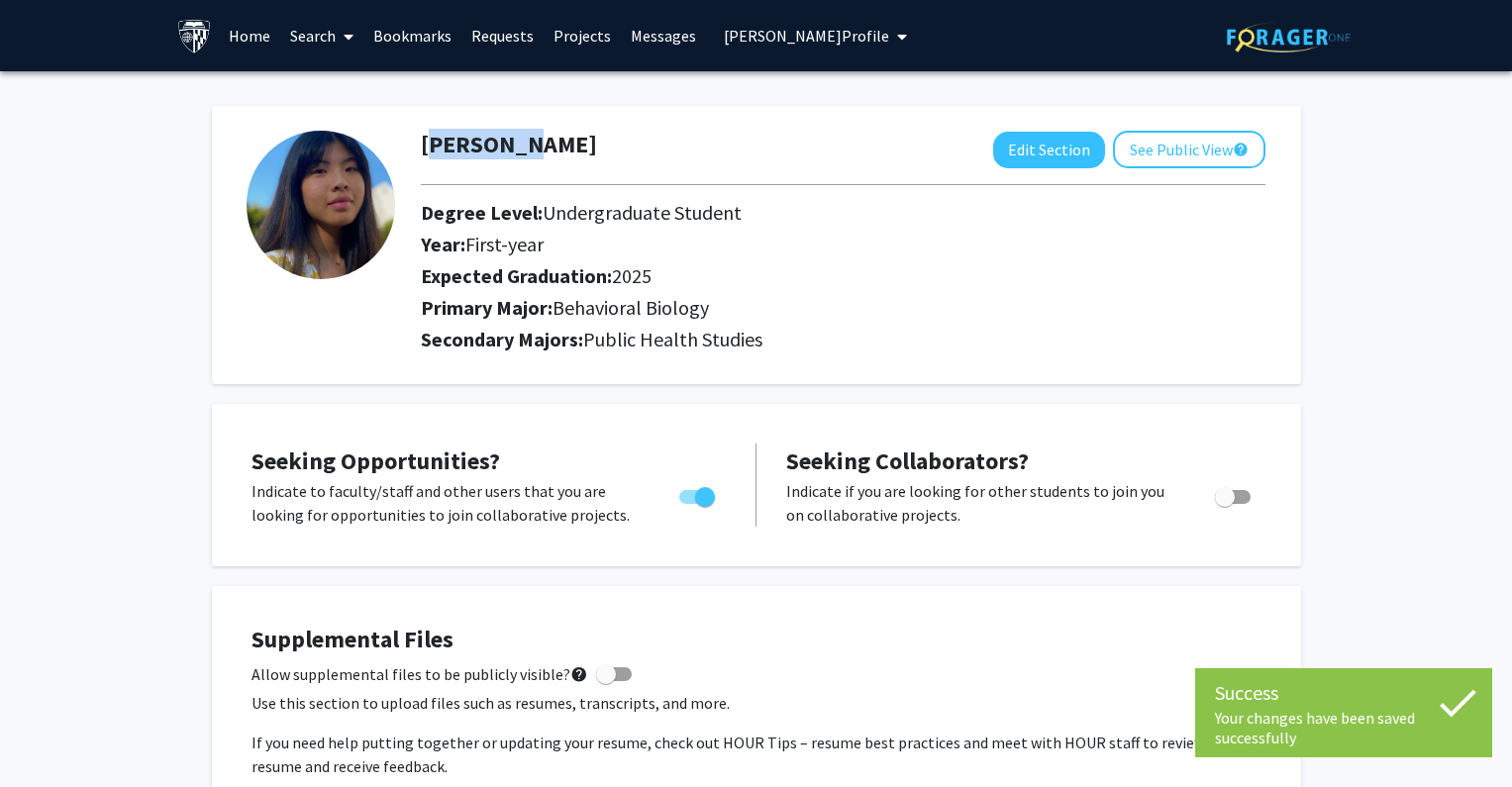 drag, startPoint x: 498, startPoint y: 148, endPoint x: 421, endPoint y: 149, distance: 77.006493 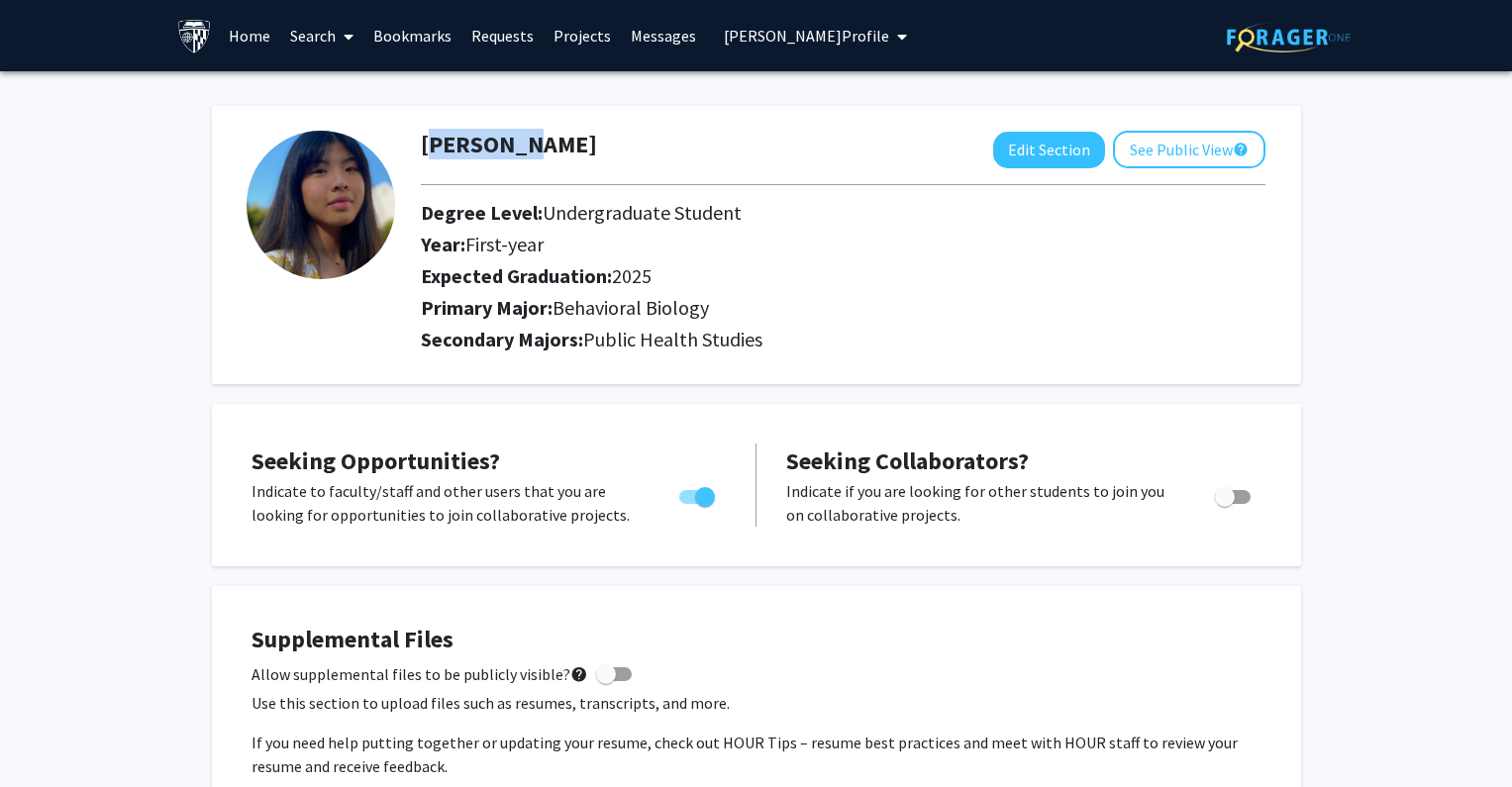 click on "[PERSON_NAME]   Profile" at bounding box center (806, 36) 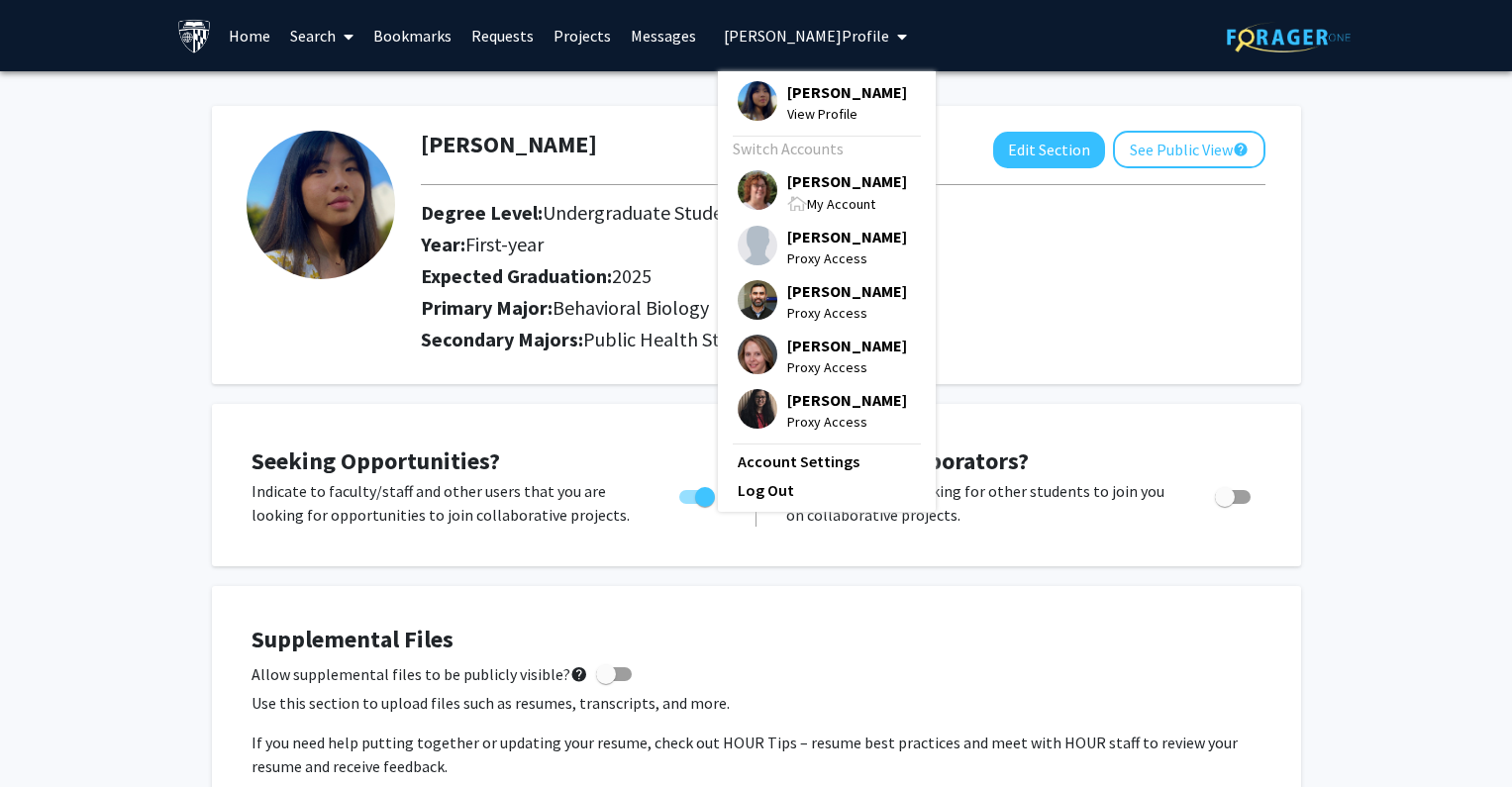 click on "[PERSON_NAME]" at bounding box center [847, 181] 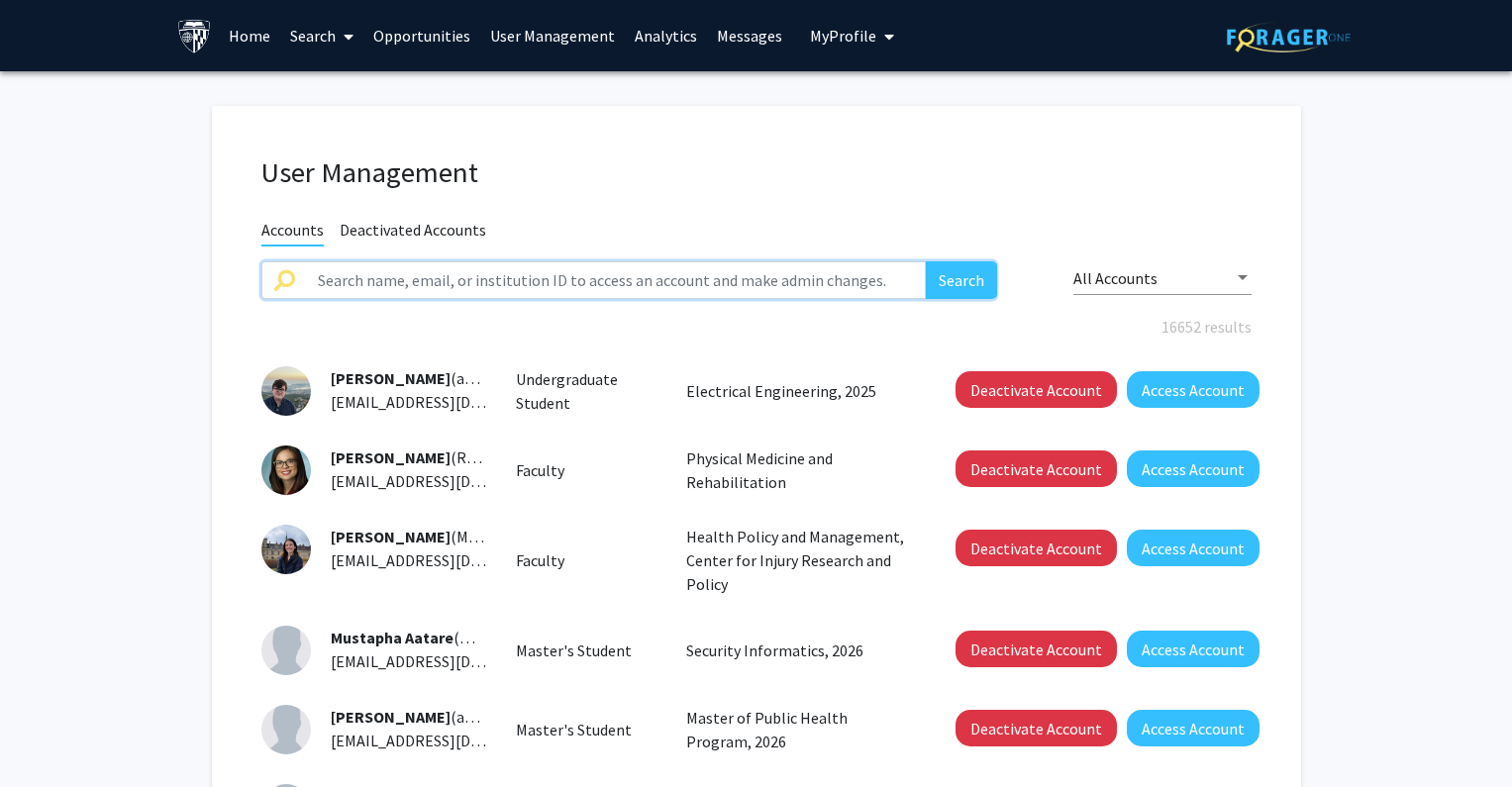 click 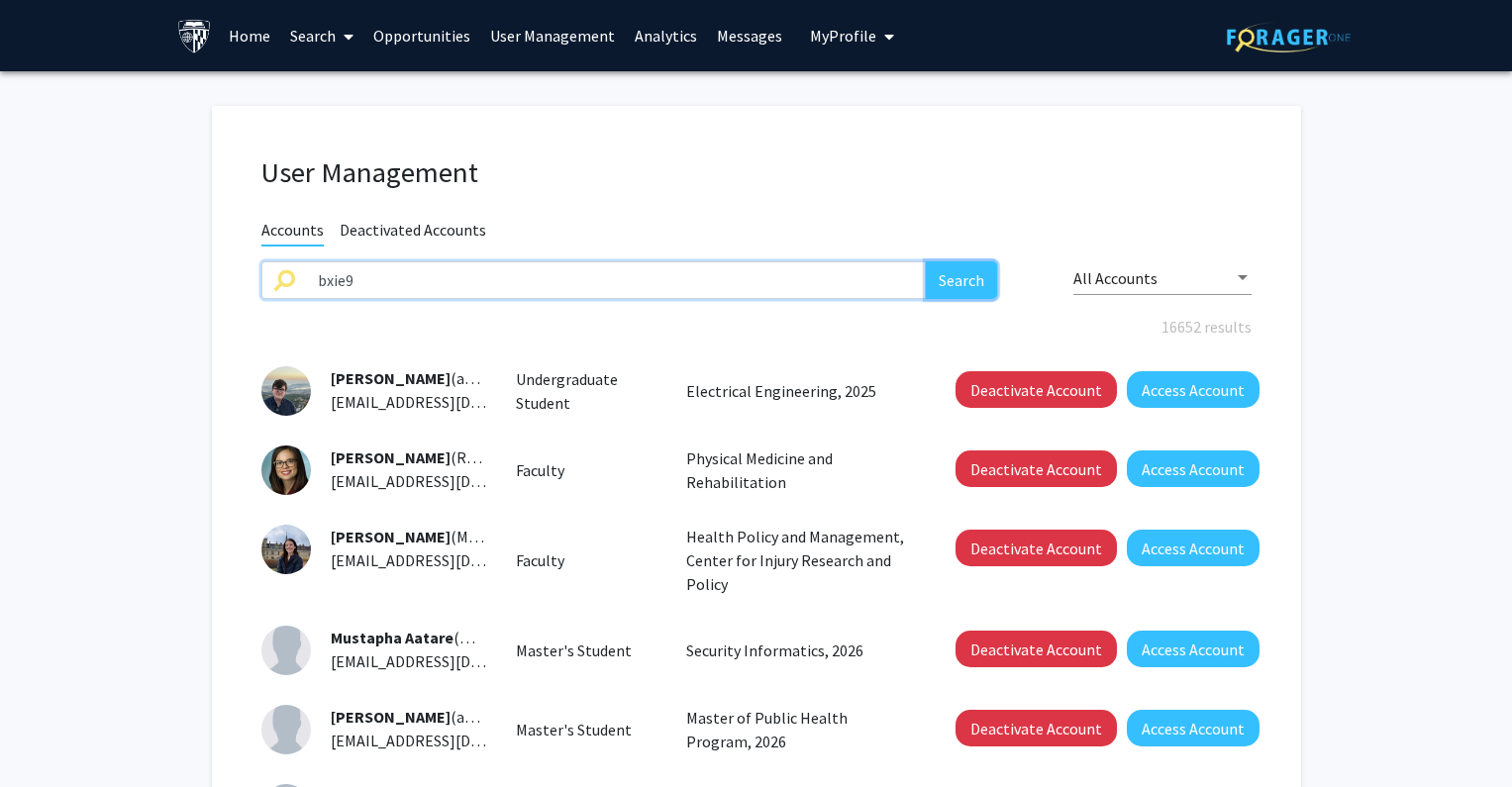 click on "Search" 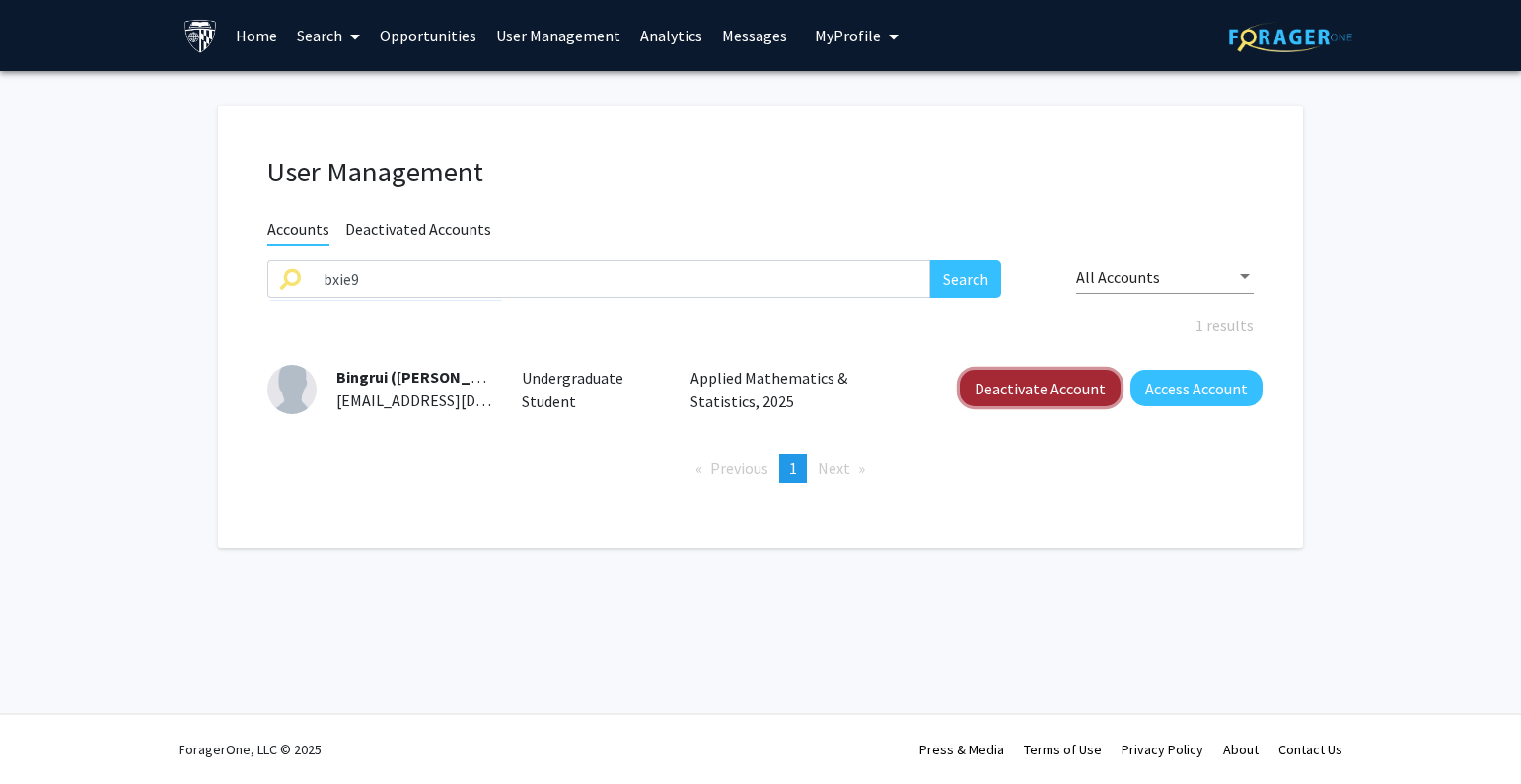 click on "Deactivate Account" 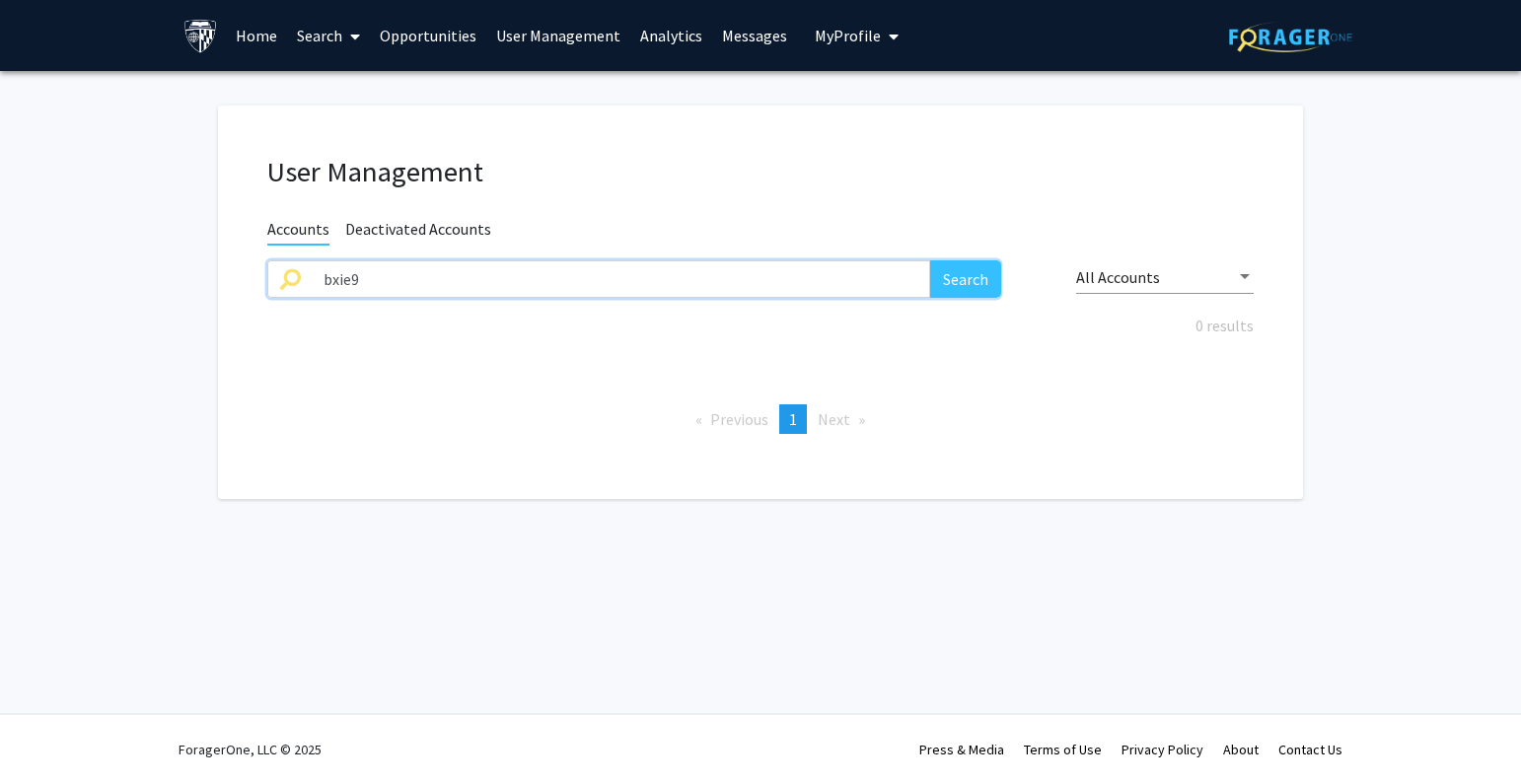 drag, startPoint x: 512, startPoint y: 290, endPoint x: 129, endPoint y: 290, distance: 383 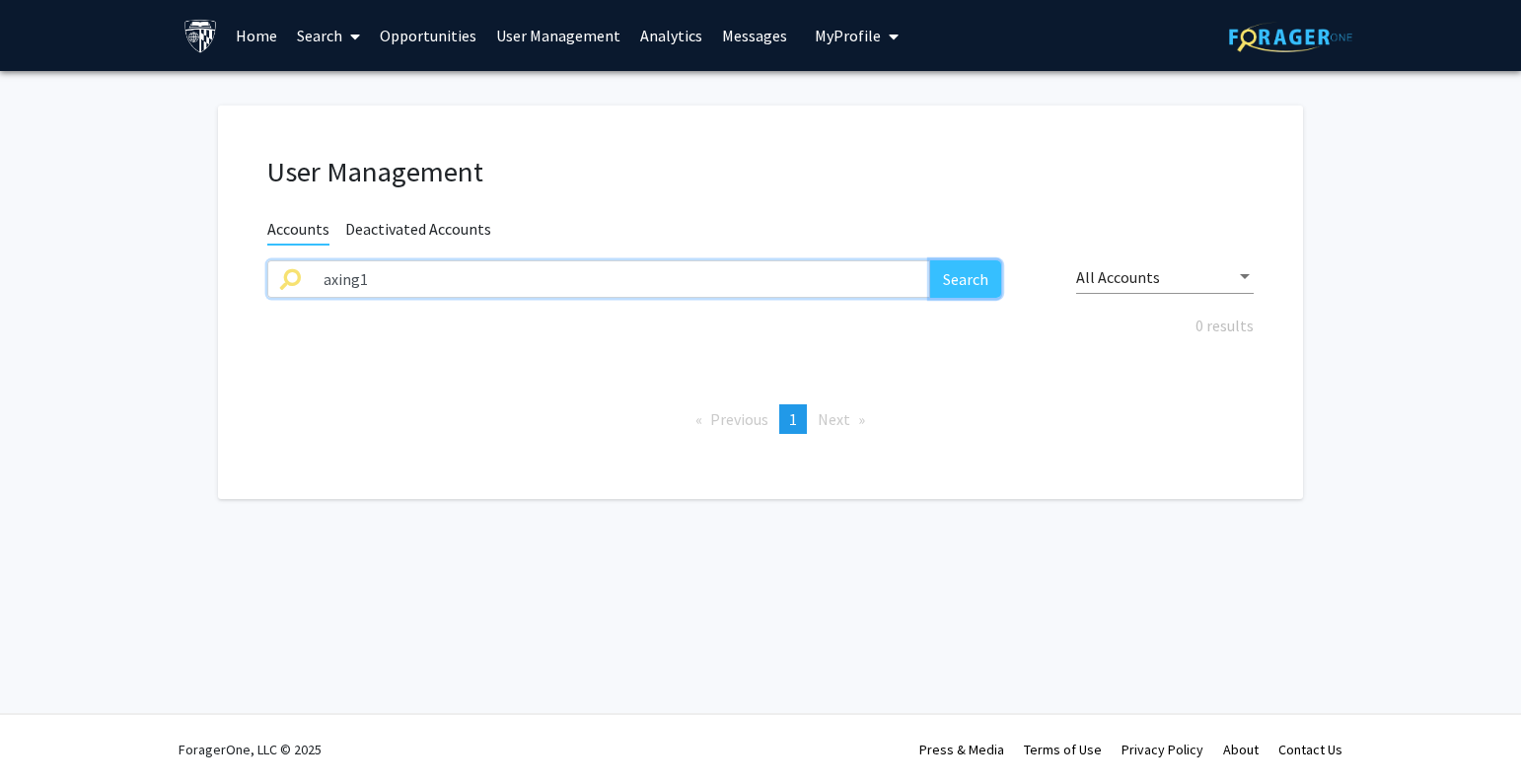 click on "Search" 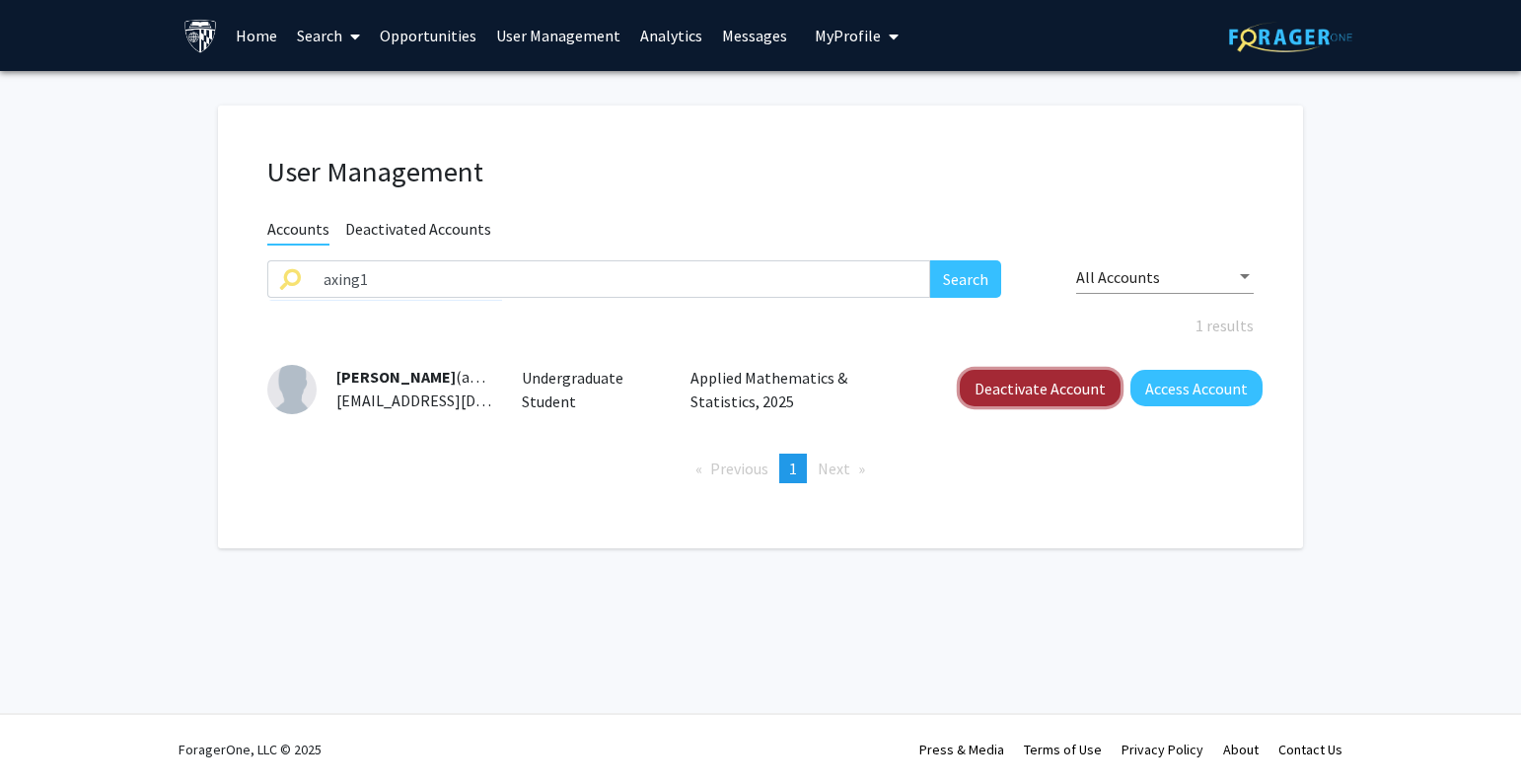 click on "Deactivate Account" 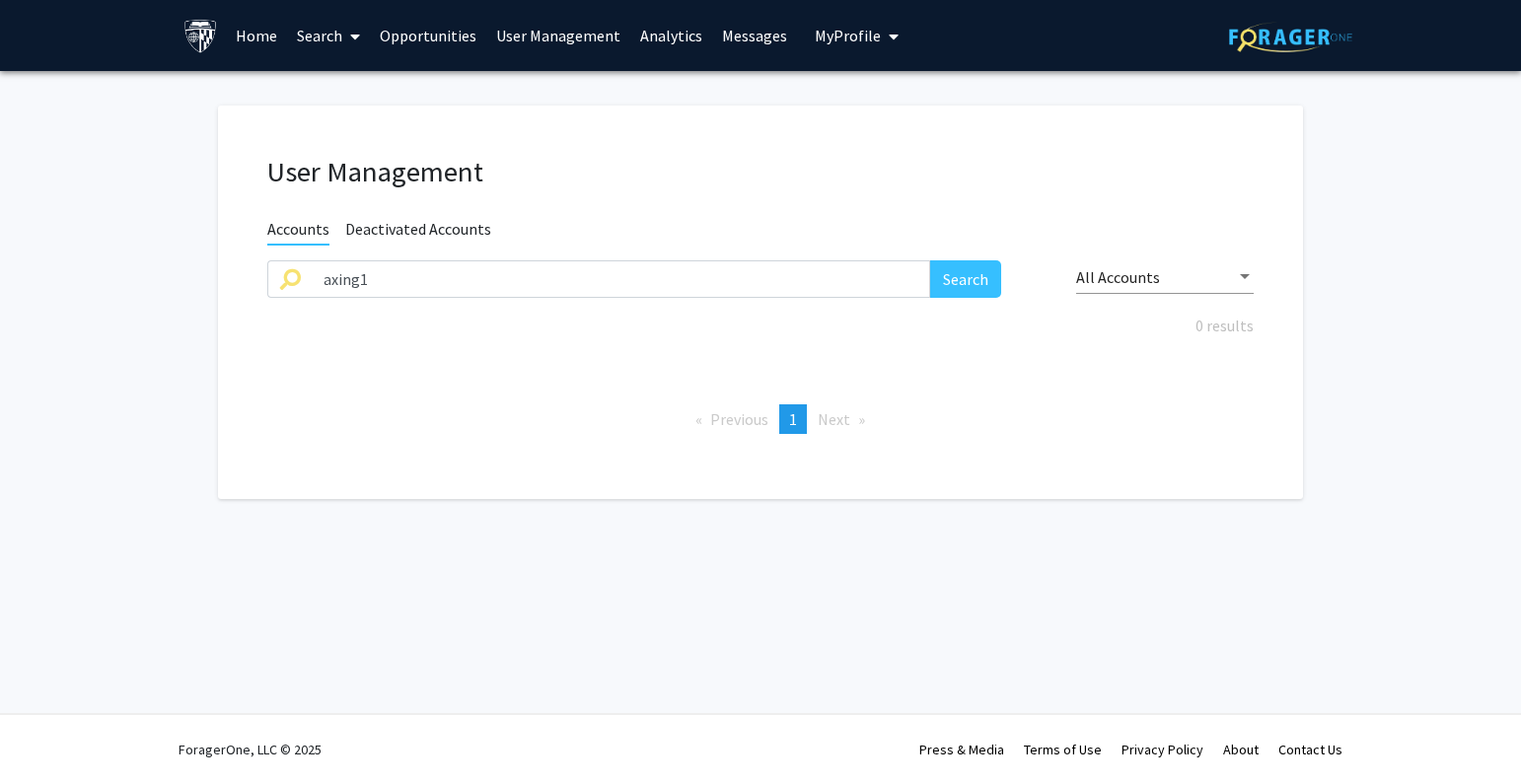drag, startPoint x: 432, startPoint y: 298, endPoint x: 229, endPoint y: 294, distance: 203.03941 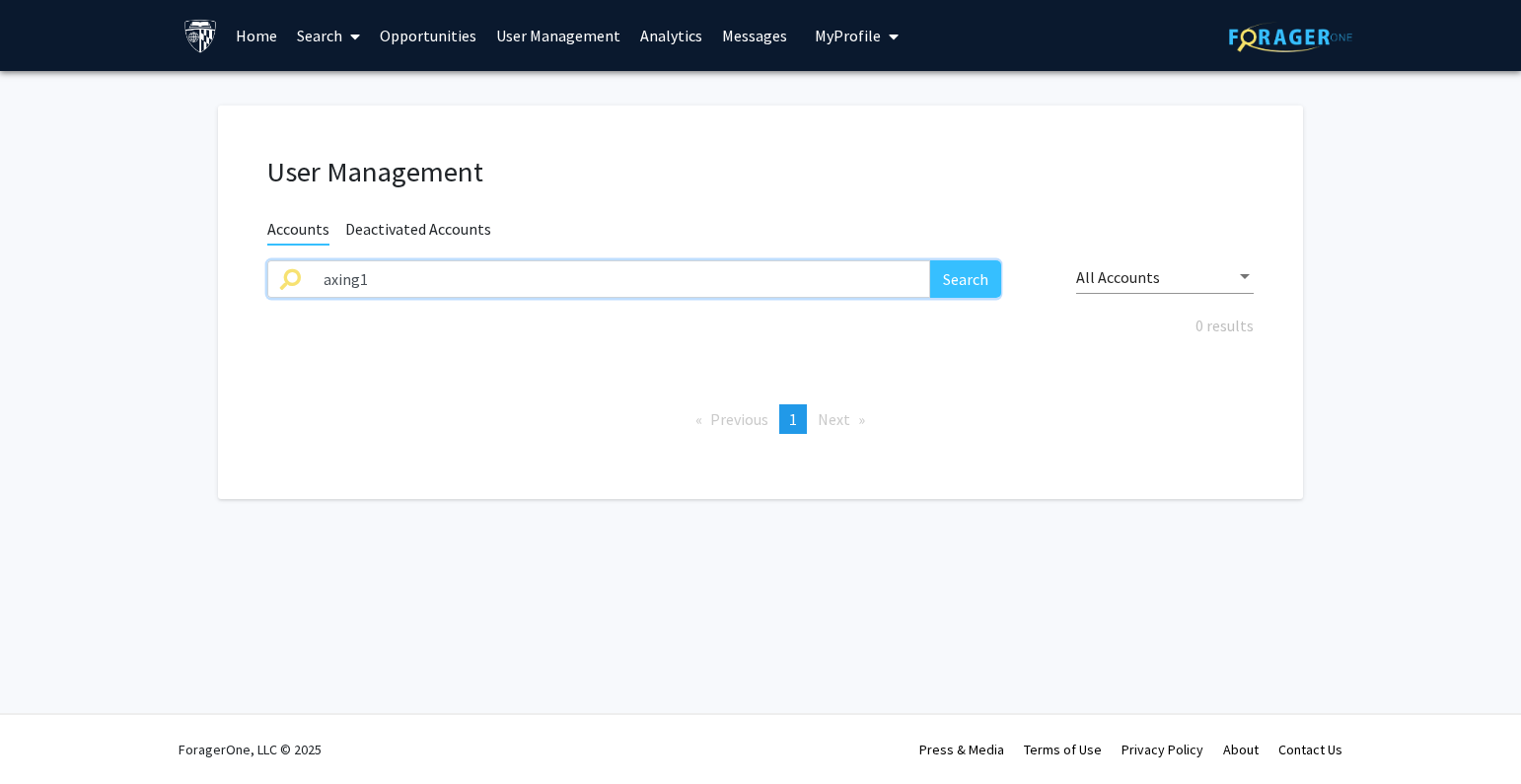 drag, startPoint x: 376, startPoint y: 270, endPoint x: 164, endPoint y: 279, distance: 212.191 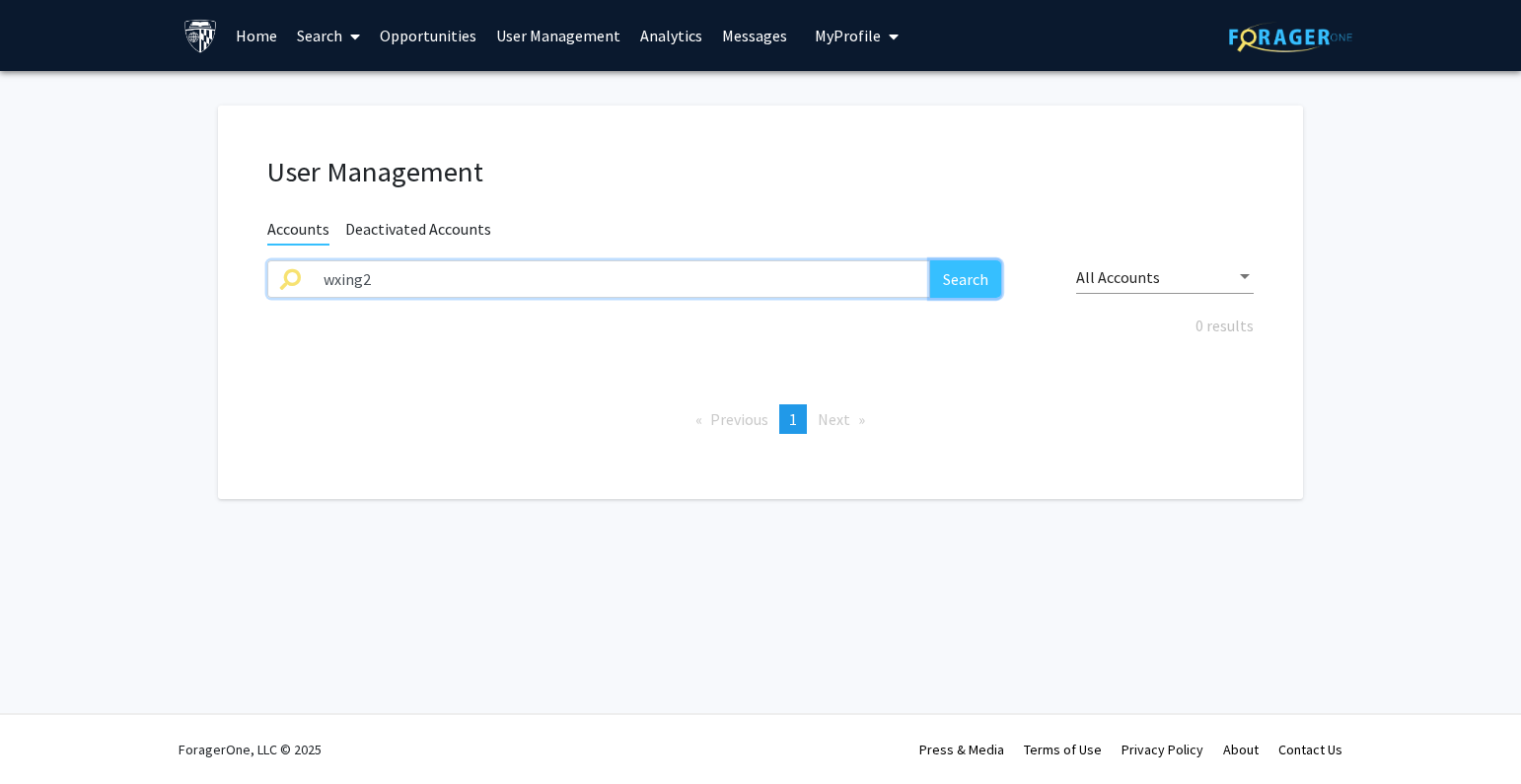 click on "Search" 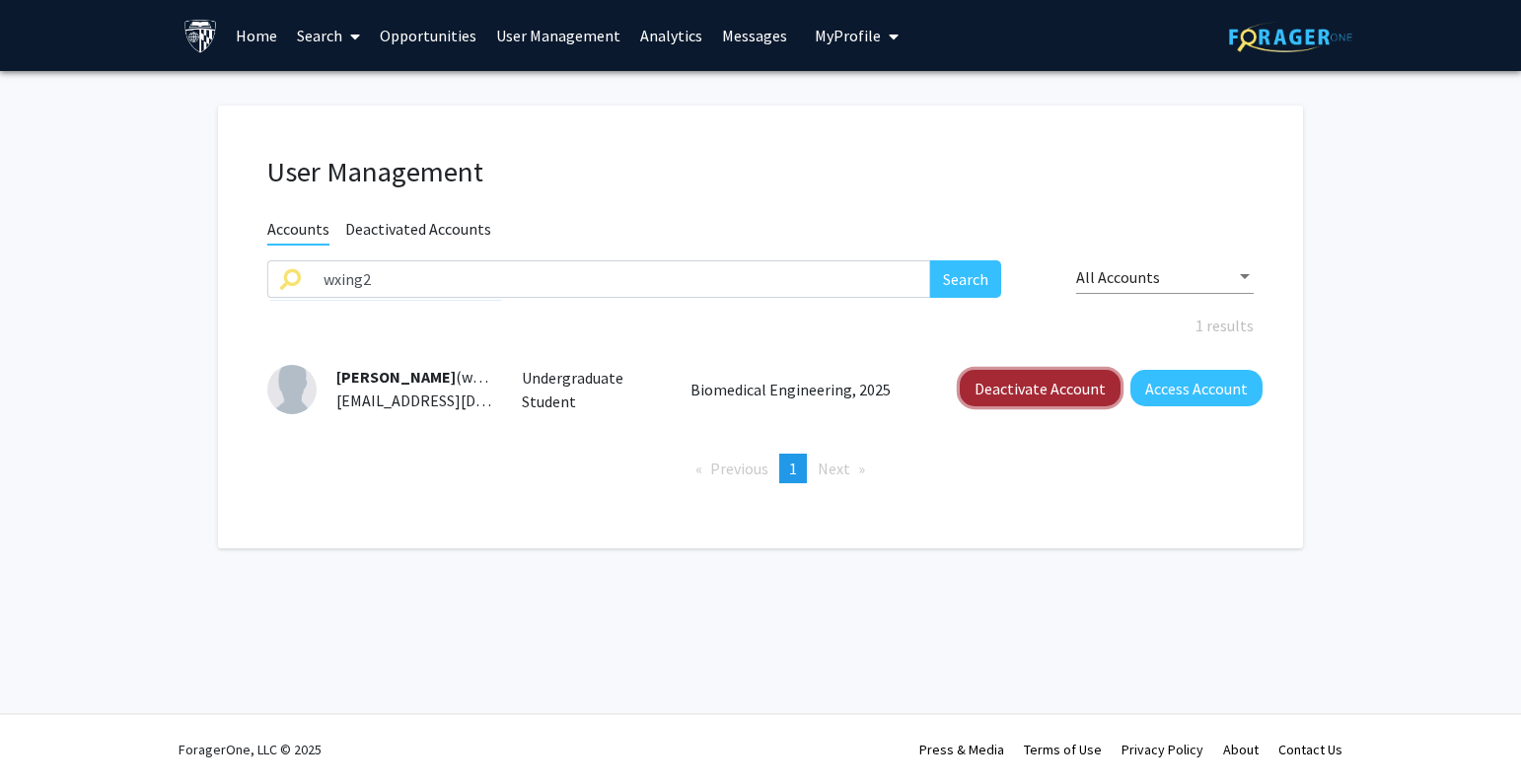 click on "Deactivate Account" 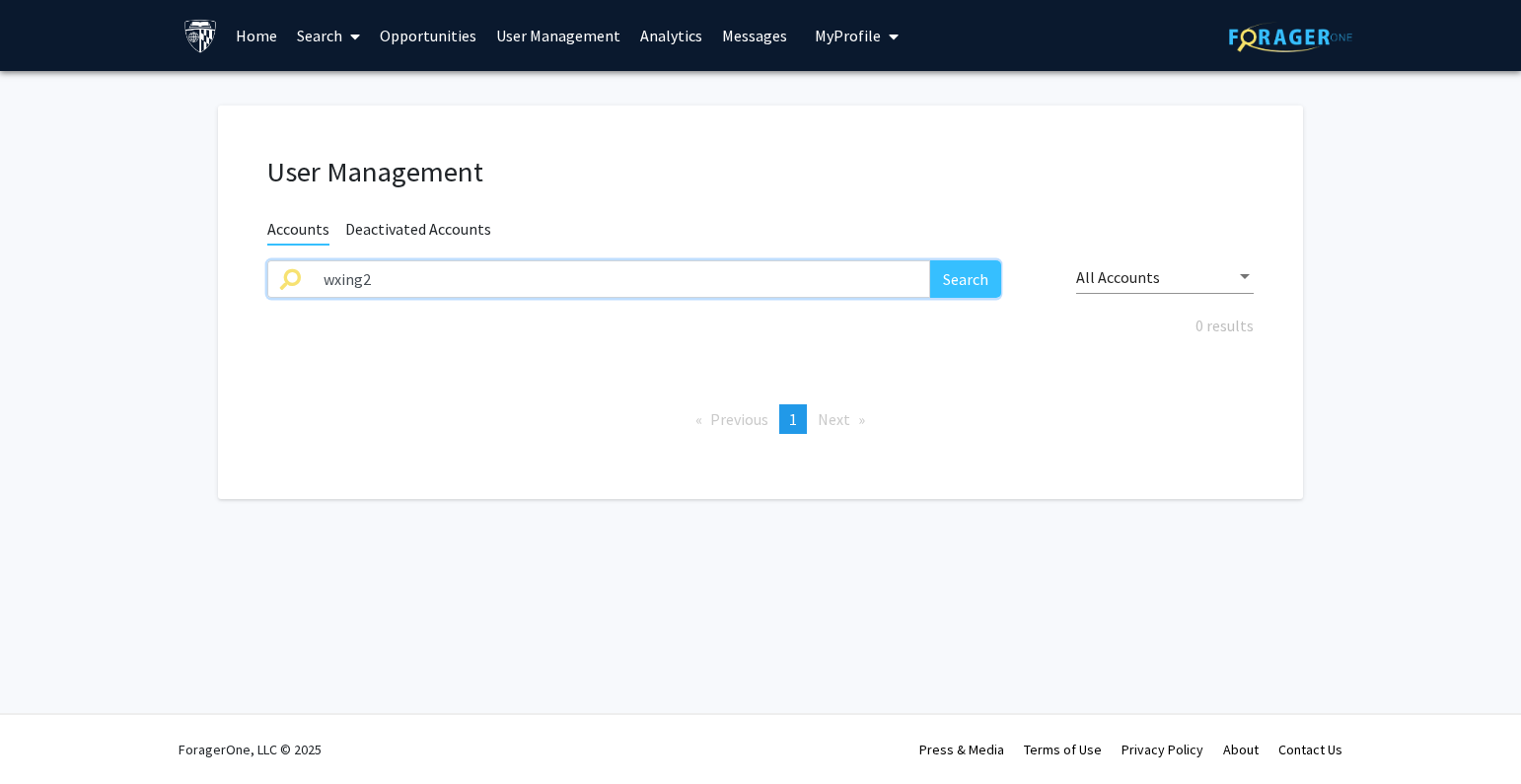 drag, startPoint x: 476, startPoint y: 282, endPoint x: 168, endPoint y: 285, distance: 308.01461 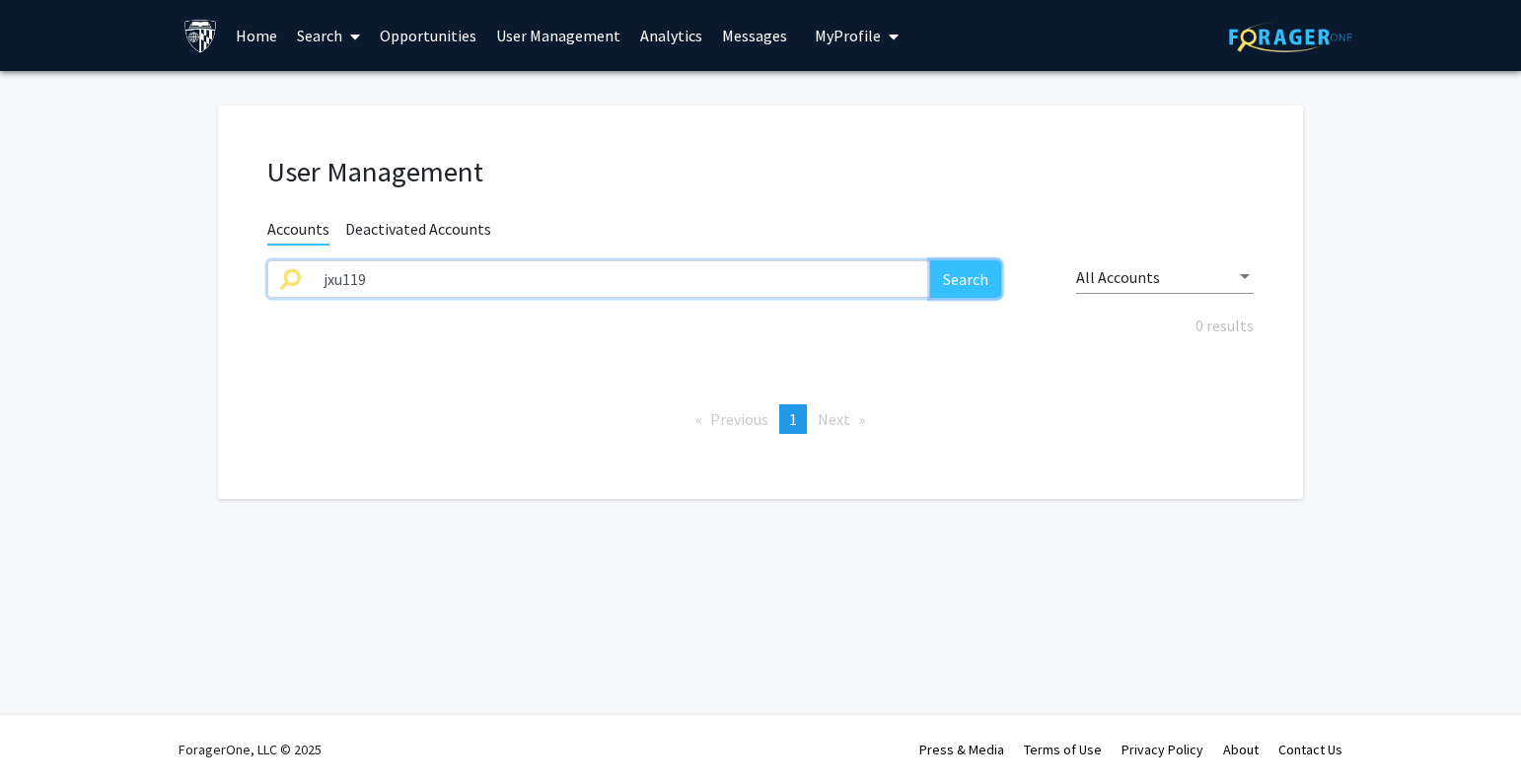 click on "Search" 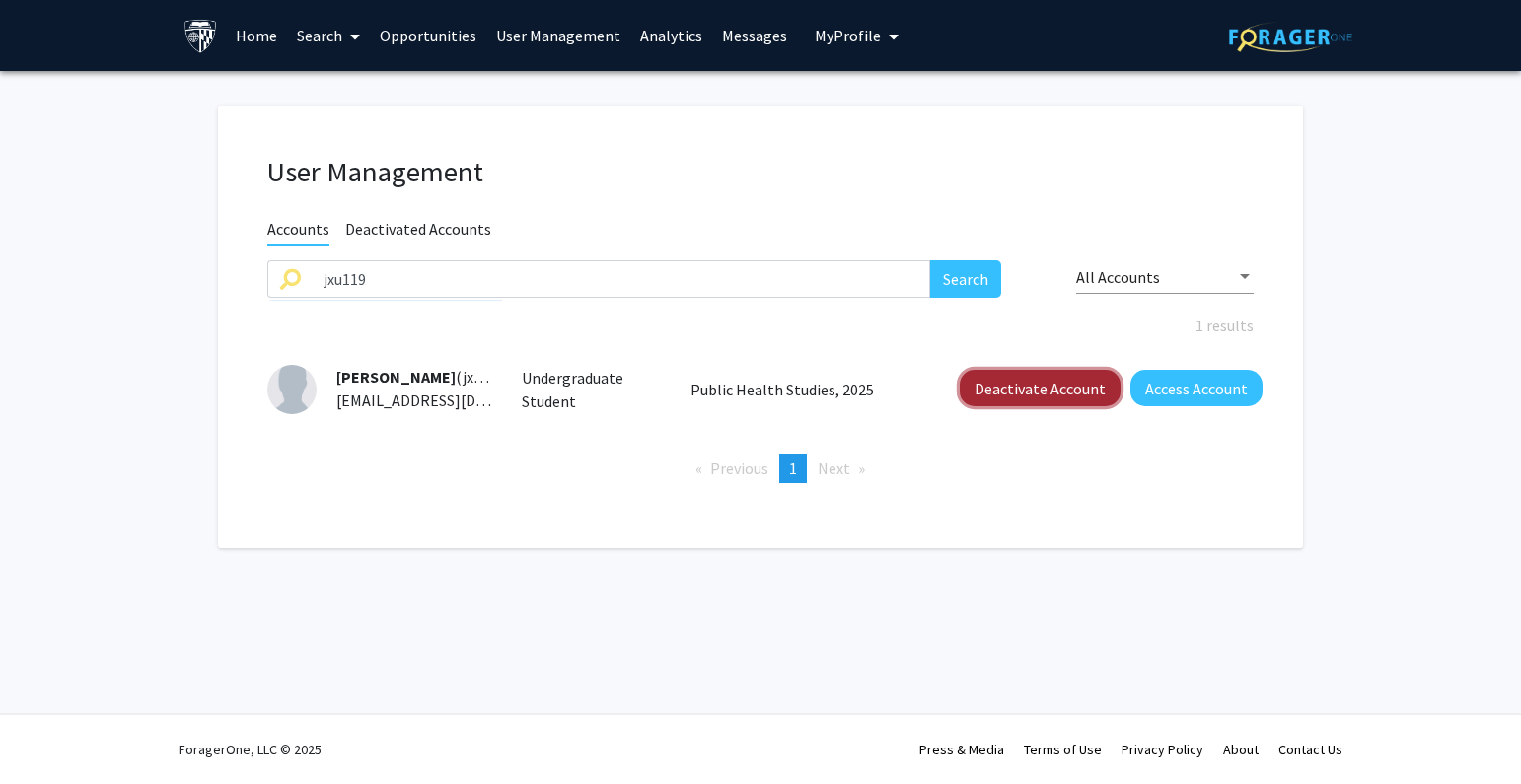 click on "Deactivate Account" 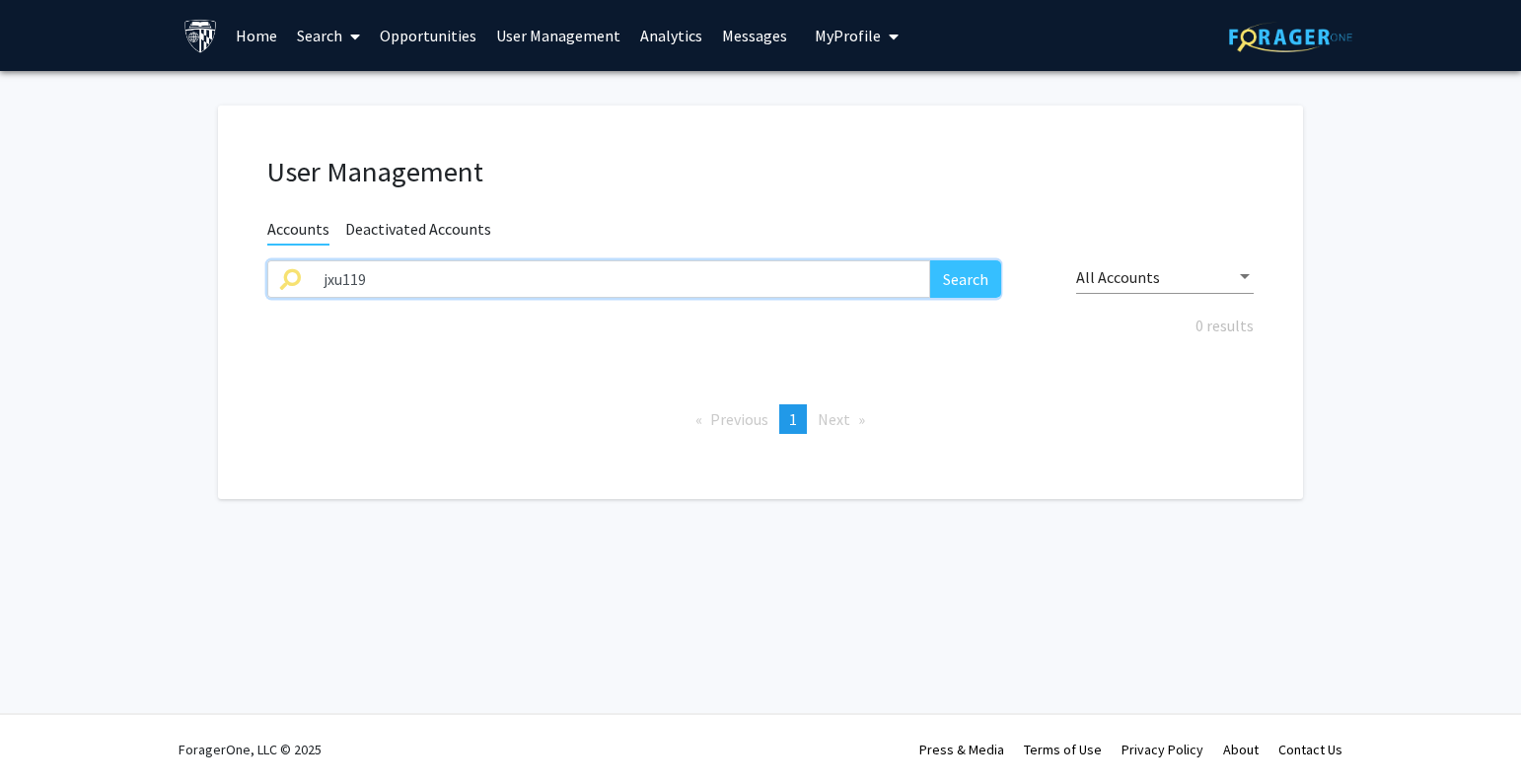 drag, startPoint x: 444, startPoint y: 287, endPoint x: 184, endPoint y: 283, distance: 260.03077 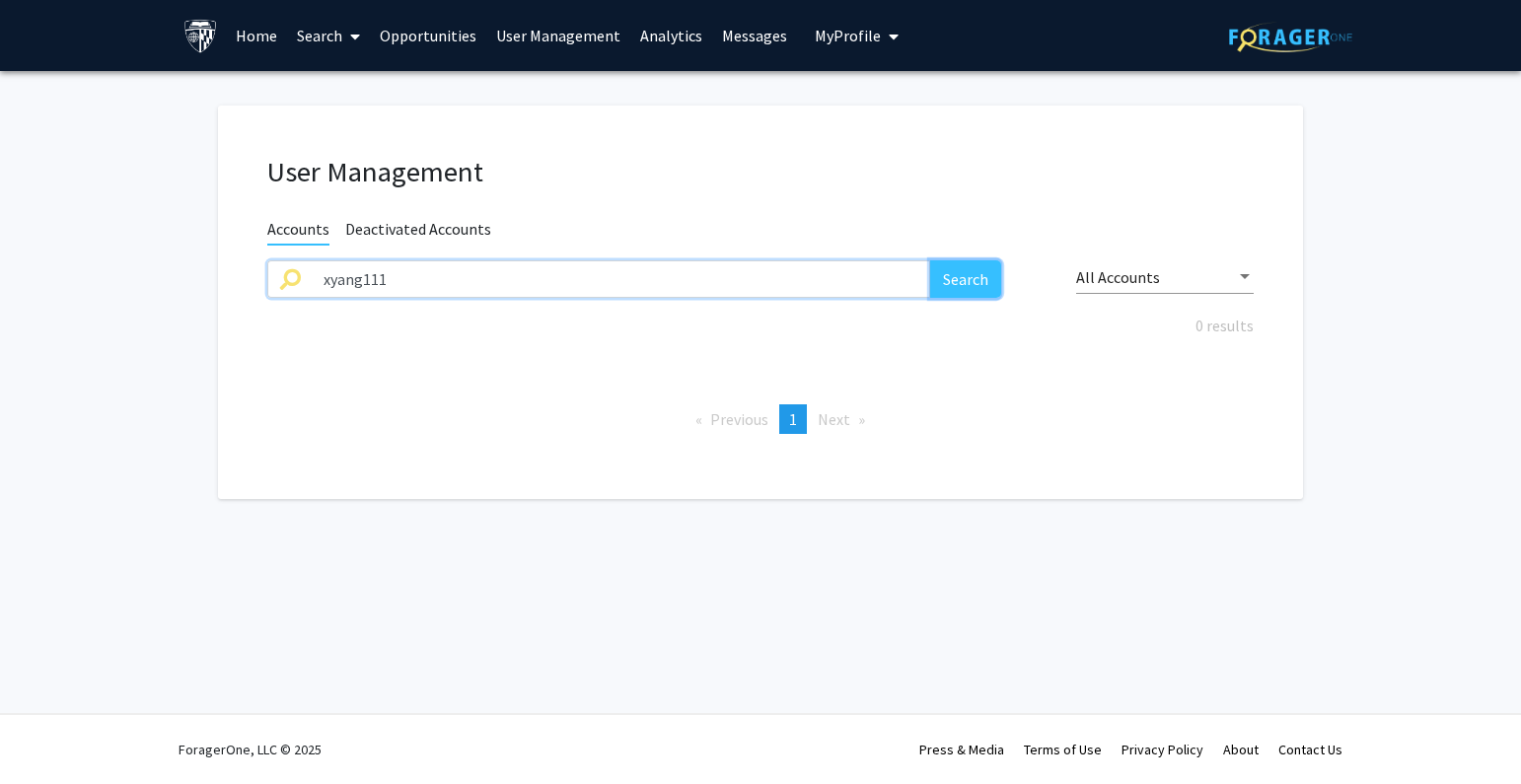 click on "Search" 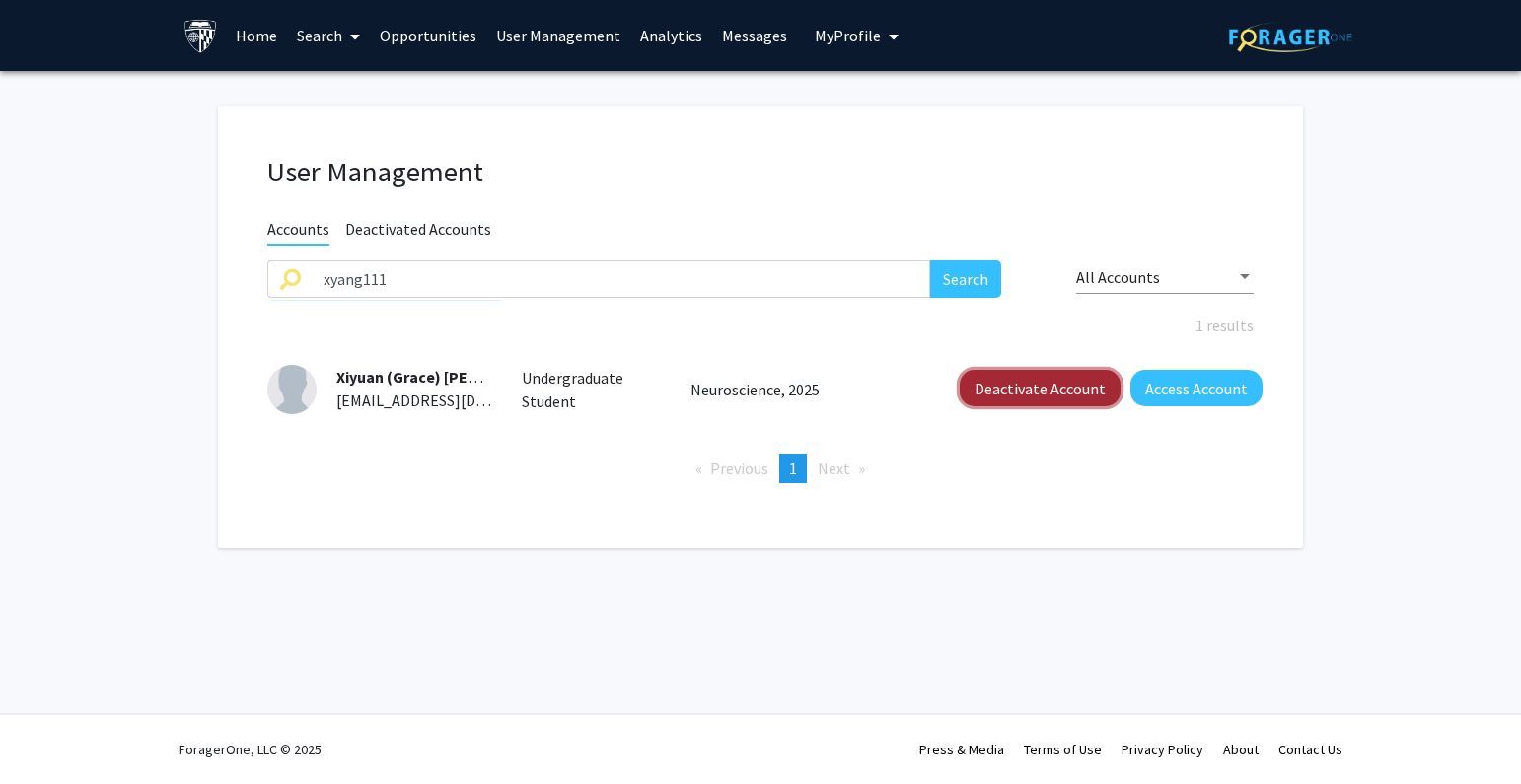 click on "Deactivate Account" 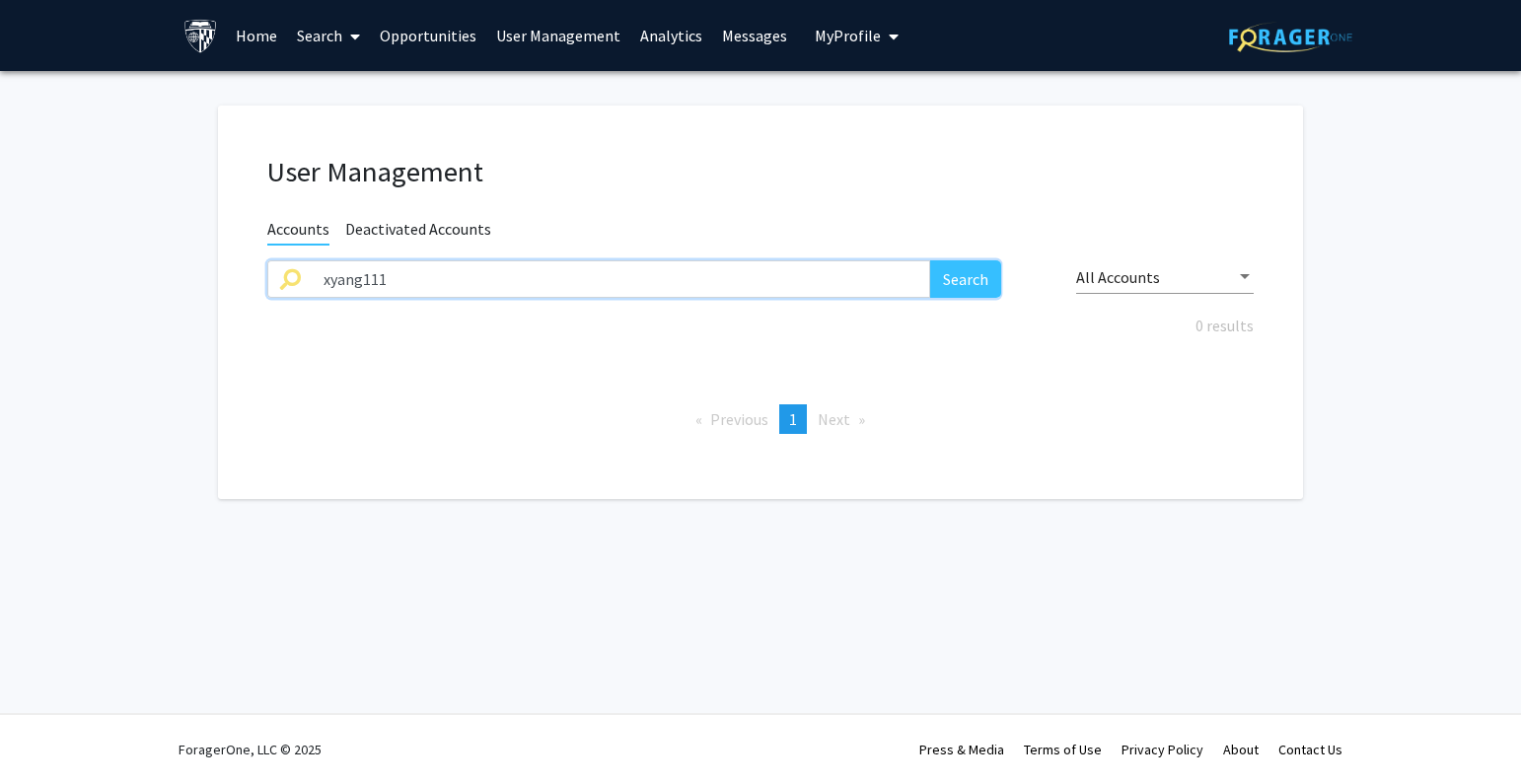 drag, startPoint x: 565, startPoint y: 267, endPoint x: 206, endPoint y: 281, distance: 359.27288 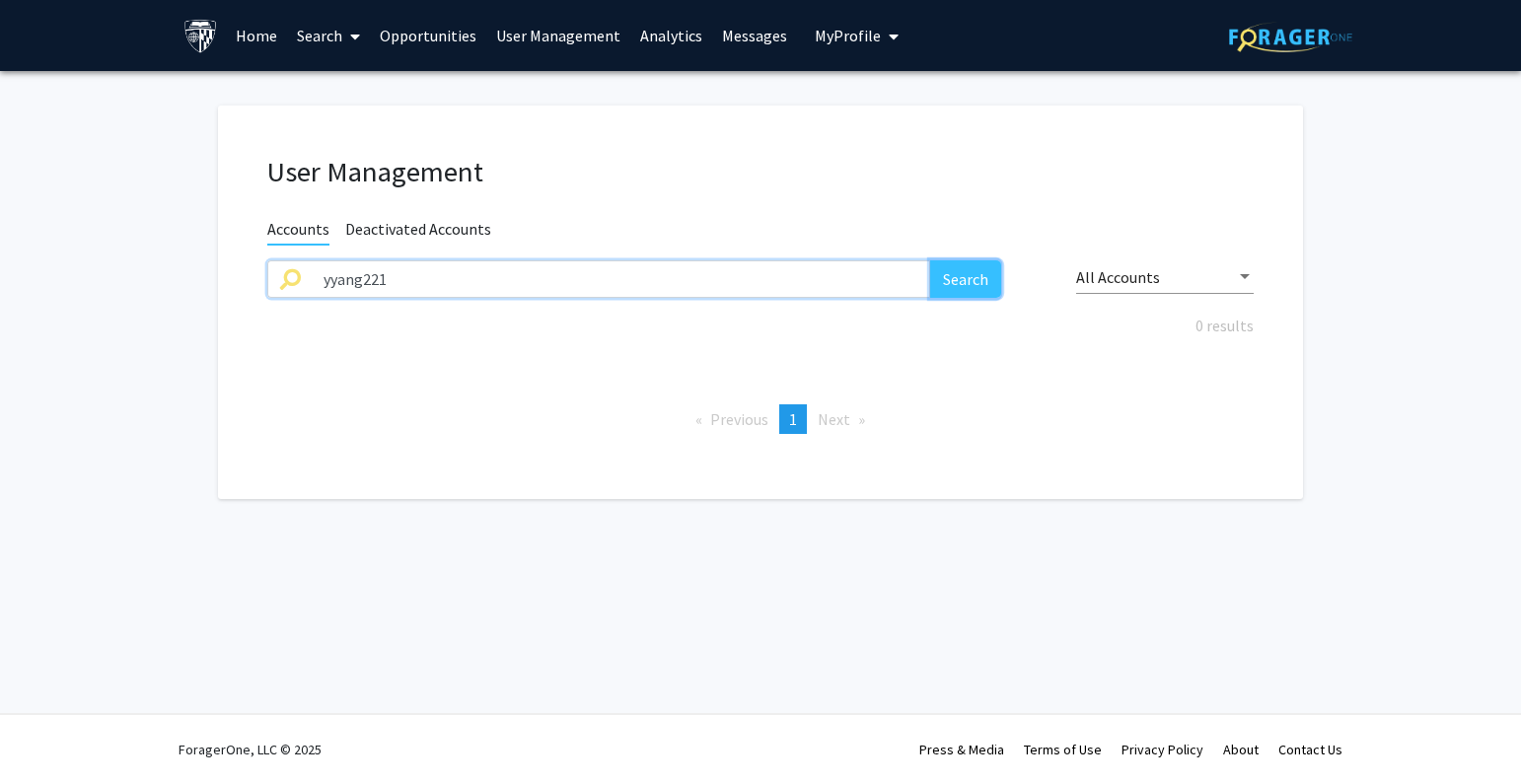 click on "Search" 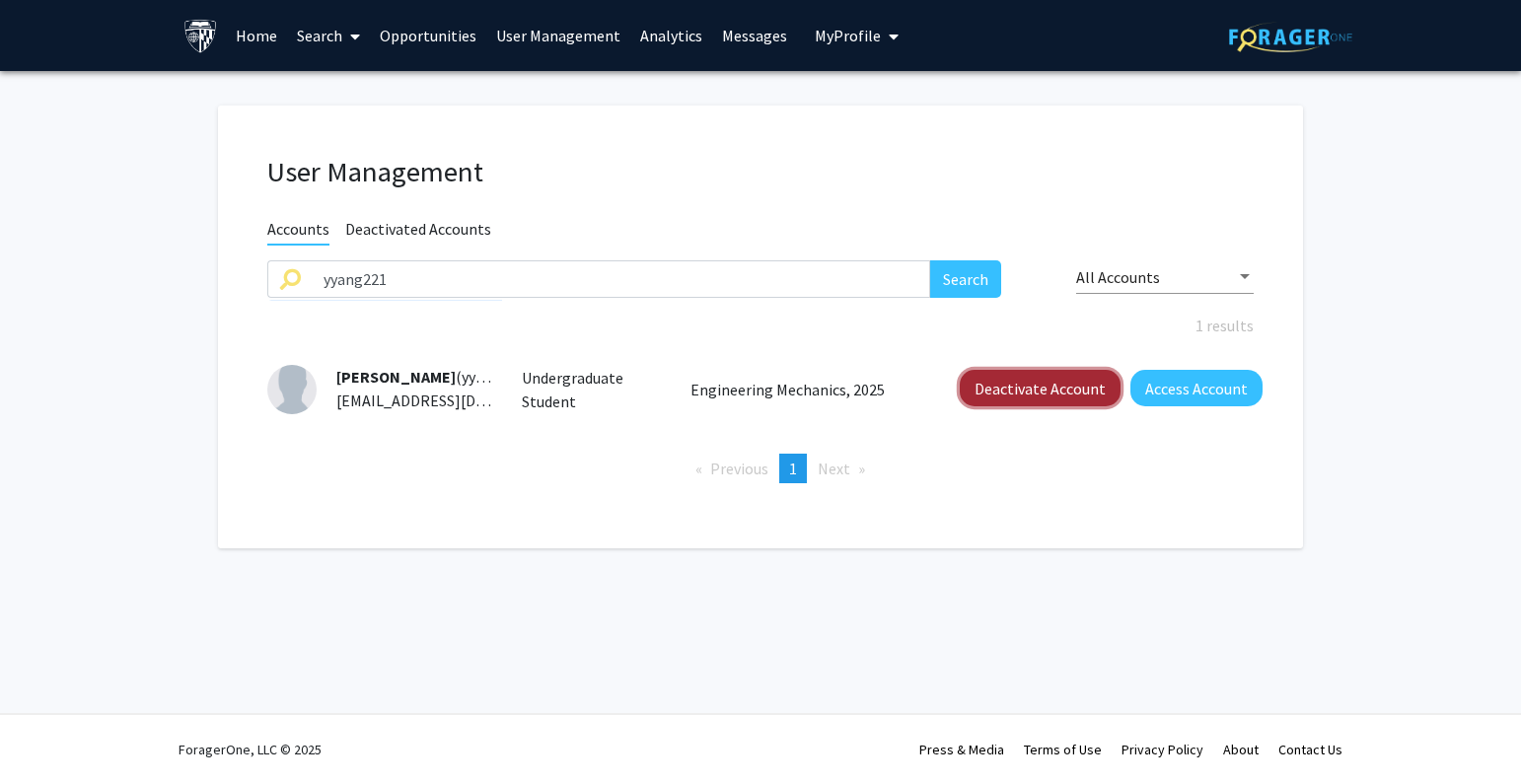 click on "Deactivate Account" 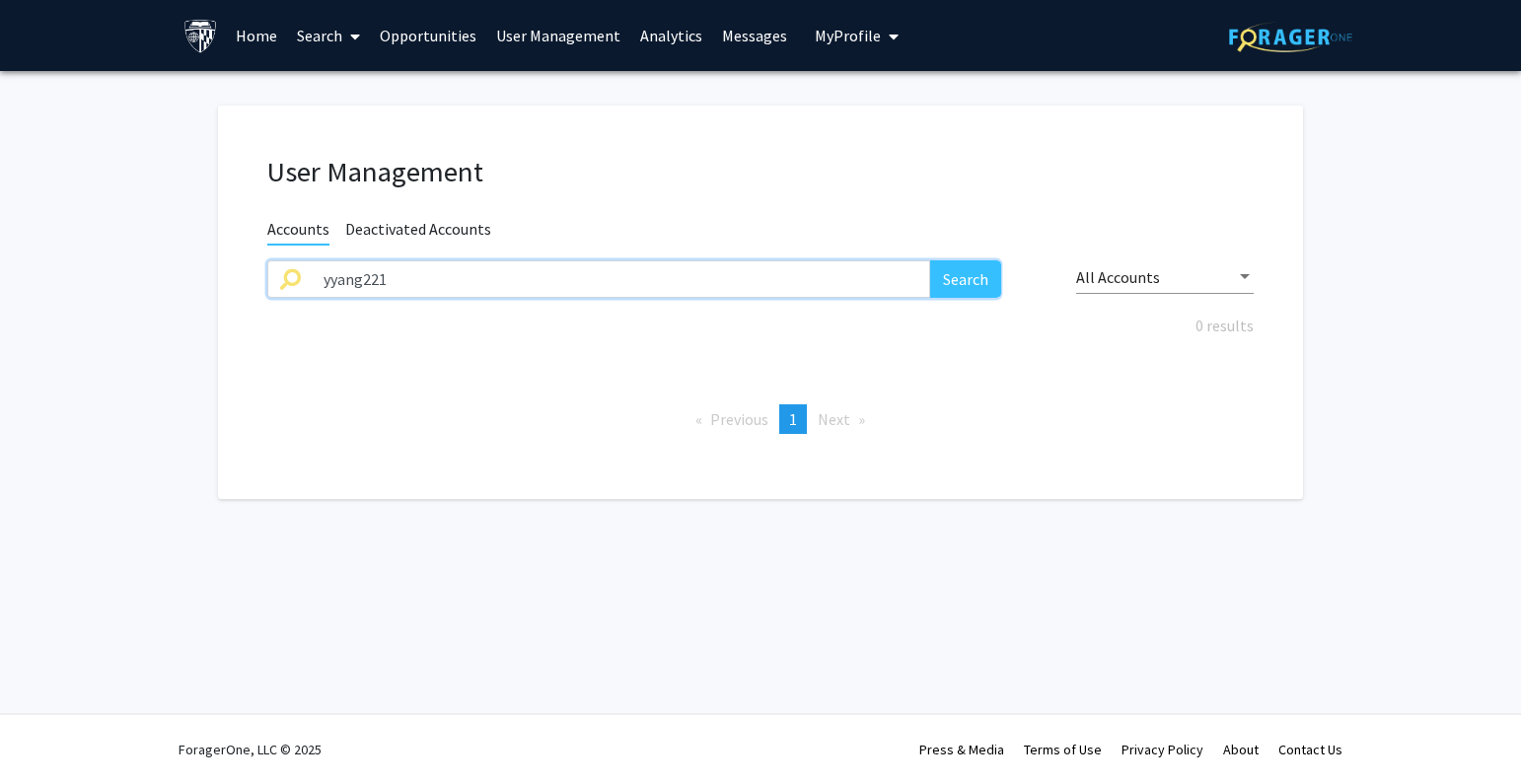 drag, startPoint x: 470, startPoint y: 278, endPoint x: 319, endPoint y: 285, distance: 151.16216 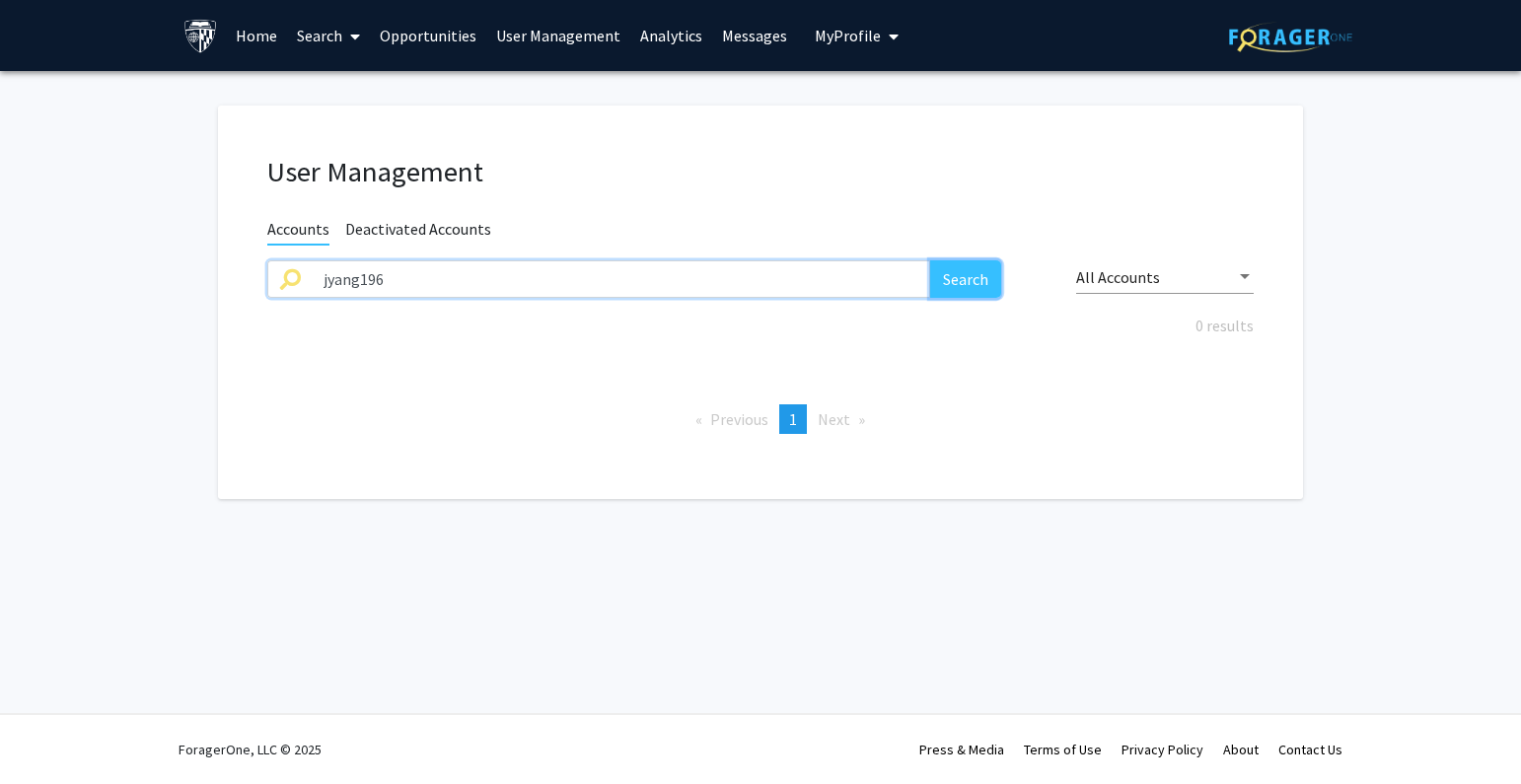 click on "Search" 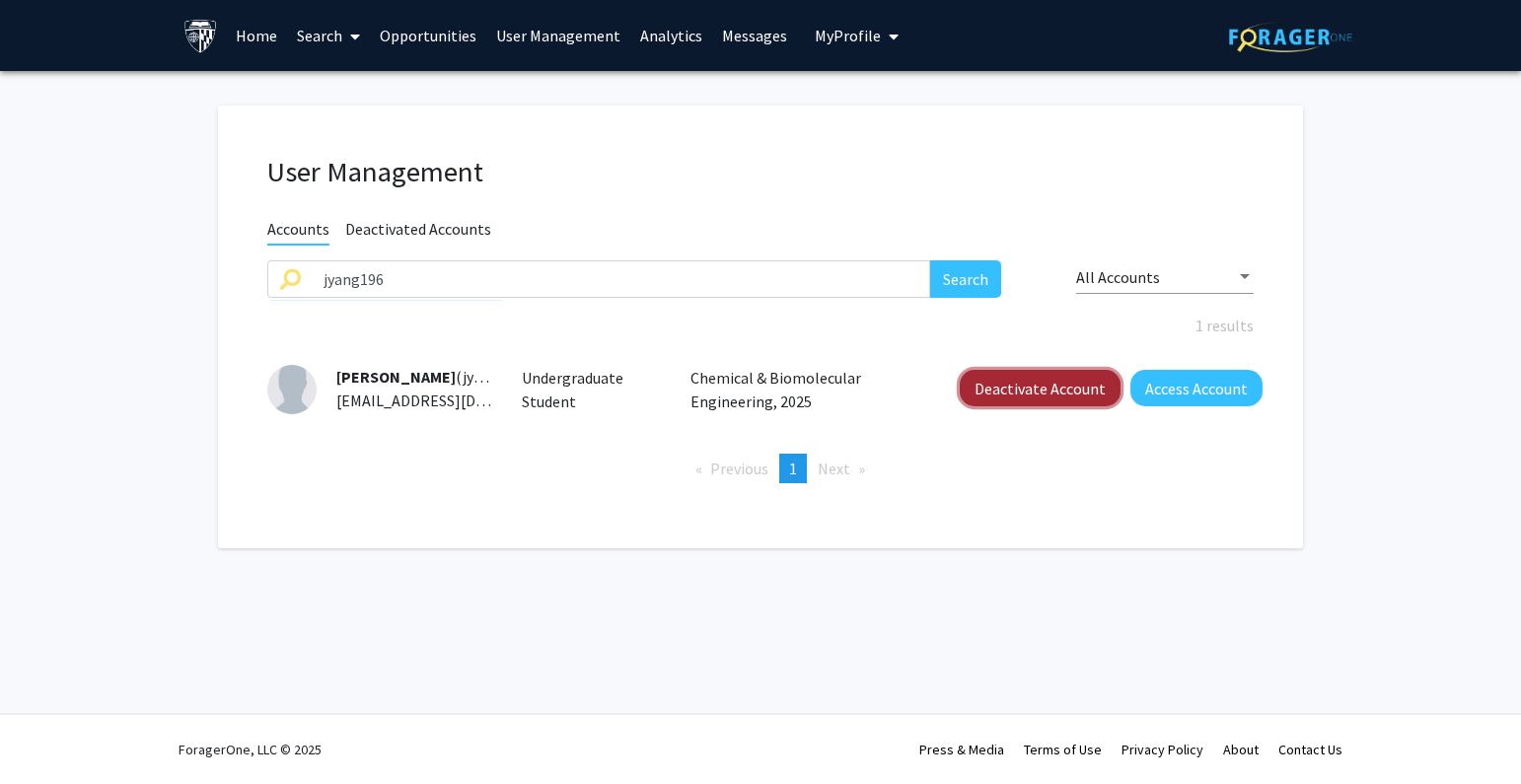 click on "Deactivate Account" 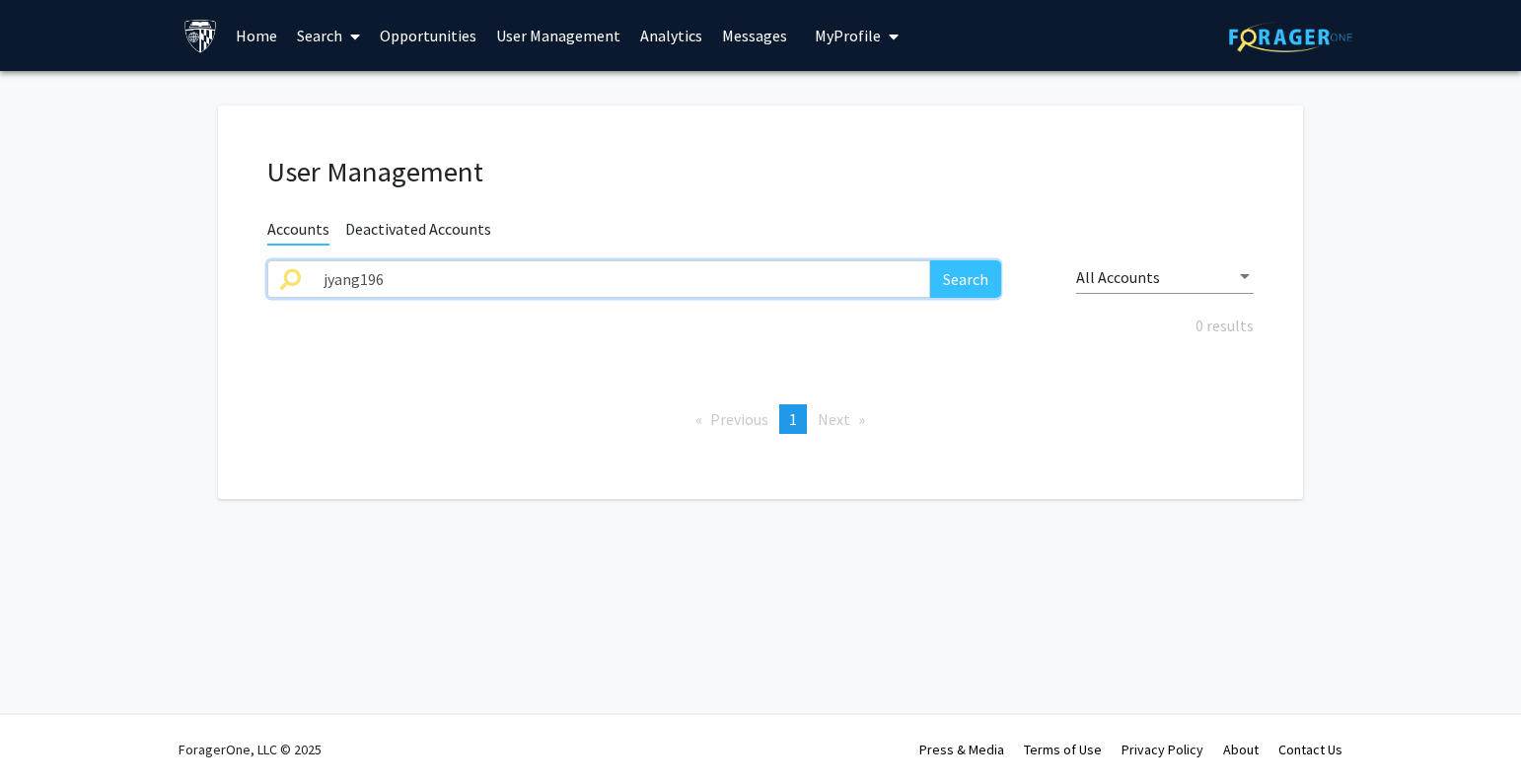 drag, startPoint x: 458, startPoint y: 277, endPoint x: 356, endPoint y: 280, distance: 102.04411 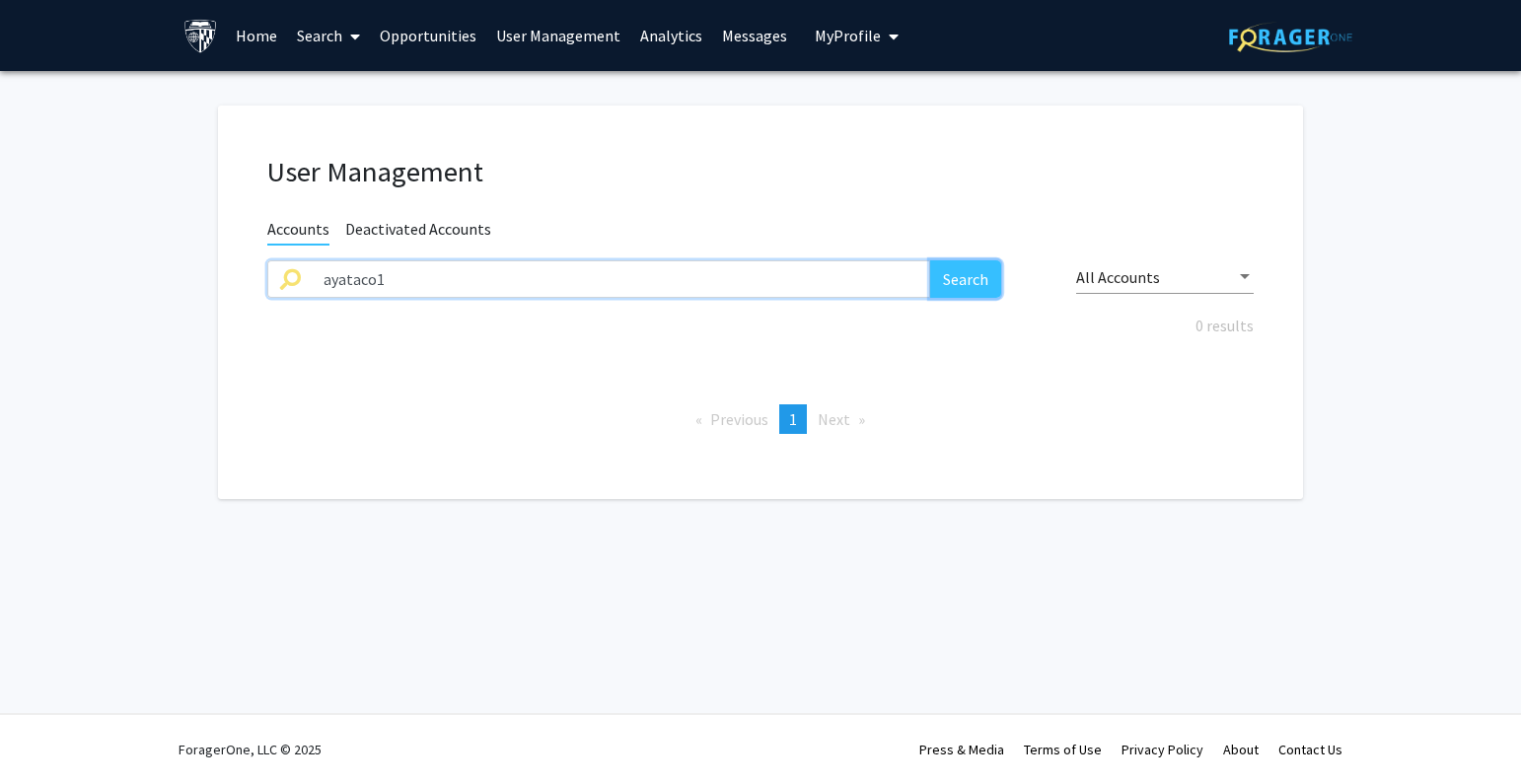 click on "Search" 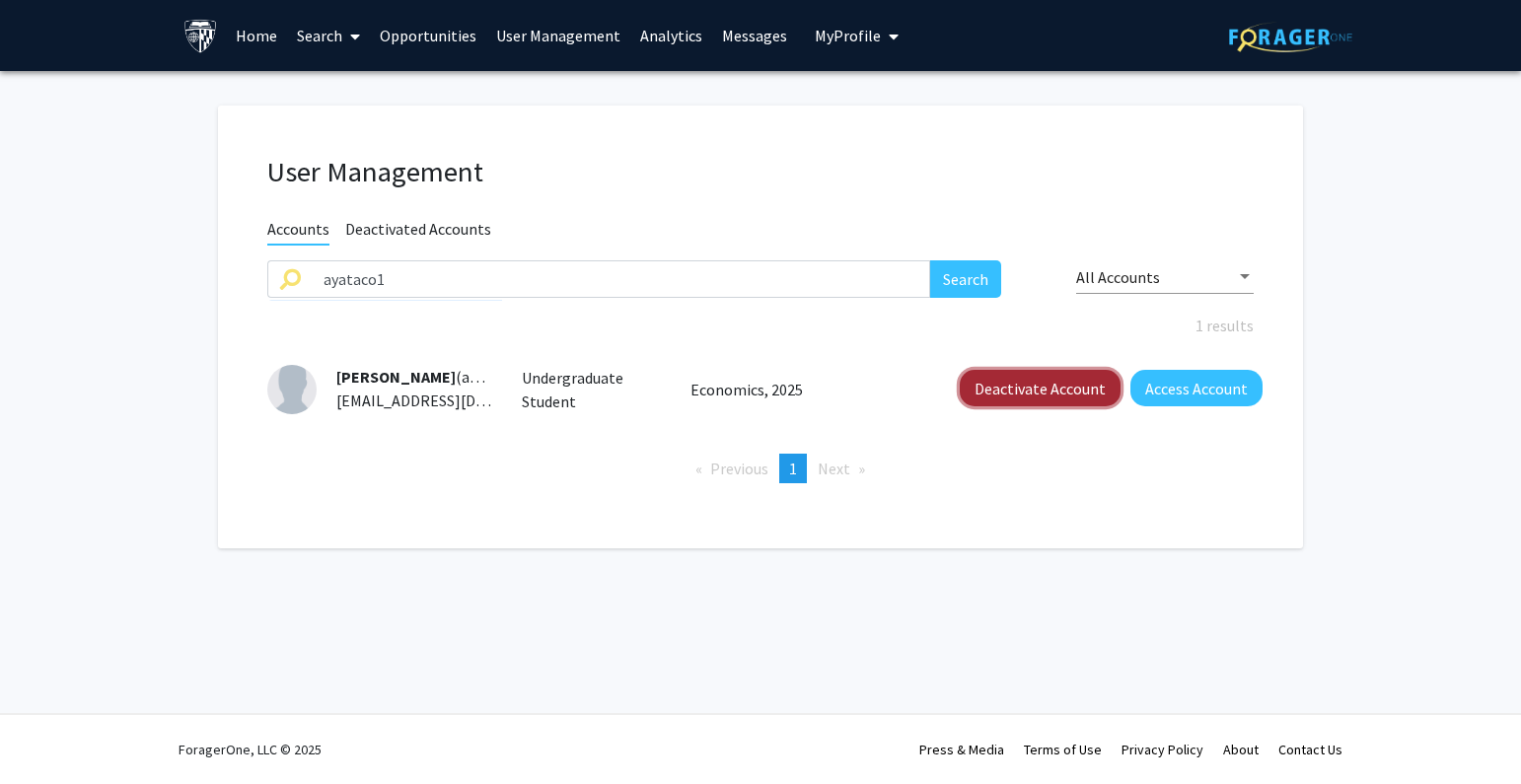 click on "Deactivate Account" 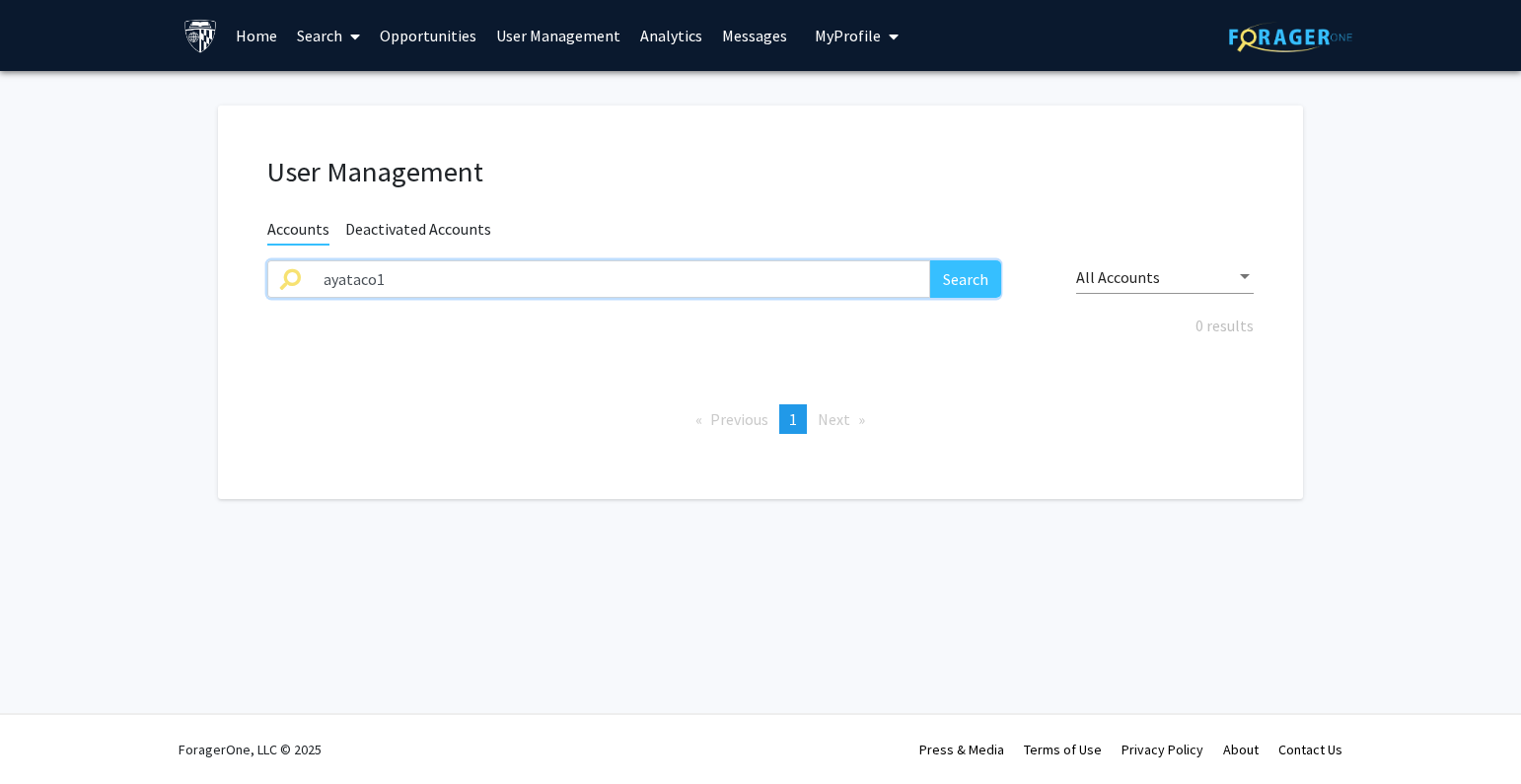 drag, startPoint x: 447, startPoint y: 289, endPoint x: 259, endPoint y: 289, distance: 188 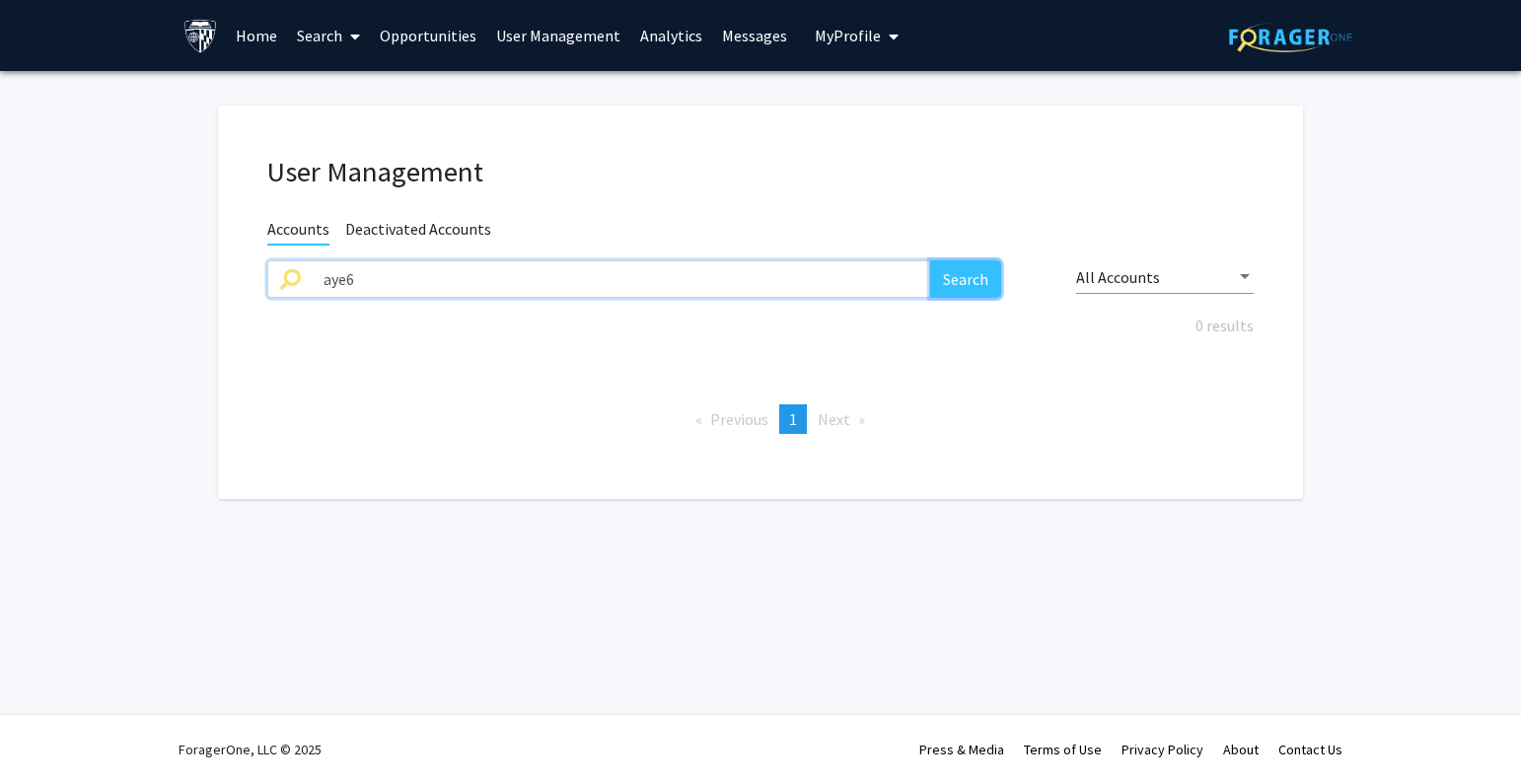 click on "Search" 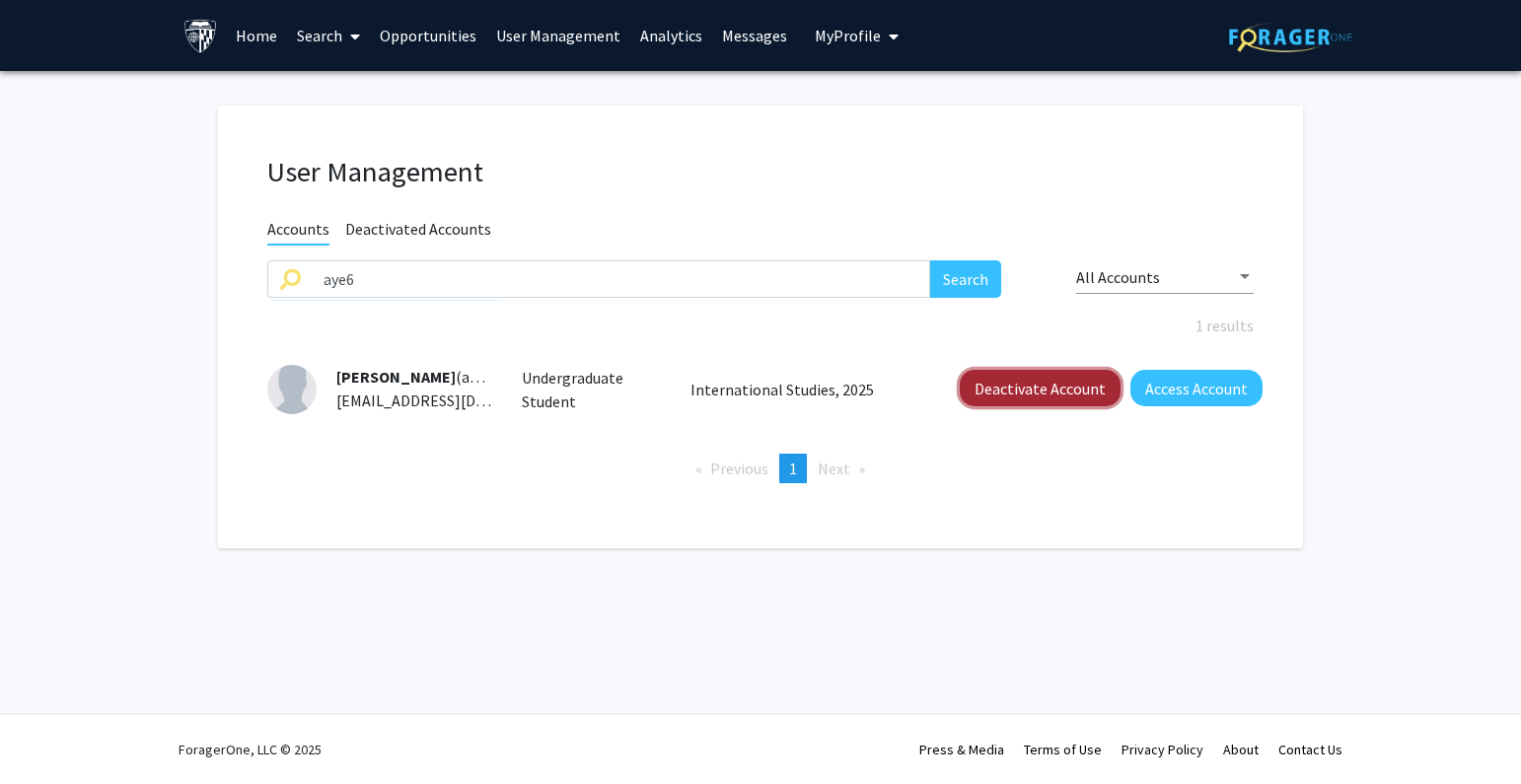click on "Deactivate Account" 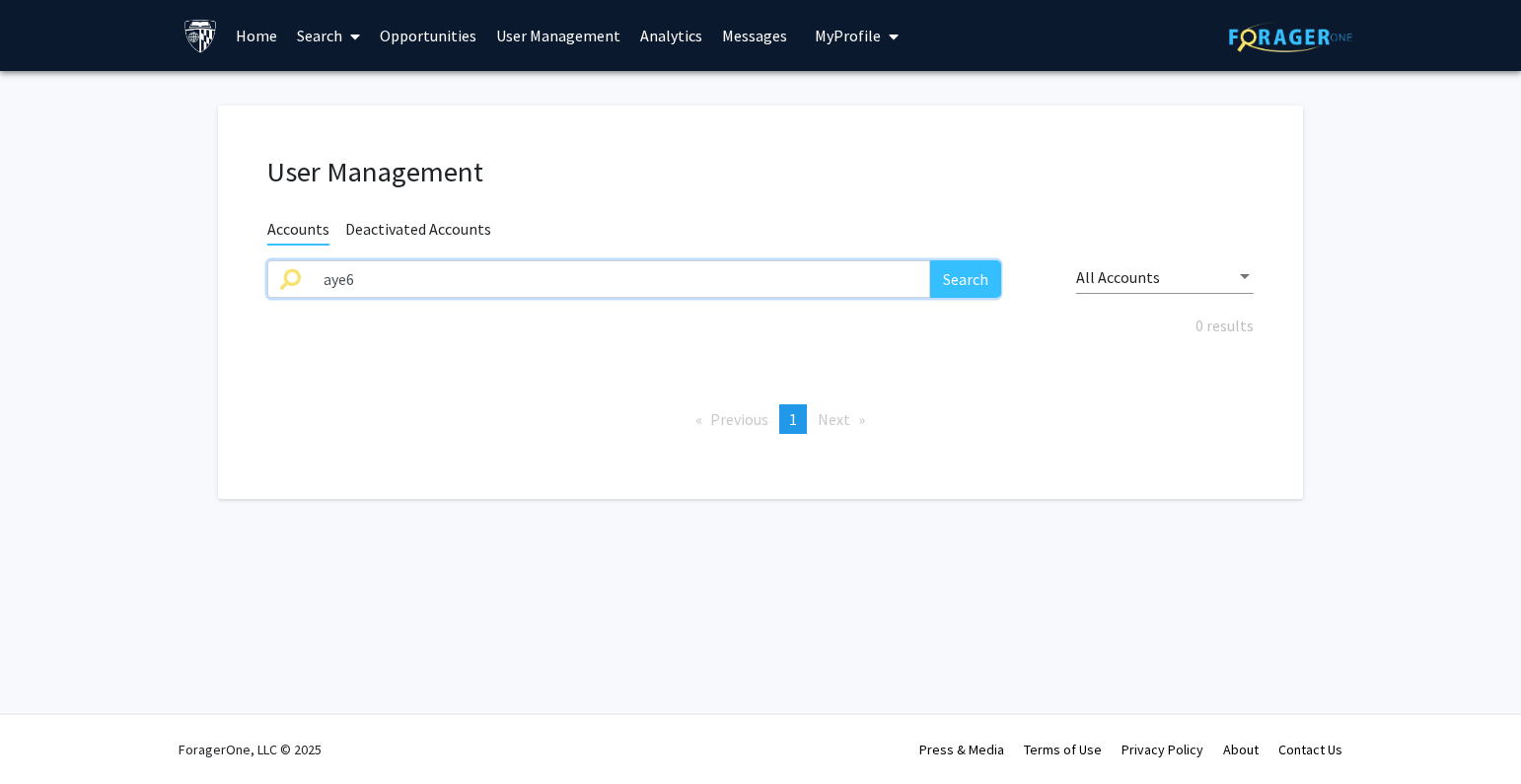 click on "User Management Accounts Deactivated Accounts aye6 Search All Accounts 0 results  Previous  page  1 / 1  You're on page  1  Next  page" 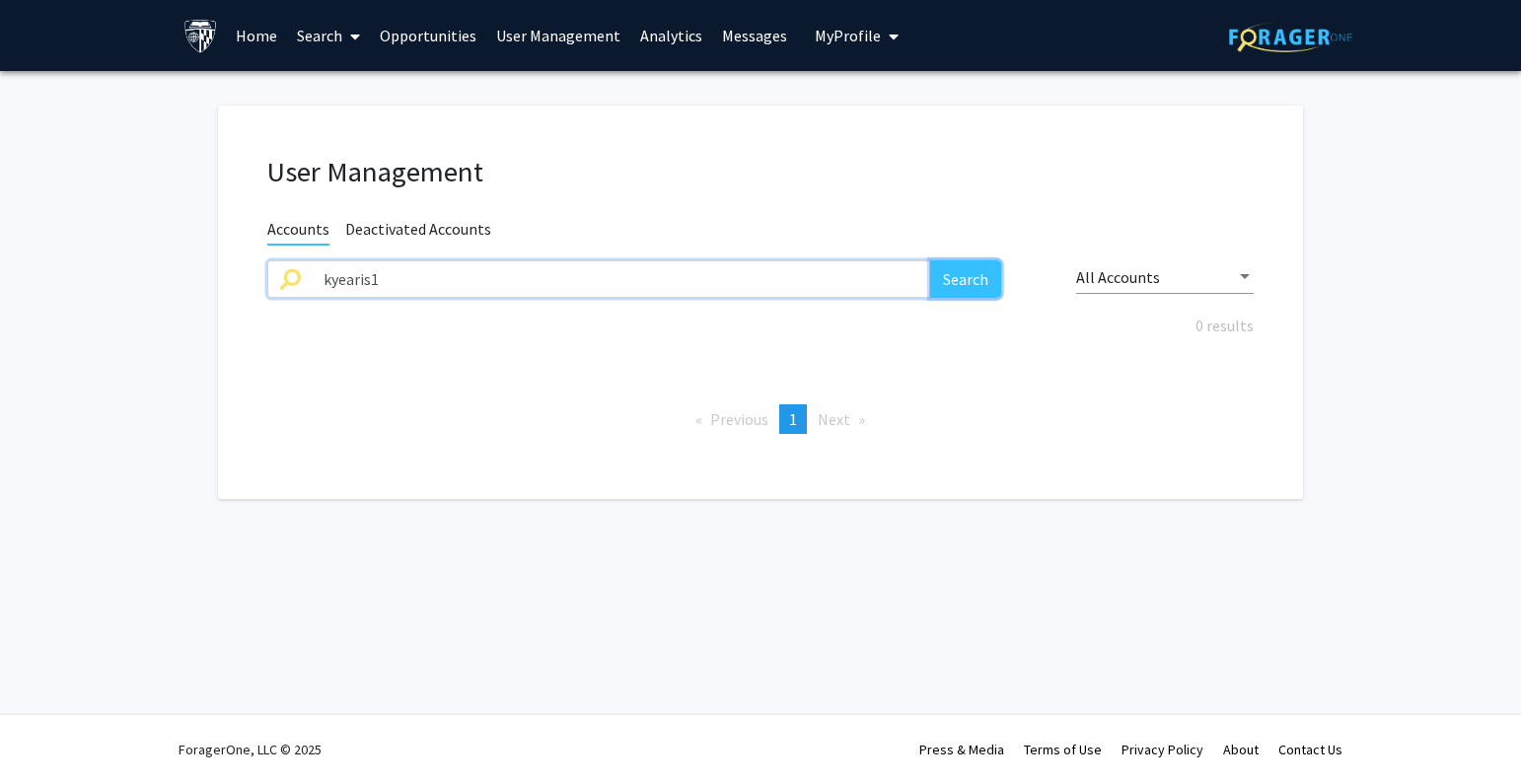 click on "Search" 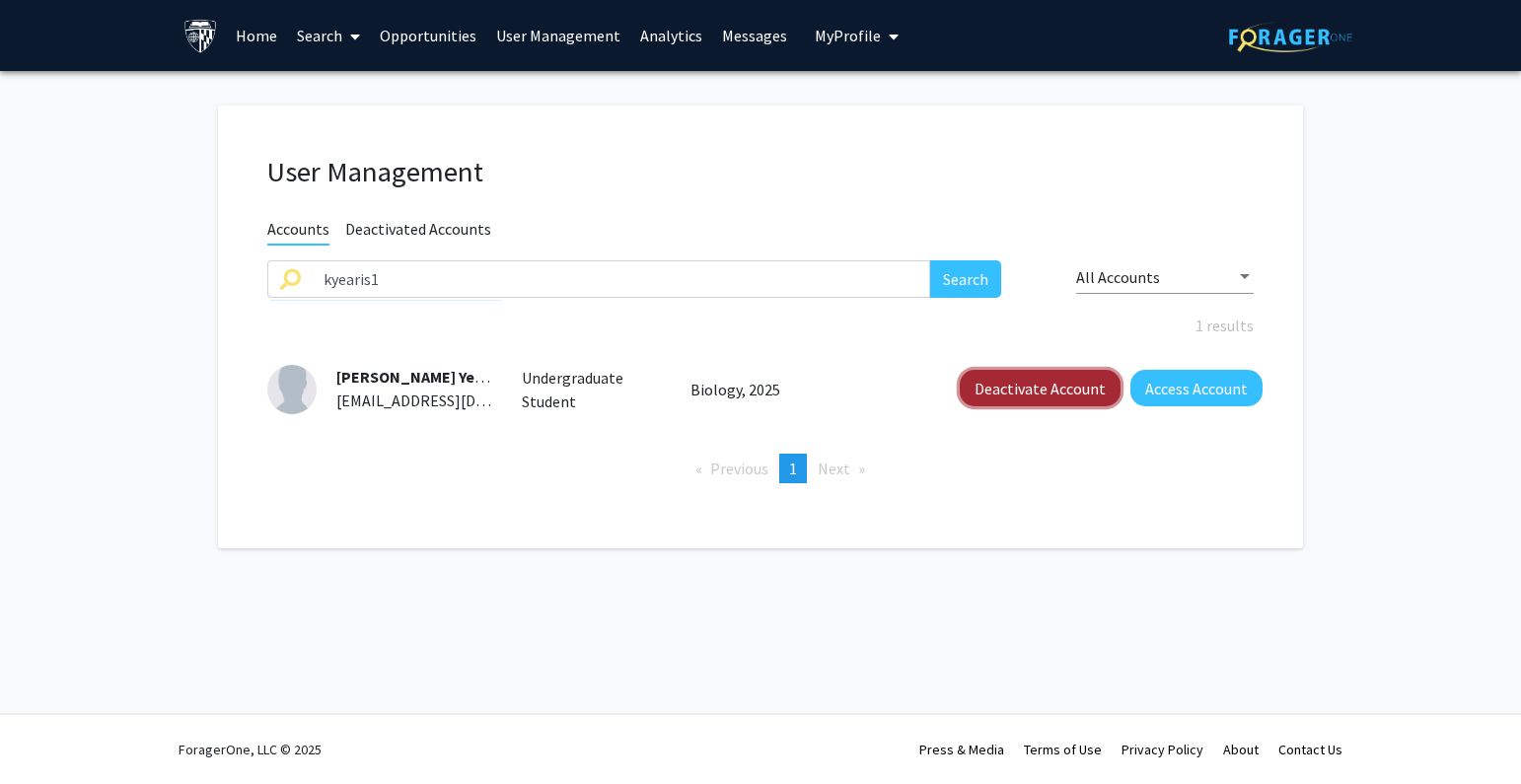 click on "Deactivate Account" 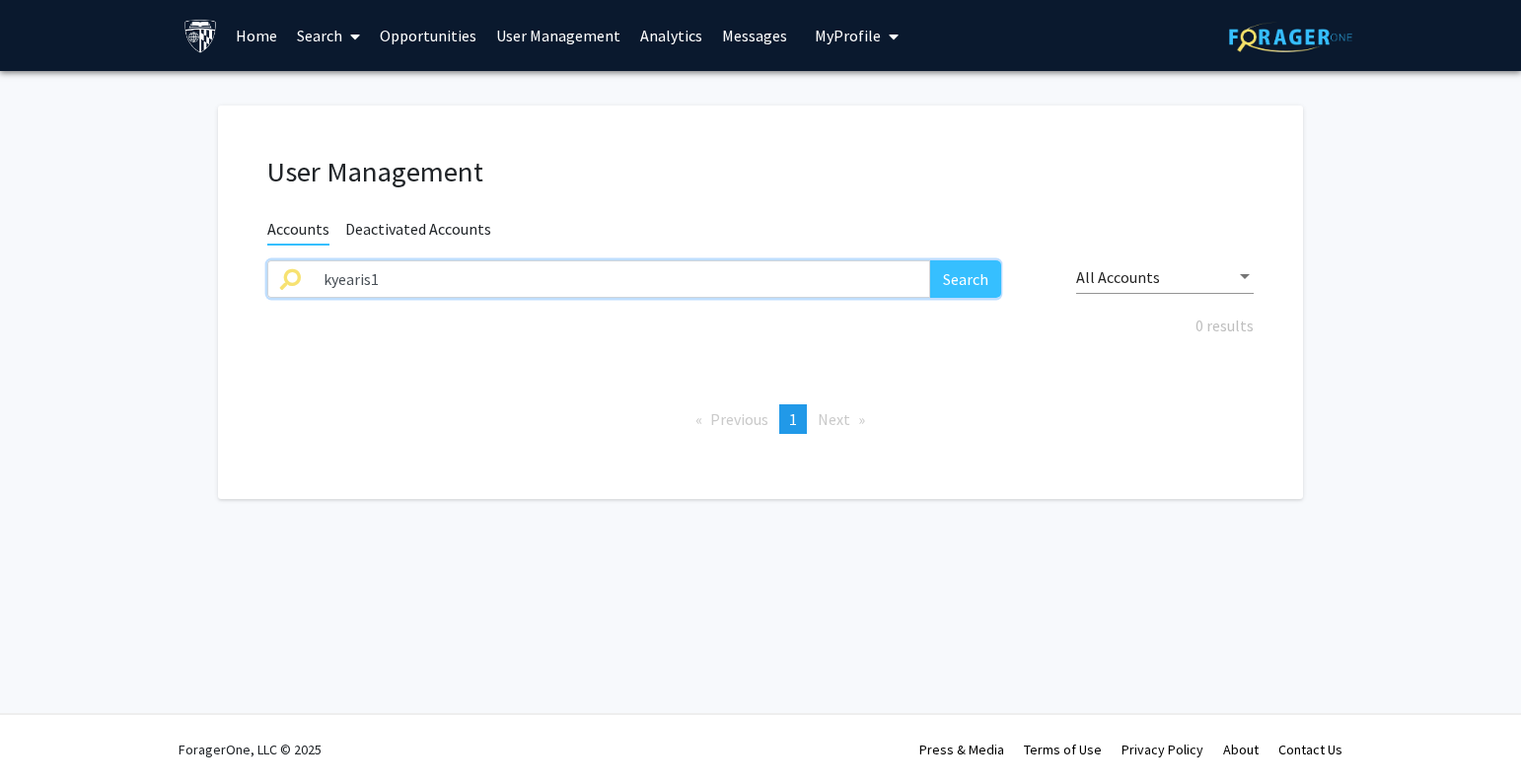 drag, startPoint x: 533, startPoint y: 295, endPoint x: 232, endPoint y: 306, distance: 301.2009 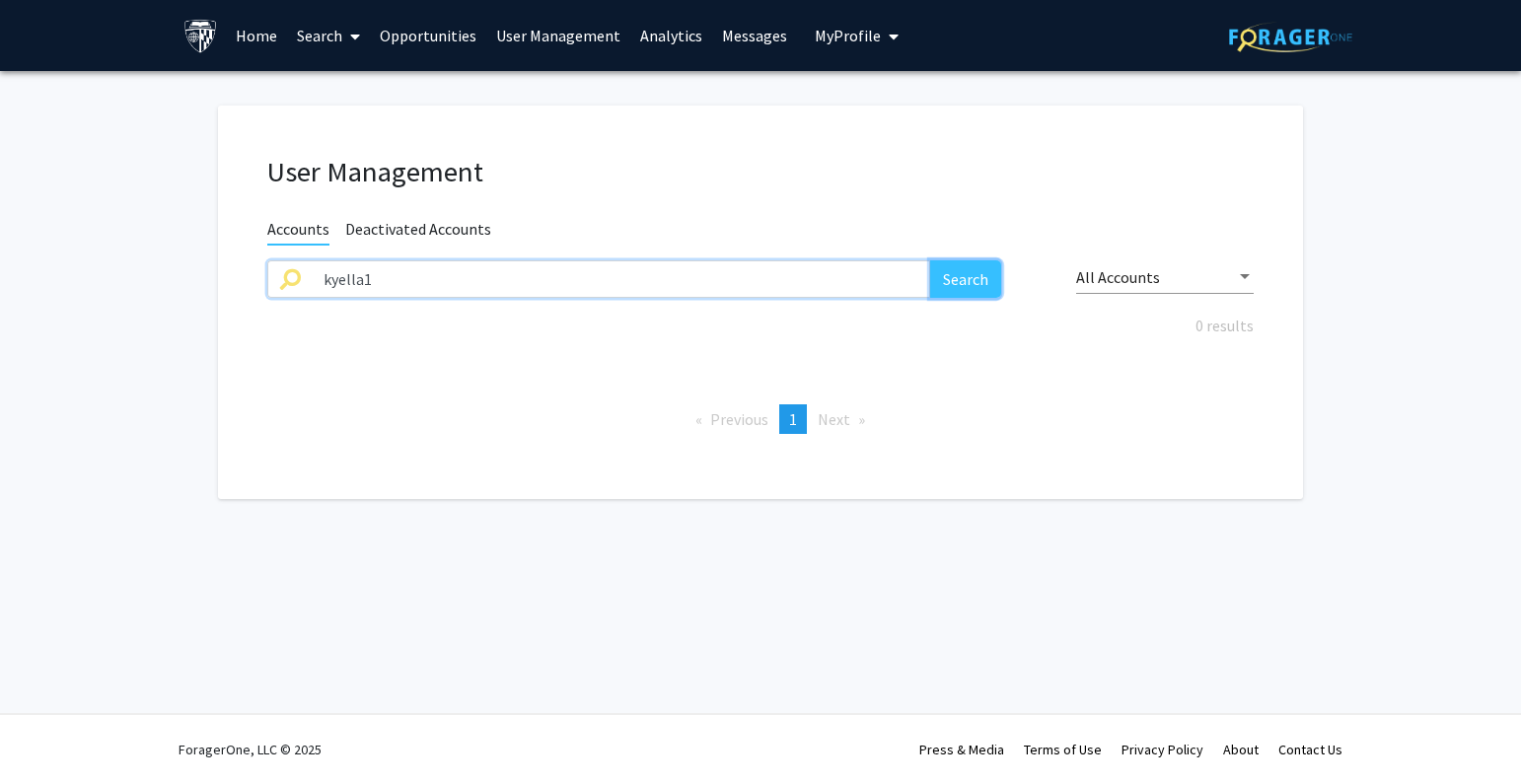 click on "Search" 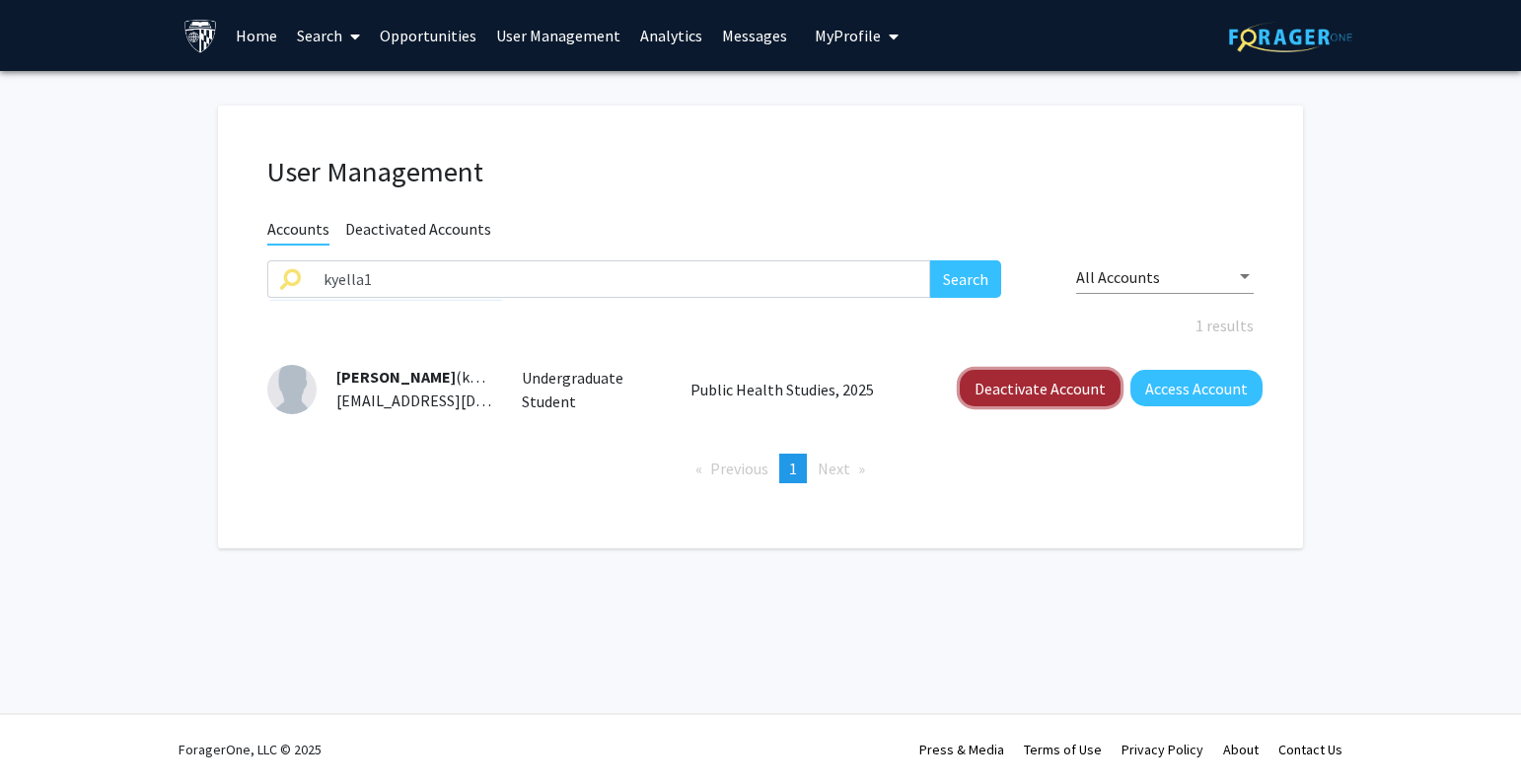 click on "Deactivate Account" 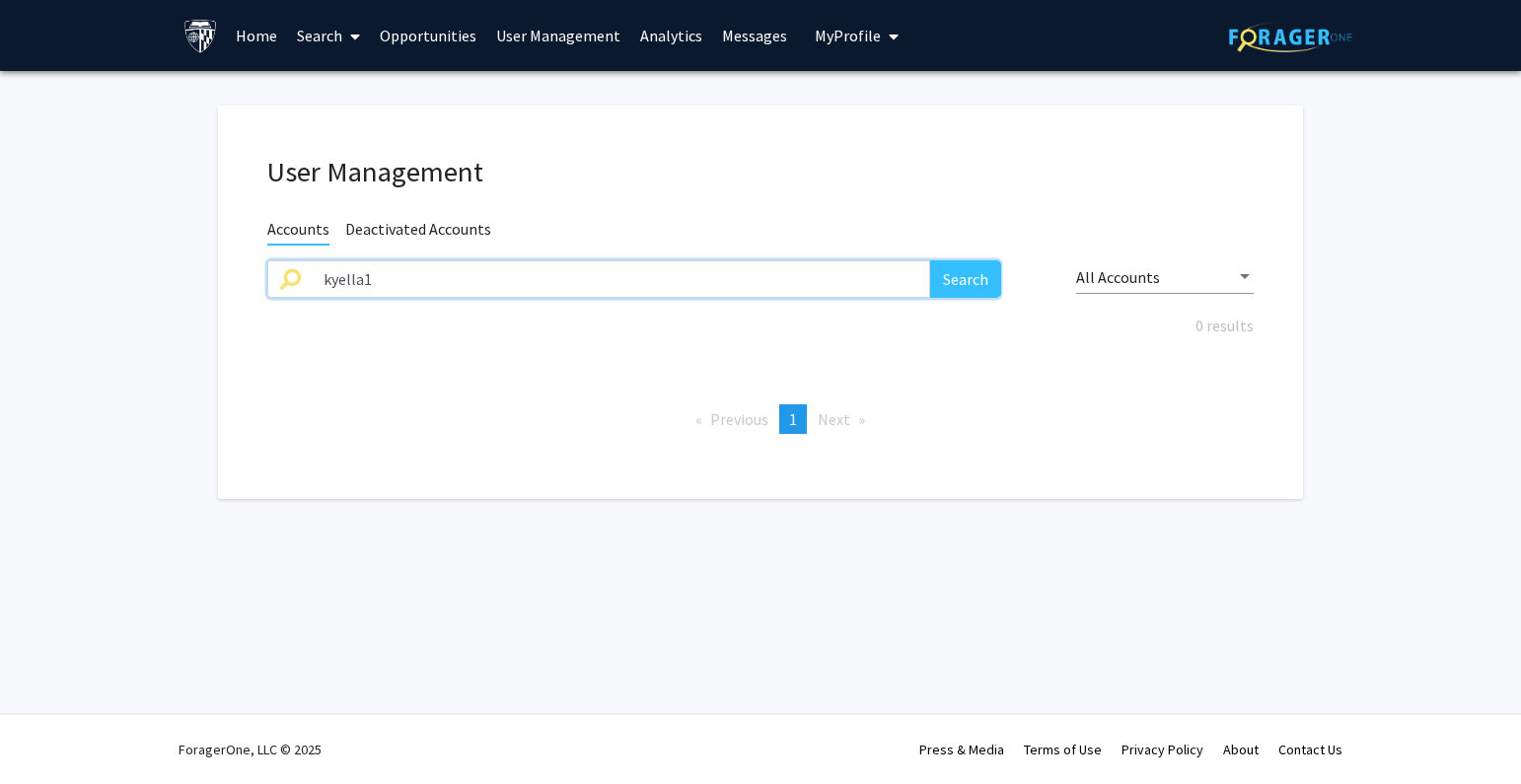 drag, startPoint x: 371, startPoint y: 274, endPoint x: 159, endPoint y: 288, distance: 212.46176 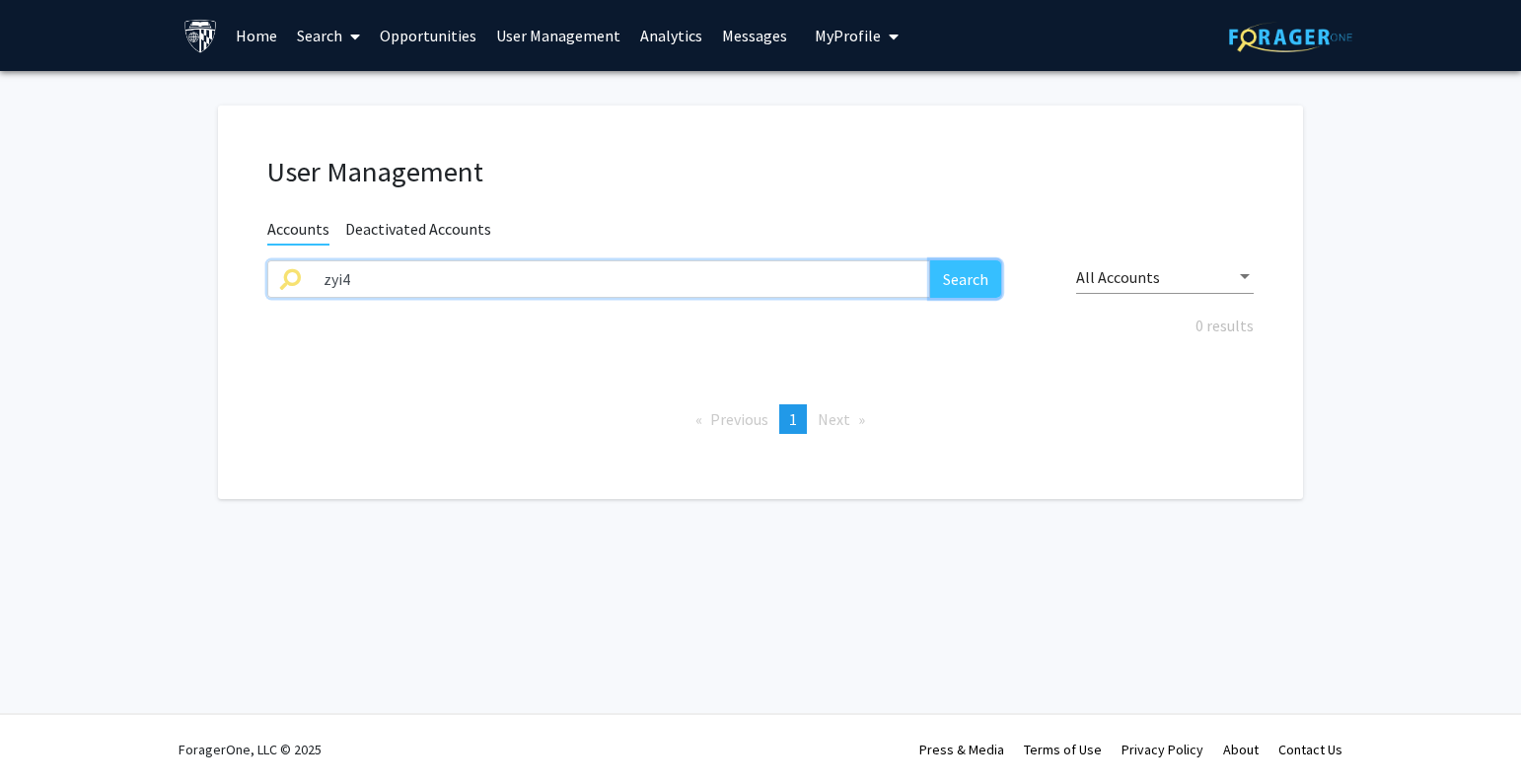 click on "Search" 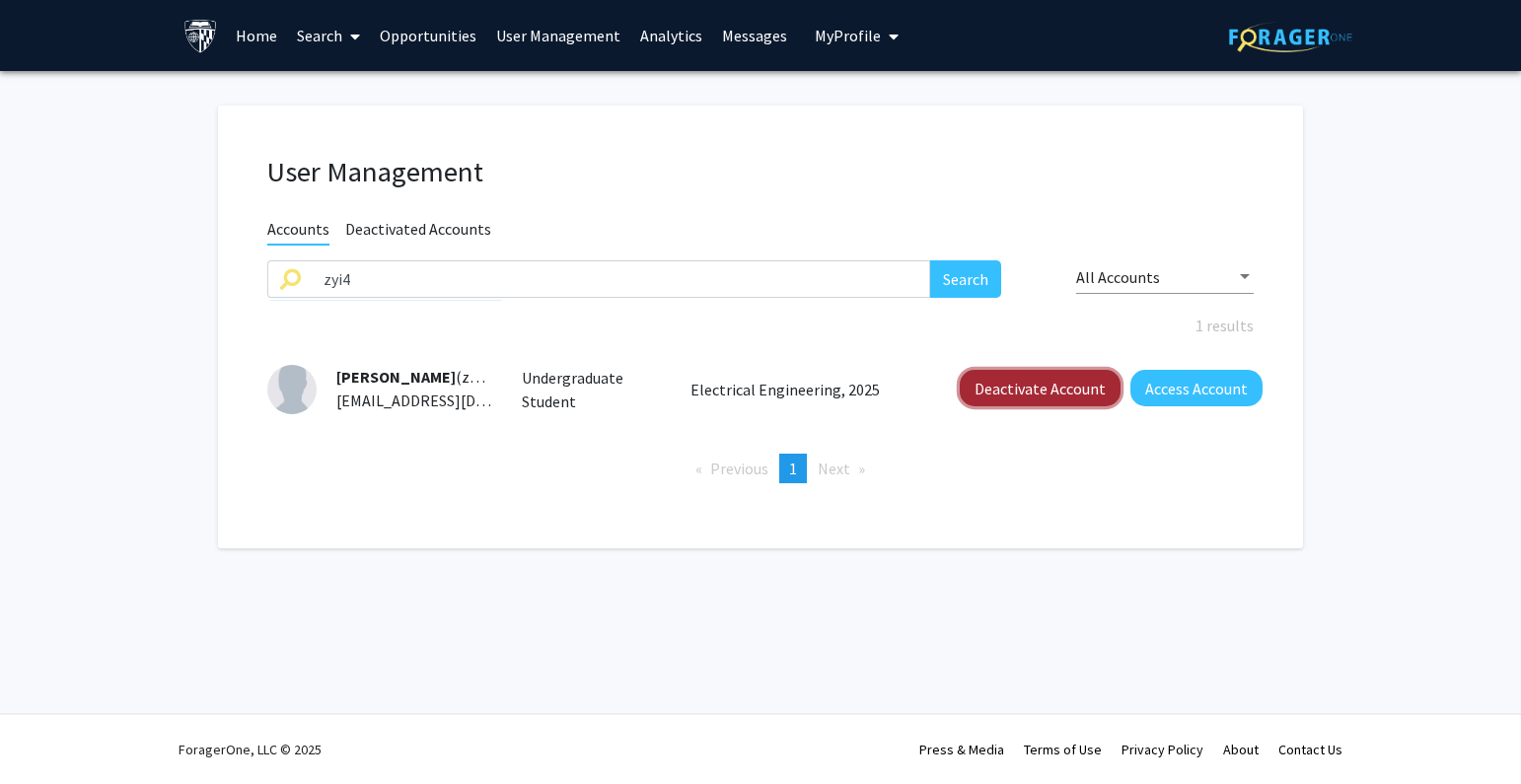 click on "Deactivate Account" 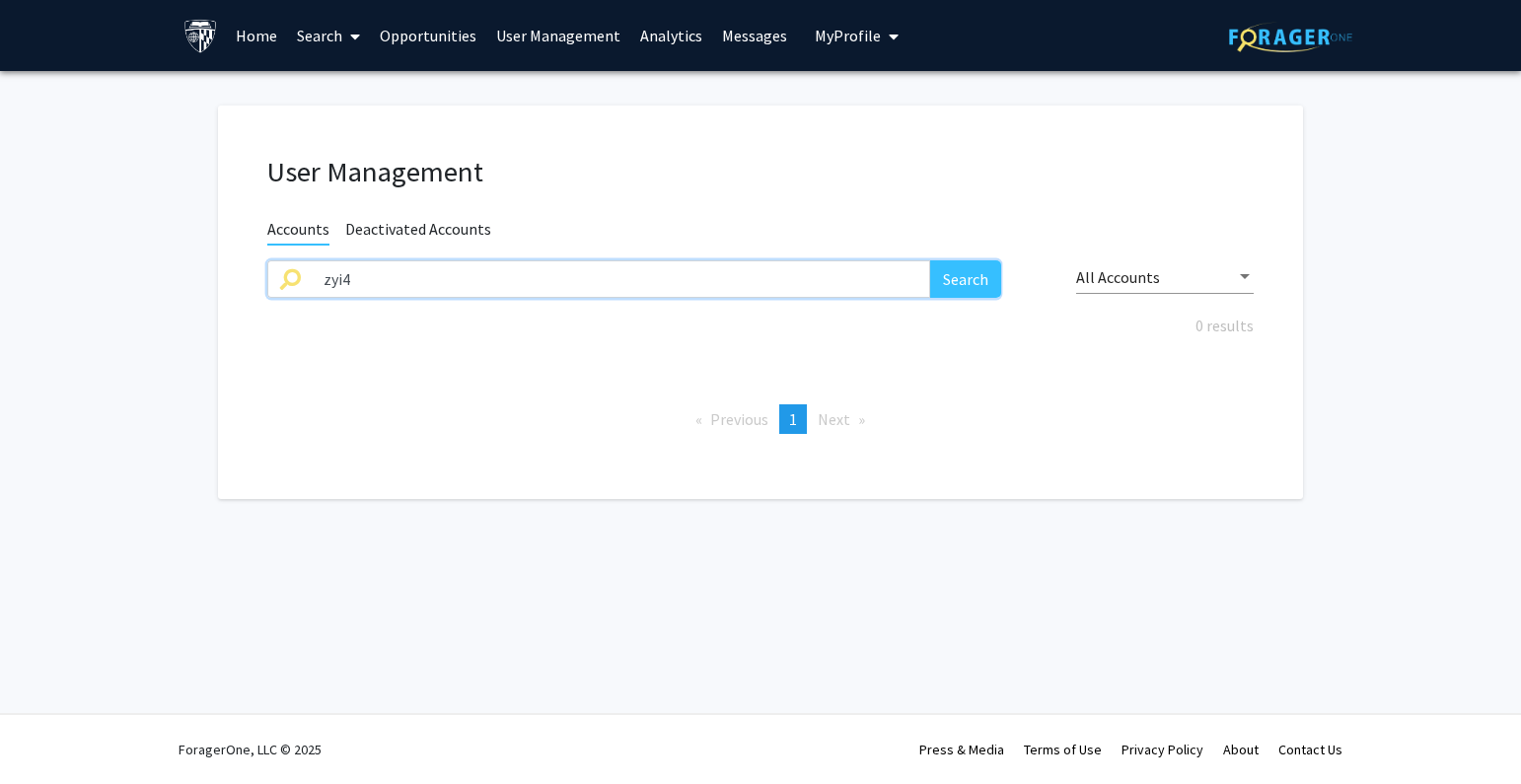 drag, startPoint x: 397, startPoint y: 284, endPoint x: 196, endPoint y: 284, distance: 201 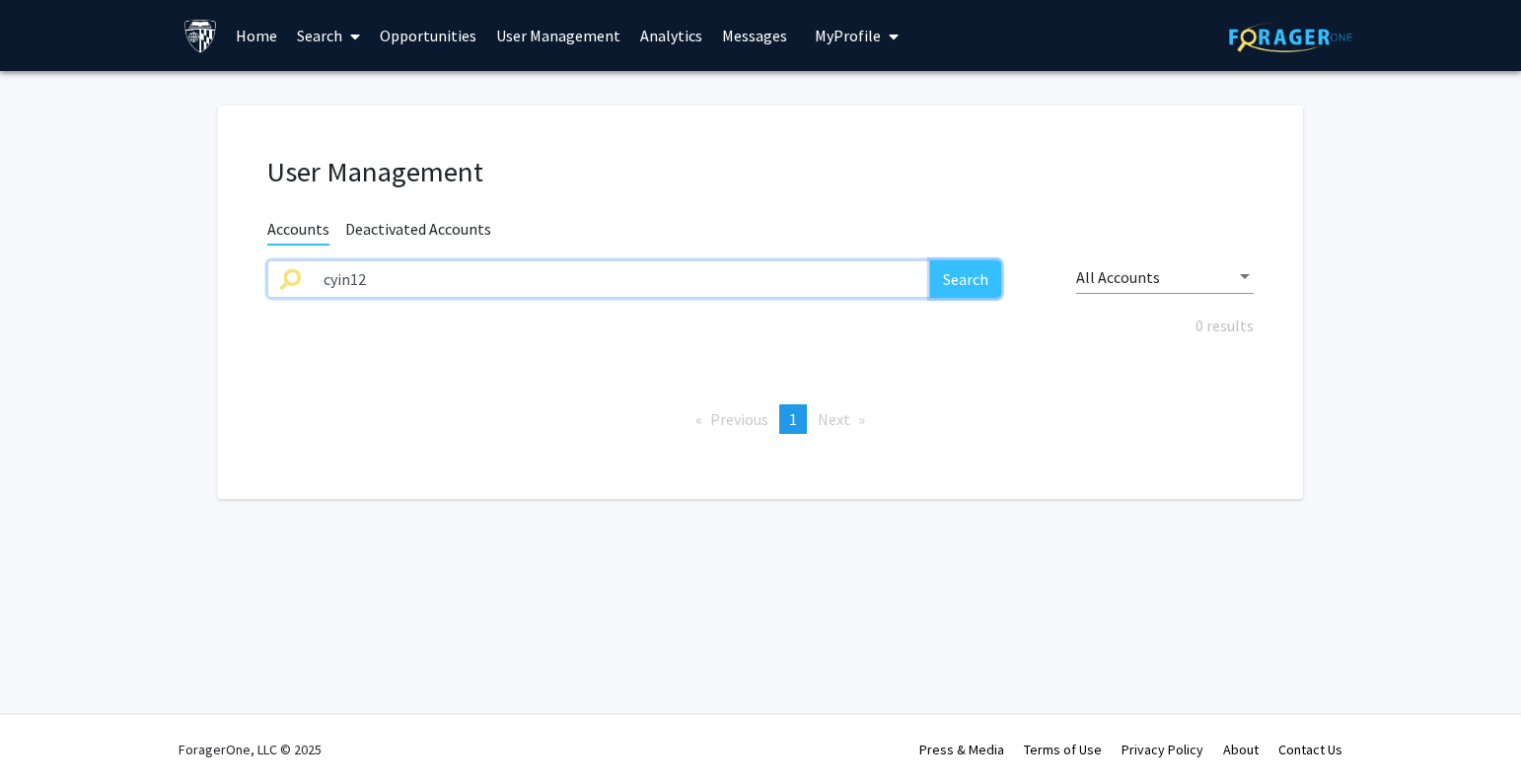 click on "Search" 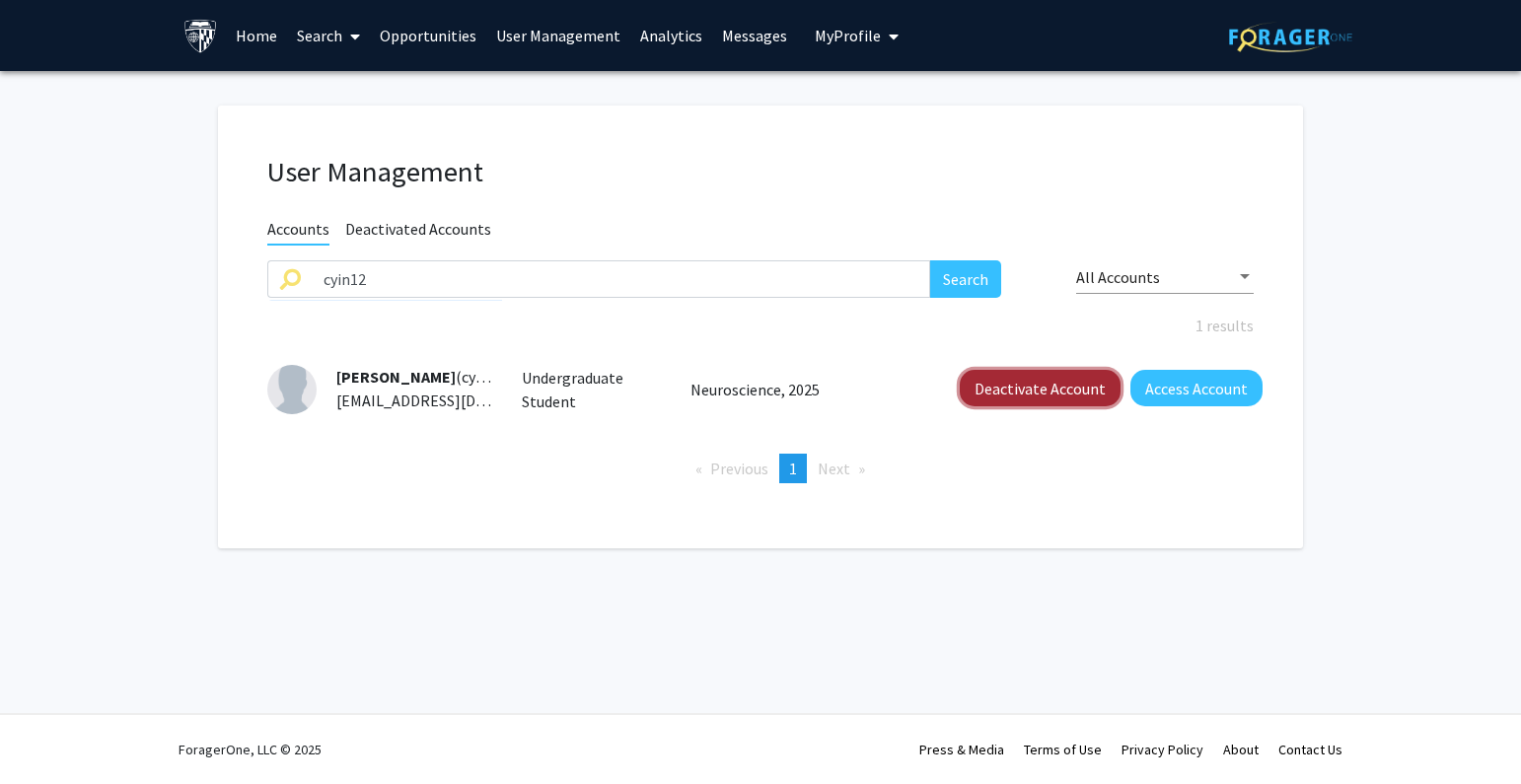 click on "Deactivate Account" 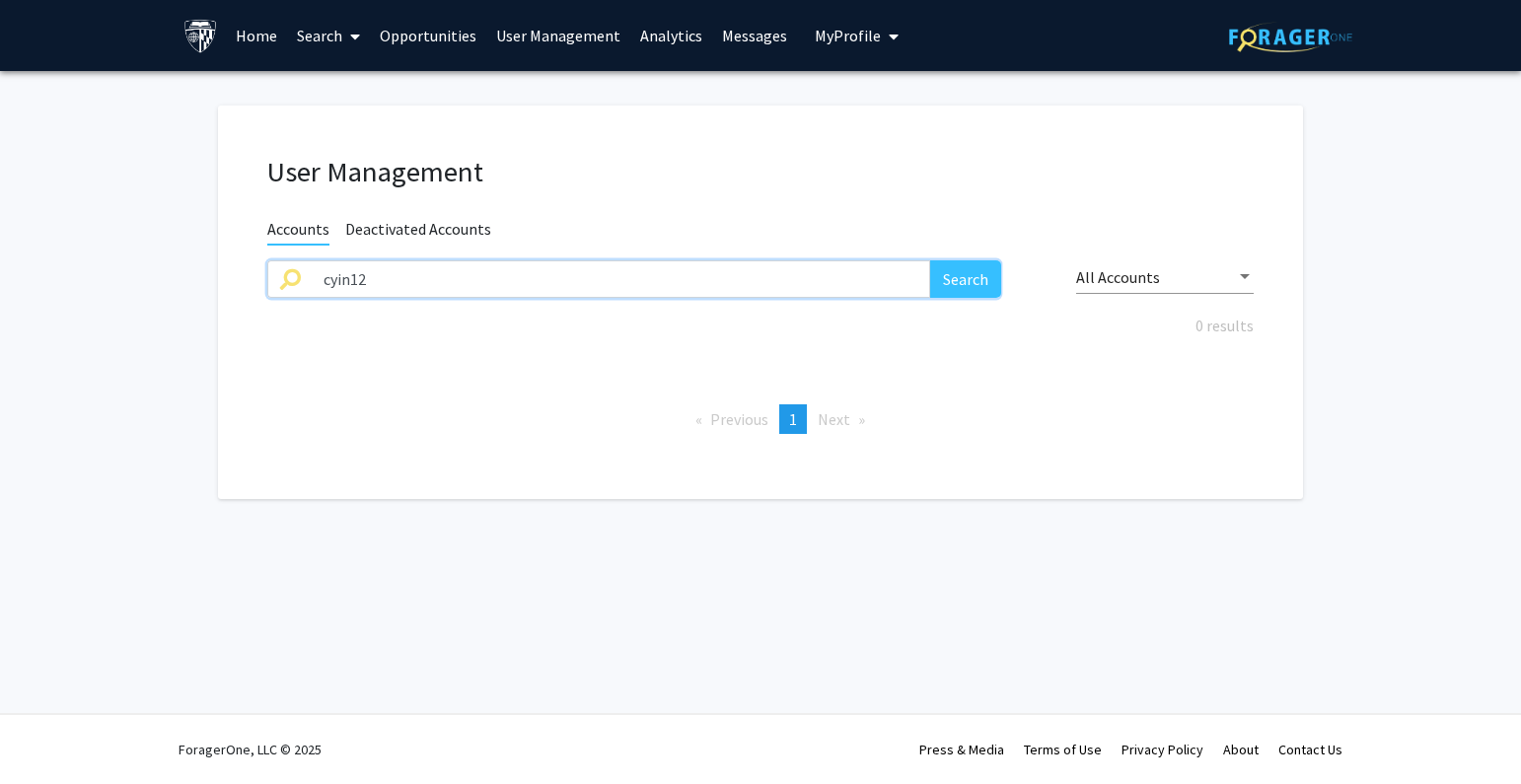 drag, startPoint x: 305, startPoint y: 302, endPoint x: 172, endPoint y: 315, distance: 133.63383 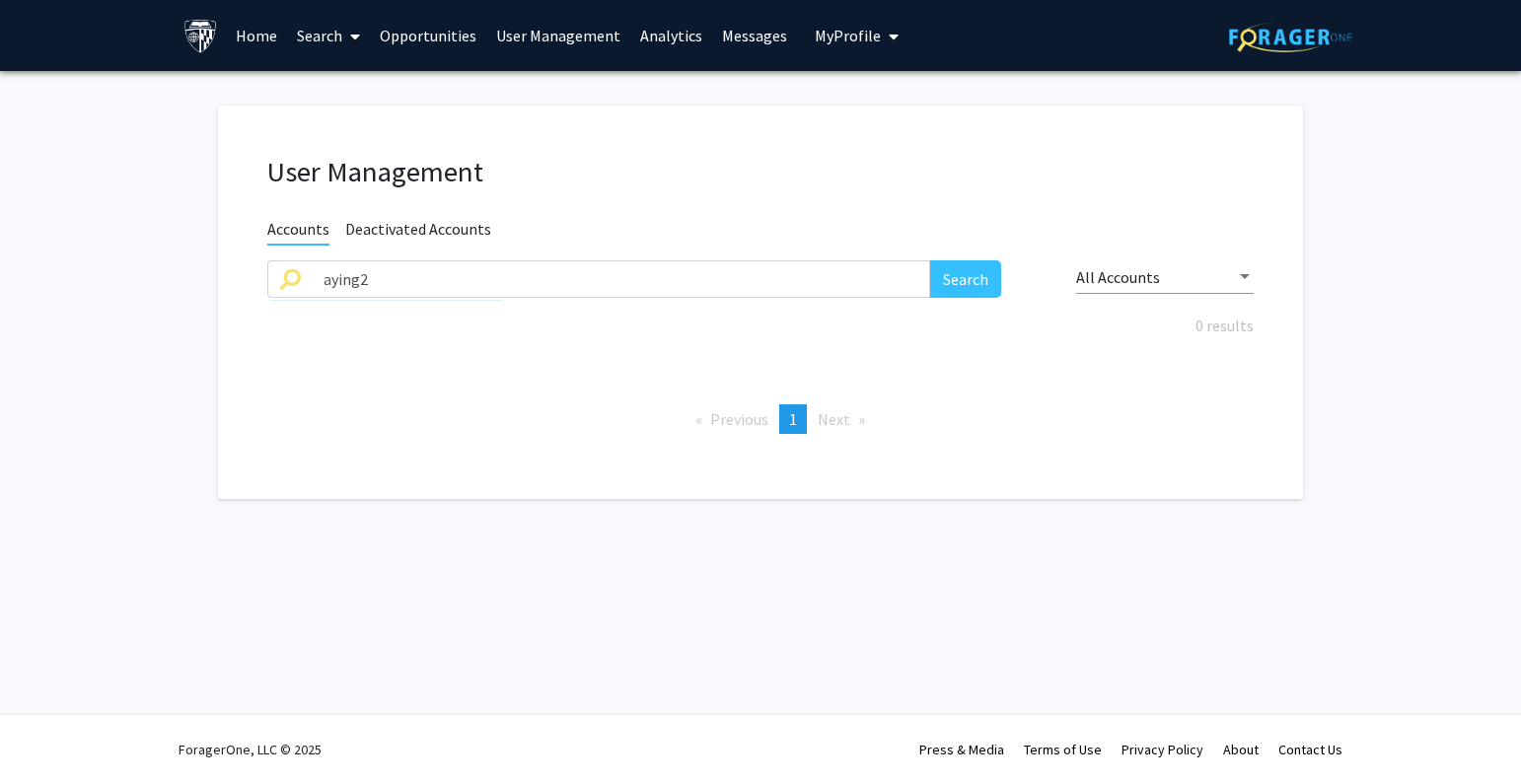 click on "User Management Accounts Deactivated Accounts aying2 Search All Accounts 0 results  Previous  page  1 / 1  You're on page  1  Next  page" 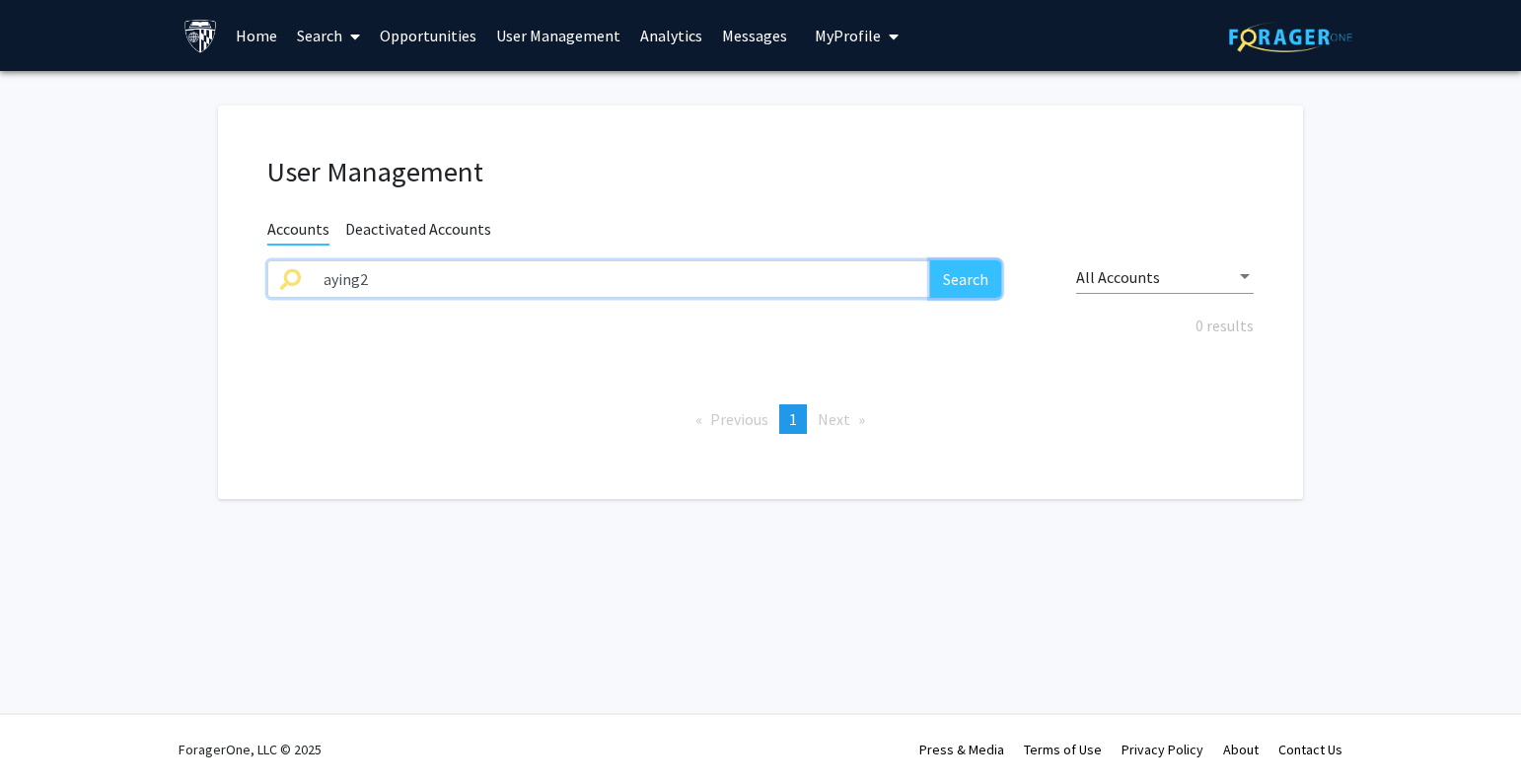 click on "Search" 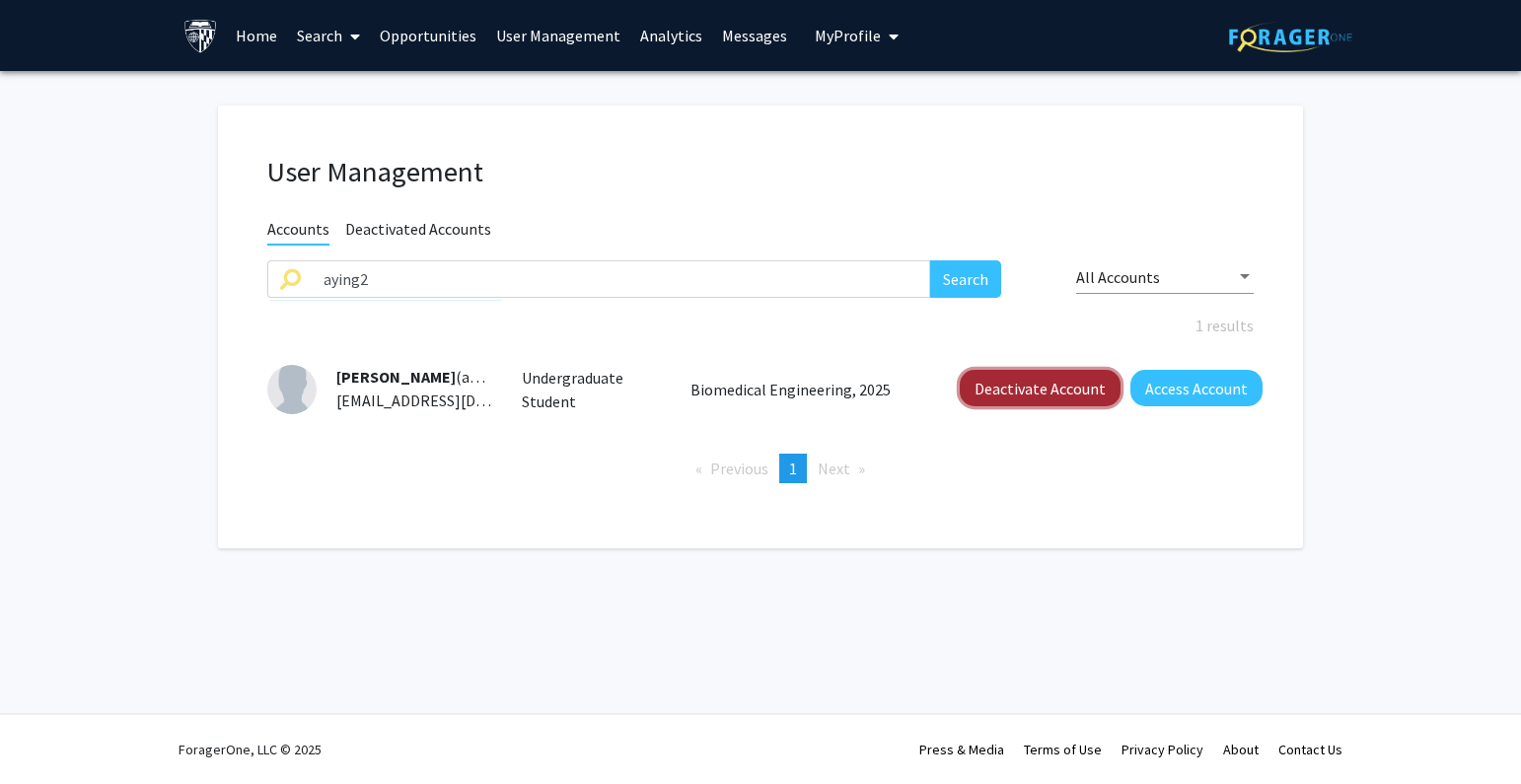 click on "Deactivate Account" 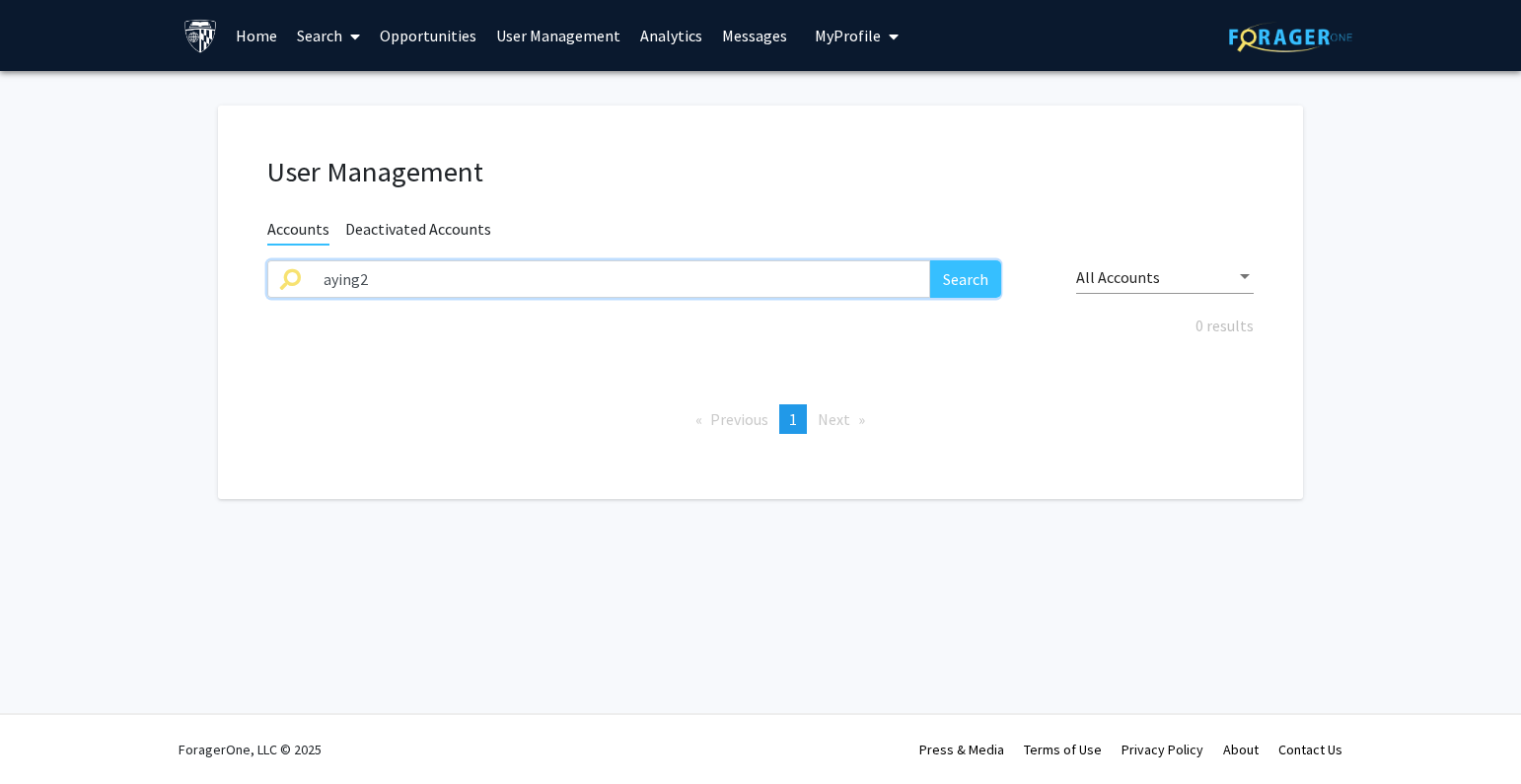 drag, startPoint x: 424, startPoint y: 289, endPoint x: 245, endPoint y: 290, distance: 179.00279 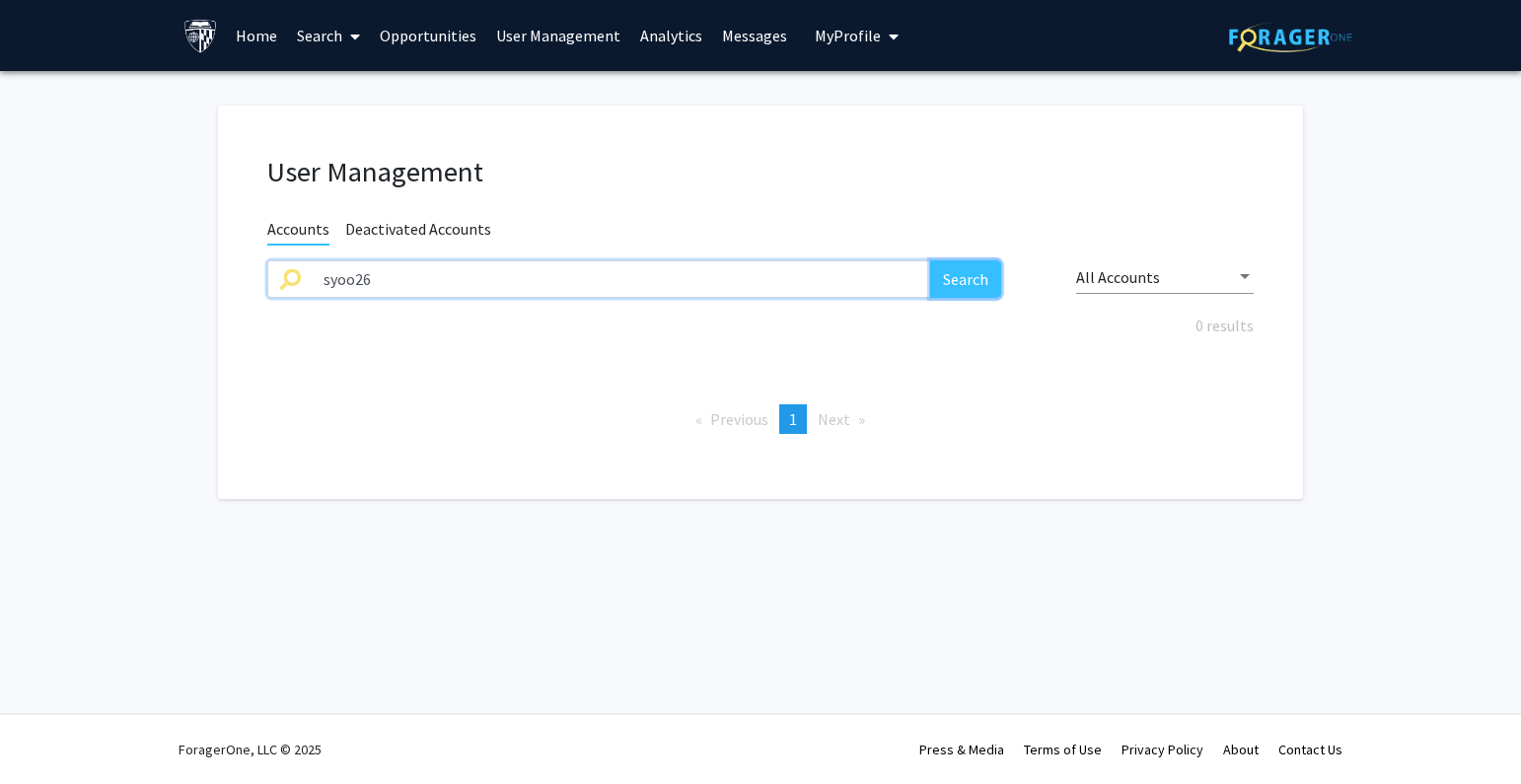 click on "Search" 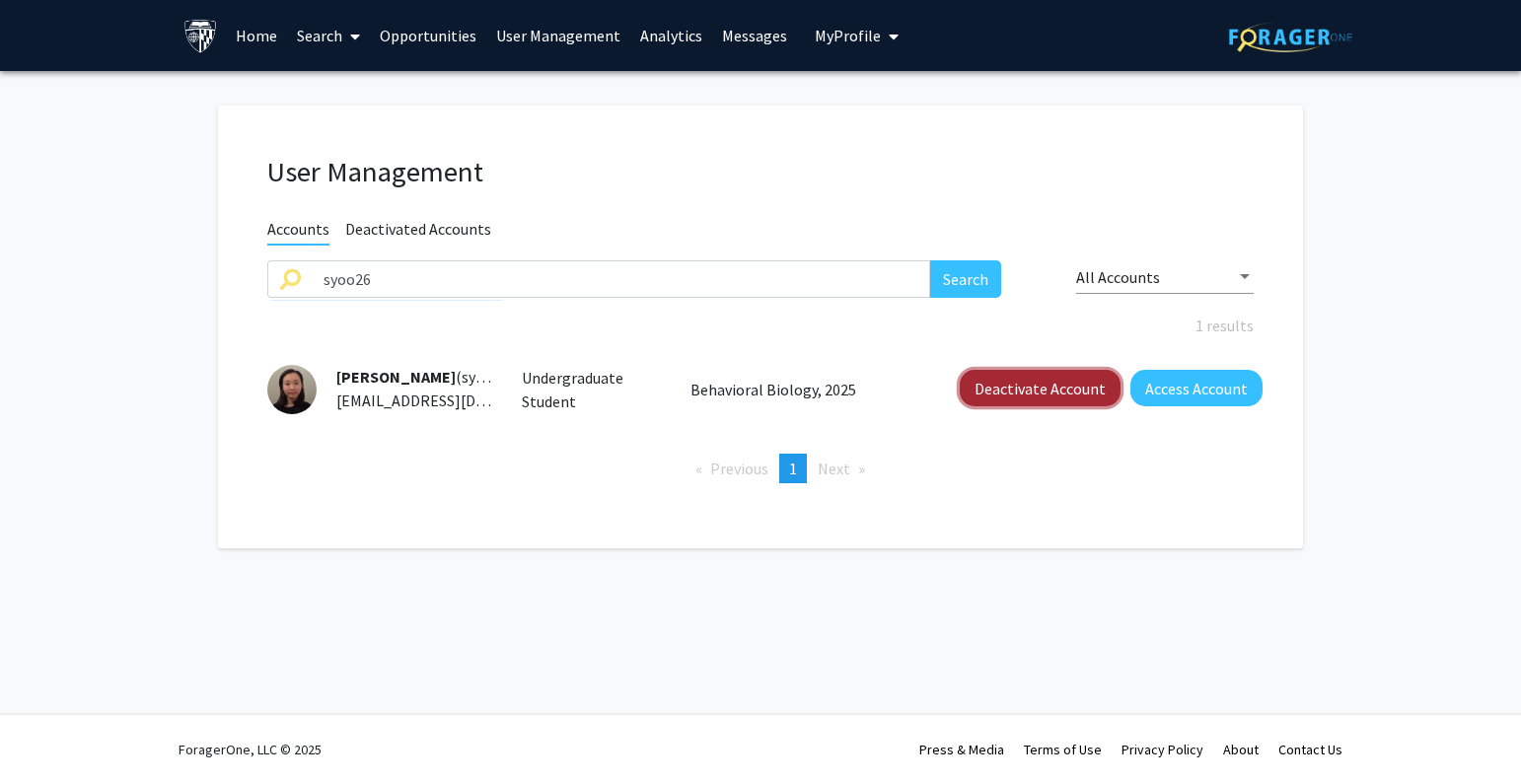 click on "Deactivate Account" 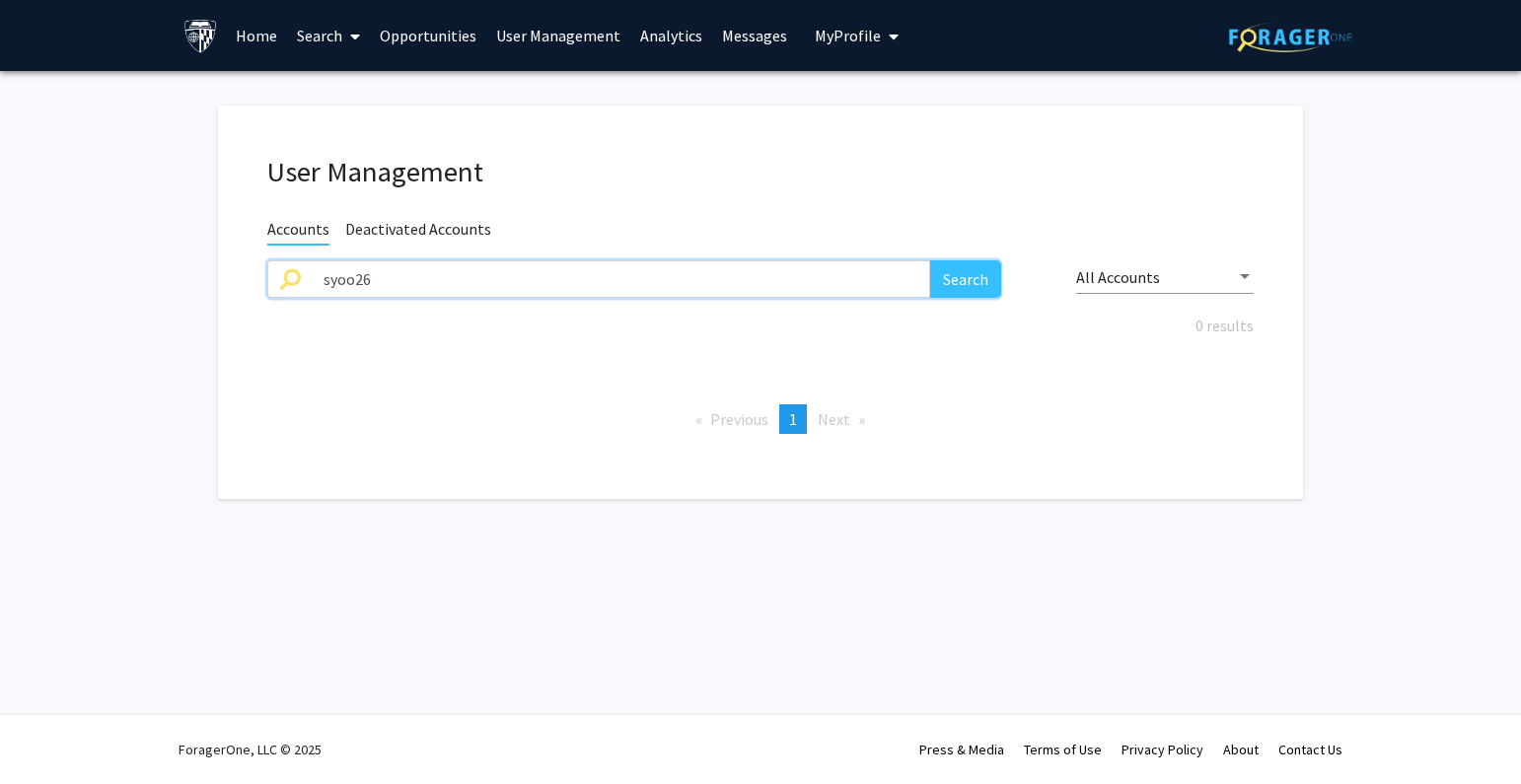drag, startPoint x: 609, startPoint y: 292, endPoint x: 257, endPoint y: 290, distance: 352.0057 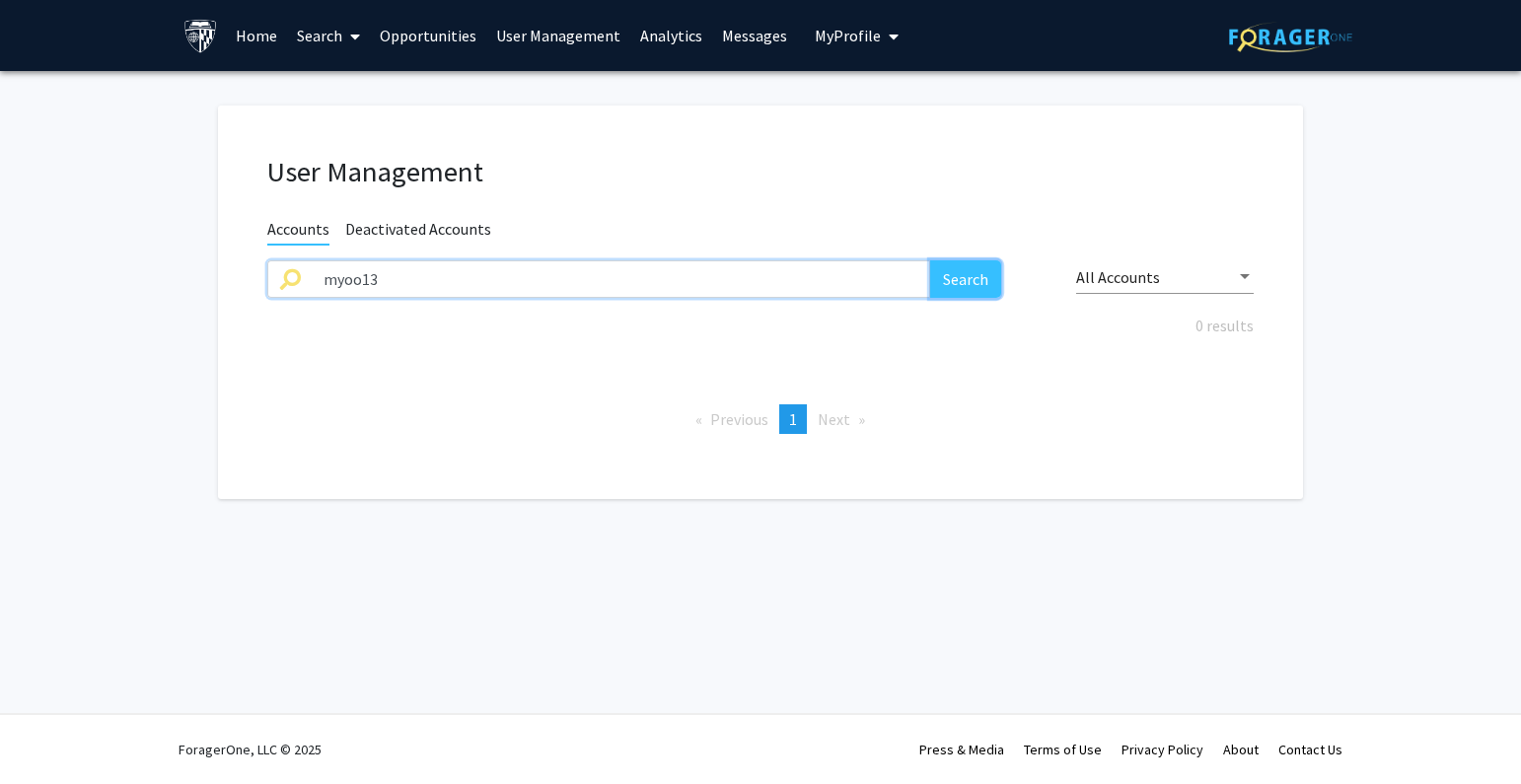 click on "Search" 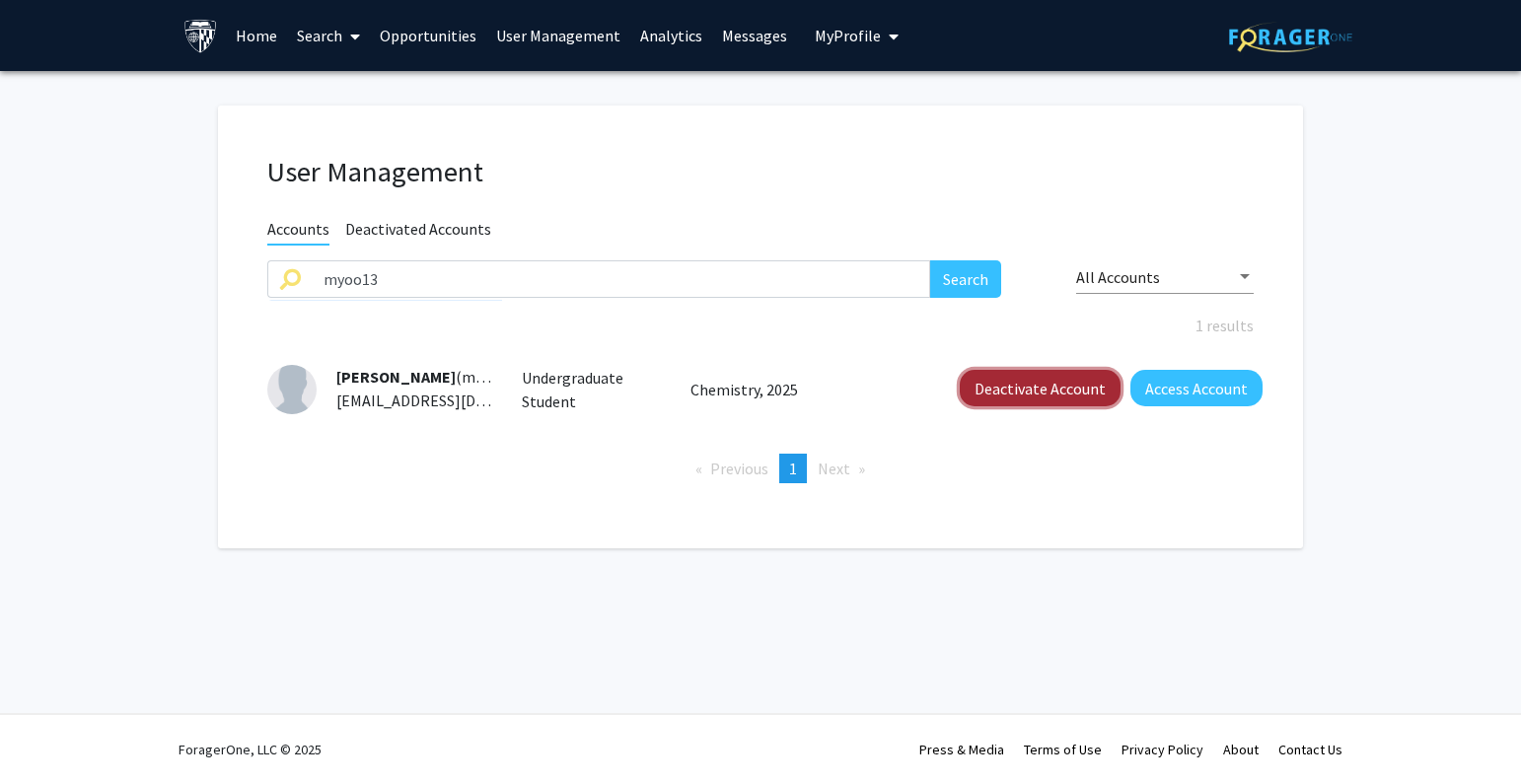 click on "Deactivate Account" 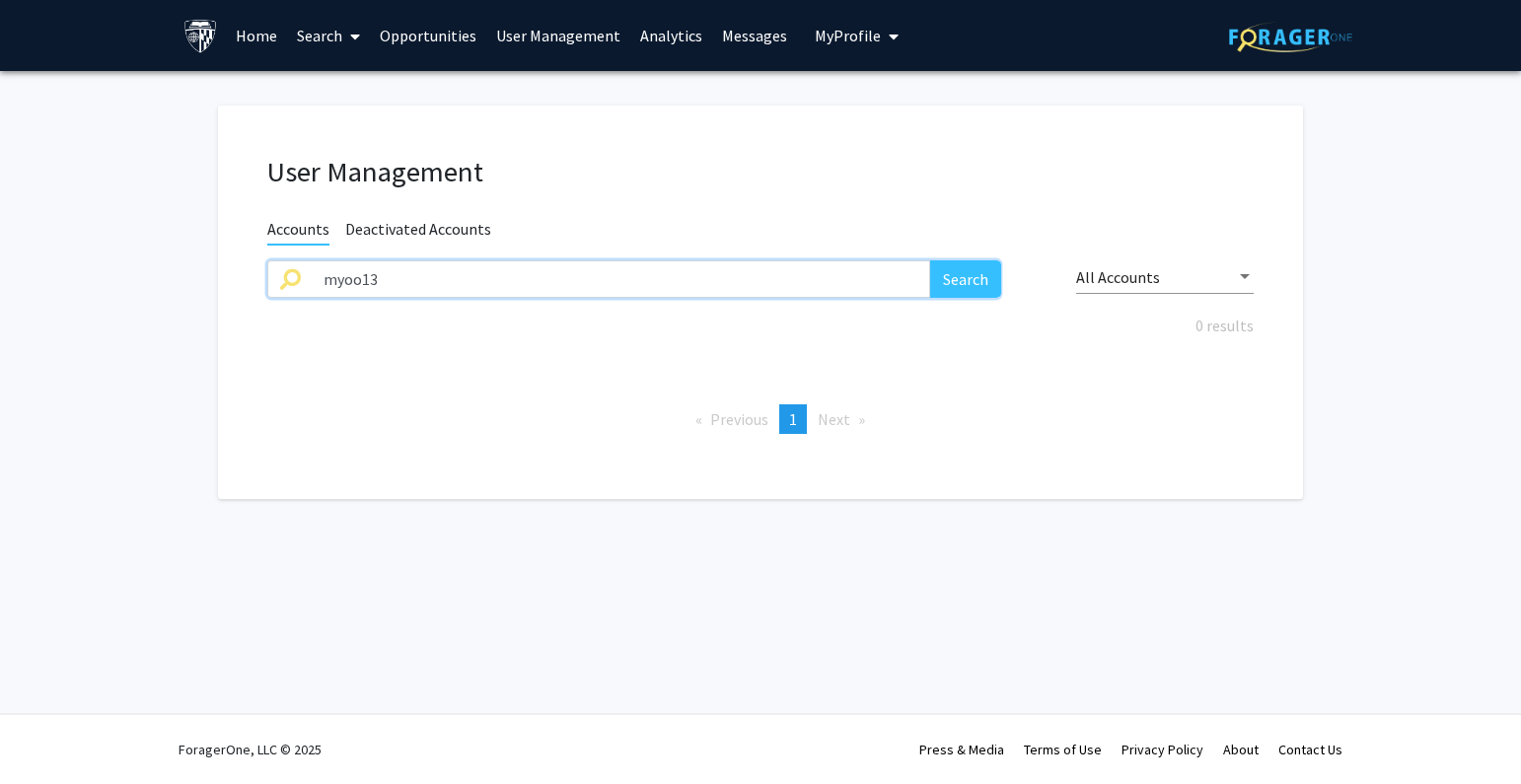 drag, startPoint x: 434, startPoint y: 282, endPoint x: 332, endPoint y: 284, distance: 102.01961 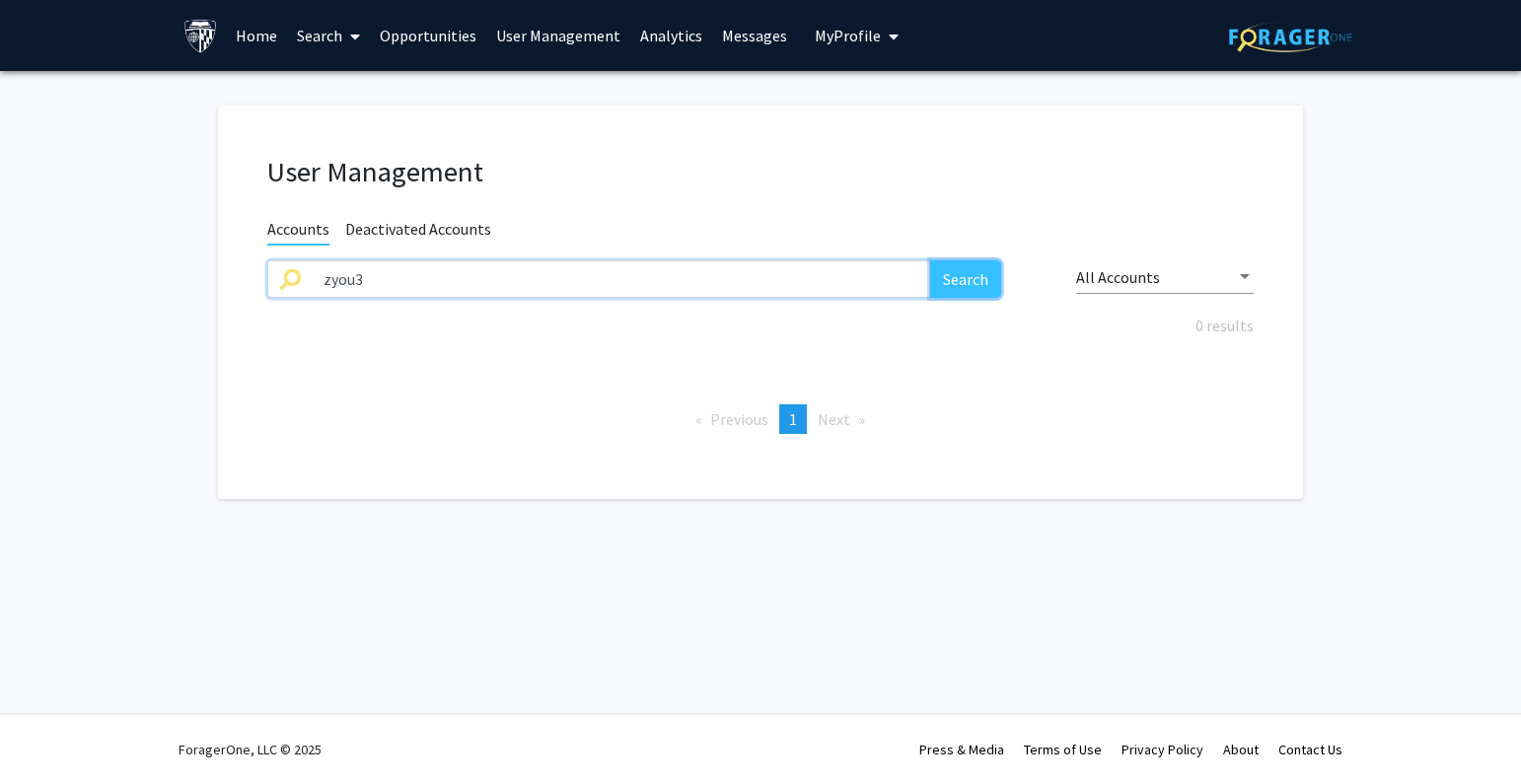 click on "Search" 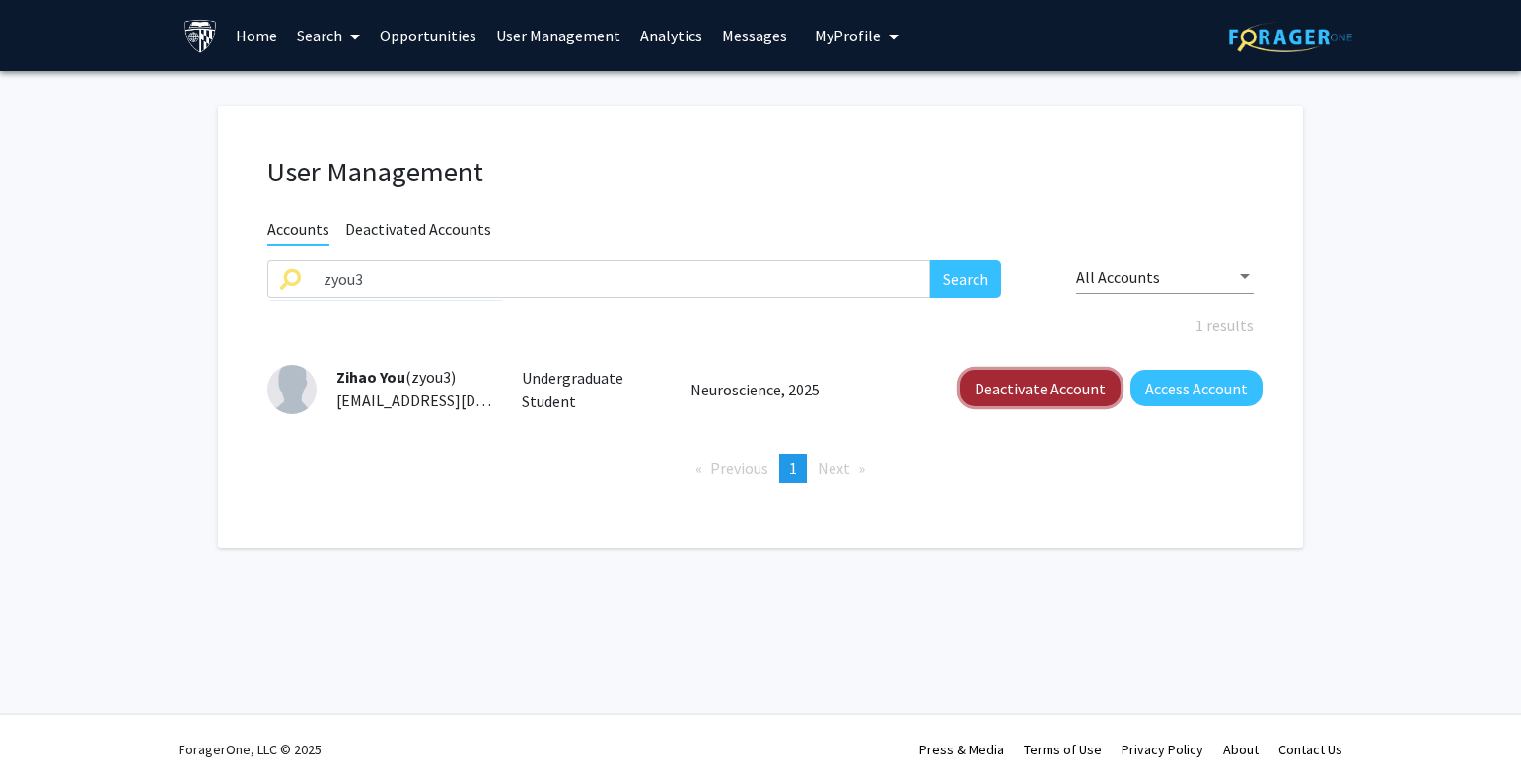 click on "Deactivate Account" 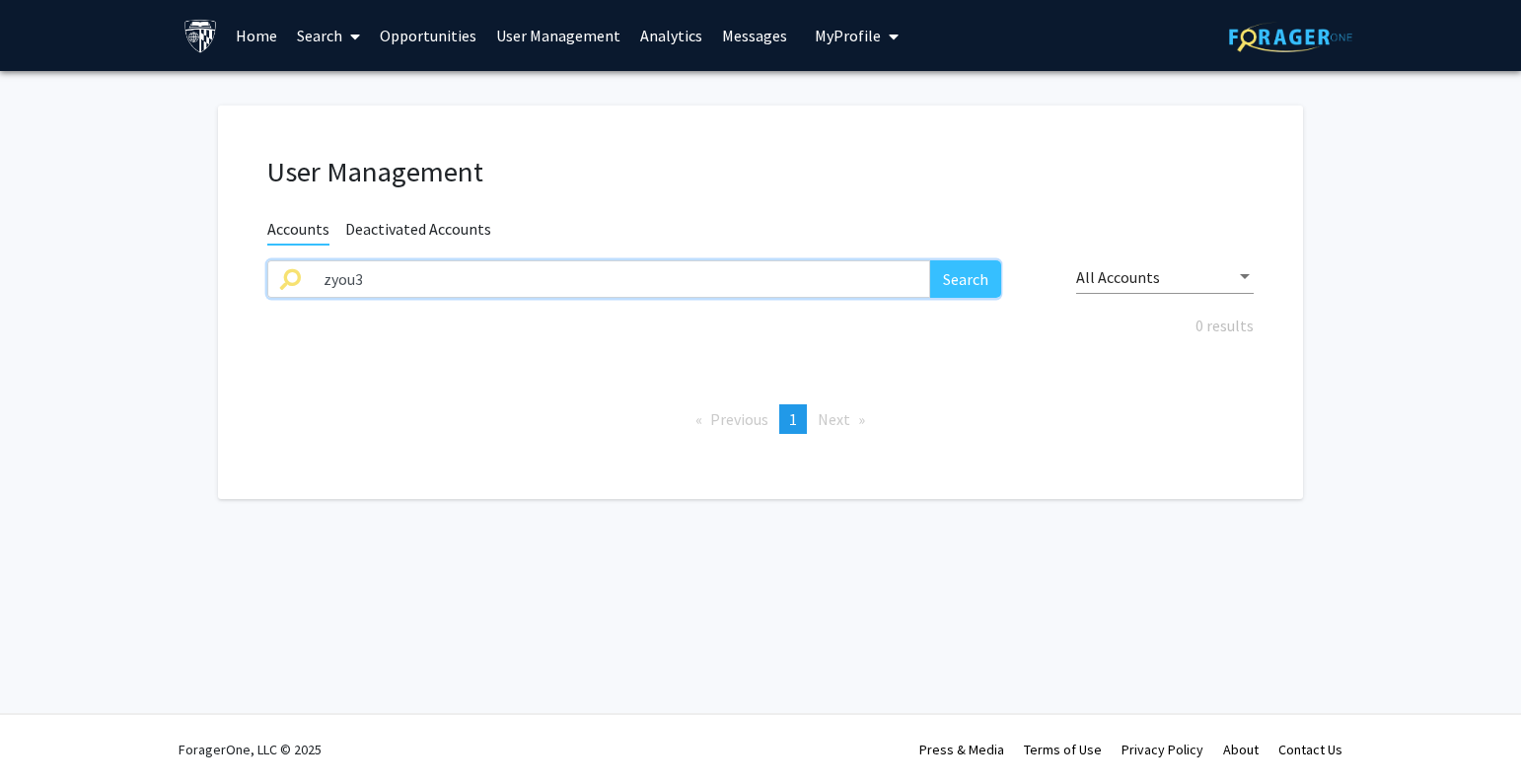 drag, startPoint x: 611, startPoint y: 275, endPoint x: 182, endPoint y: 298, distance: 429.616 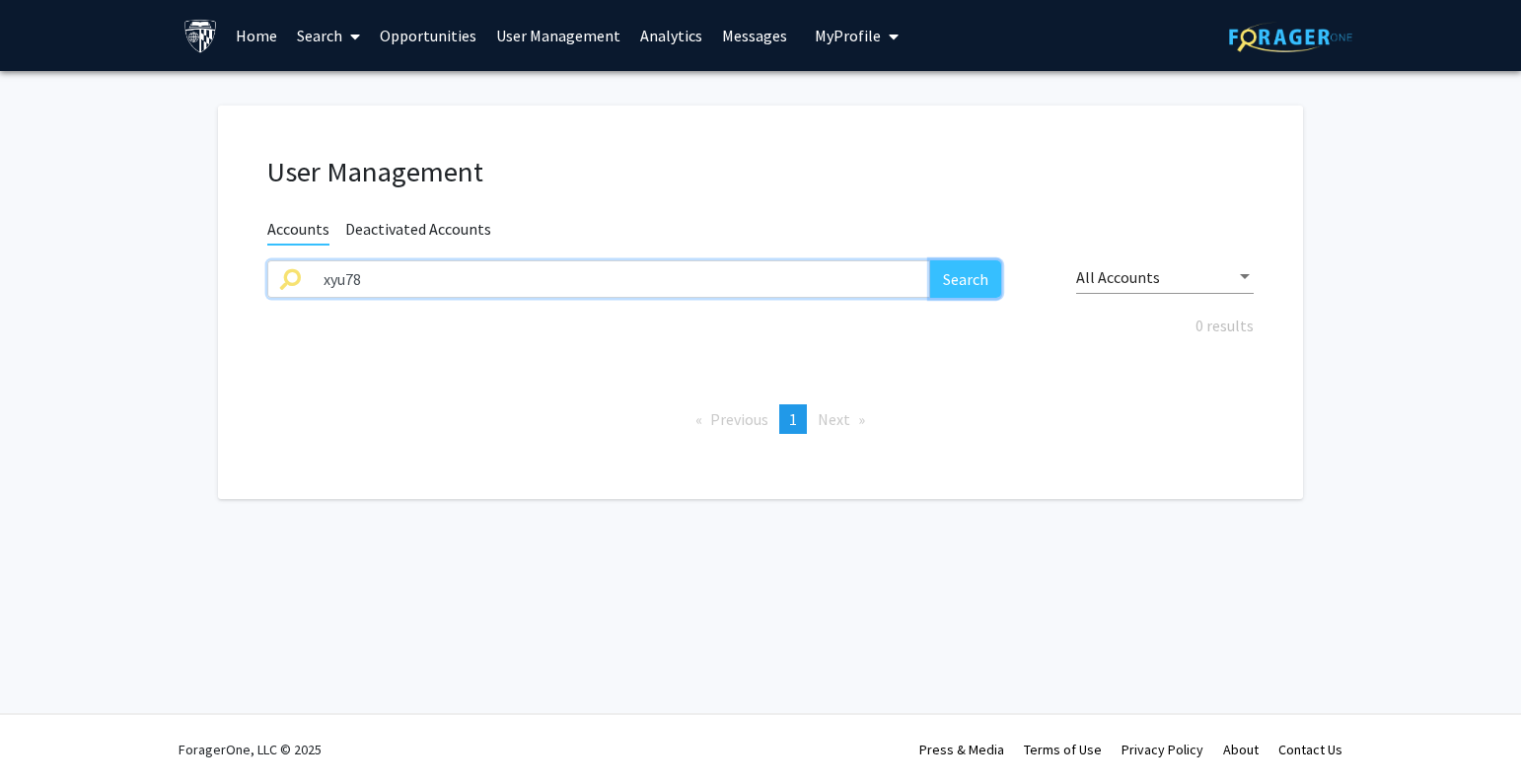 click on "Search" 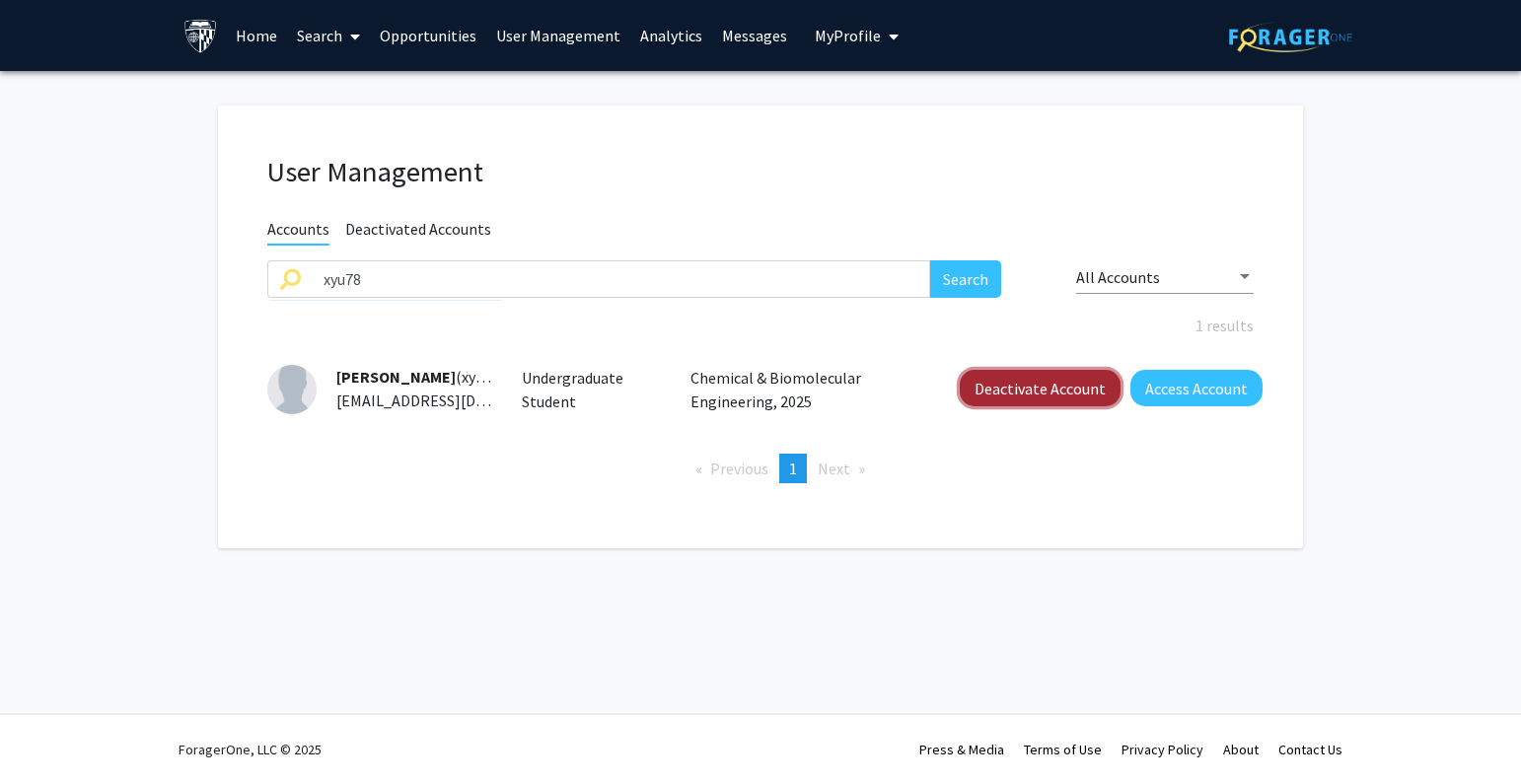 click on "Deactivate Account" 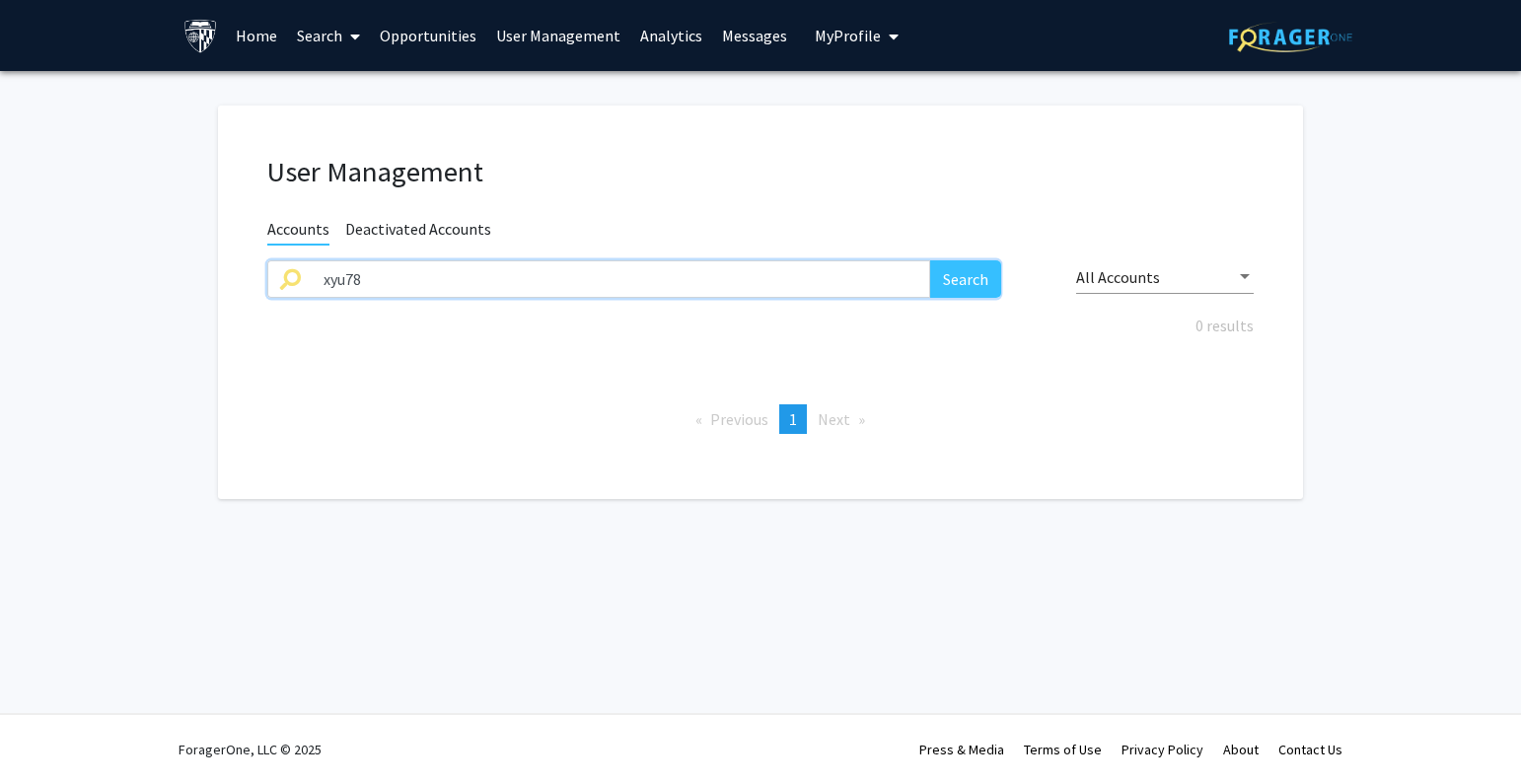 drag, startPoint x: 659, startPoint y: 270, endPoint x: 173, endPoint y: 299, distance: 486.8645 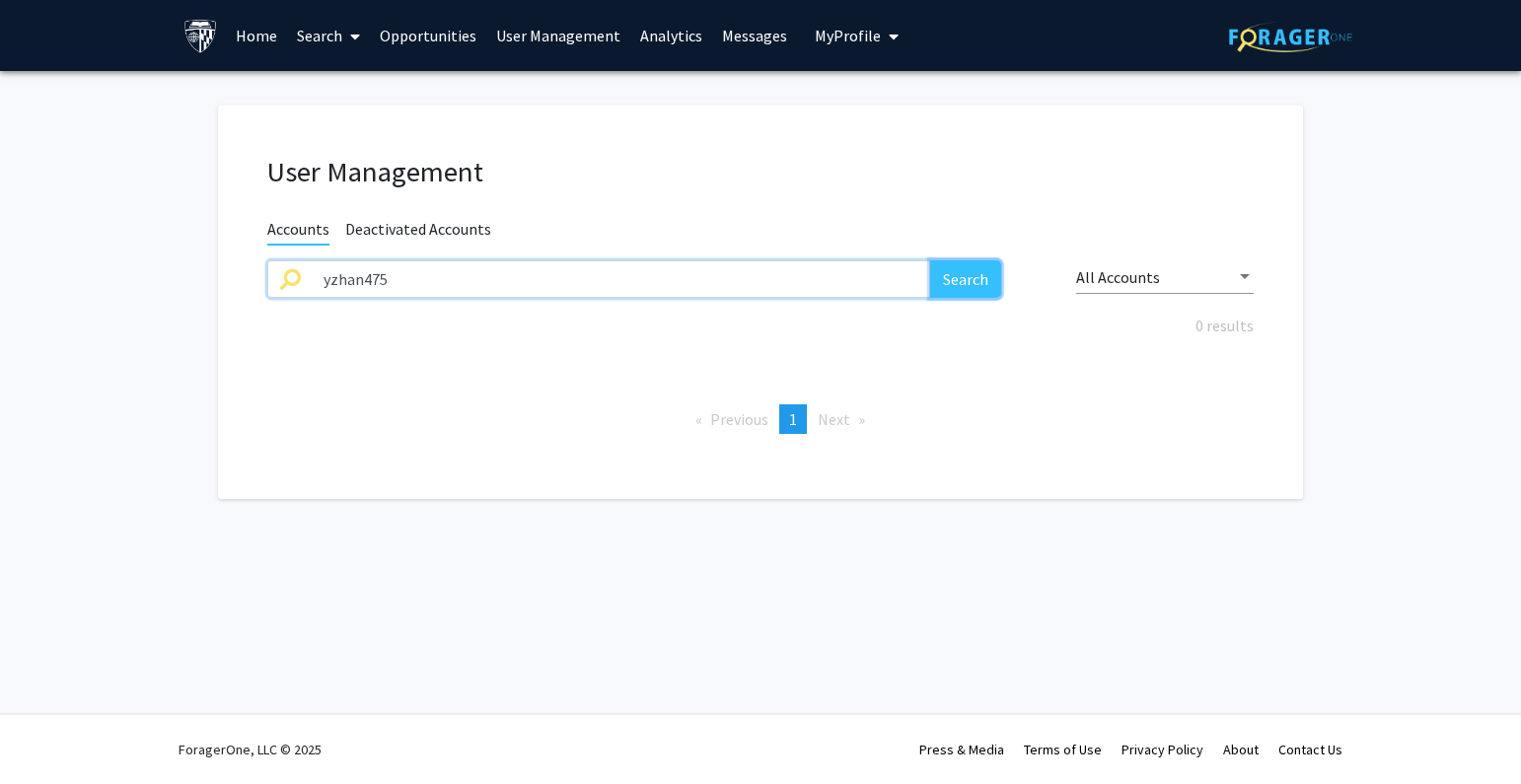 click on "Search" 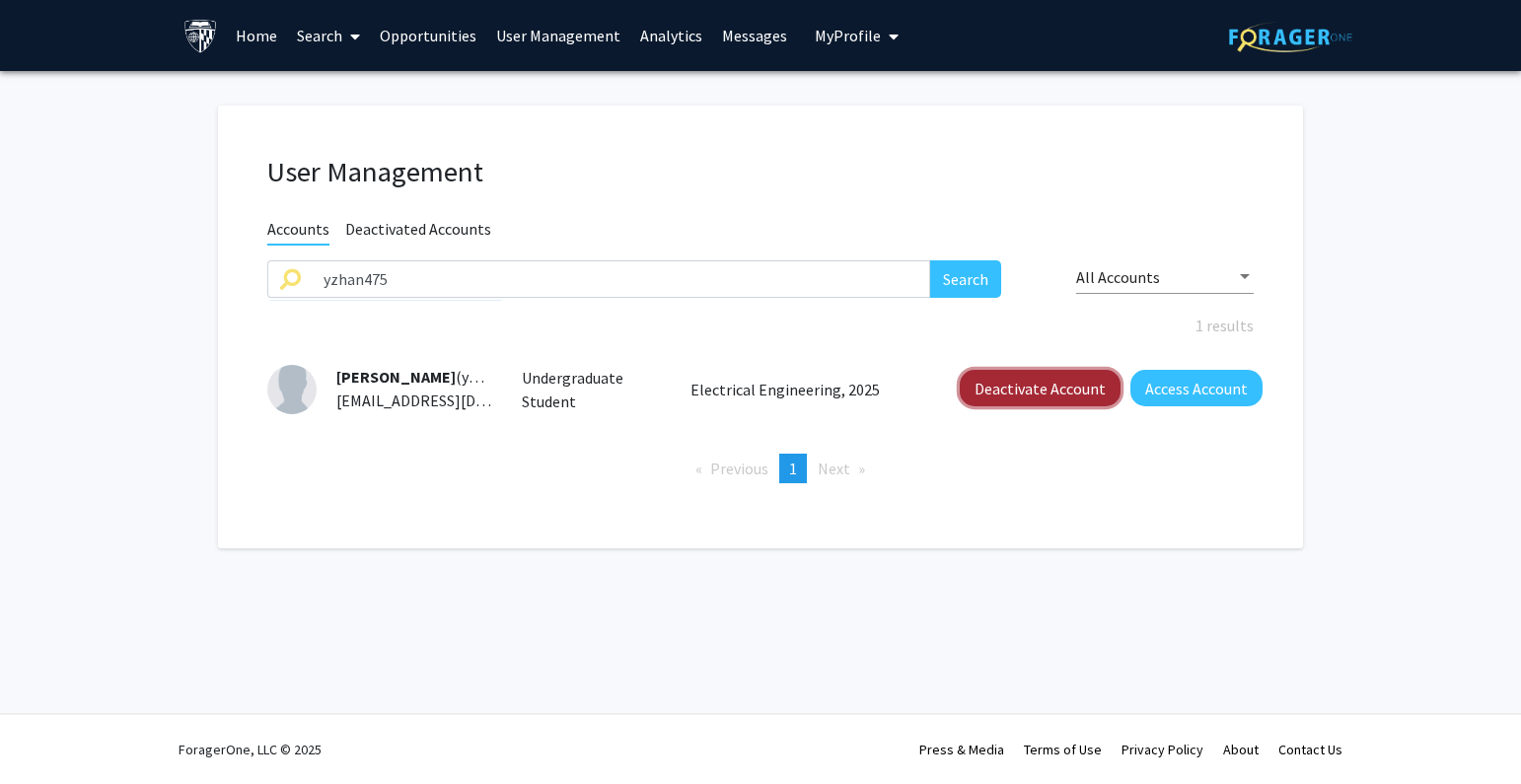 click on "Deactivate Account" 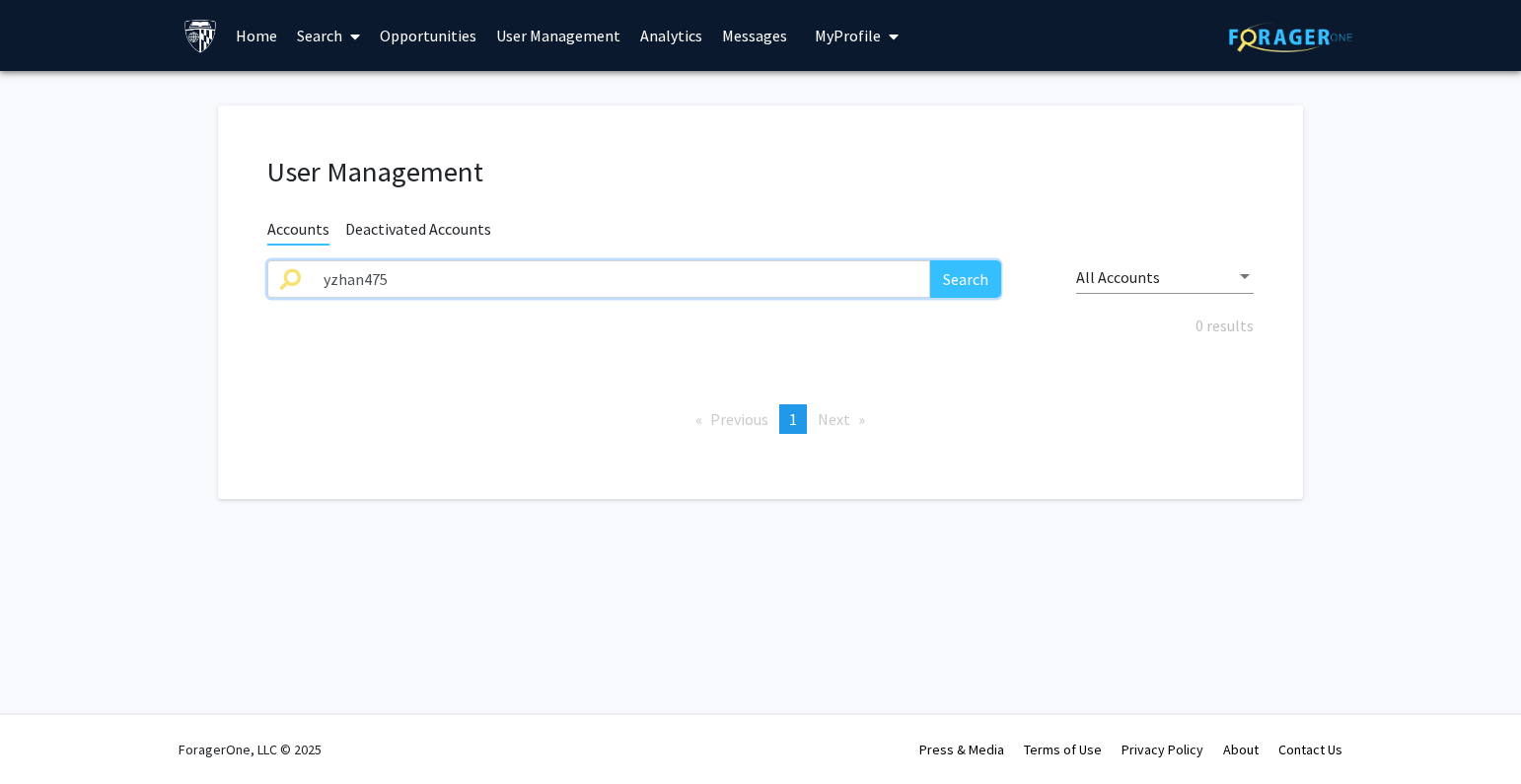 drag, startPoint x: 502, startPoint y: 277, endPoint x: 318, endPoint y: 282, distance: 184.06792 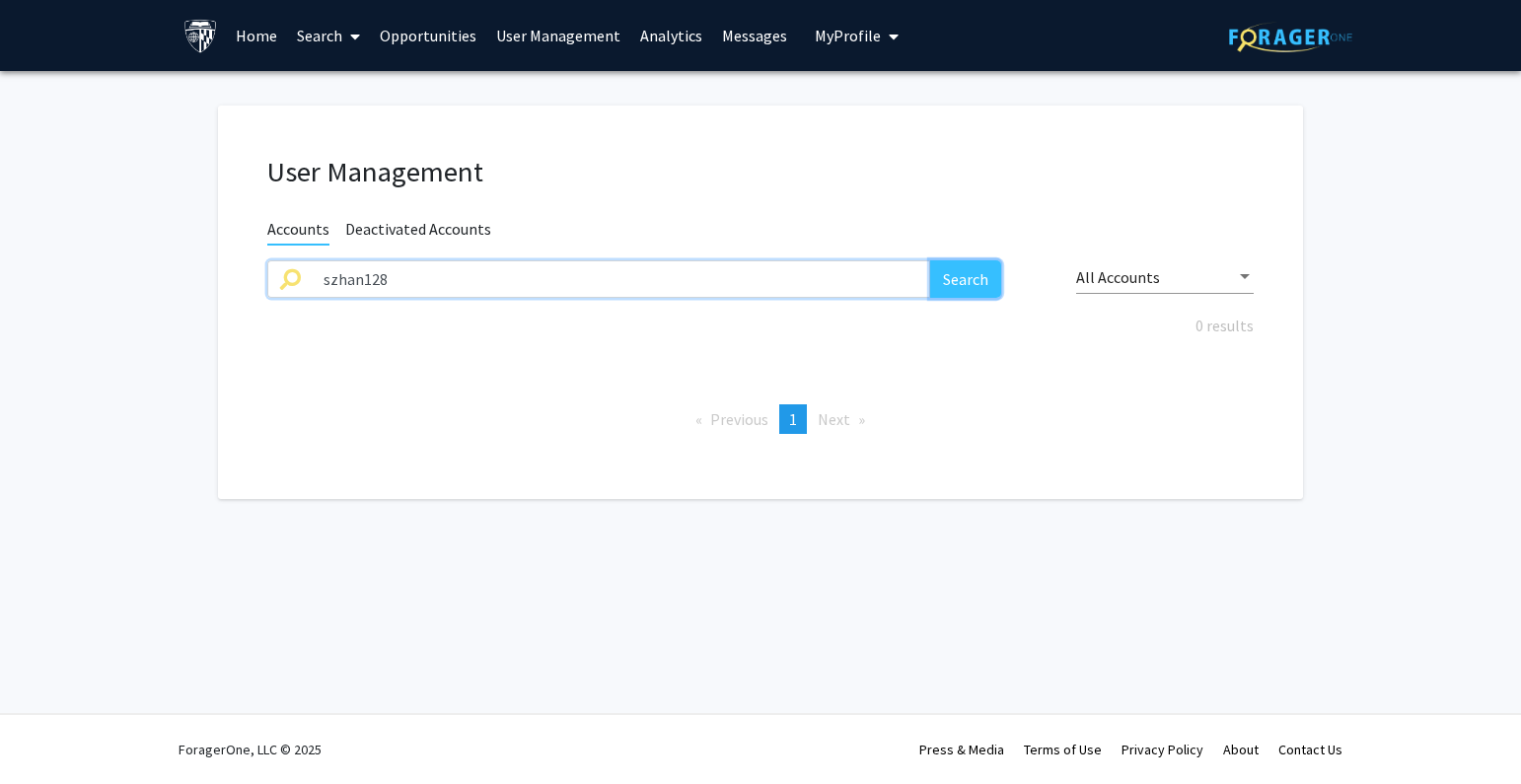 click on "Search" 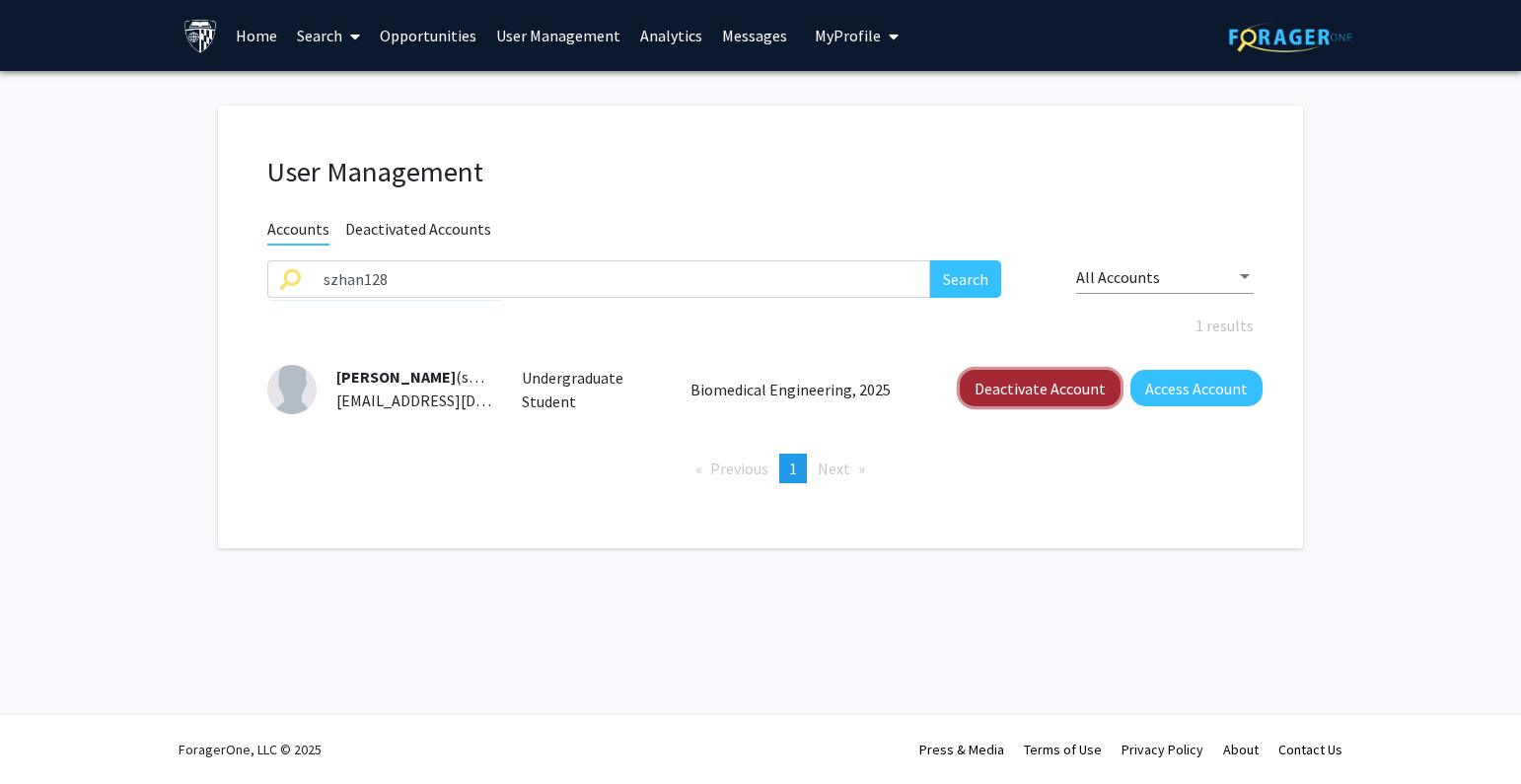 click on "Deactivate Account" 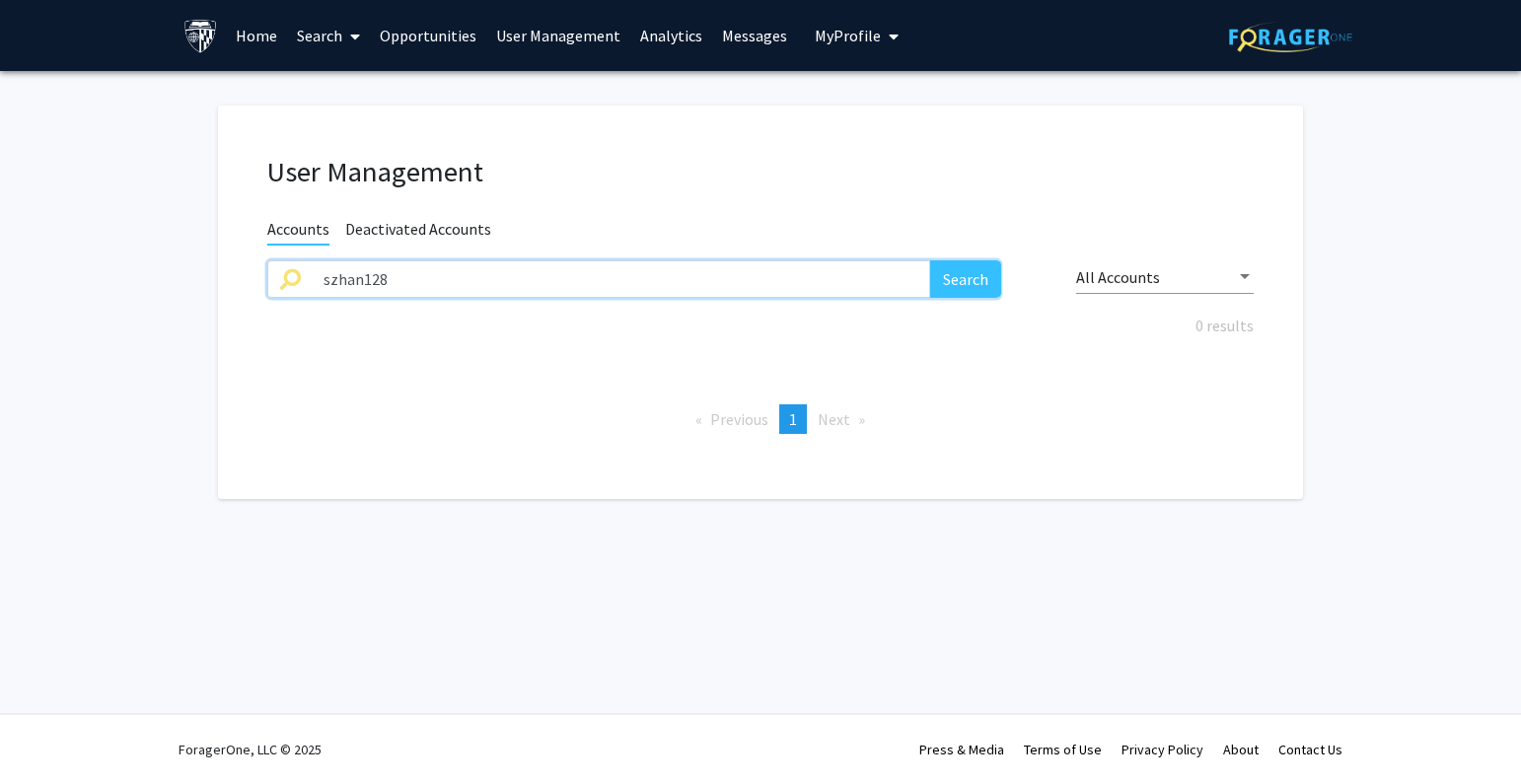 drag, startPoint x: 598, startPoint y: 287, endPoint x: 128, endPoint y: 292, distance: 470.02659 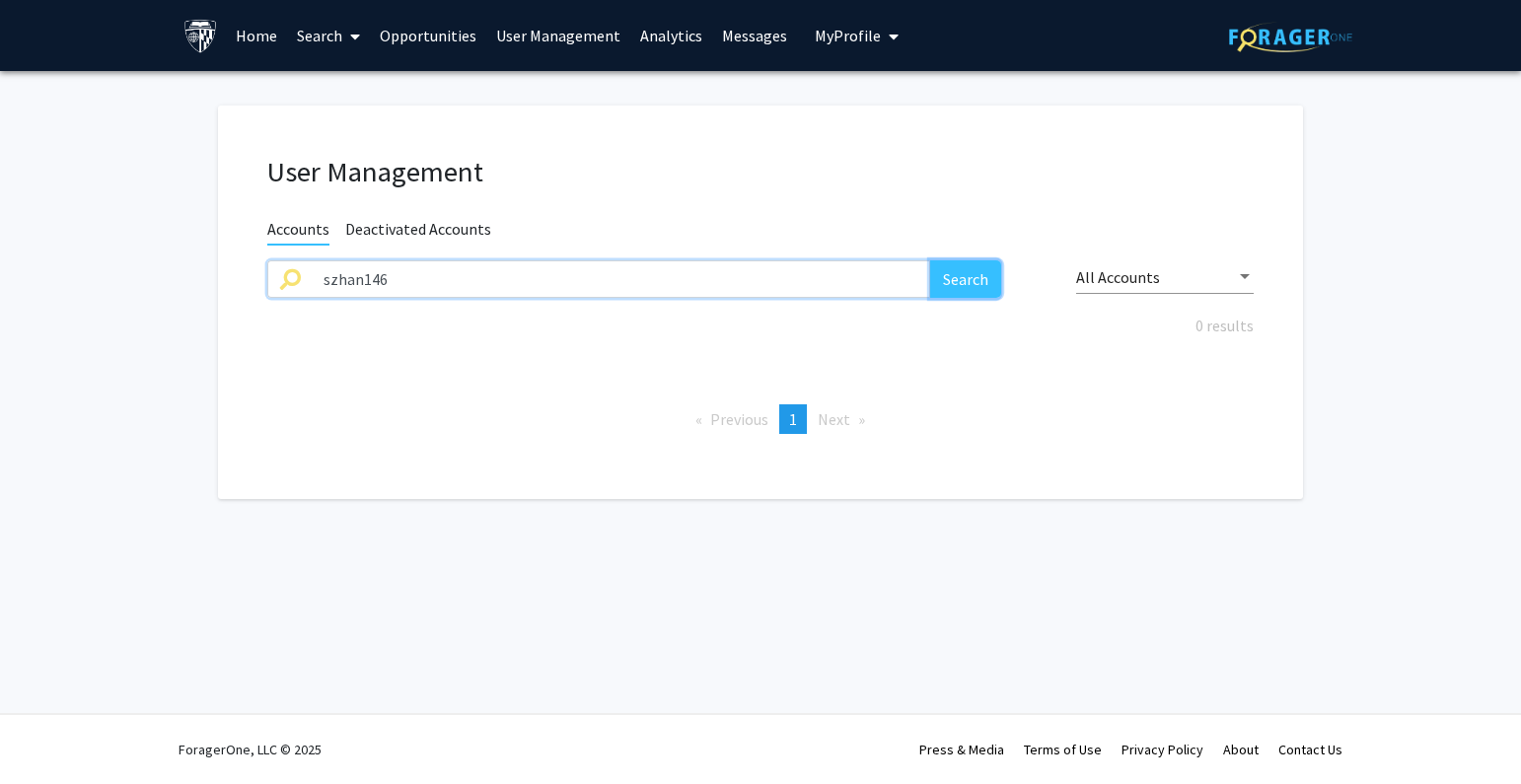 click on "Search" 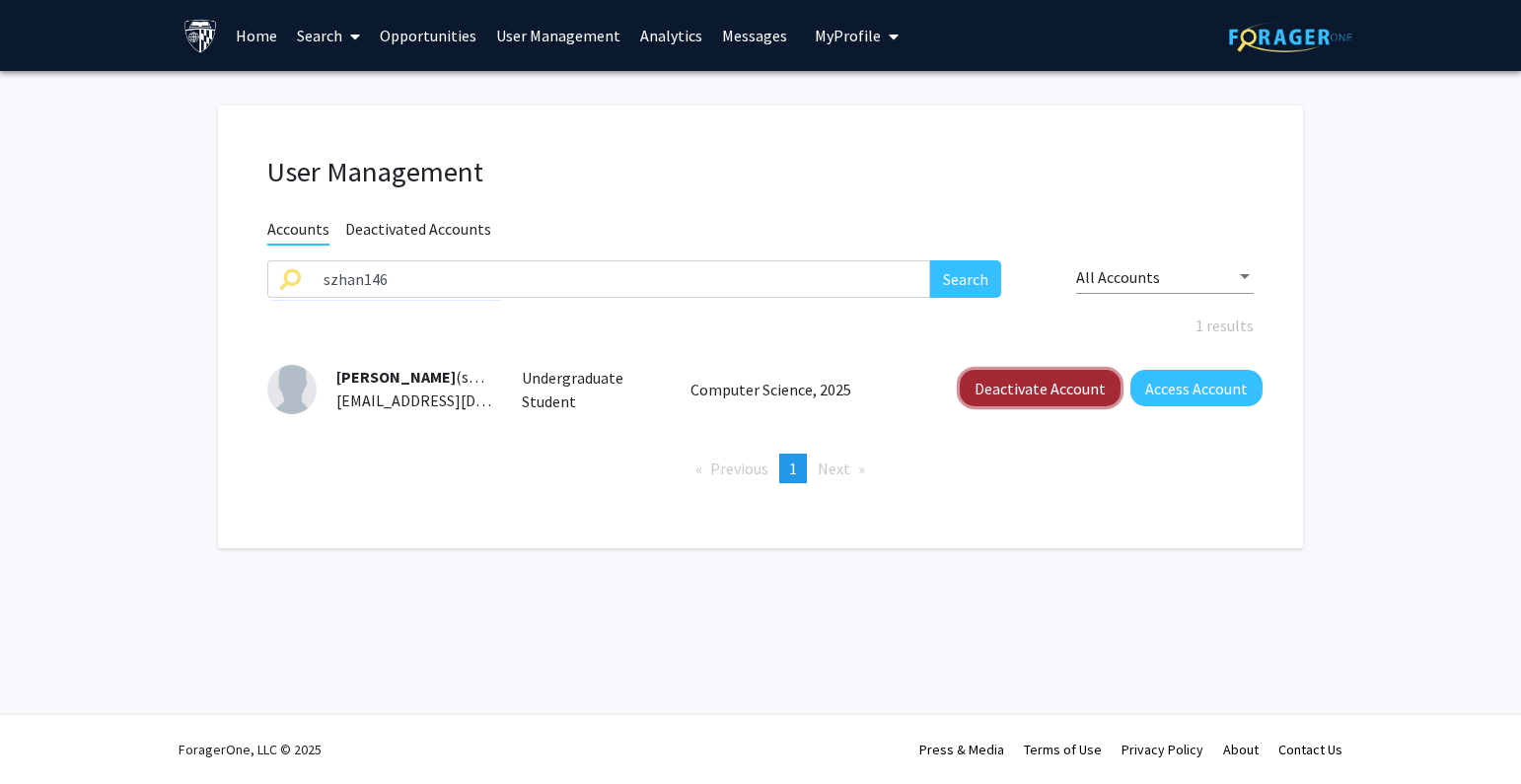 click on "Deactivate Account" 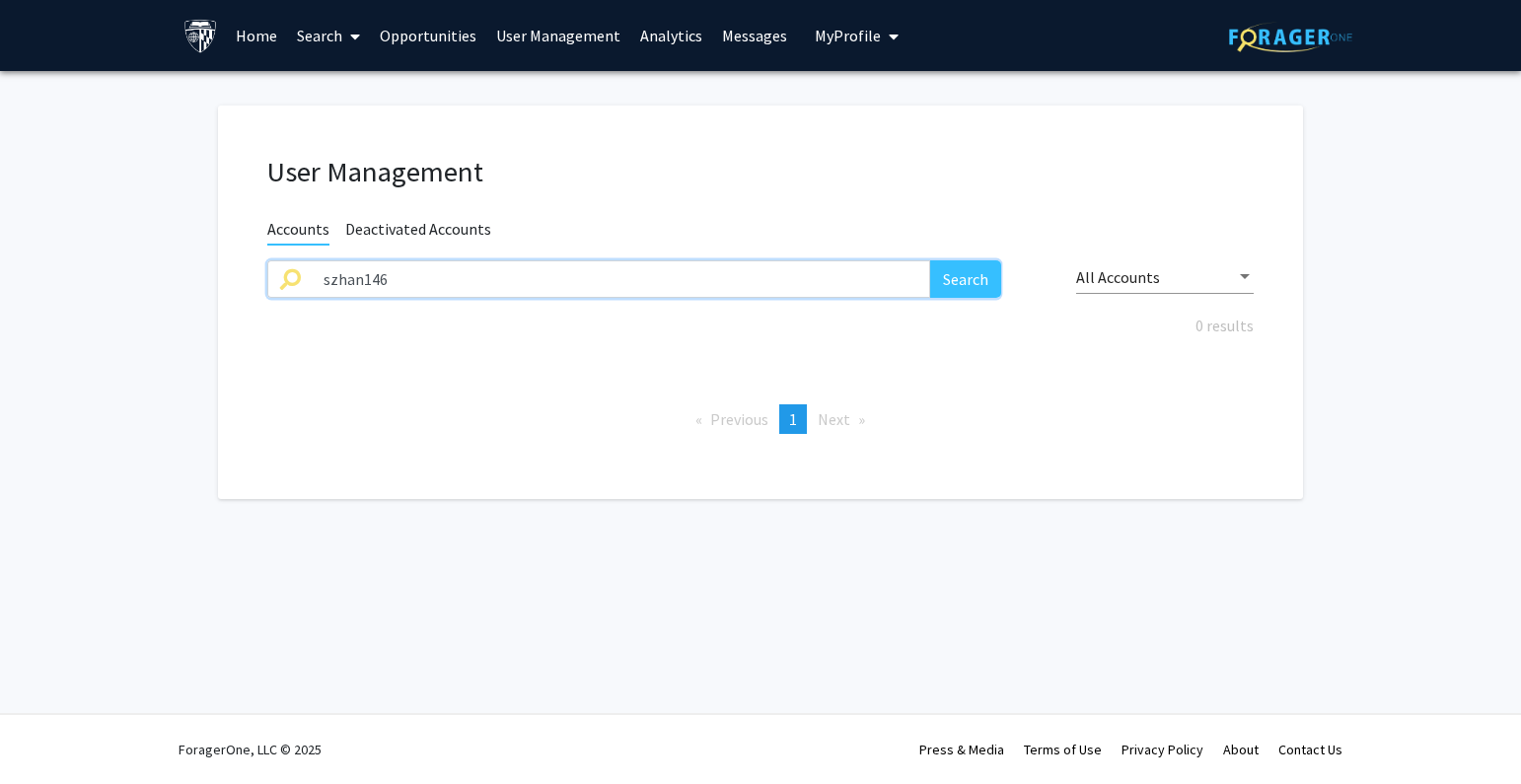 drag, startPoint x: 521, startPoint y: 285, endPoint x: 353, endPoint y: 283, distance: 168.0119 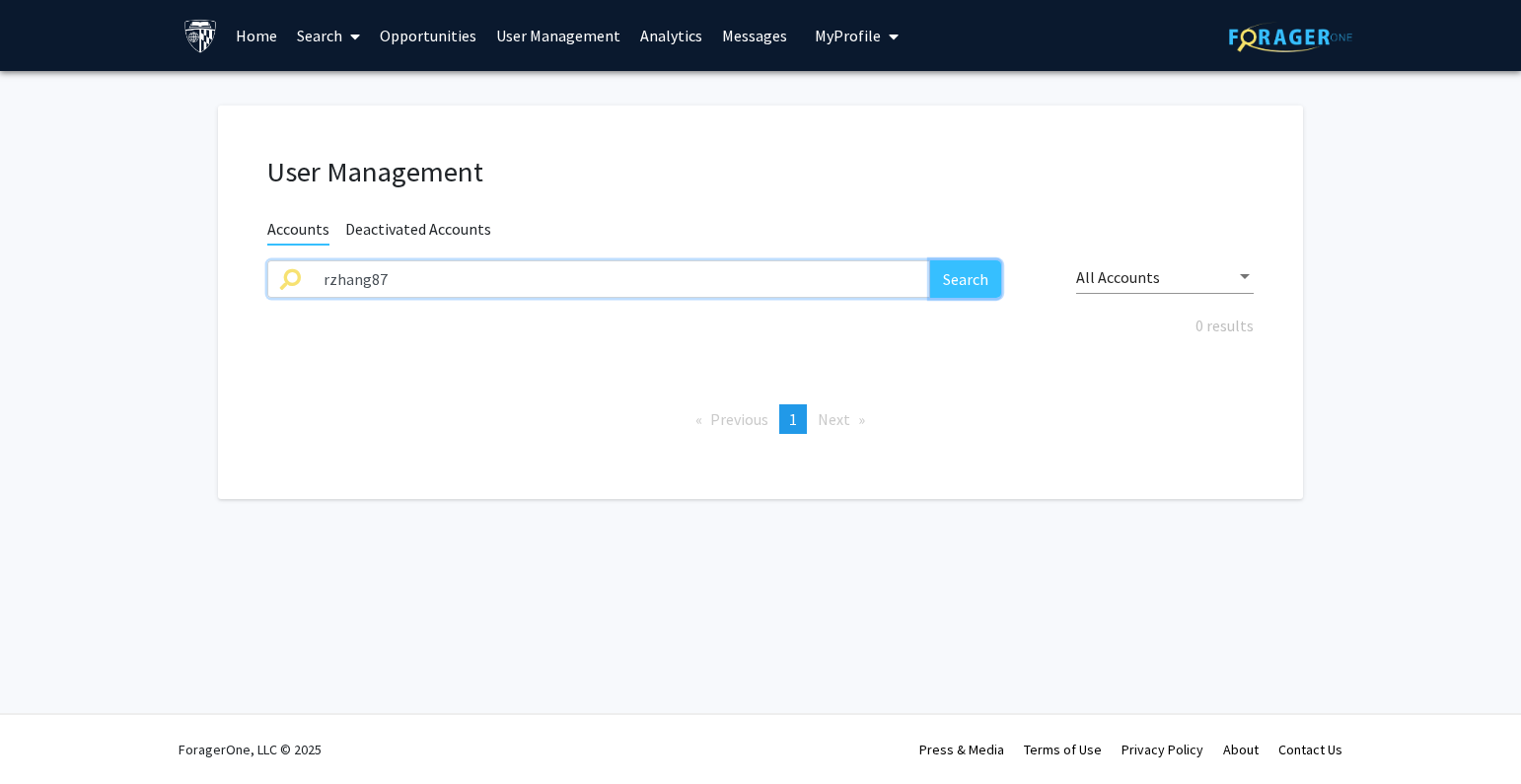 click on "Search" 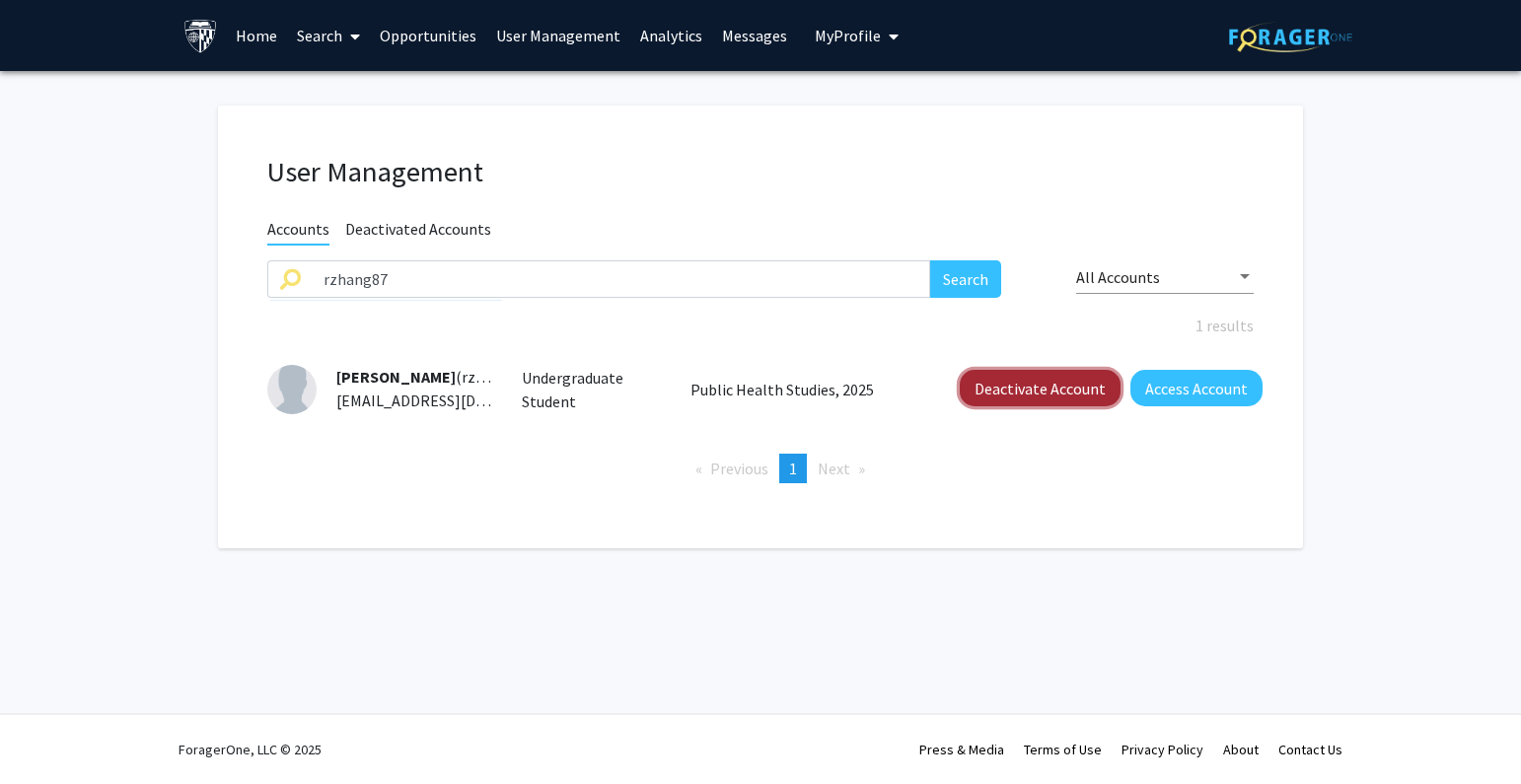 click on "Deactivate Account" 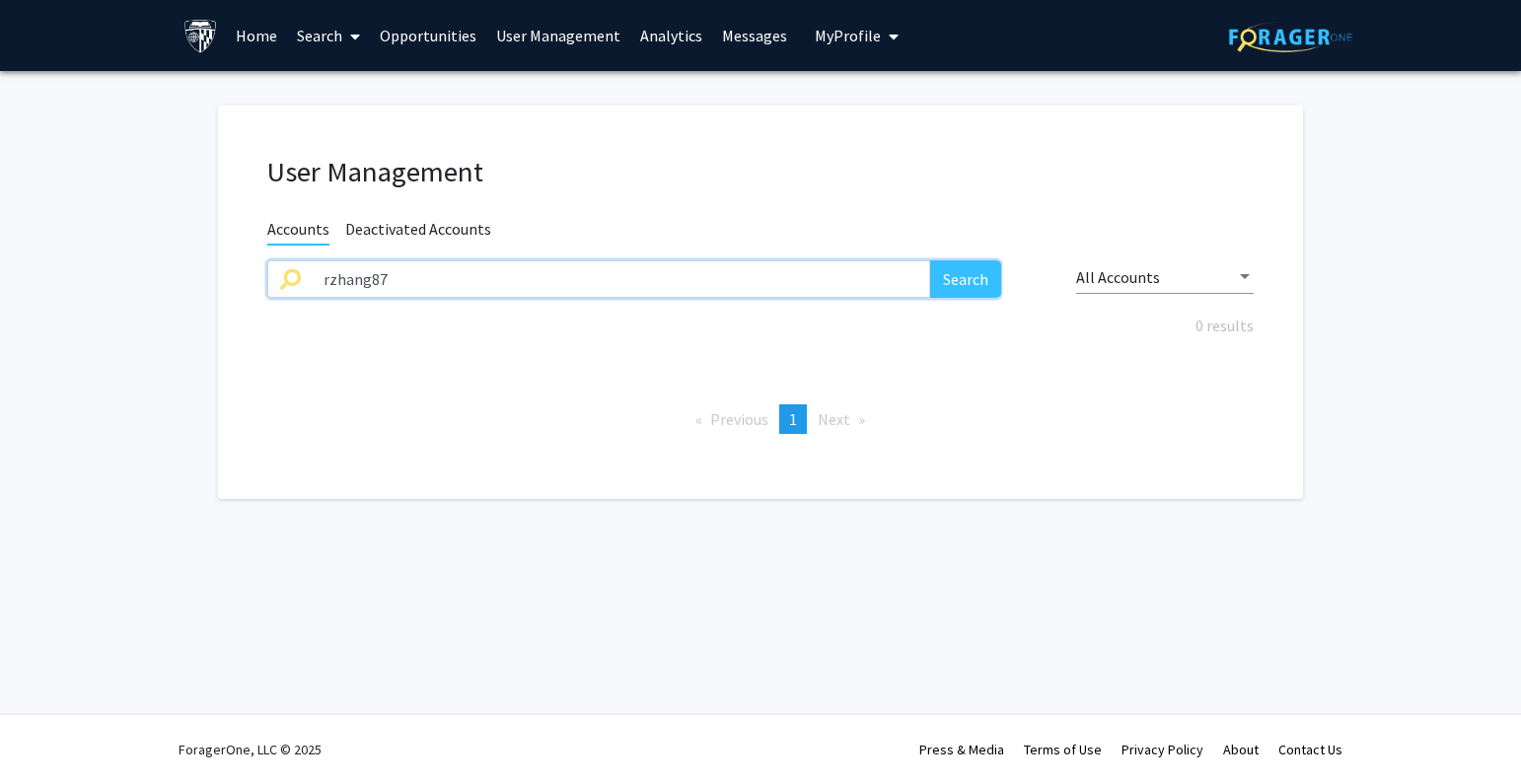 drag, startPoint x: 604, startPoint y: 272, endPoint x: 121, endPoint y: 277, distance: 483.02588 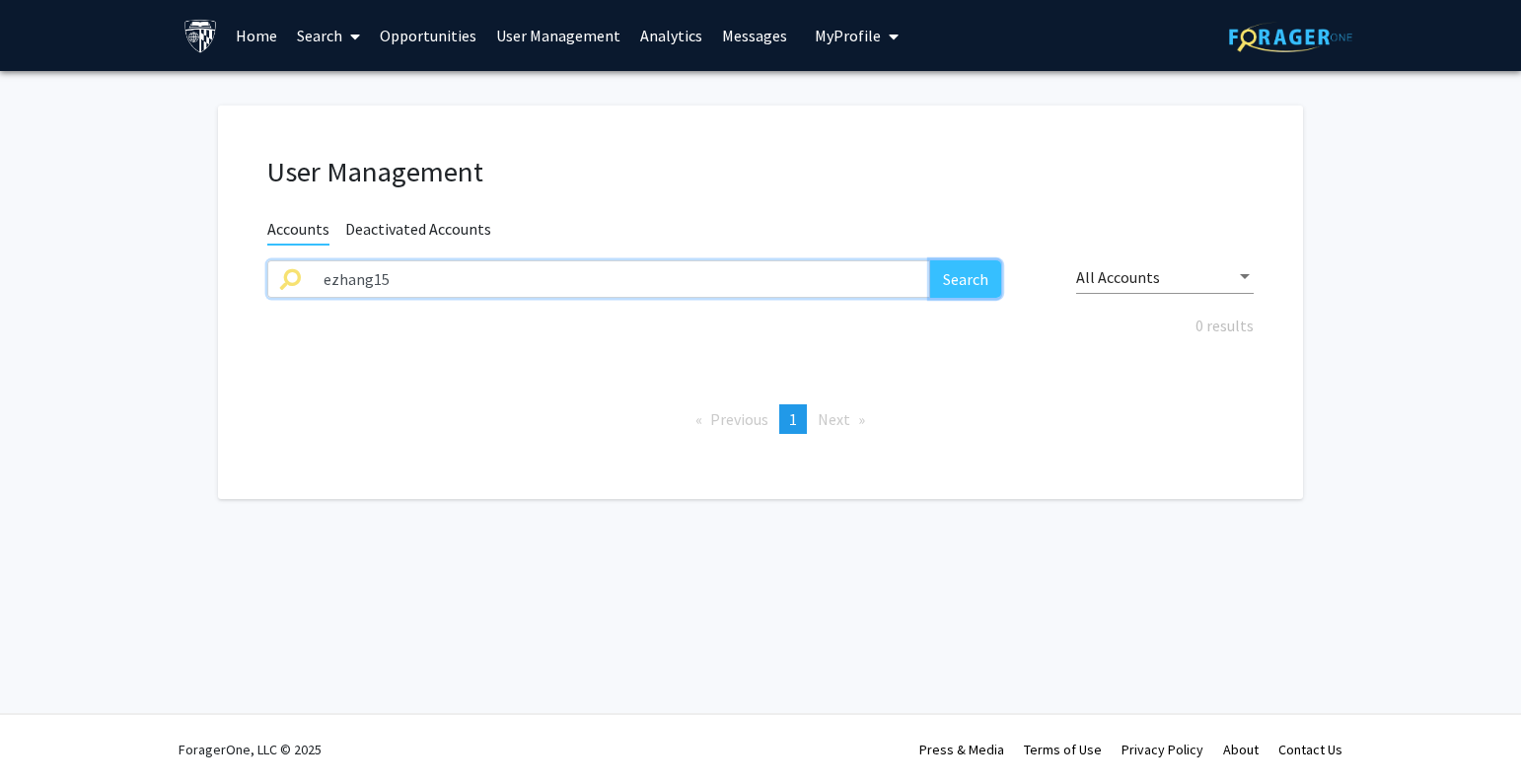 click on "Search" 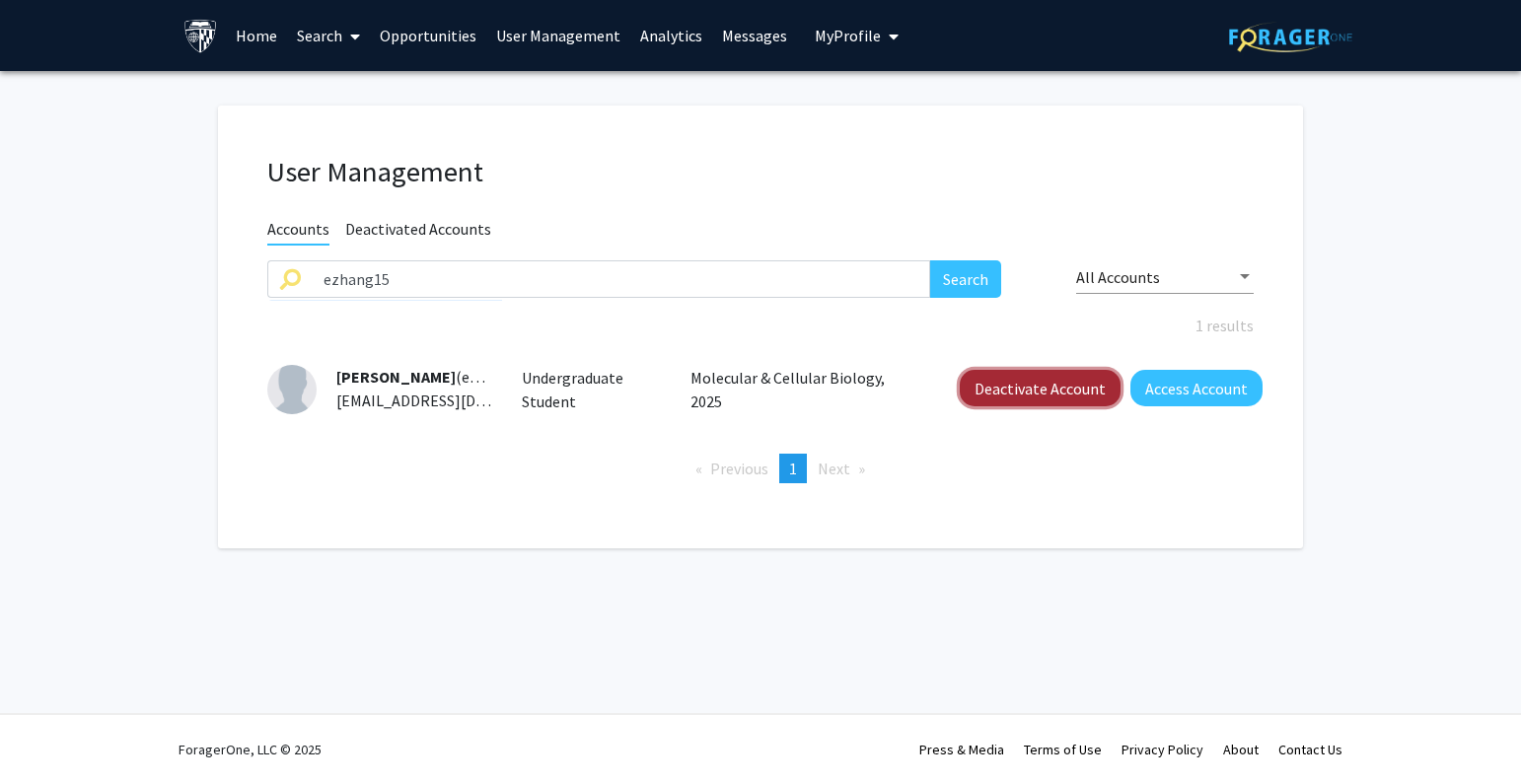 click on "Deactivate Account" 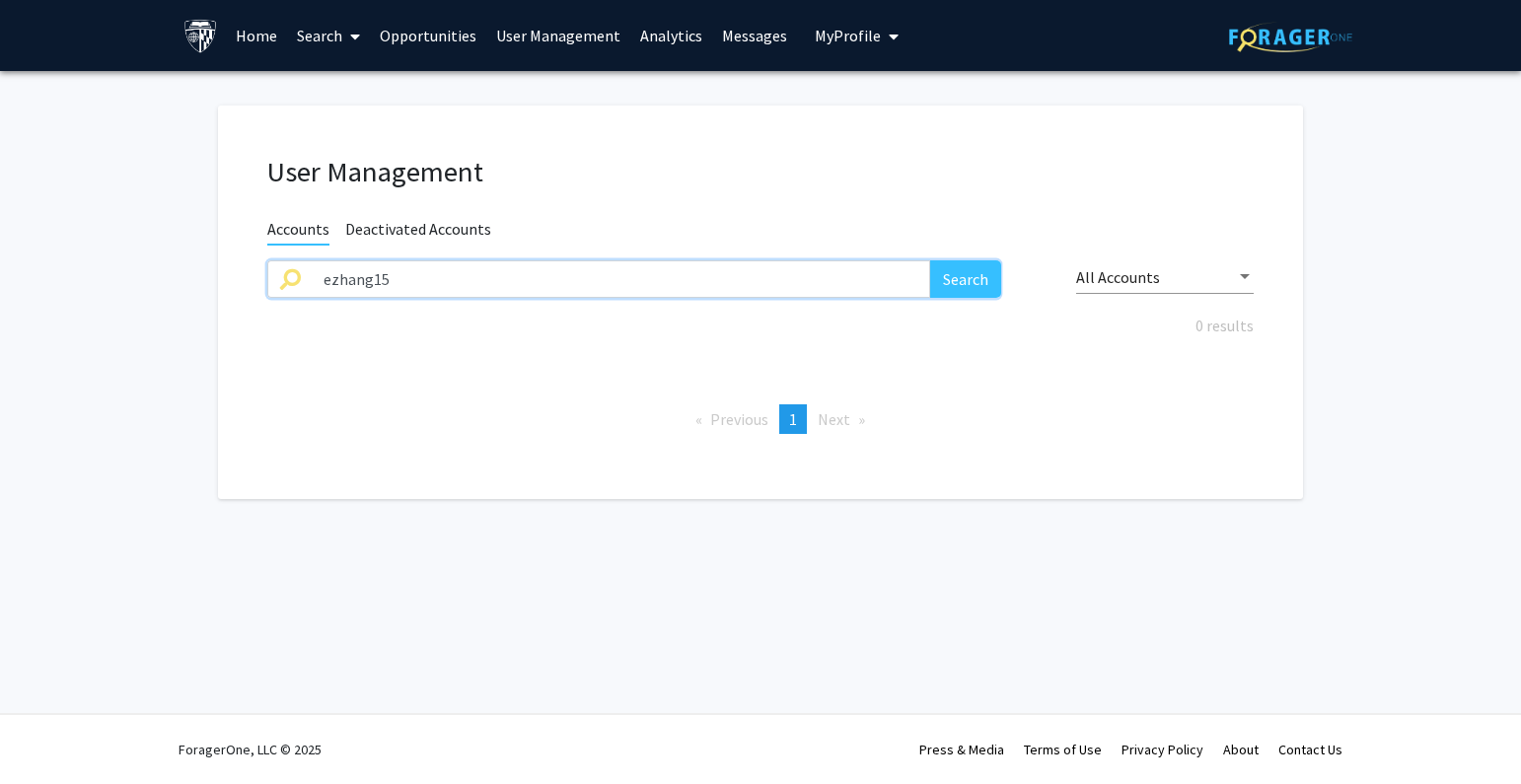 drag, startPoint x: 326, startPoint y: 273, endPoint x: 230, endPoint y: 273, distance: 96 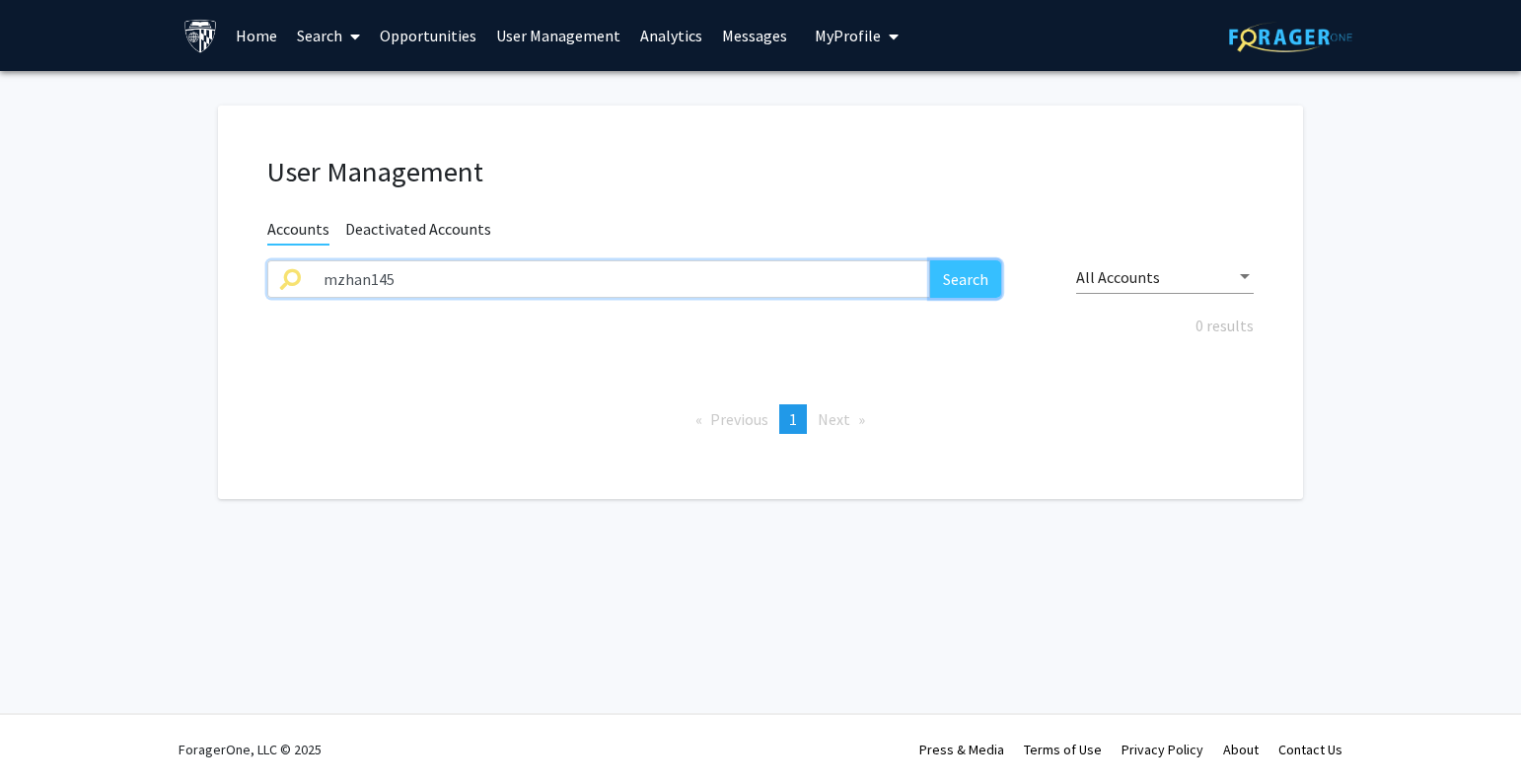 click on "Search" 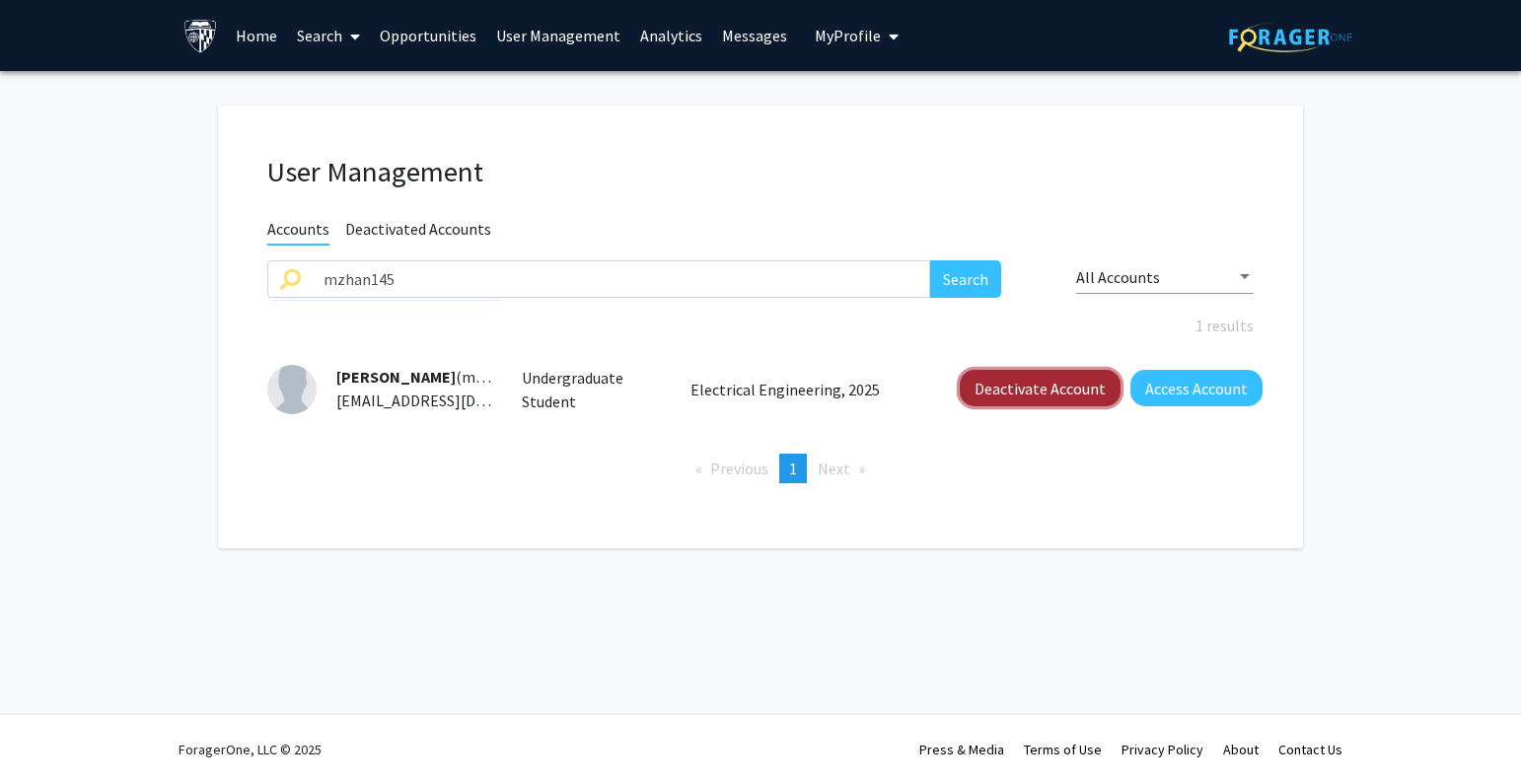click on "Deactivate Account" 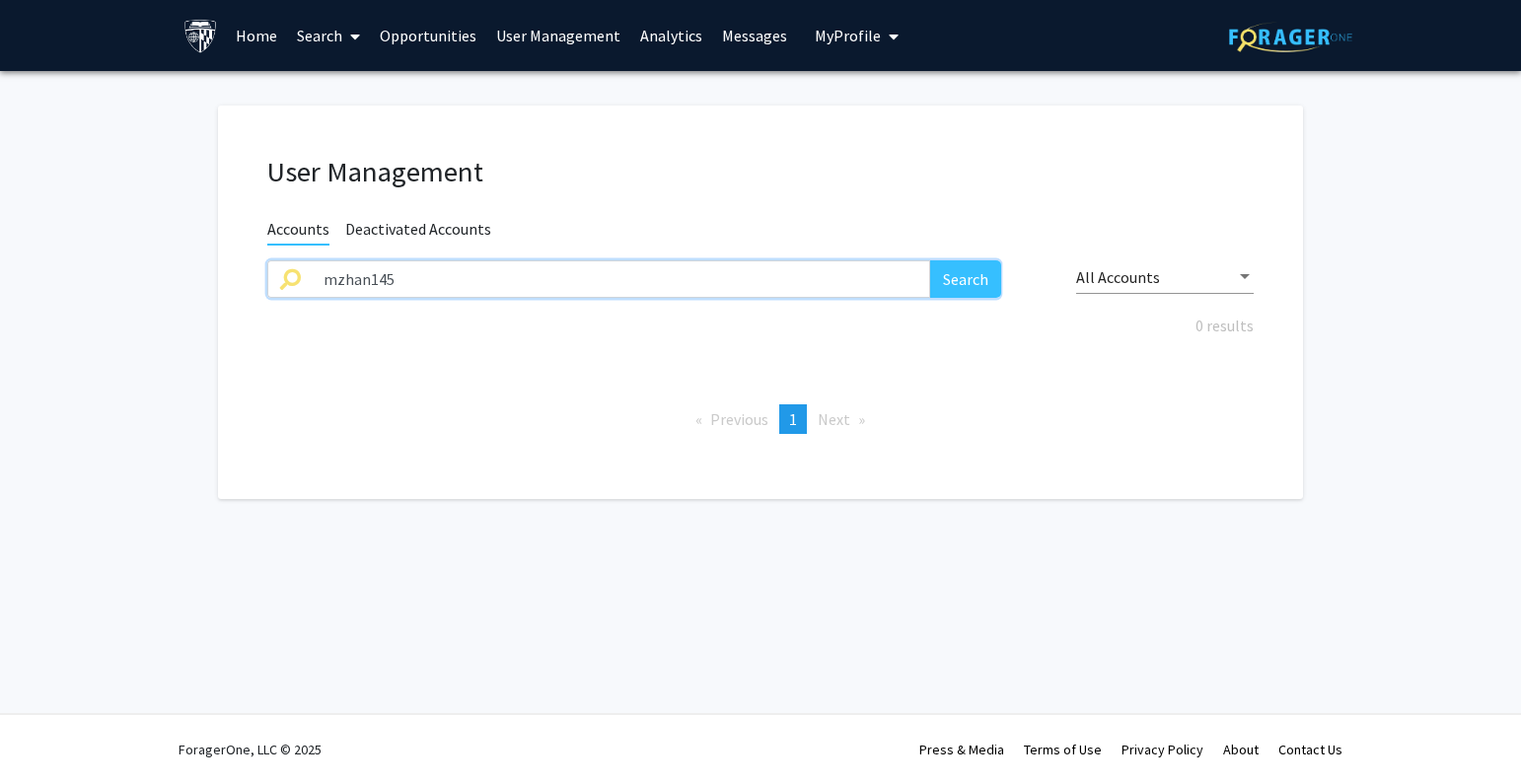 drag, startPoint x: 855, startPoint y: 278, endPoint x: 241, endPoint y: 278, distance: 614 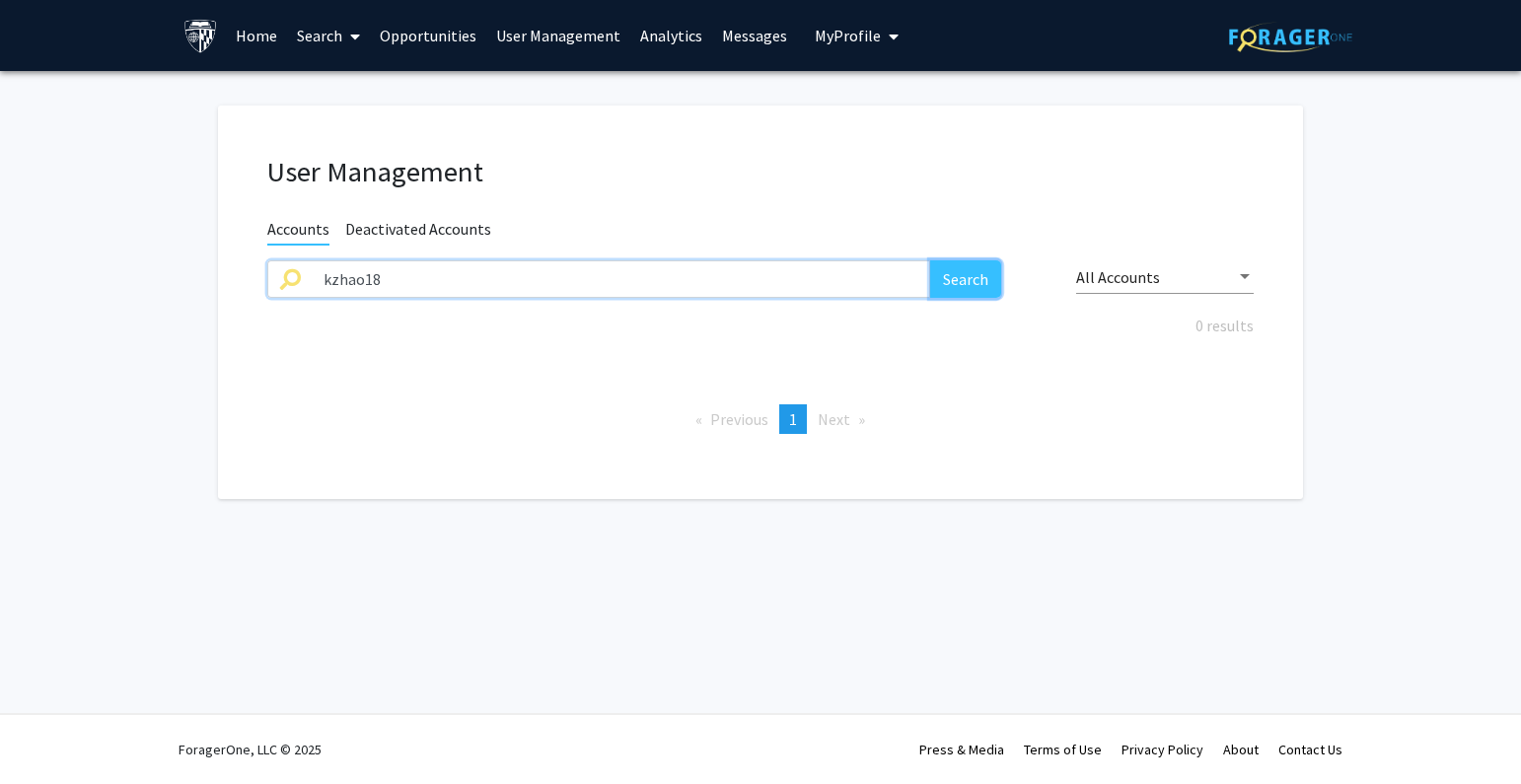 click on "Search" 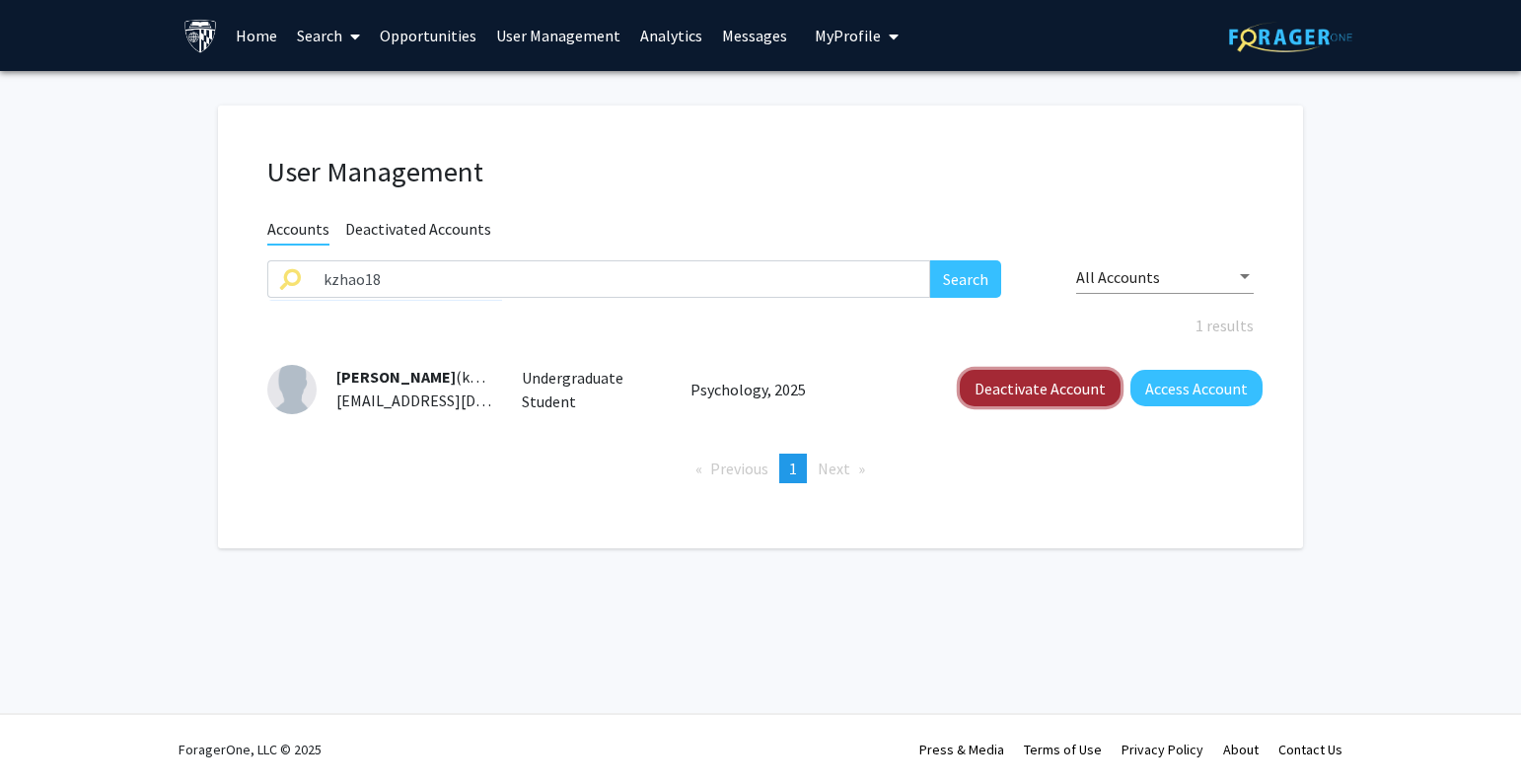 click on "Deactivate Account" 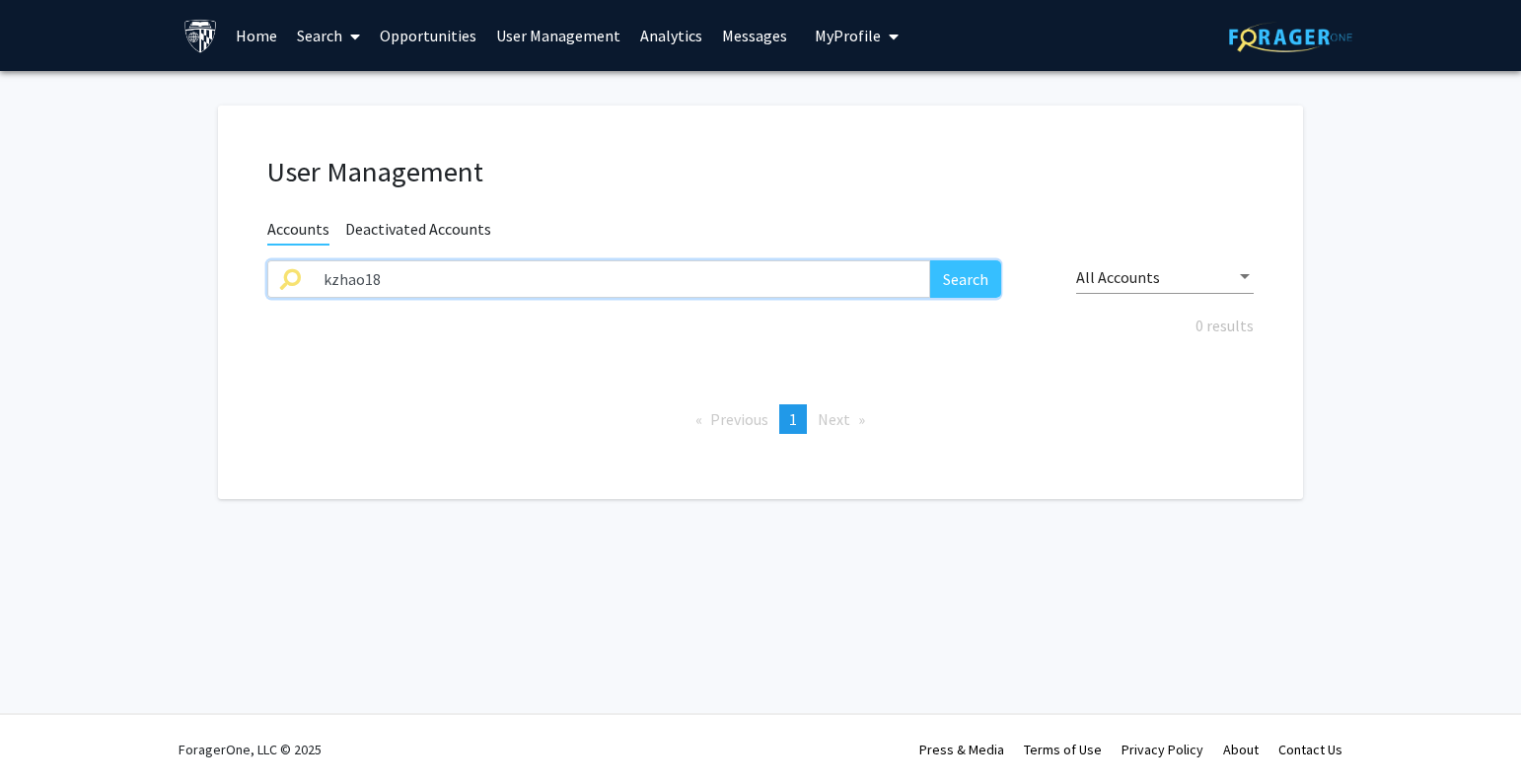 drag, startPoint x: 623, startPoint y: 270, endPoint x: 212, endPoint y: 285, distance: 411.27363 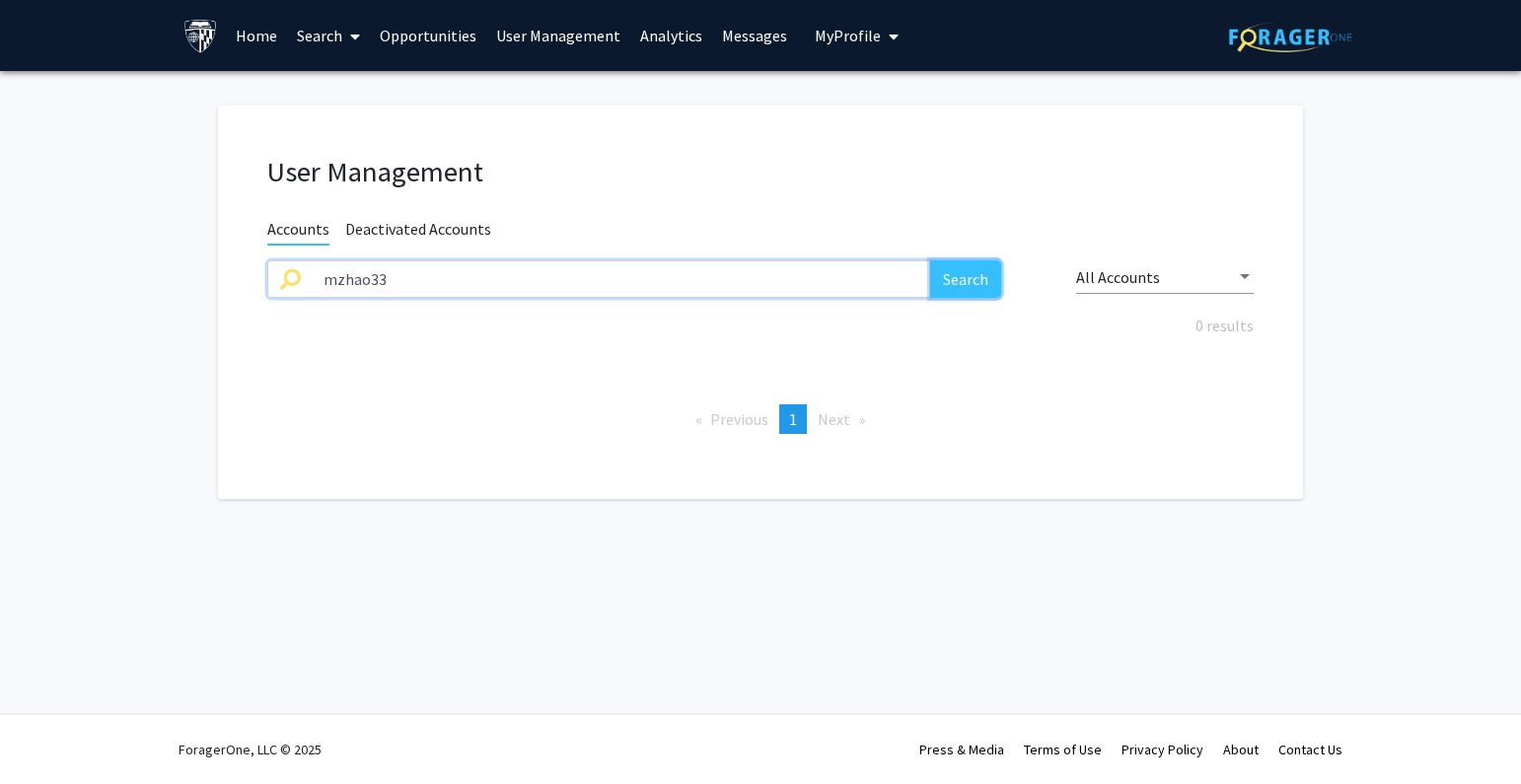 click on "Search" 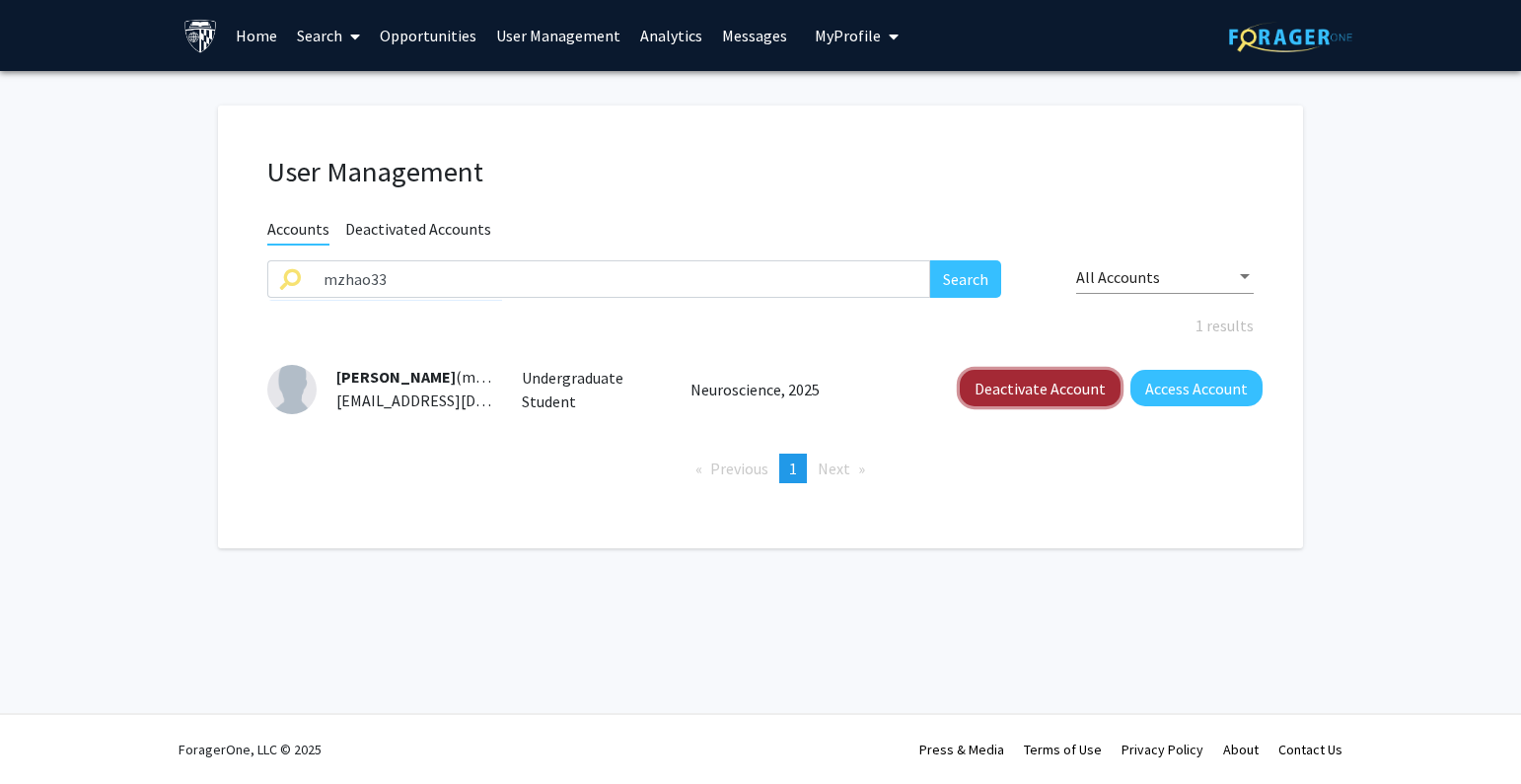 click on "Deactivate Account" 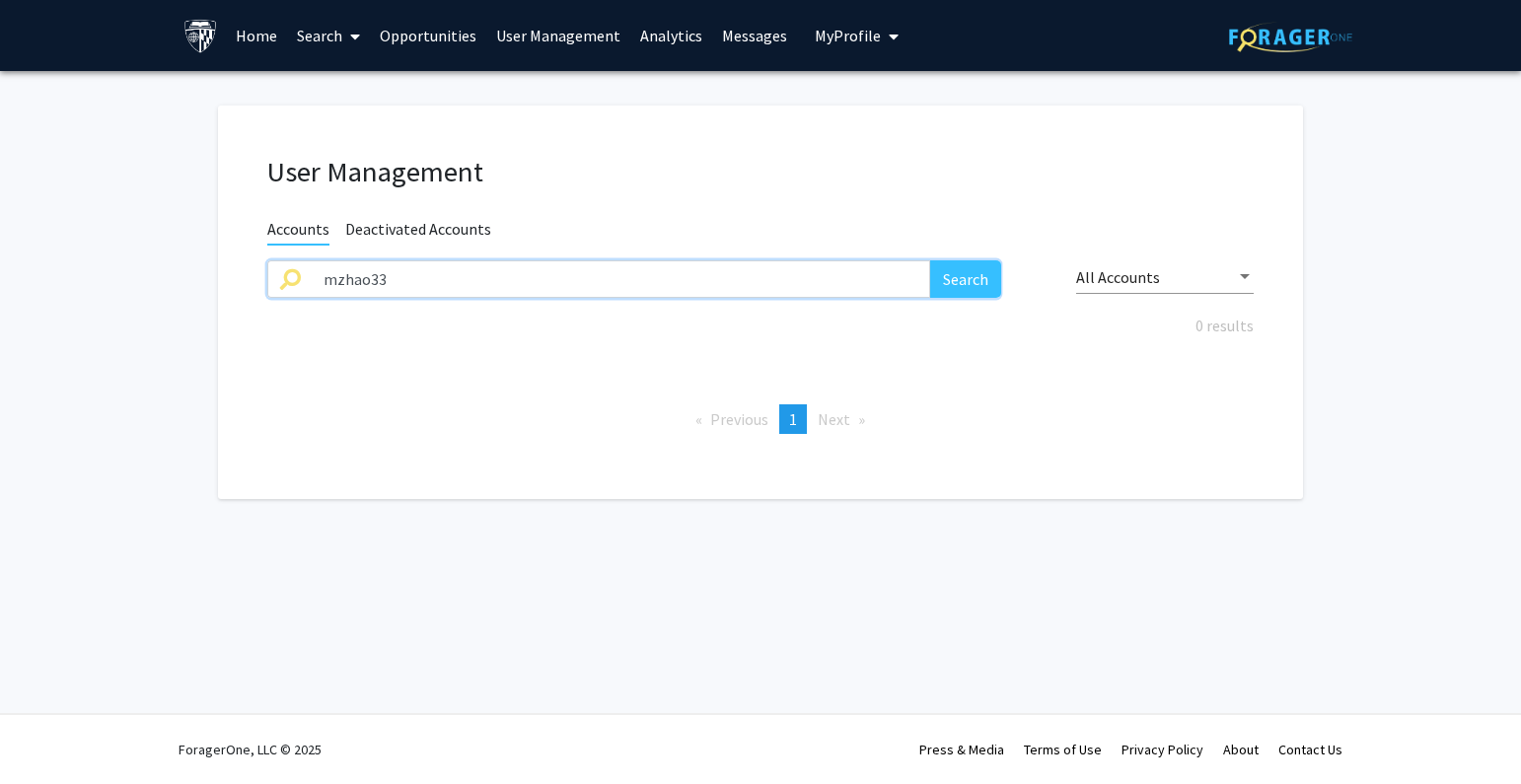 drag, startPoint x: 686, startPoint y: 286, endPoint x: 362, endPoint y: 288, distance: 324.0062 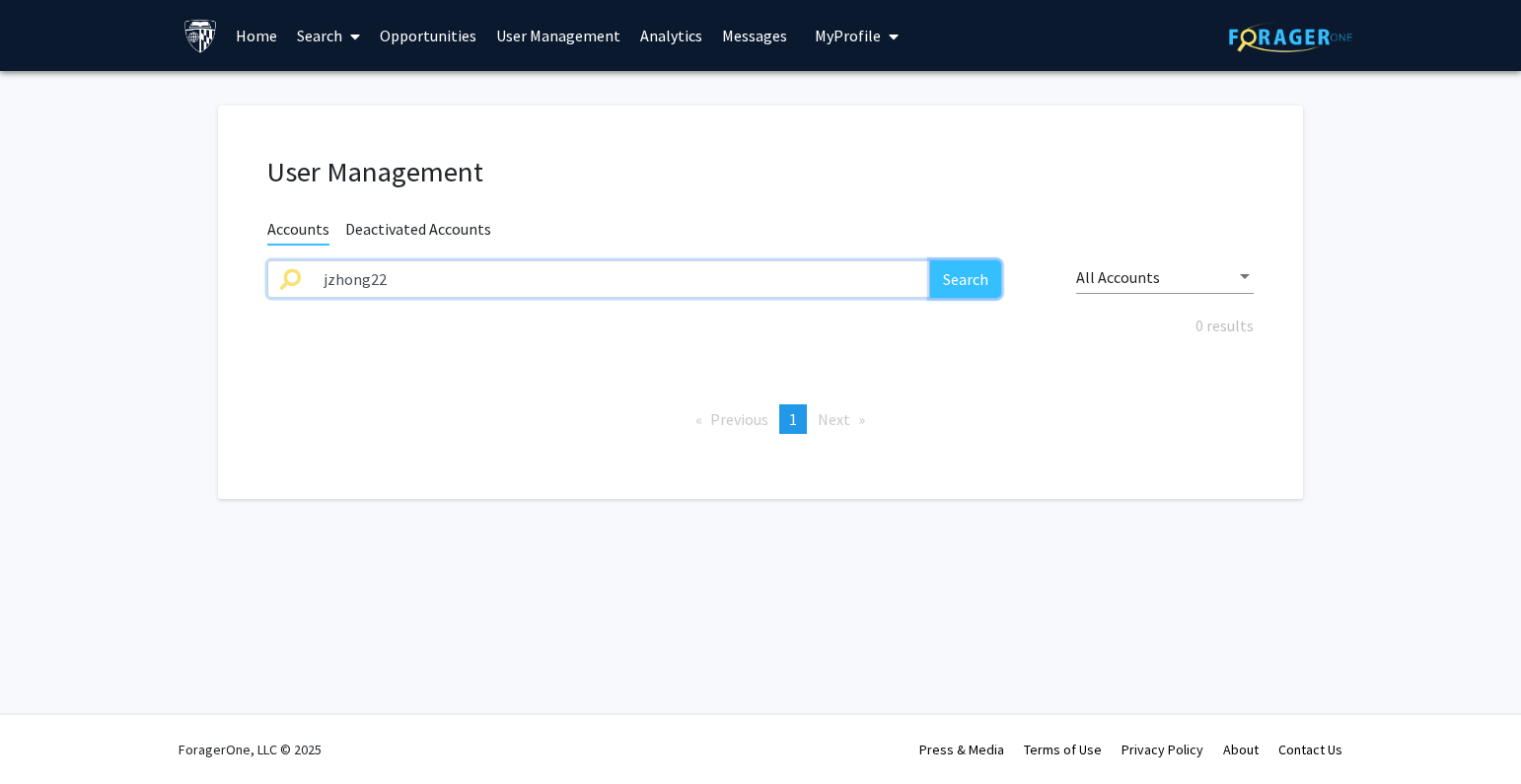 click on "Search" 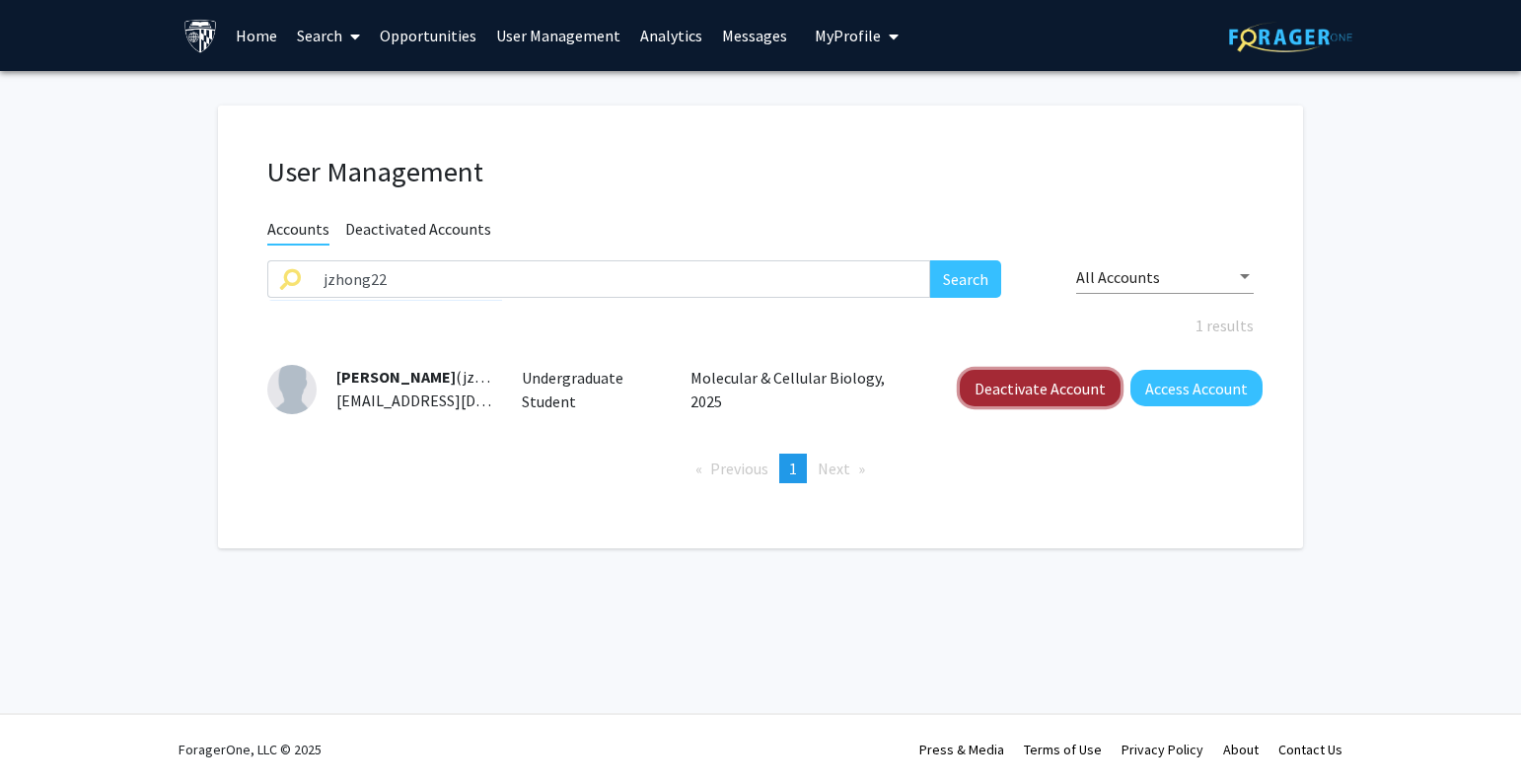 click on "Deactivate Account" 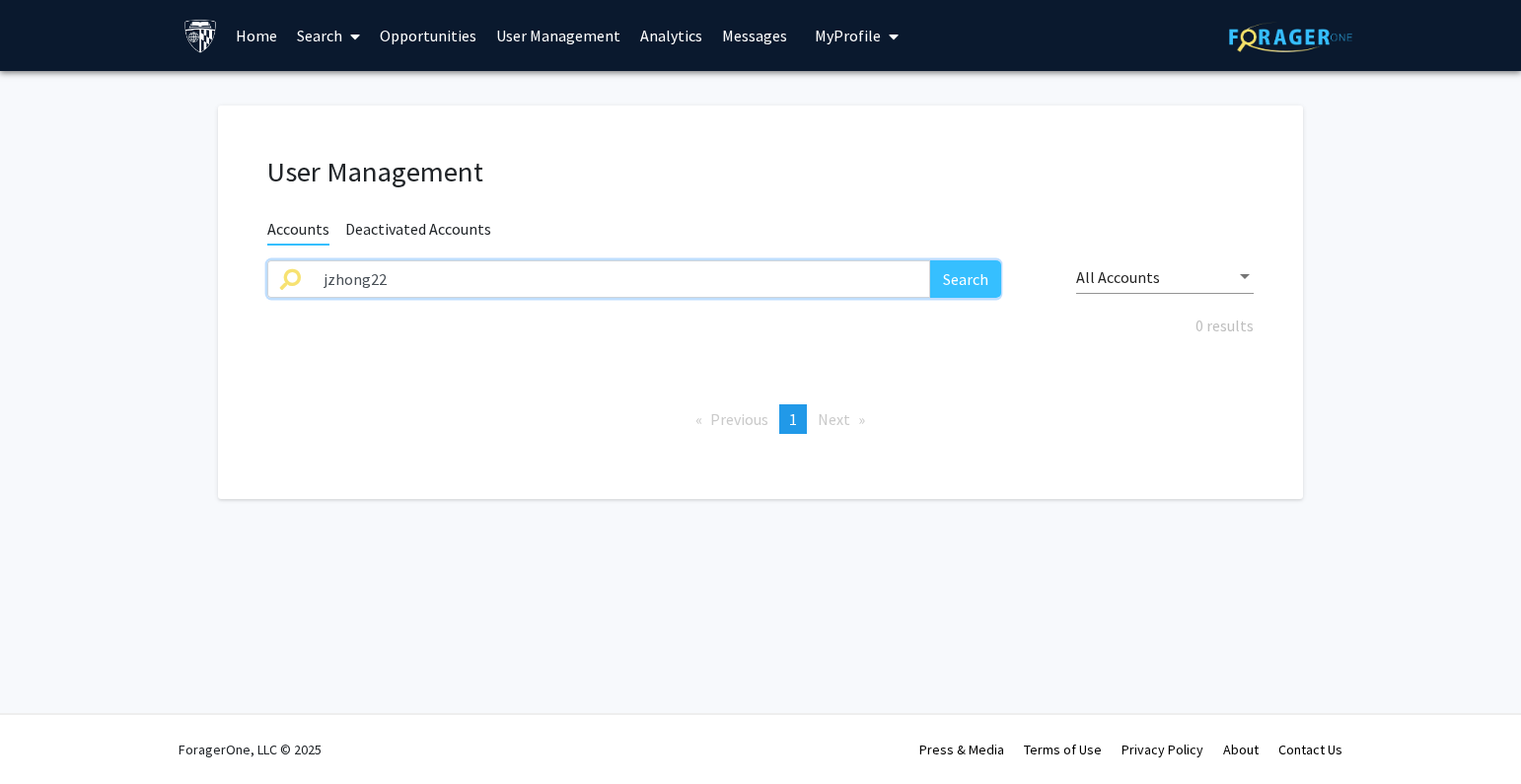 drag, startPoint x: 742, startPoint y: 270, endPoint x: 150, endPoint y: 270, distance: 592 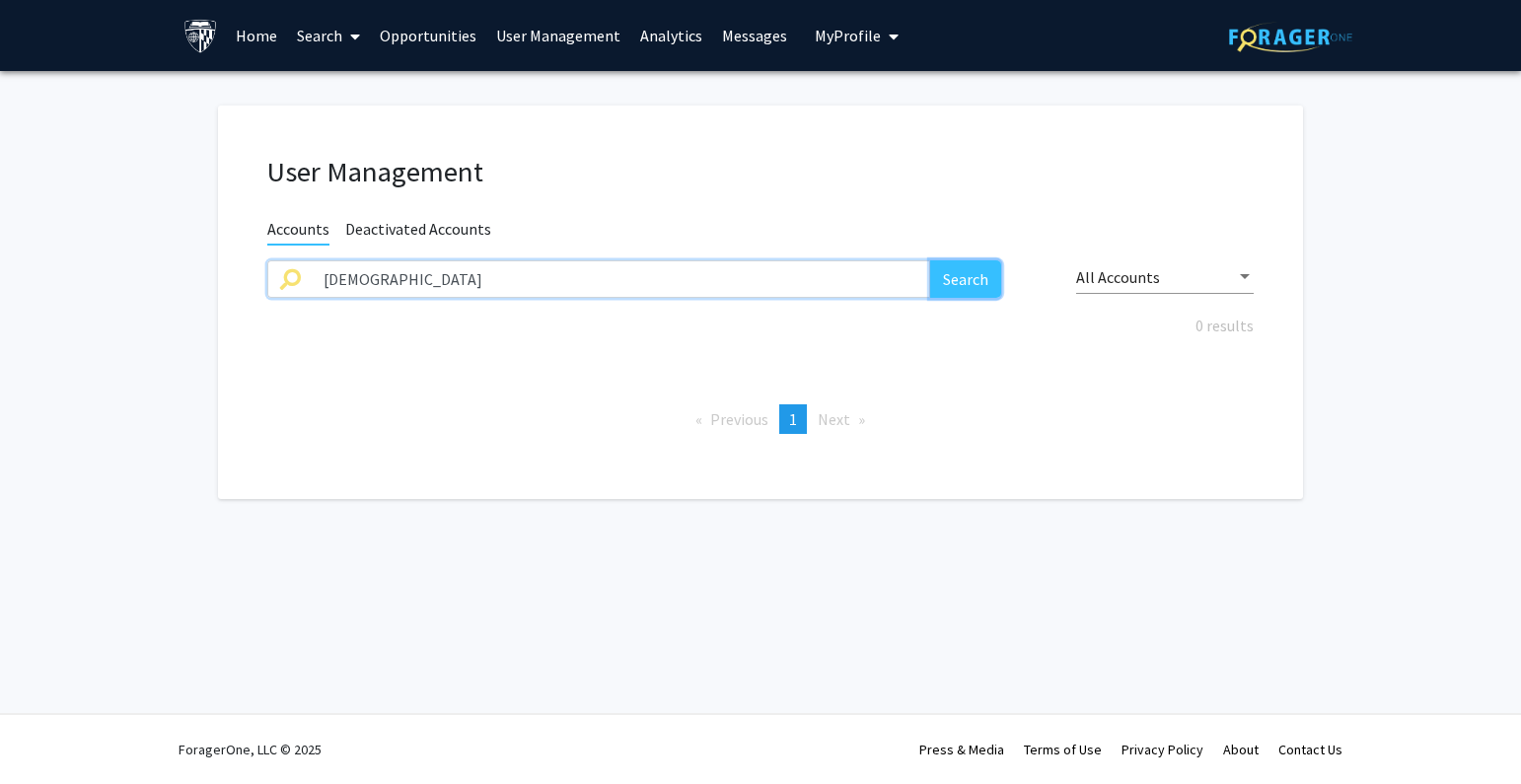 click on "Search" 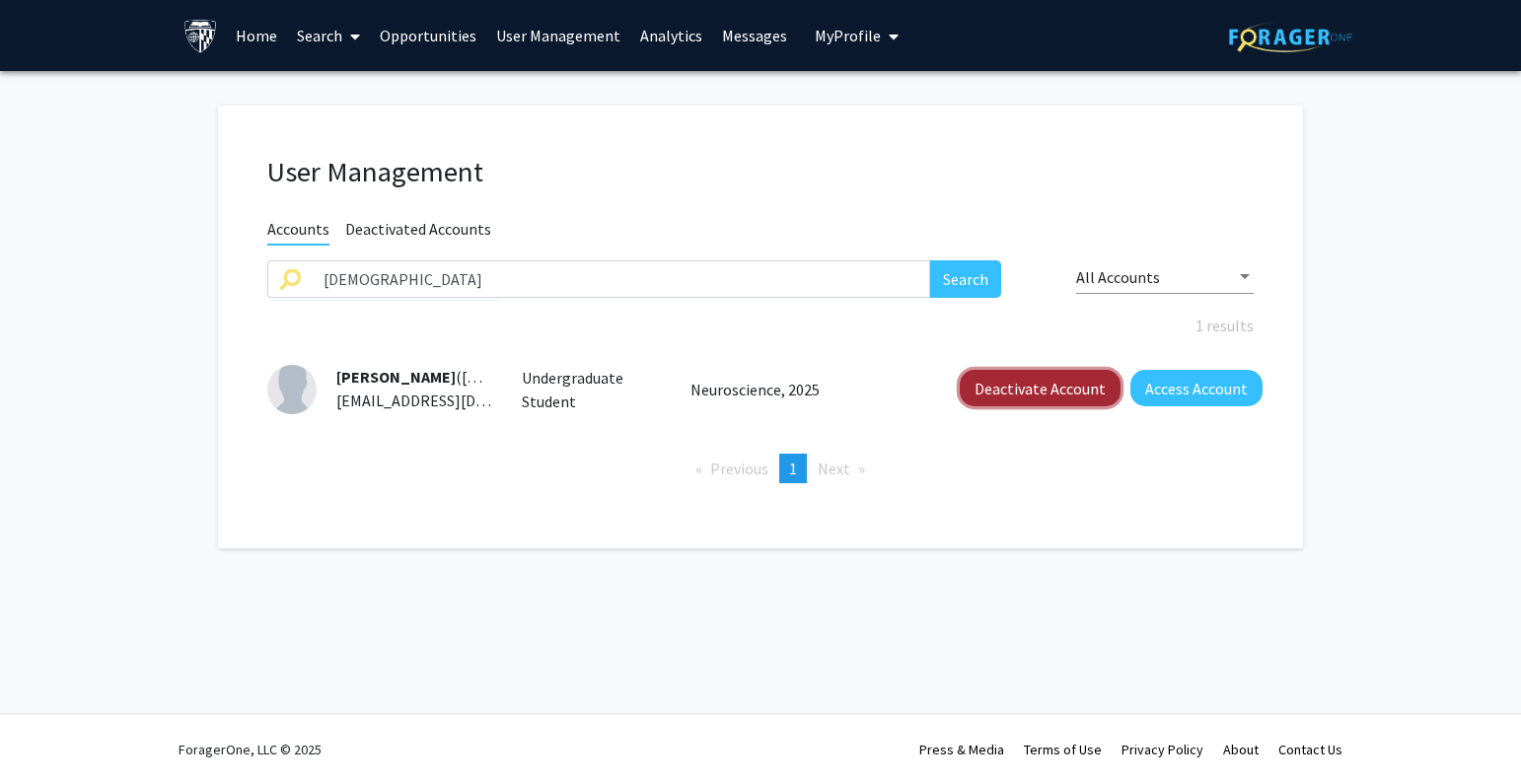 click on "Deactivate Account" 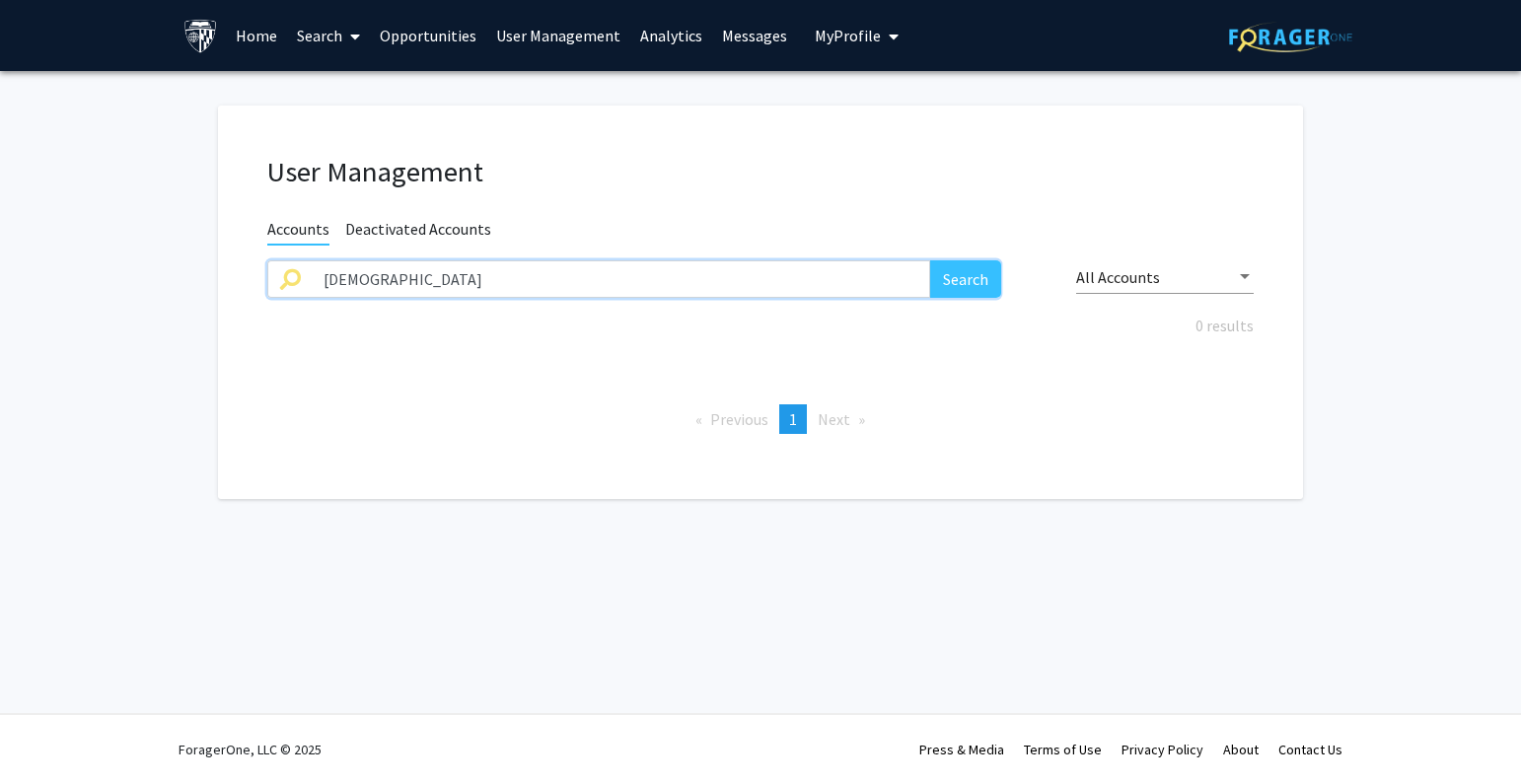 drag, startPoint x: 404, startPoint y: 289, endPoint x: 256, endPoint y: 279, distance: 148.33745 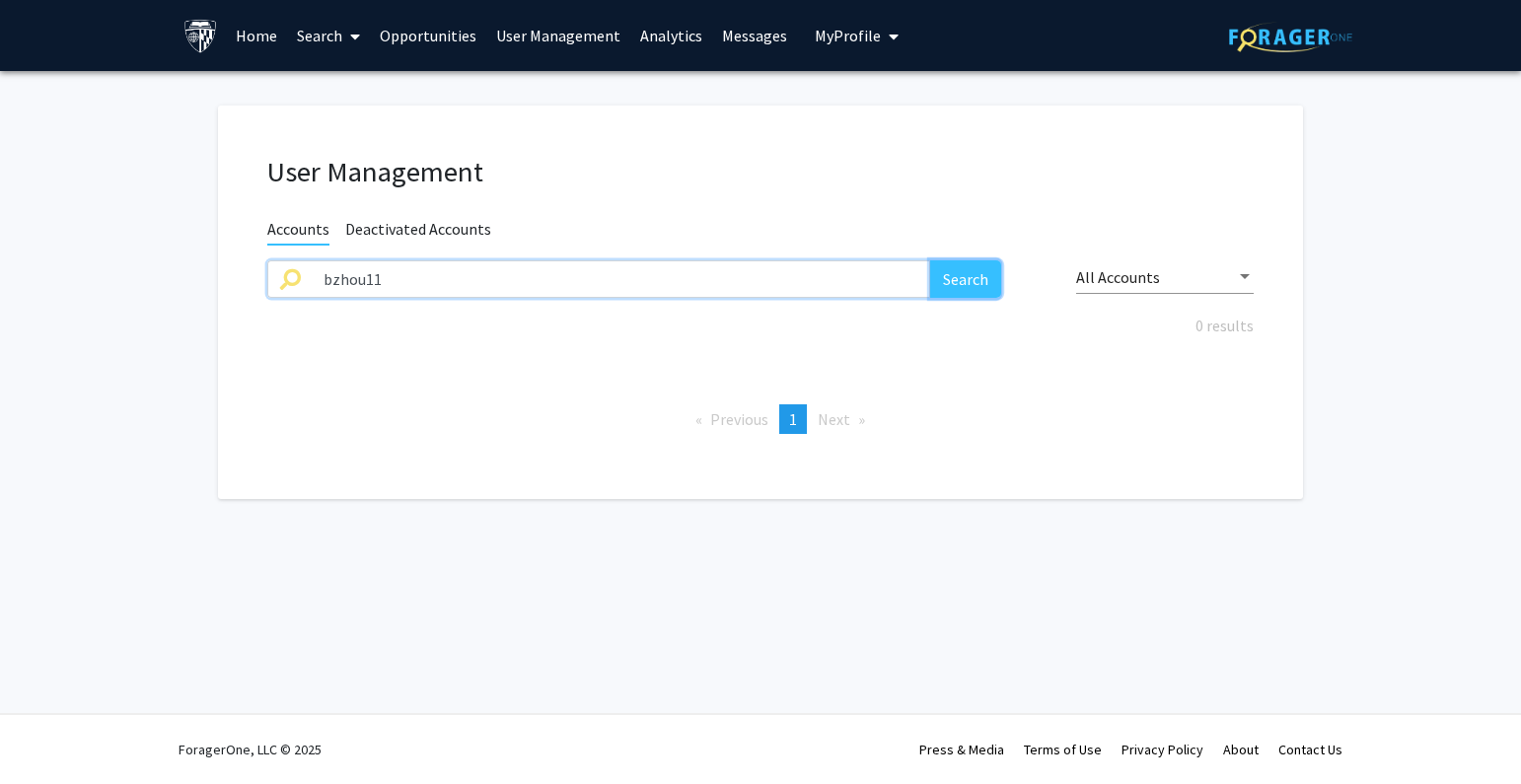 click on "Search" 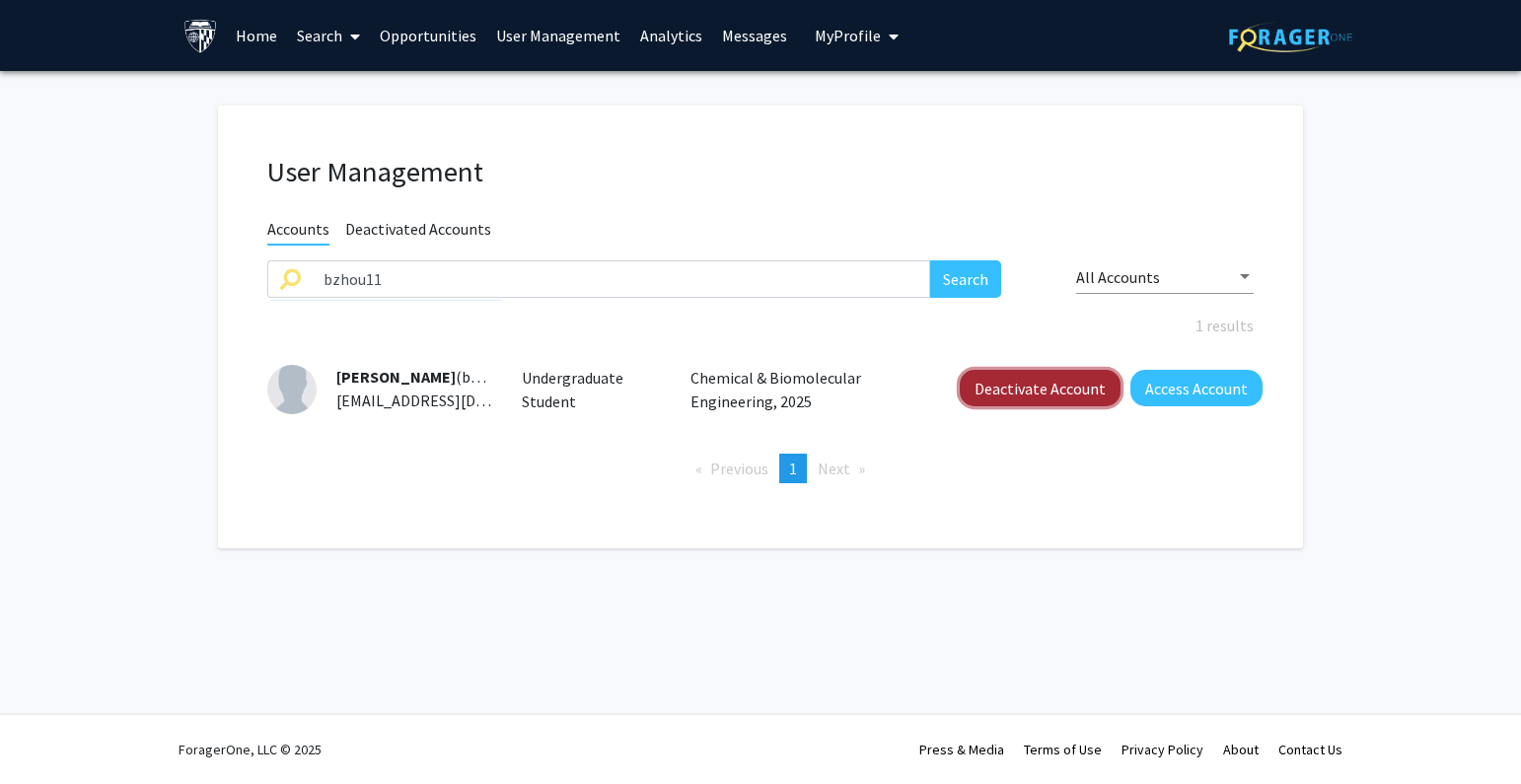 click on "Deactivate Account" 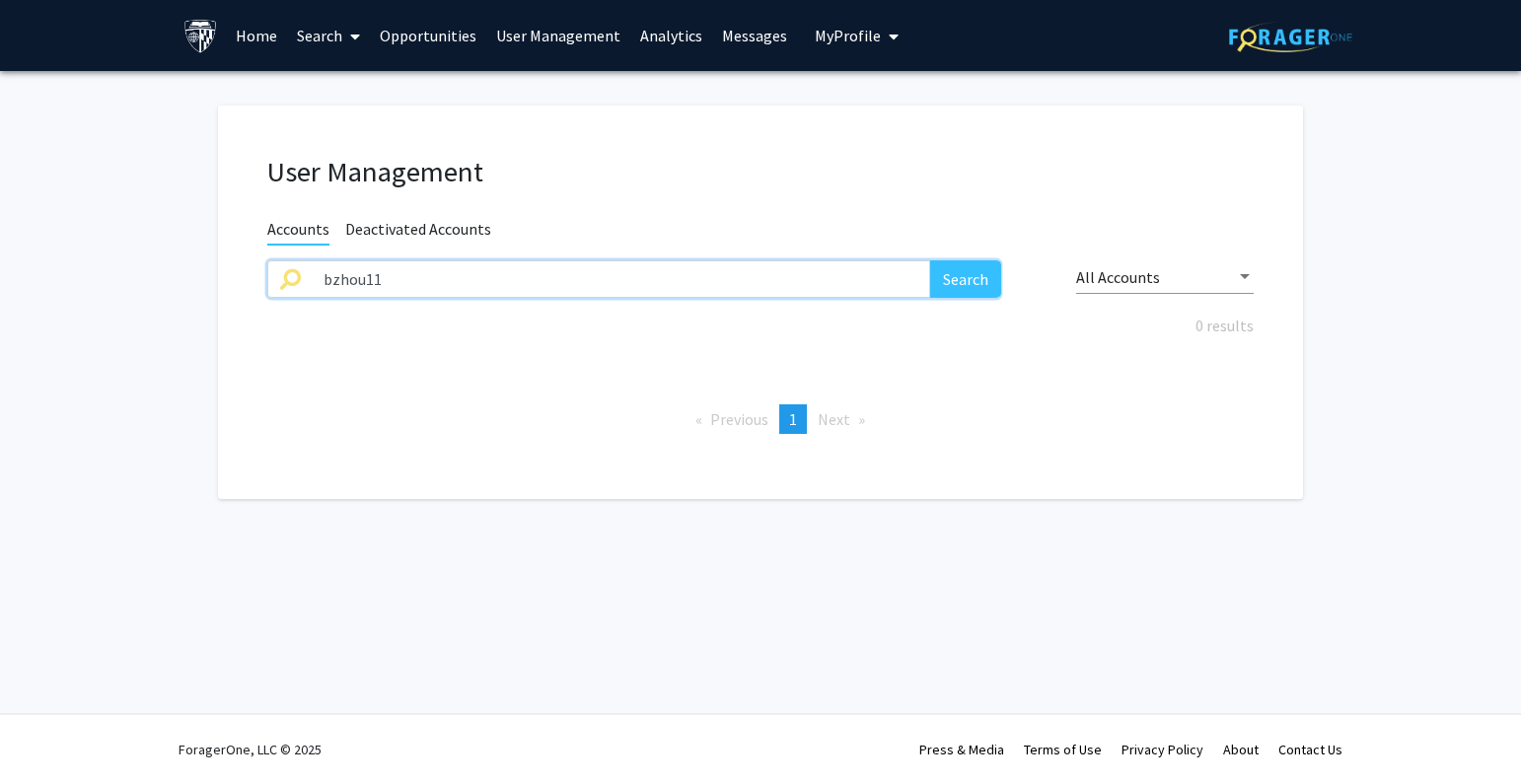 drag, startPoint x: 519, startPoint y: 272, endPoint x: 246, endPoint y: 271, distance: 273.0018 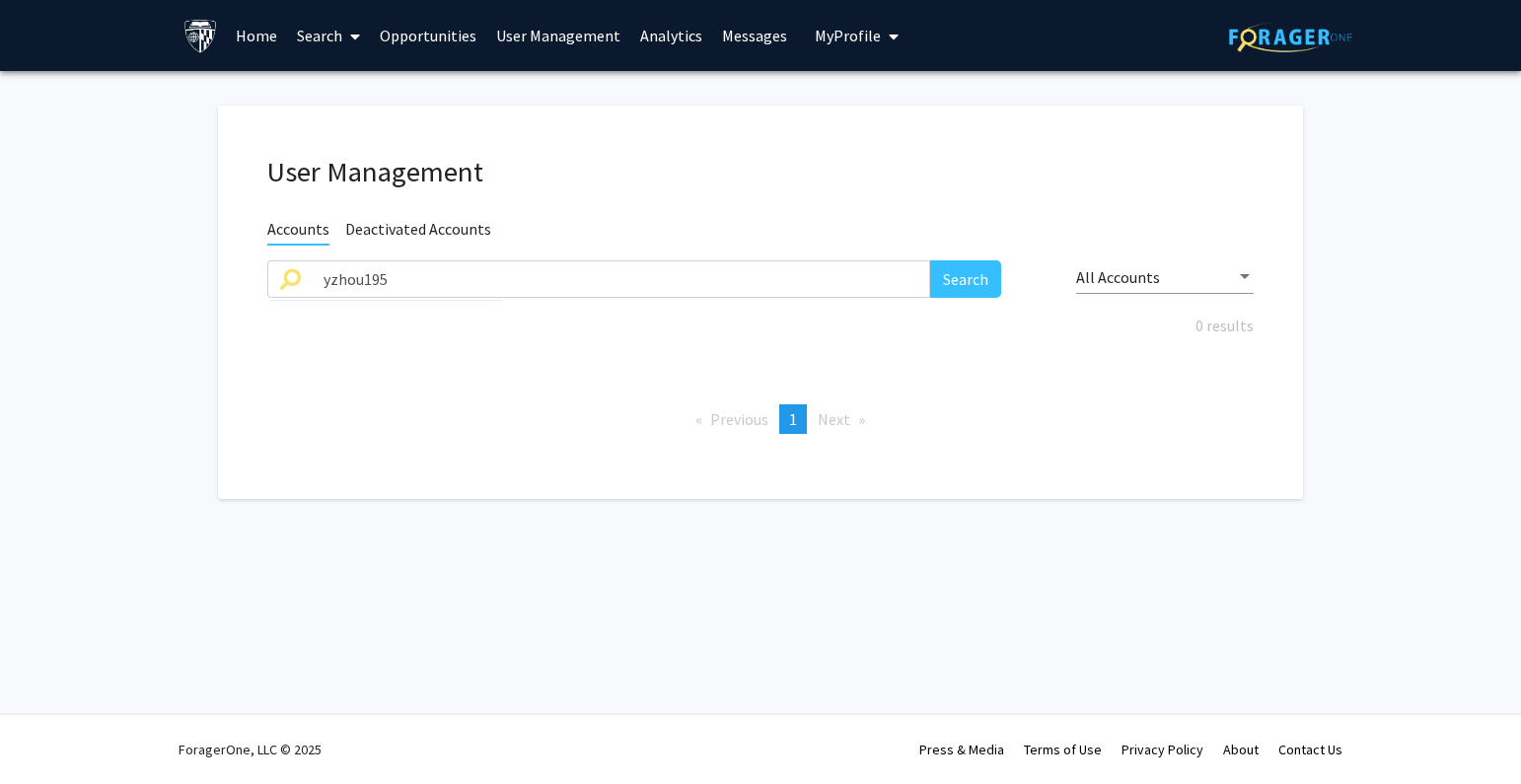 click on "User Management Accounts Deactivated Accounts yzhou195 Search All Accounts 0 results  Previous  page  1 / 1  You're on page  1  Next  page" 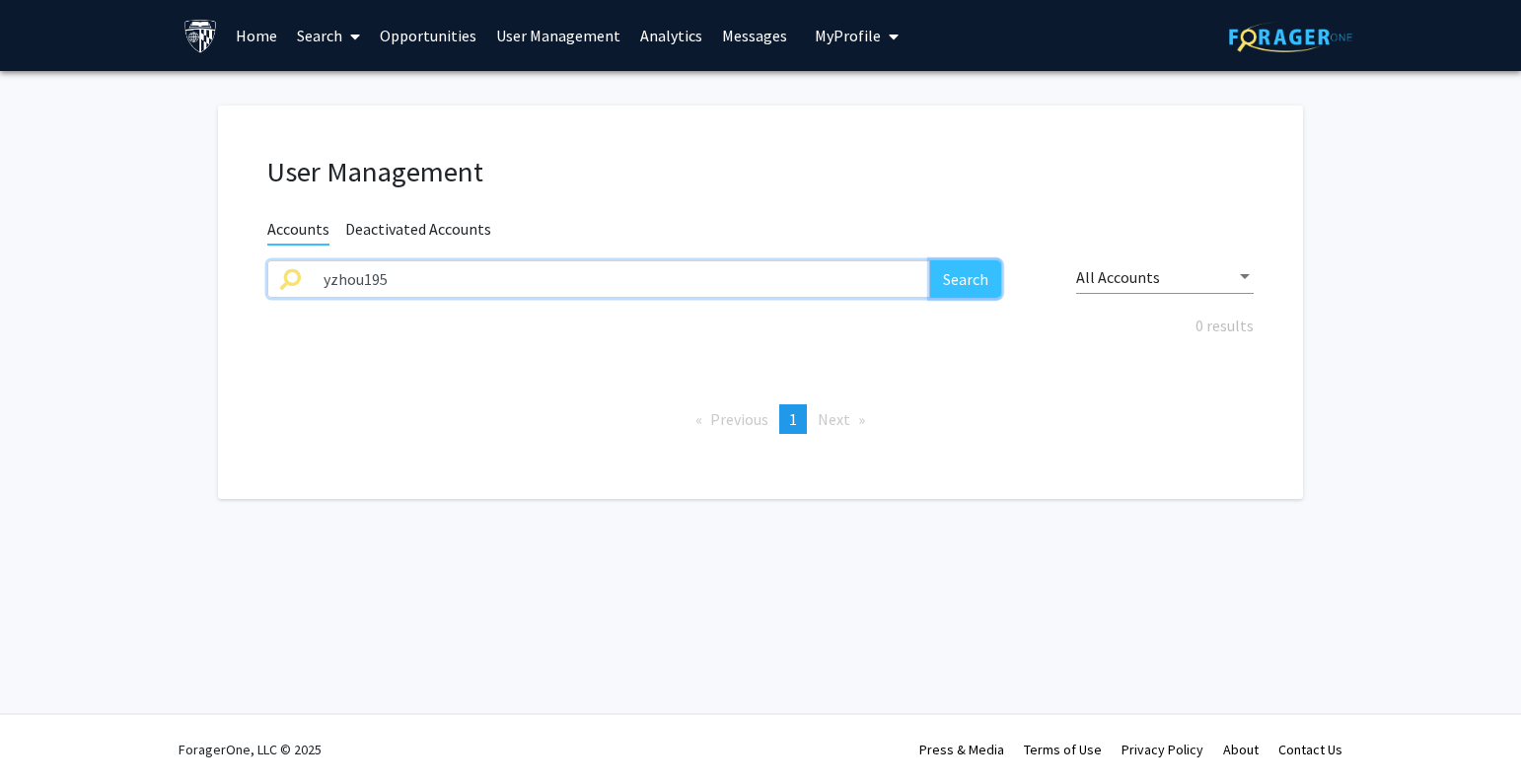 click on "Search" 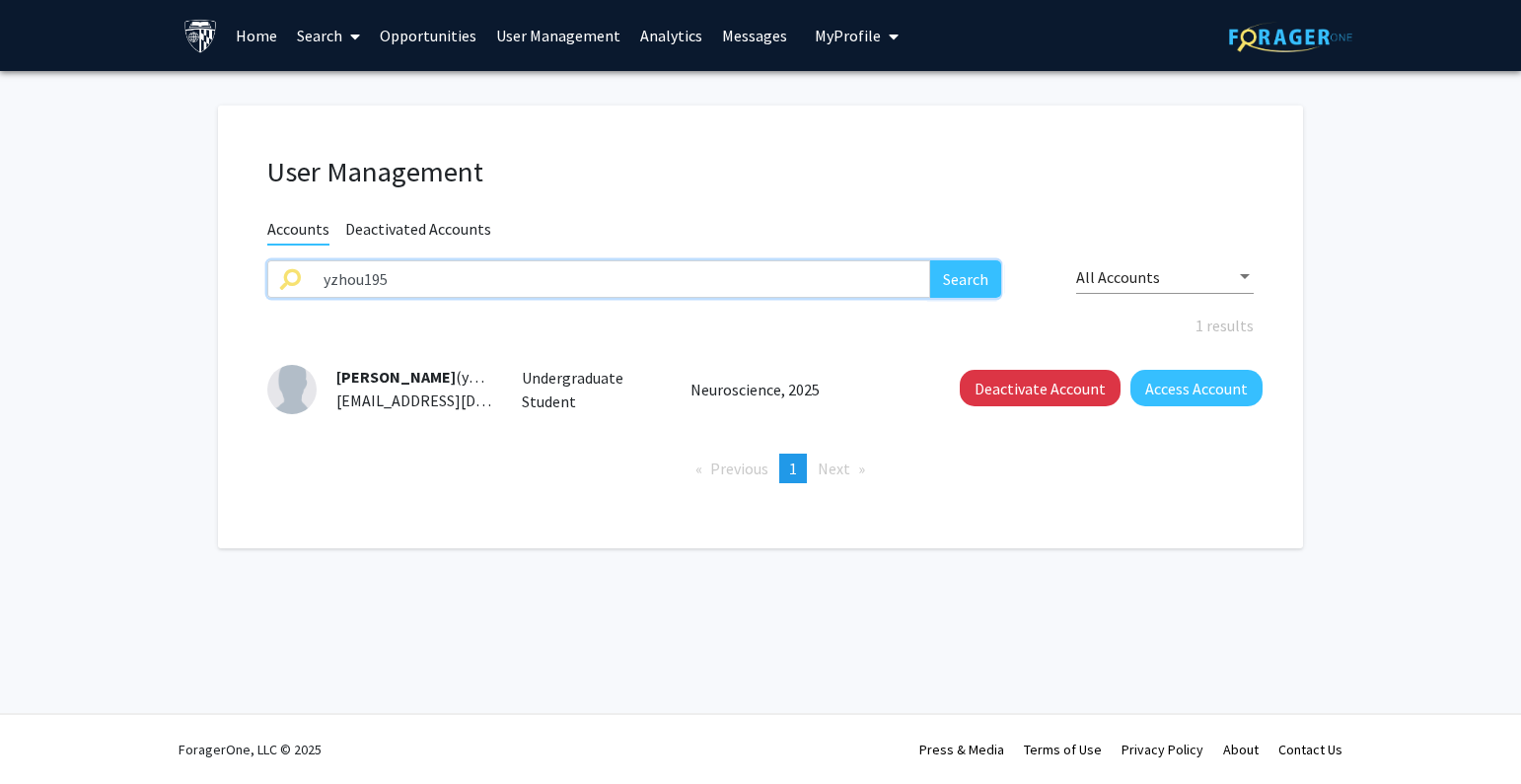 drag, startPoint x: 447, startPoint y: 279, endPoint x: 191, endPoint y: 277, distance: 256.00781 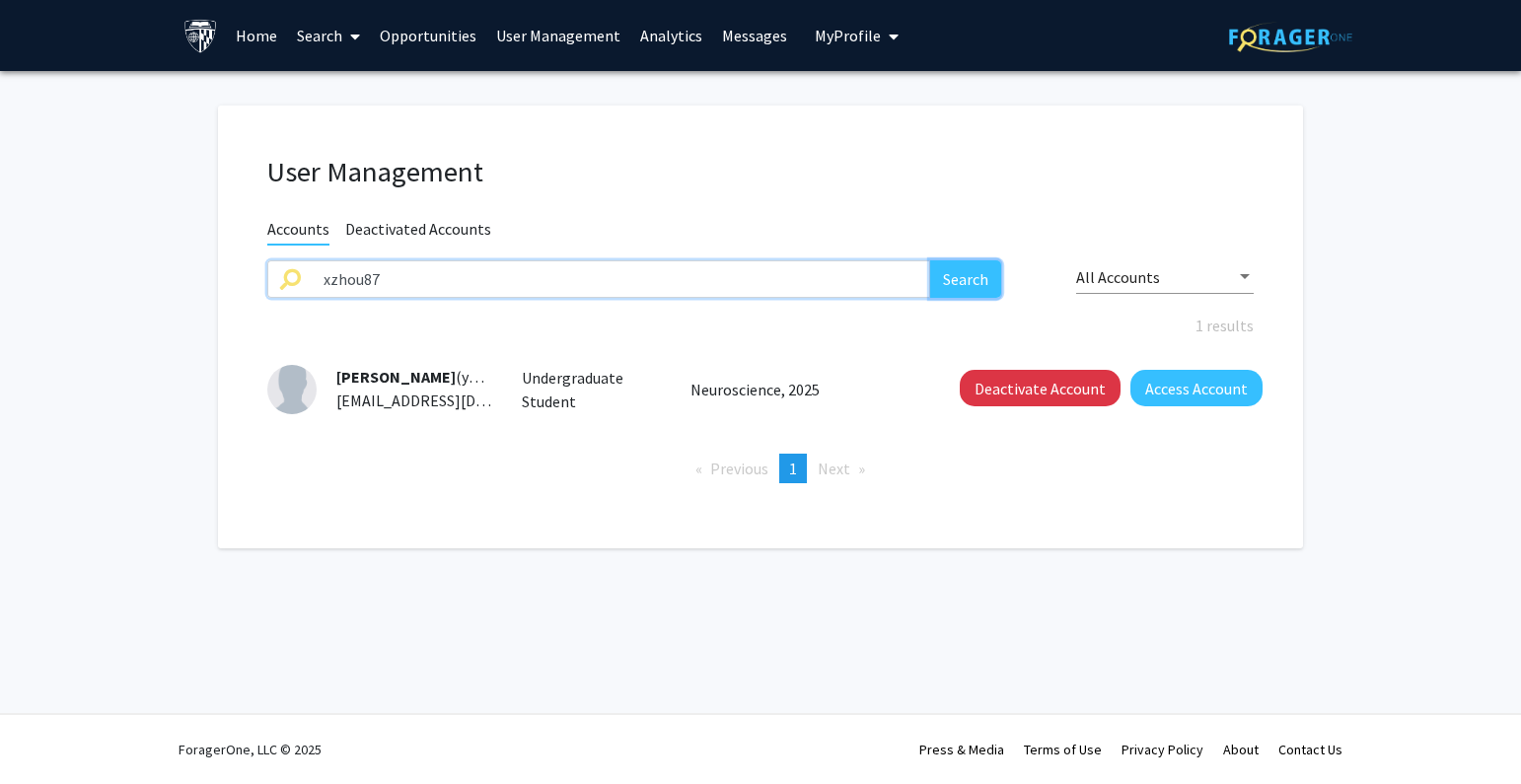 click on "Search" 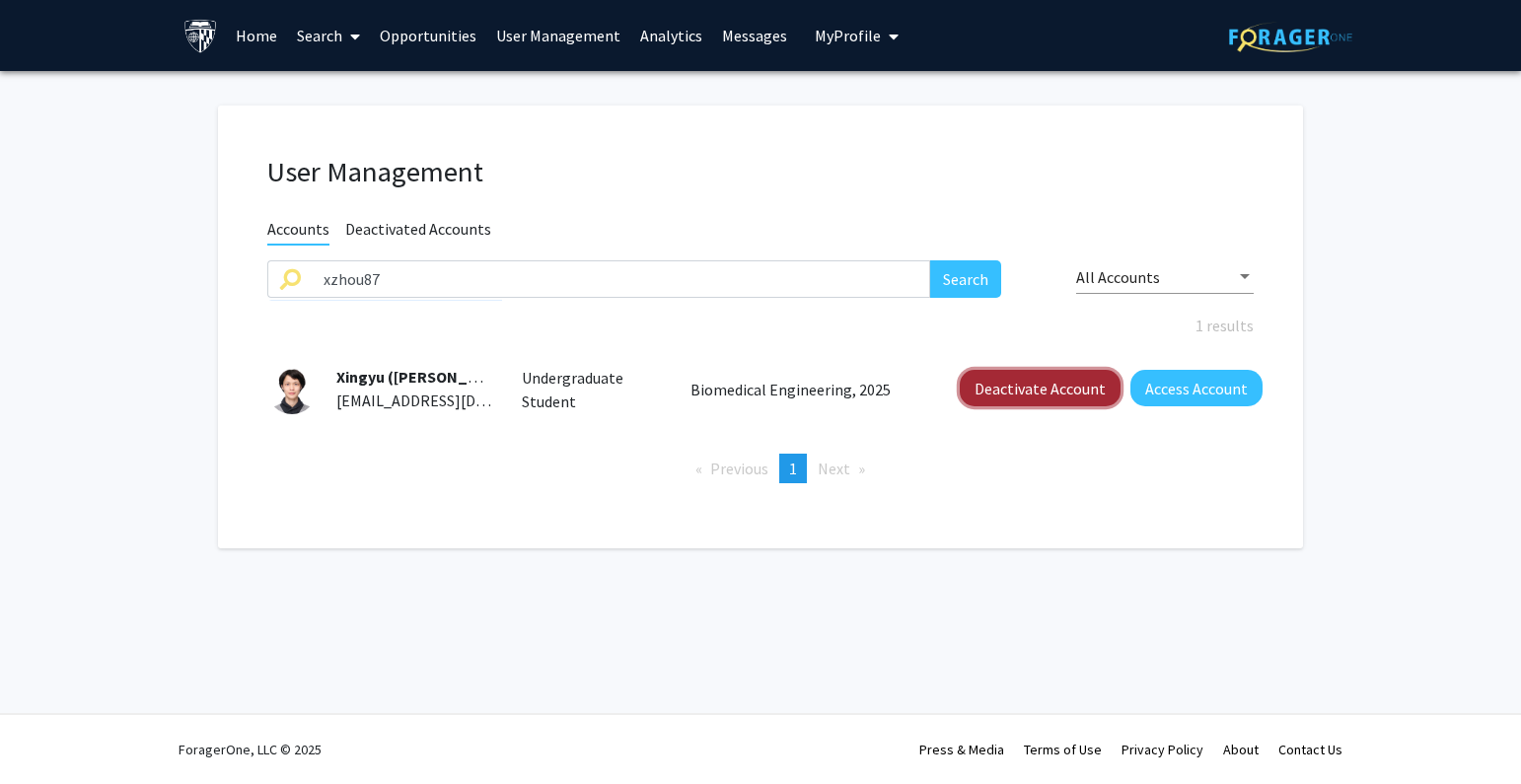 click on "Deactivate Account" 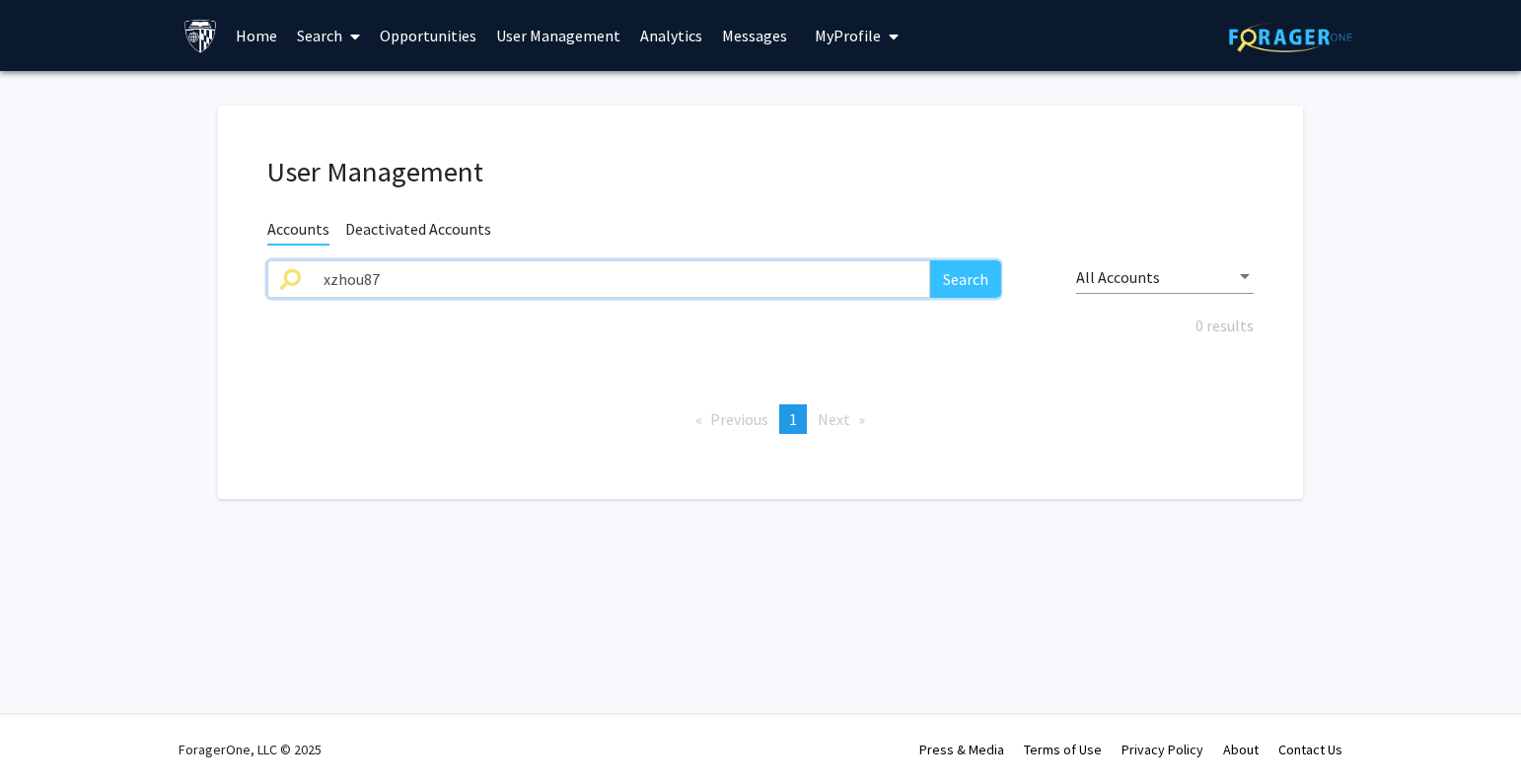 click on "xzhou87 Search" 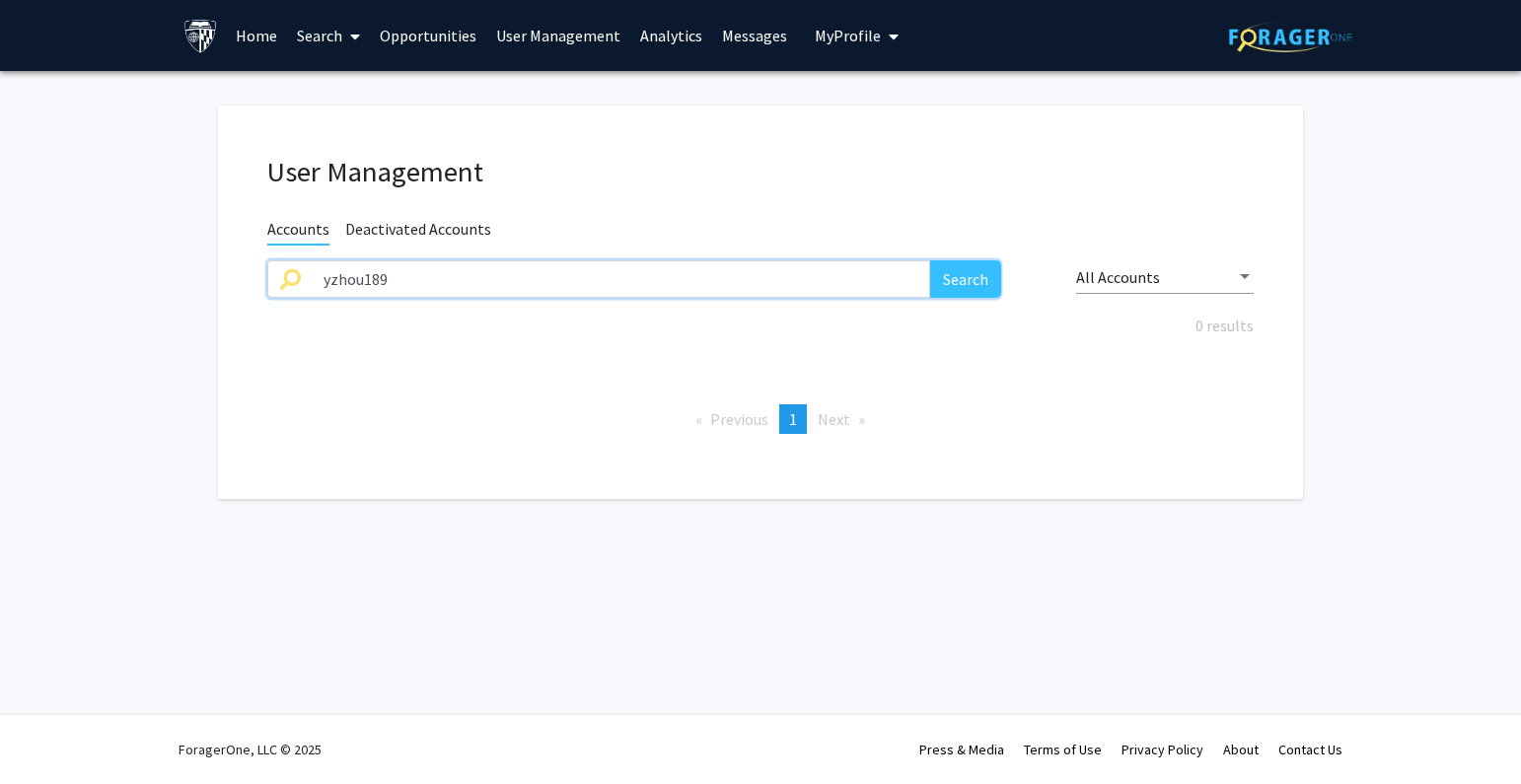 type on "yzhou189" 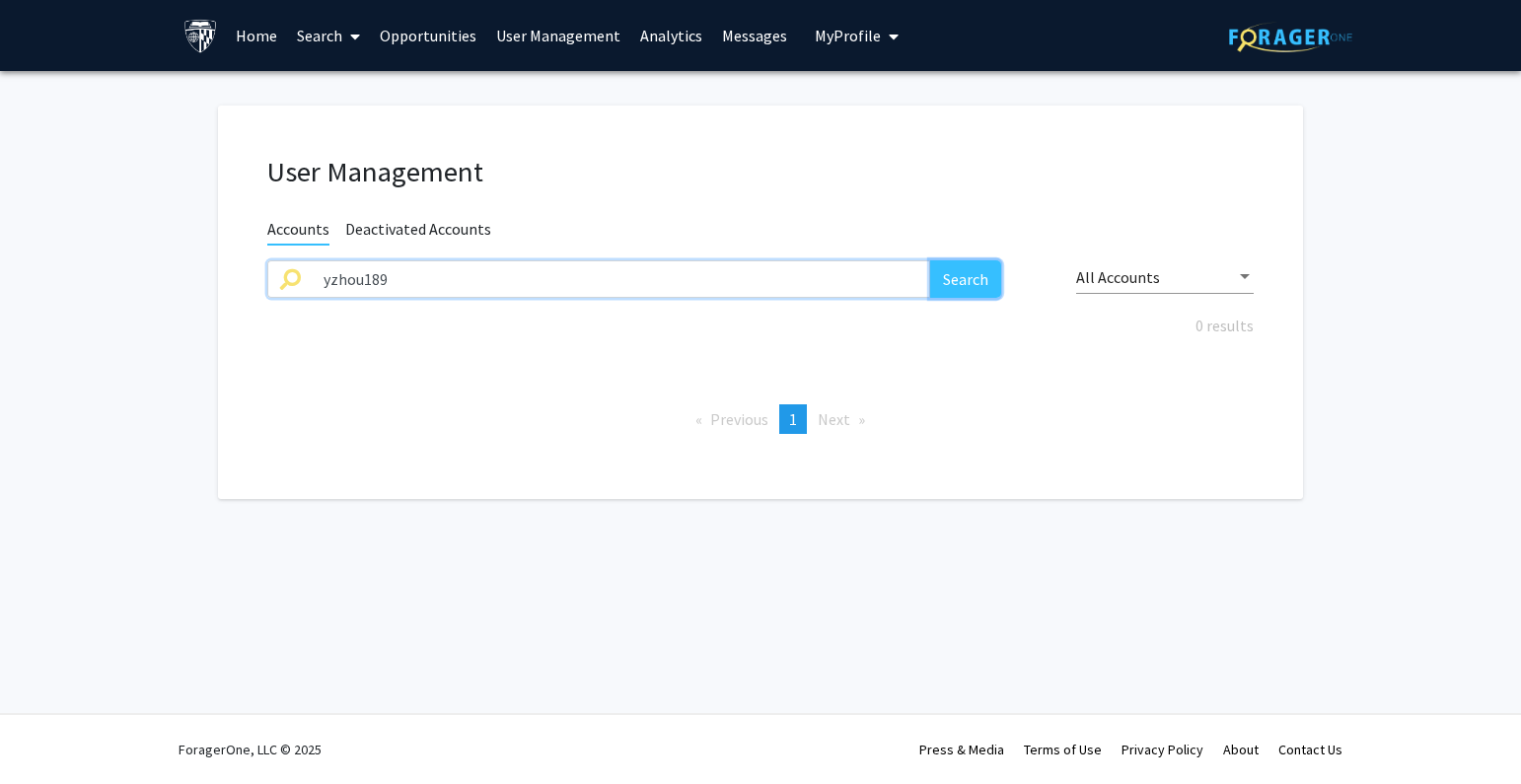 click on "Search" 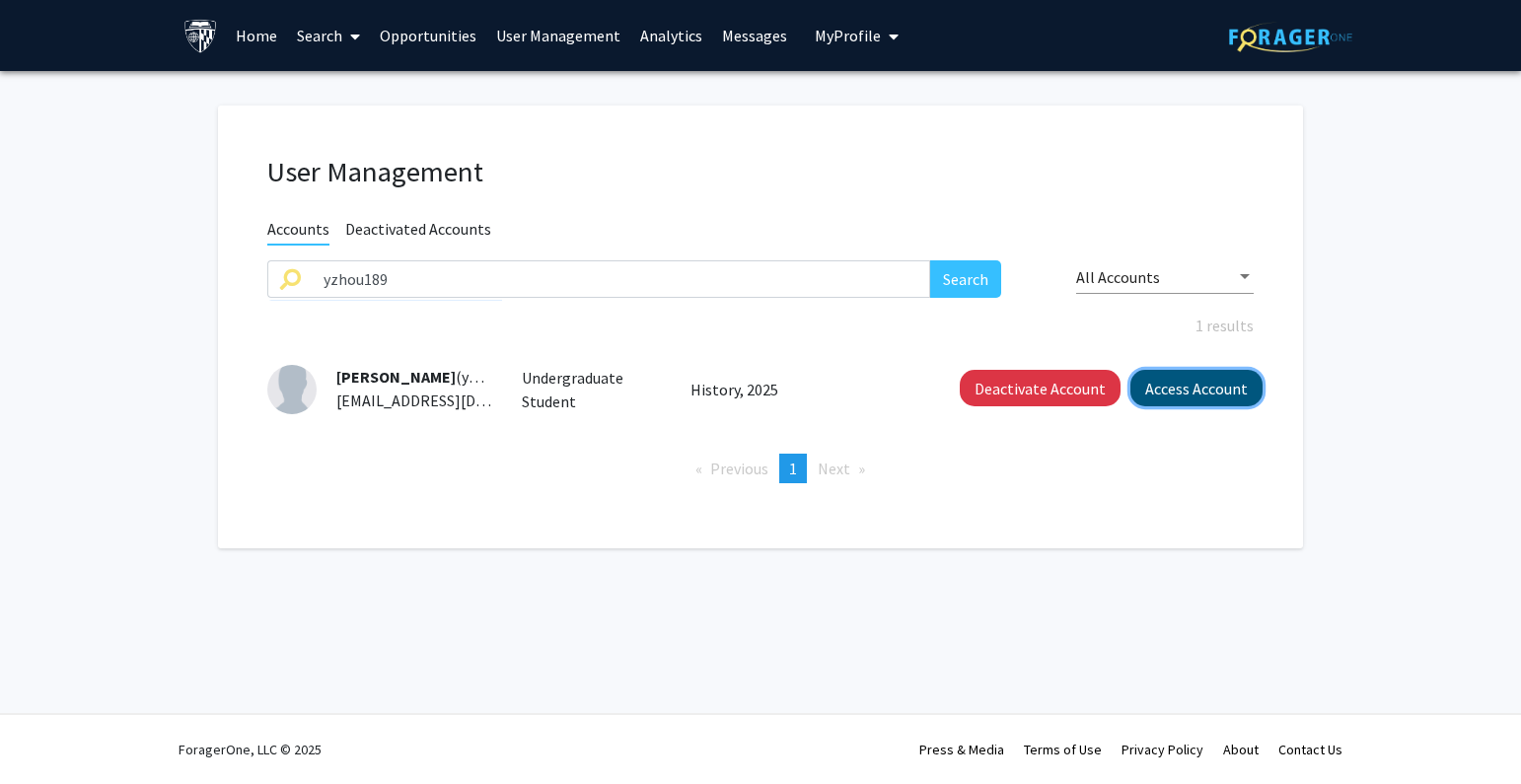 click on "Access Account" 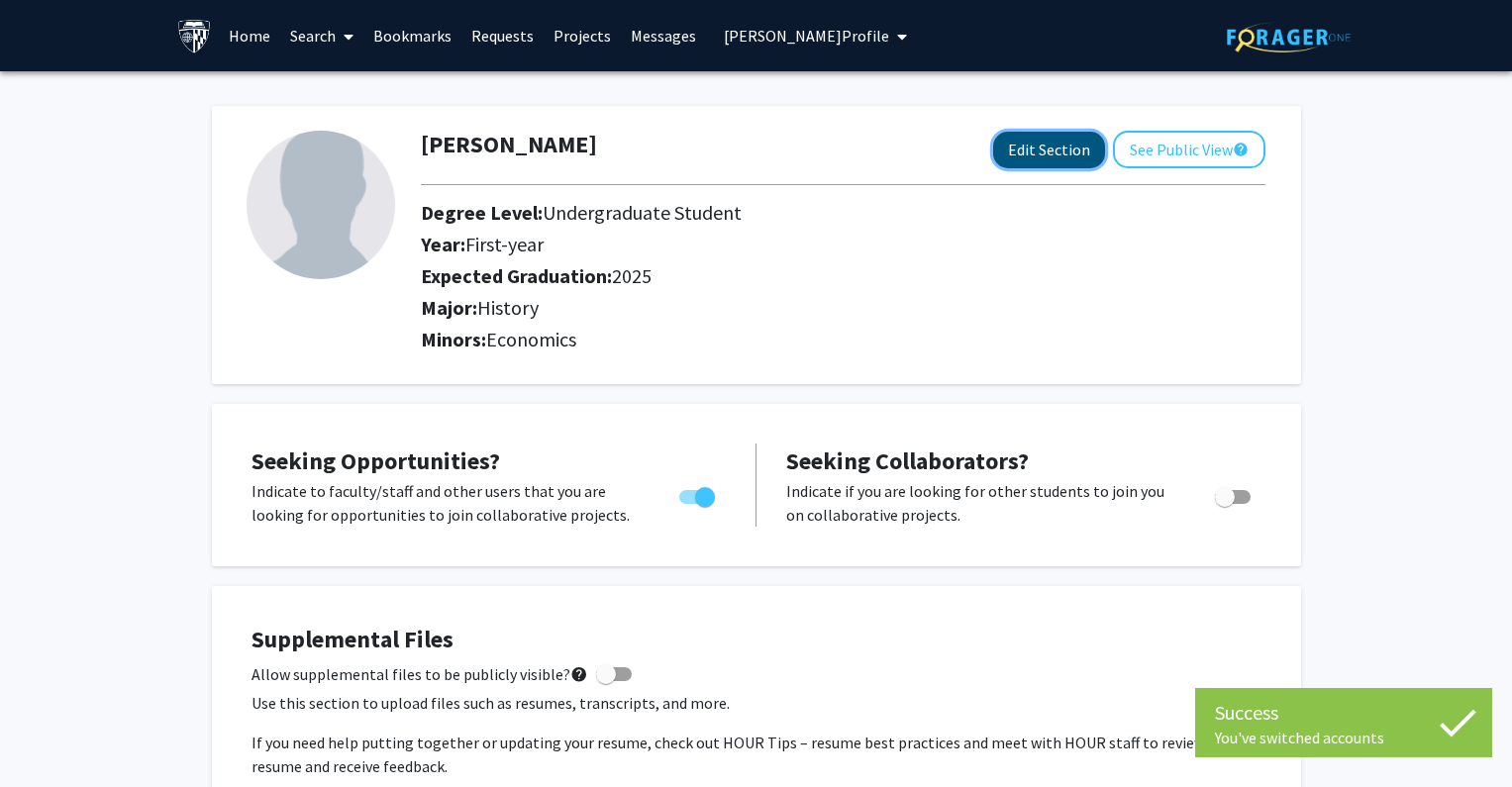 click on "Edit Section" 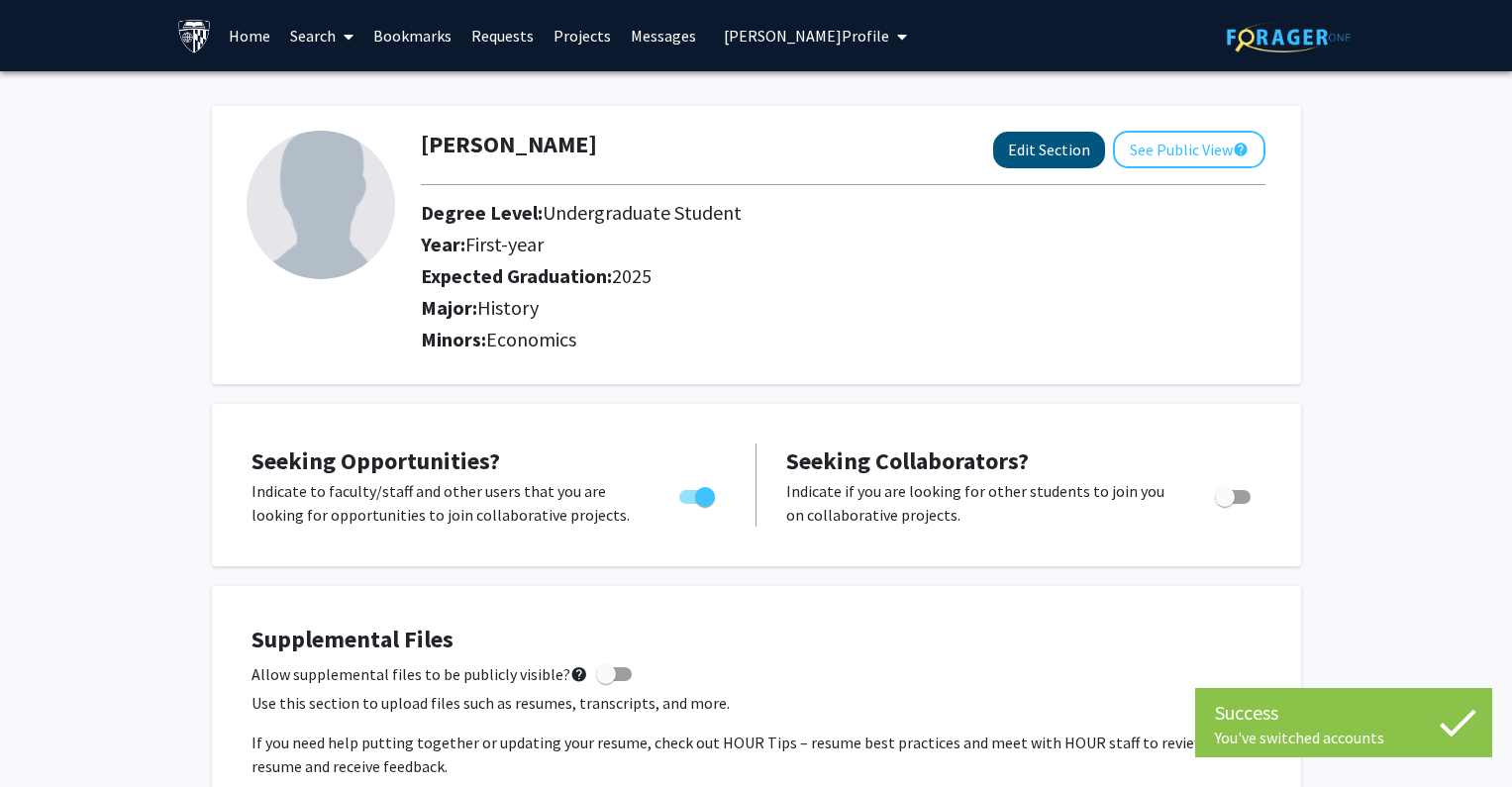 select on "first-year" 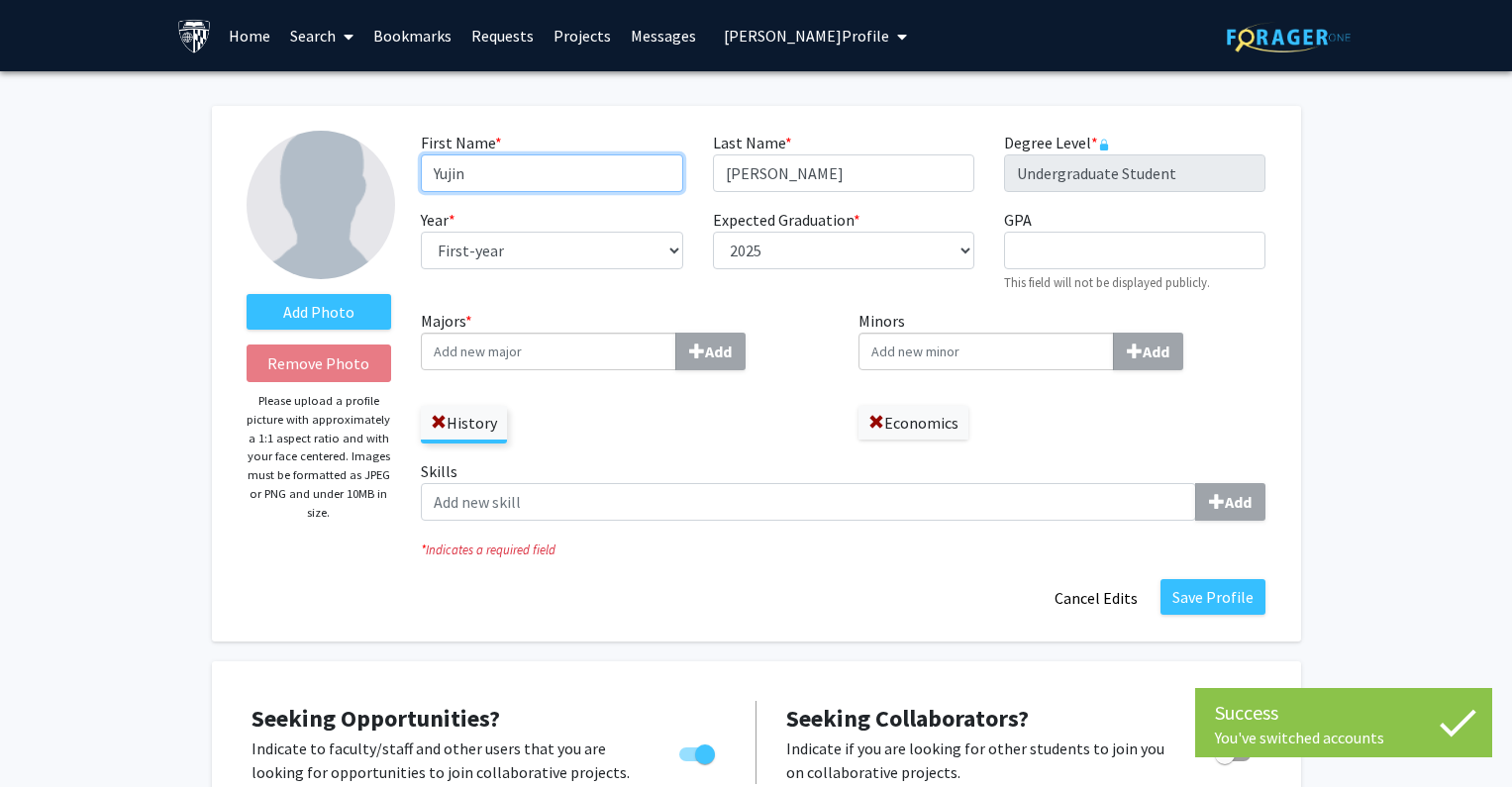 drag, startPoint x: 582, startPoint y: 158, endPoint x: 281, endPoint y: 171, distance: 301.2806 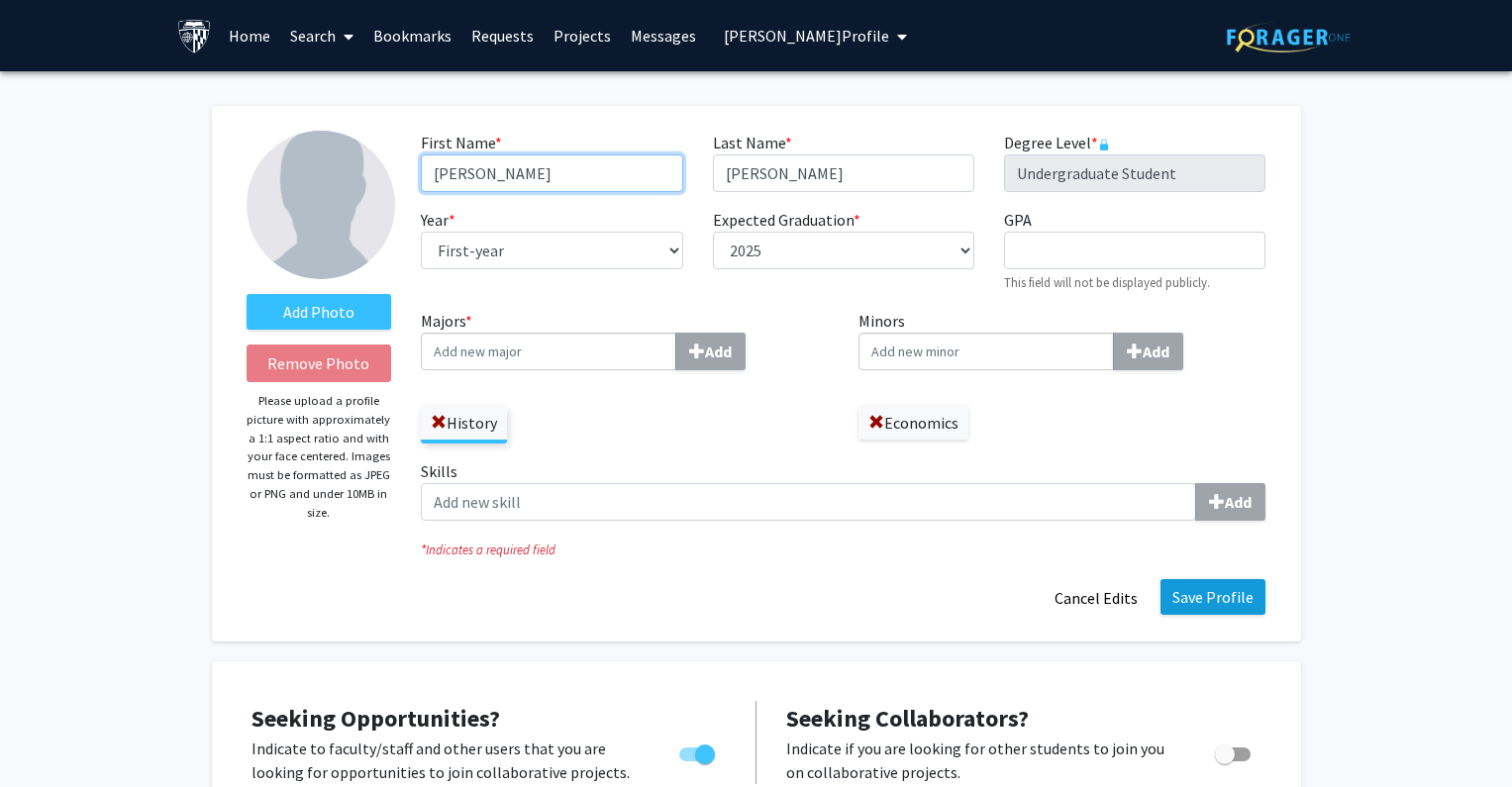type on "[PERSON_NAME]" 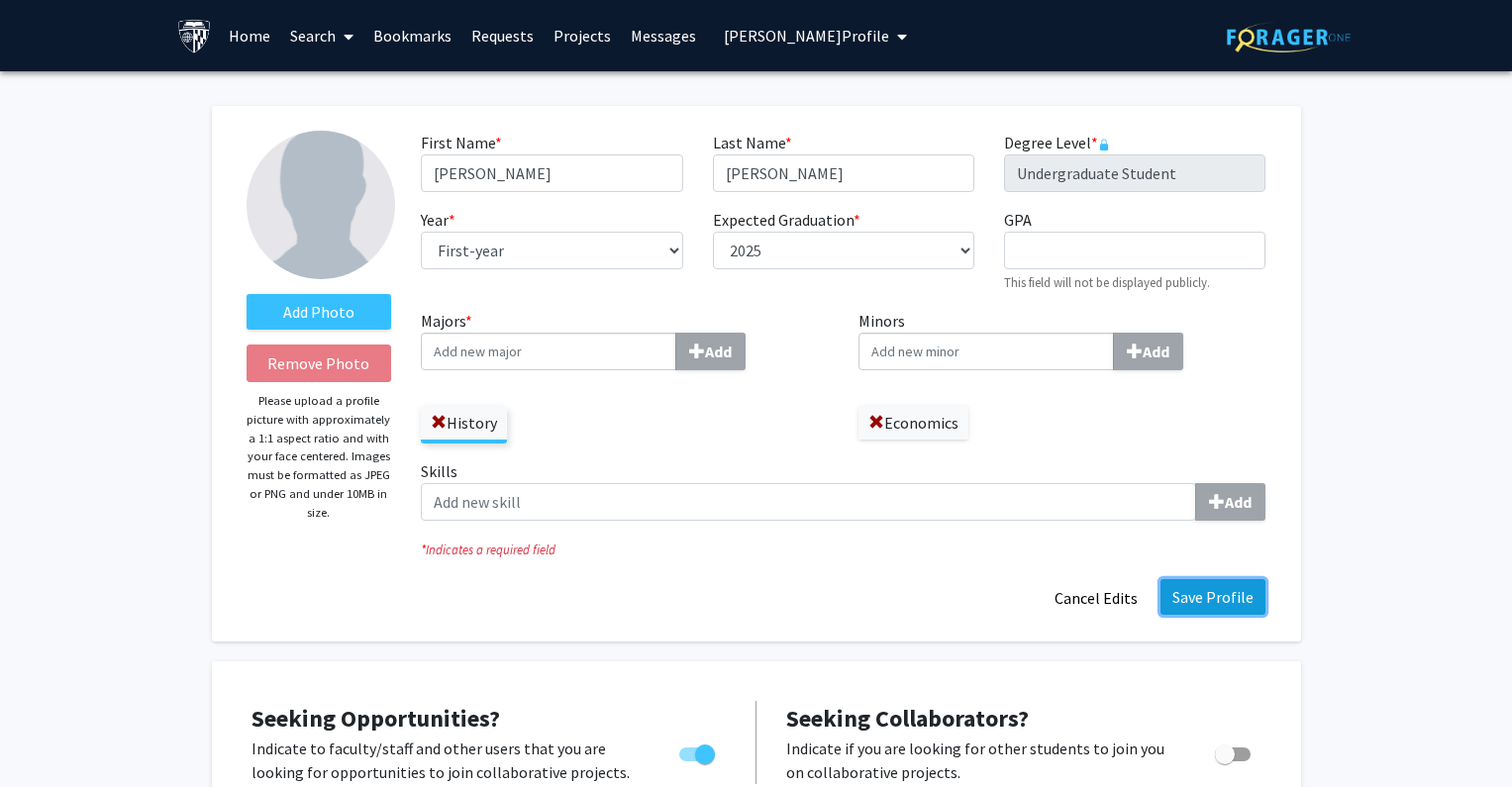 click on "Save Profile" 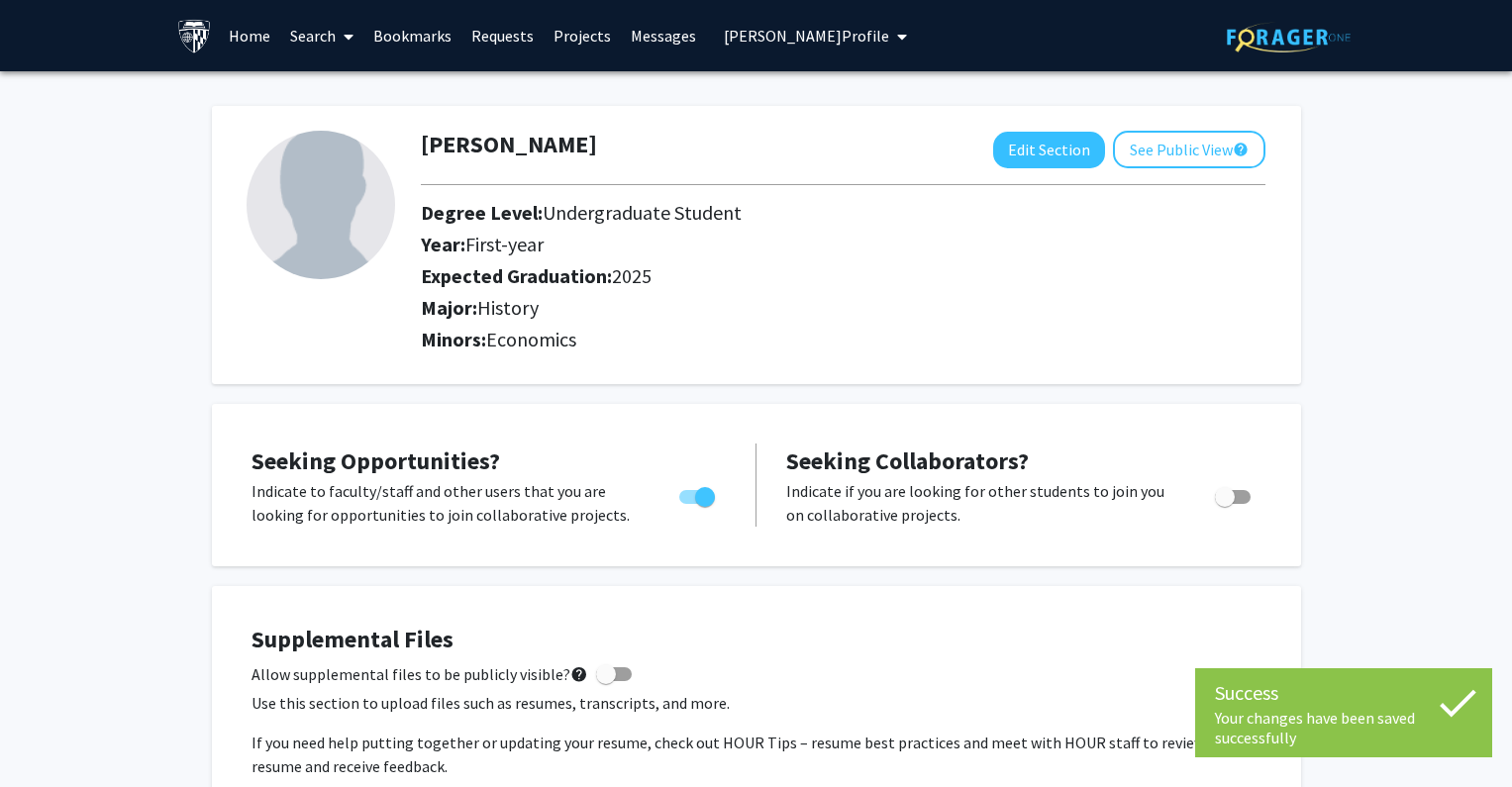 click on "[PERSON_NAME]   Profile" at bounding box center (806, 36) 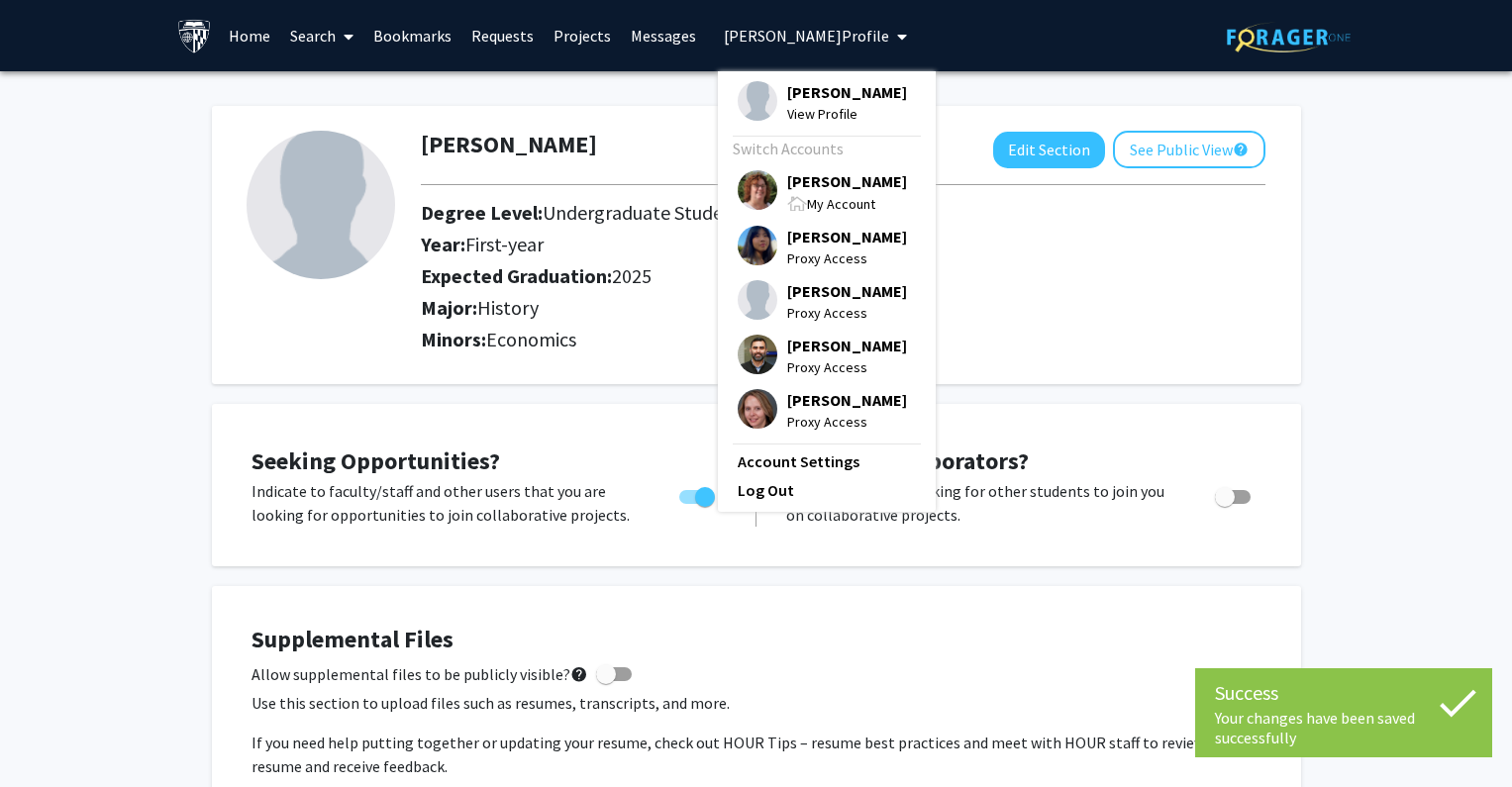 click on "[PERSON_NAME]" at bounding box center (847, 181) 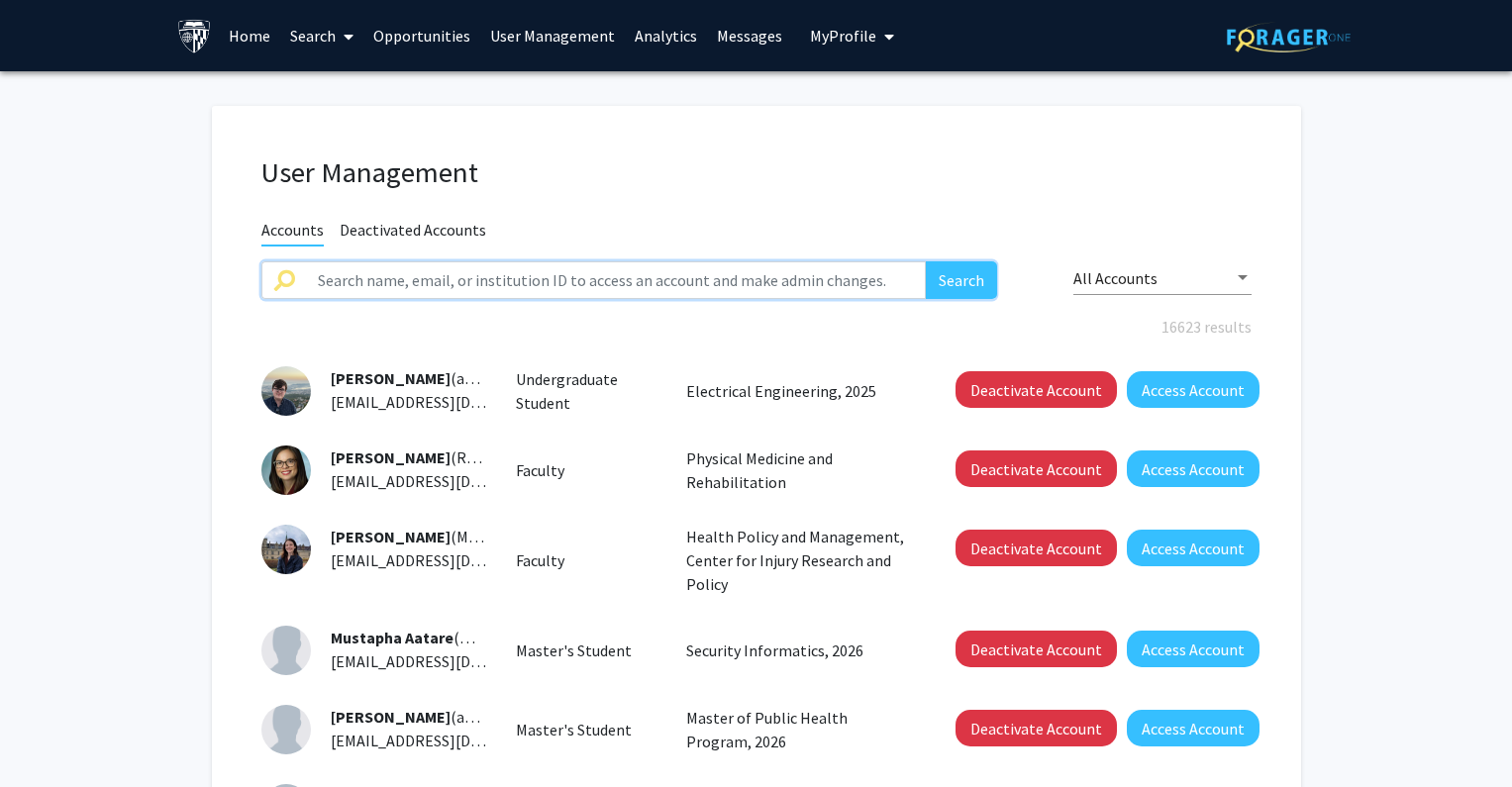 click 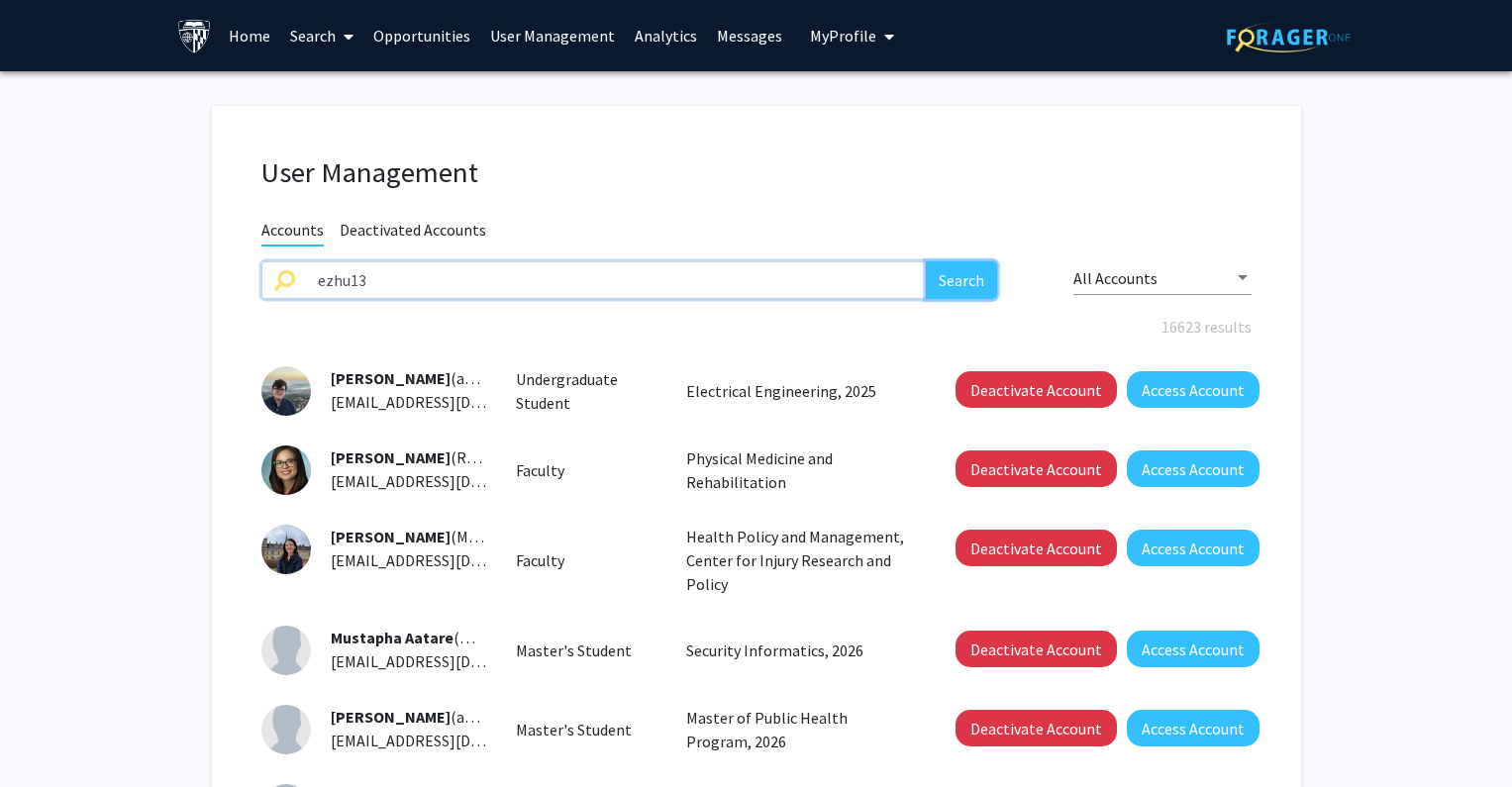 click on "Search" 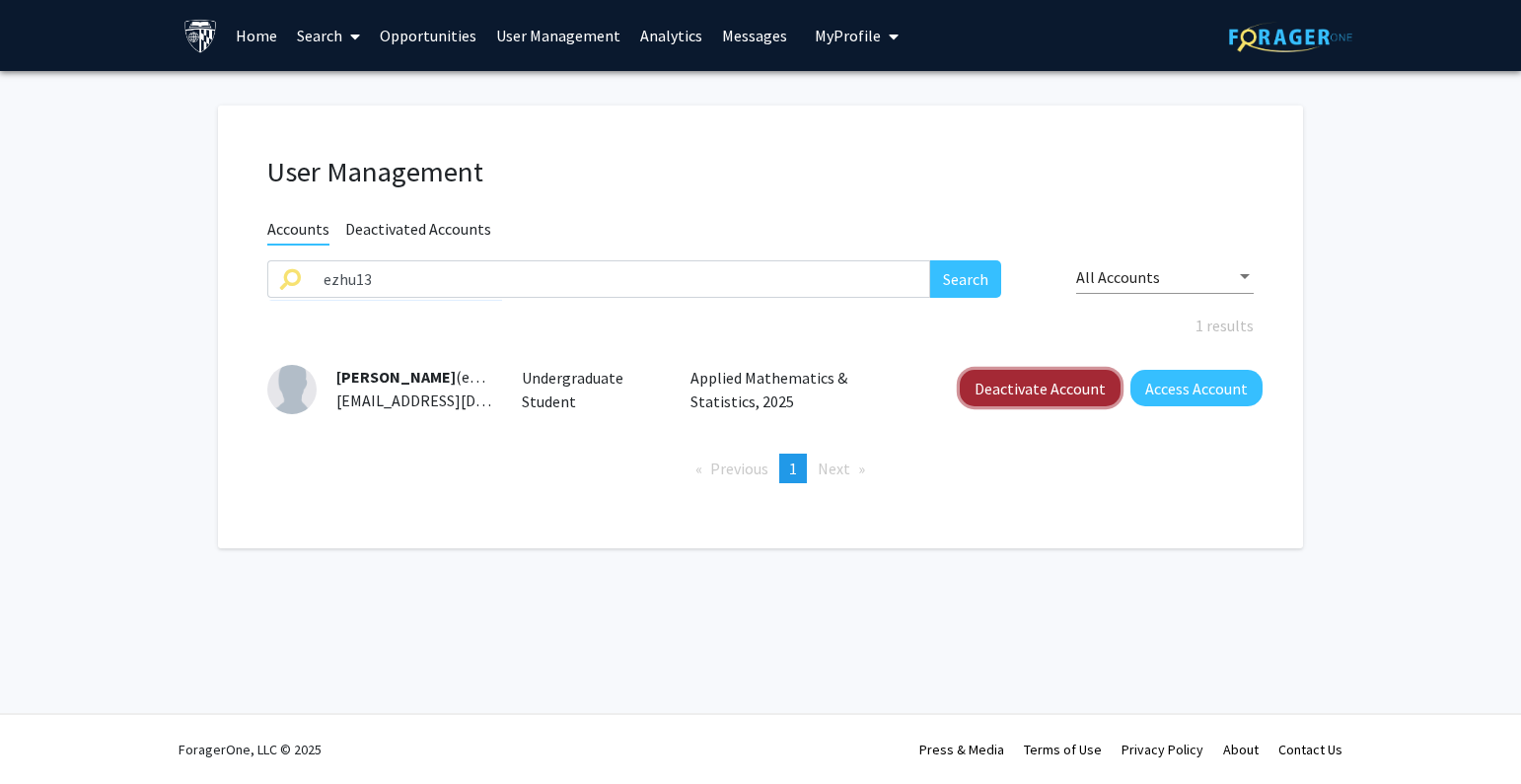 click on "Deactivate Account" 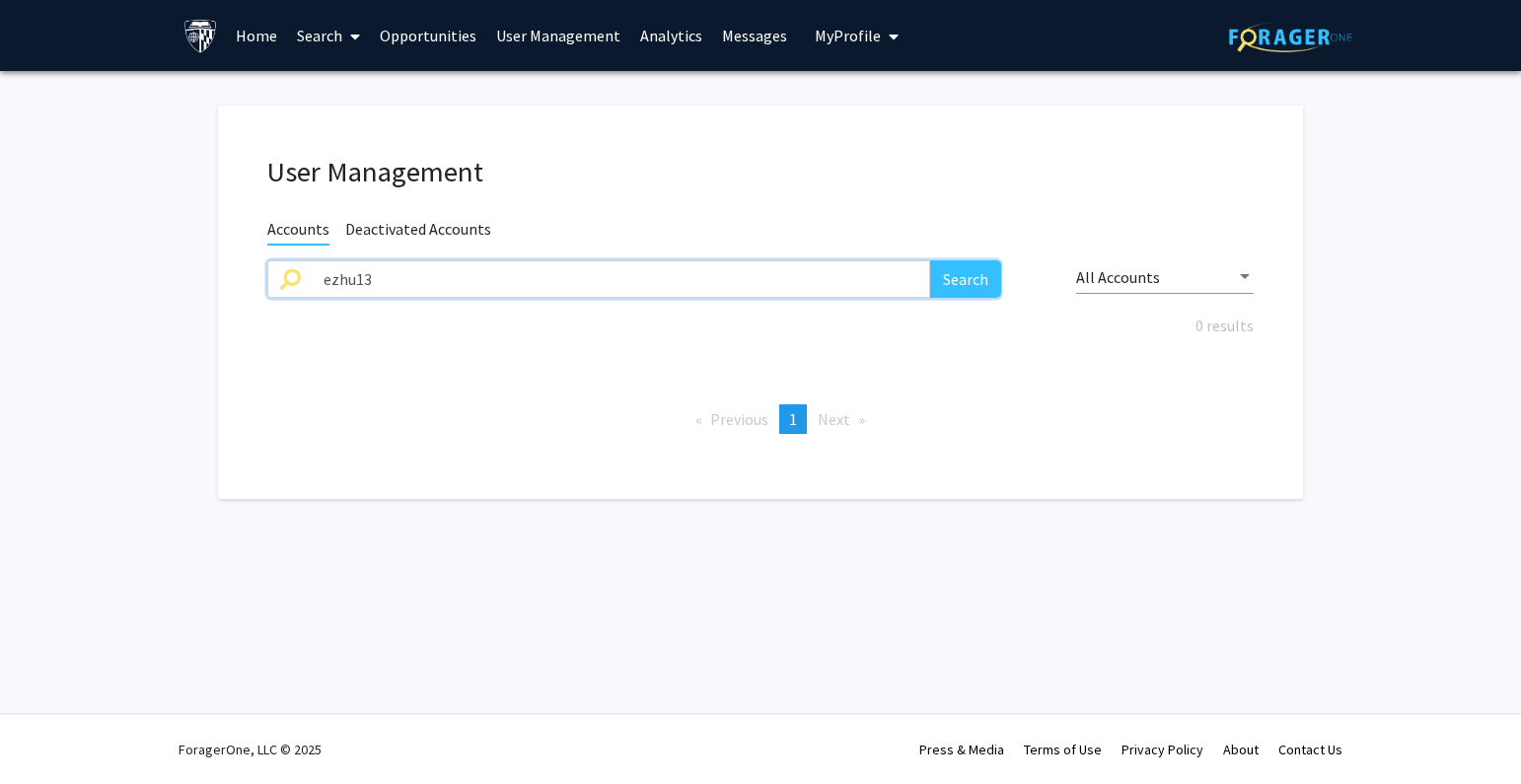 drag, startPoint x: 475, startPoint y: 289, endPoint x: 157, endPoint y: 289, distance: 318 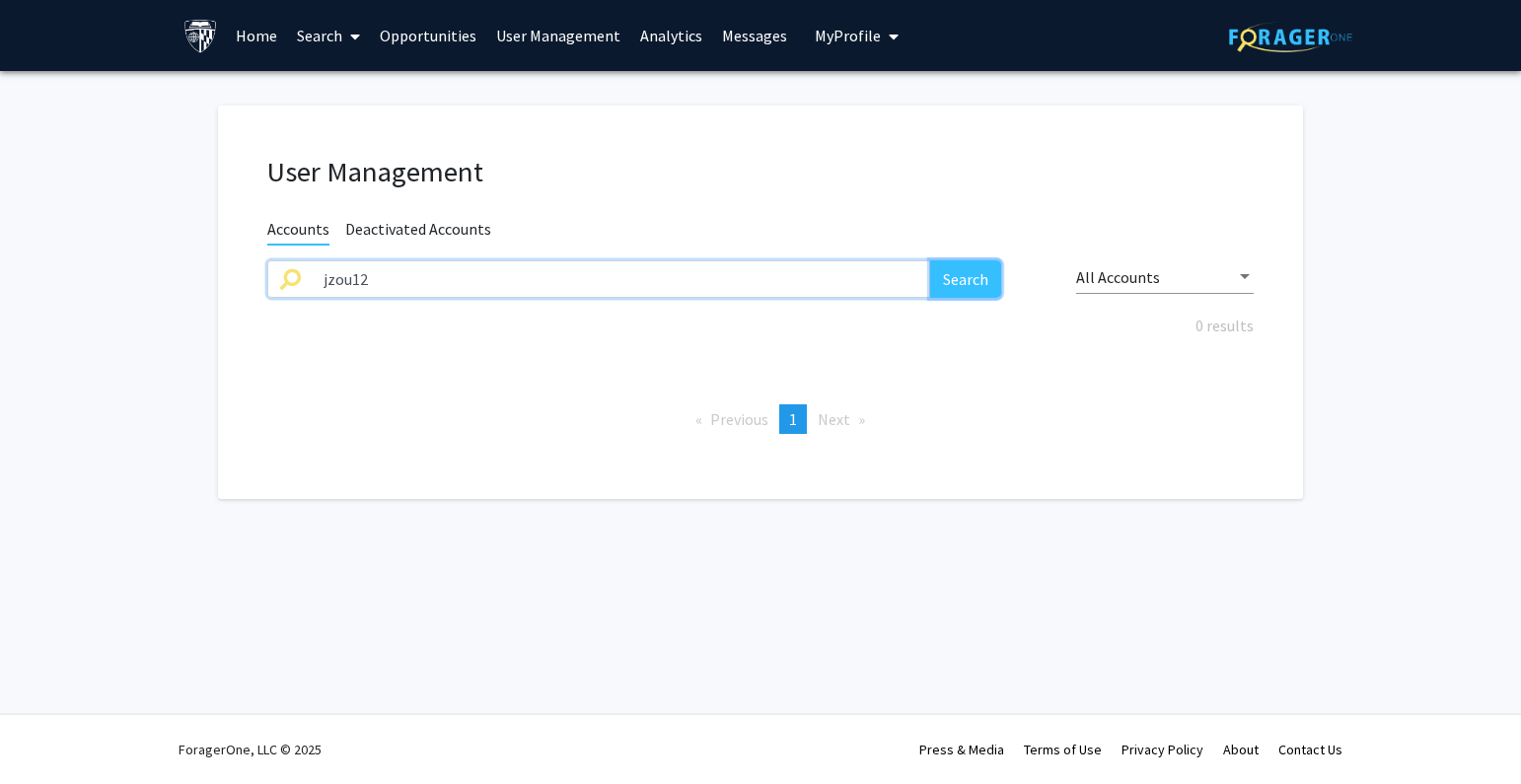 click on "Search" 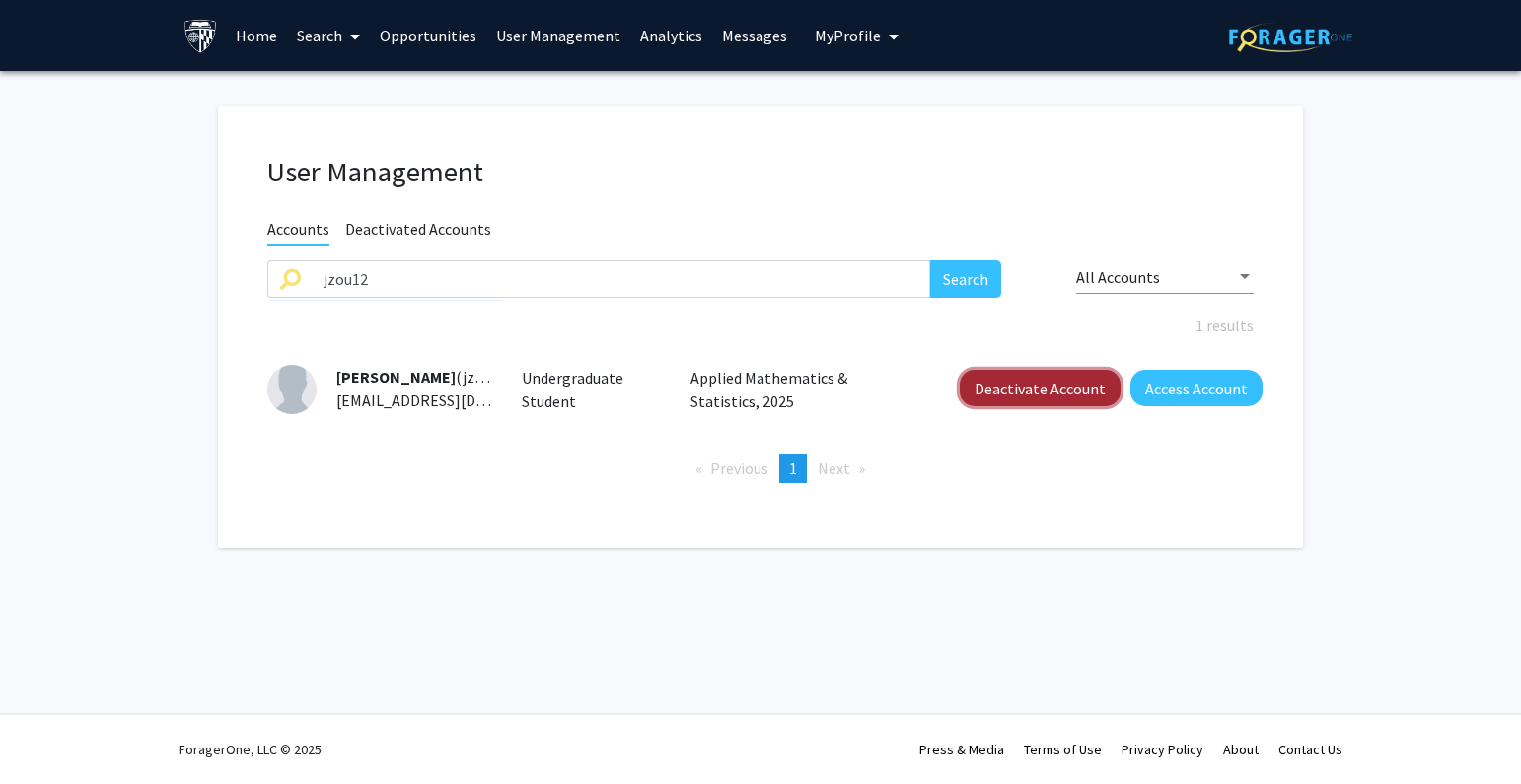 click on "Deactivate Account" 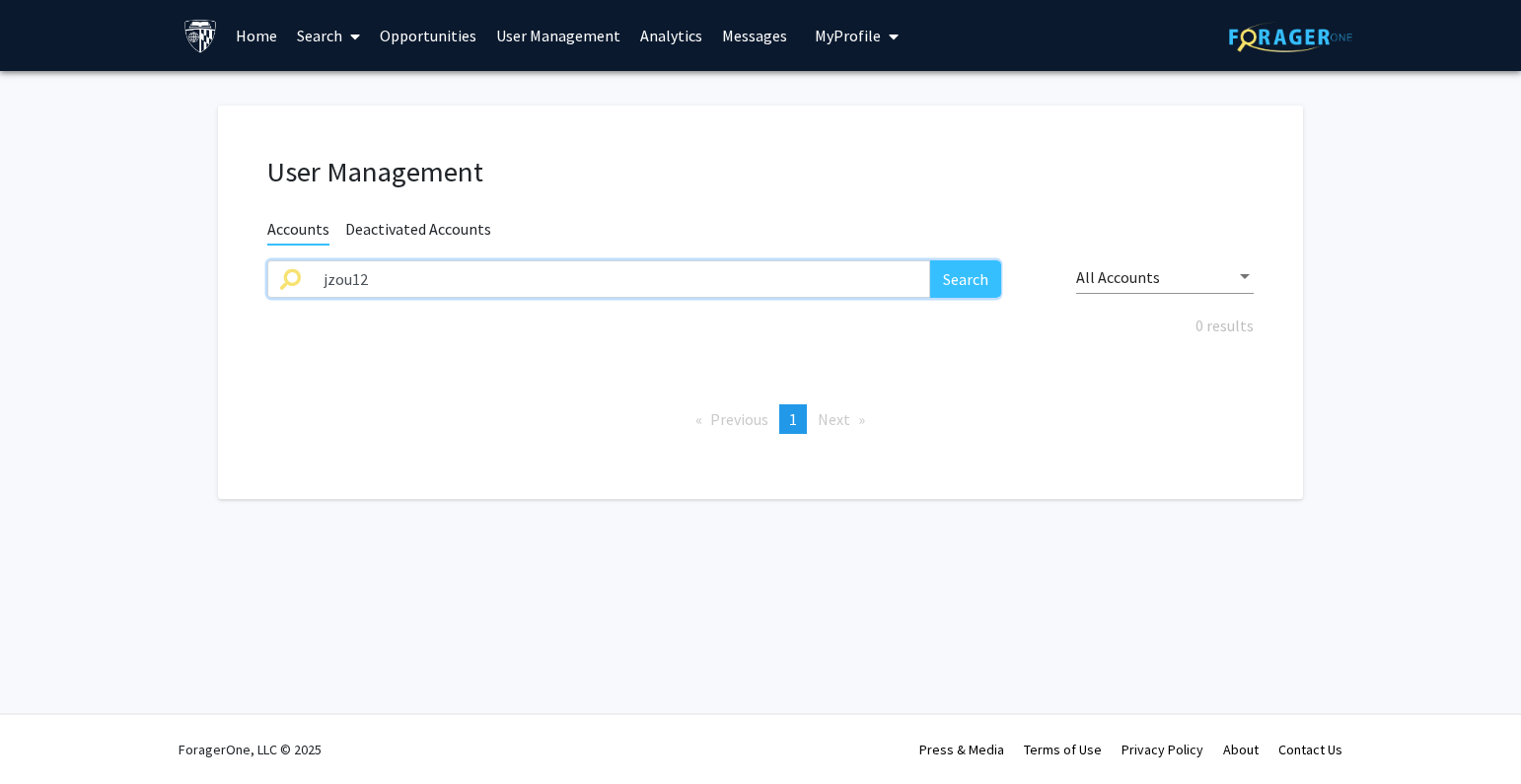 drag, startPoint x: 396, startPoint y: 265, endPoint x: 171, endPoint y: 292, distance: 226.61421 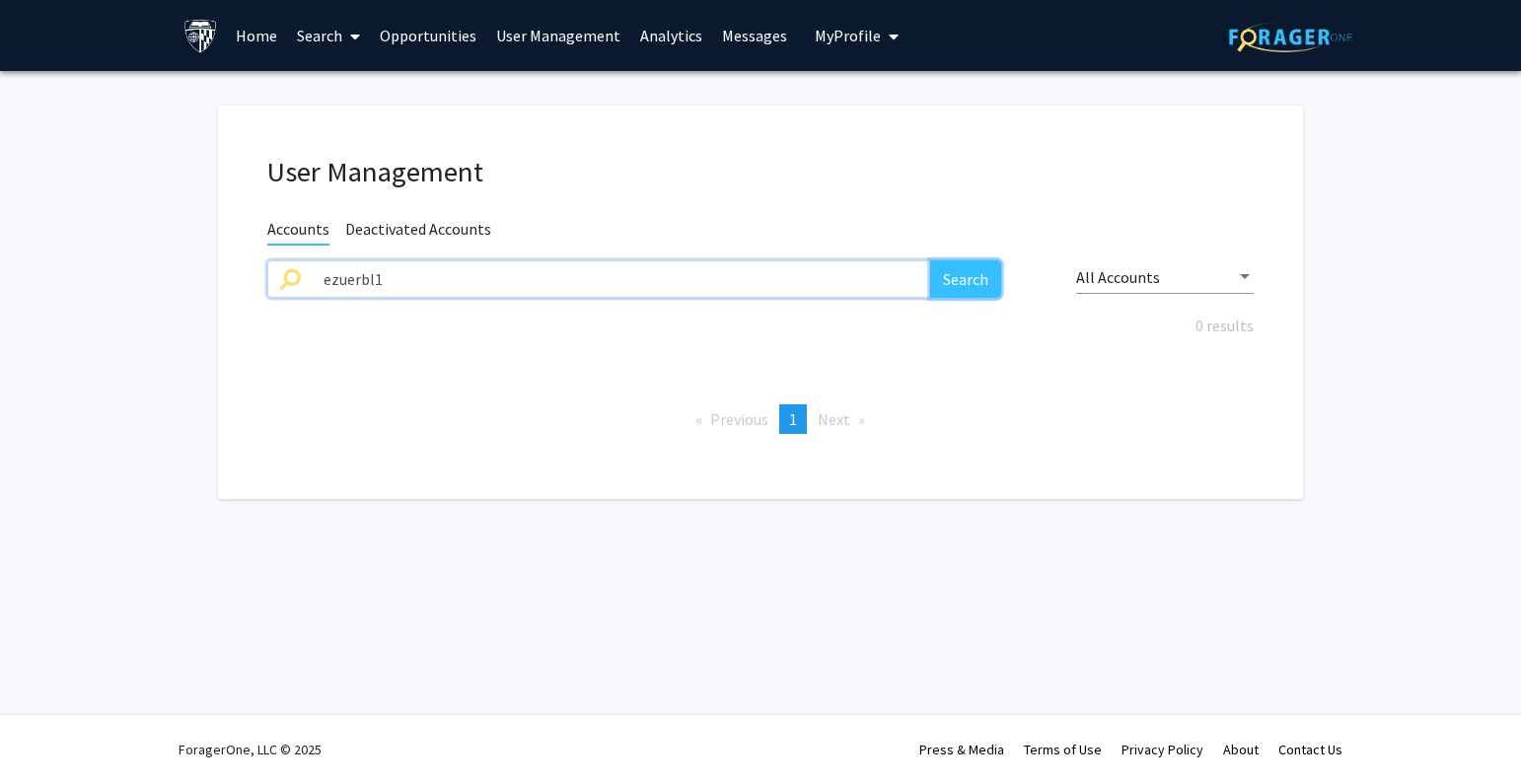 click on "Search" 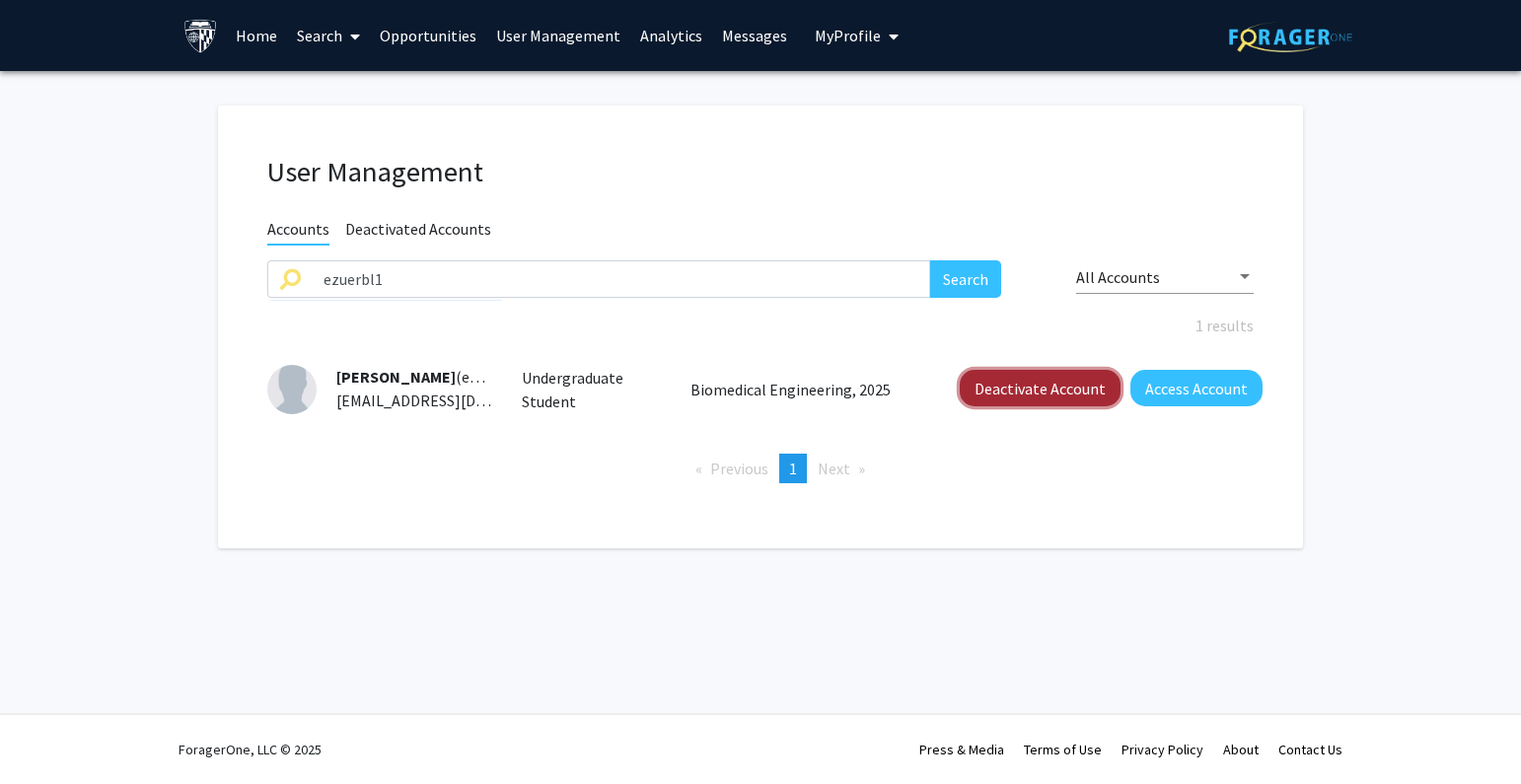 click on "Deactivate Account" 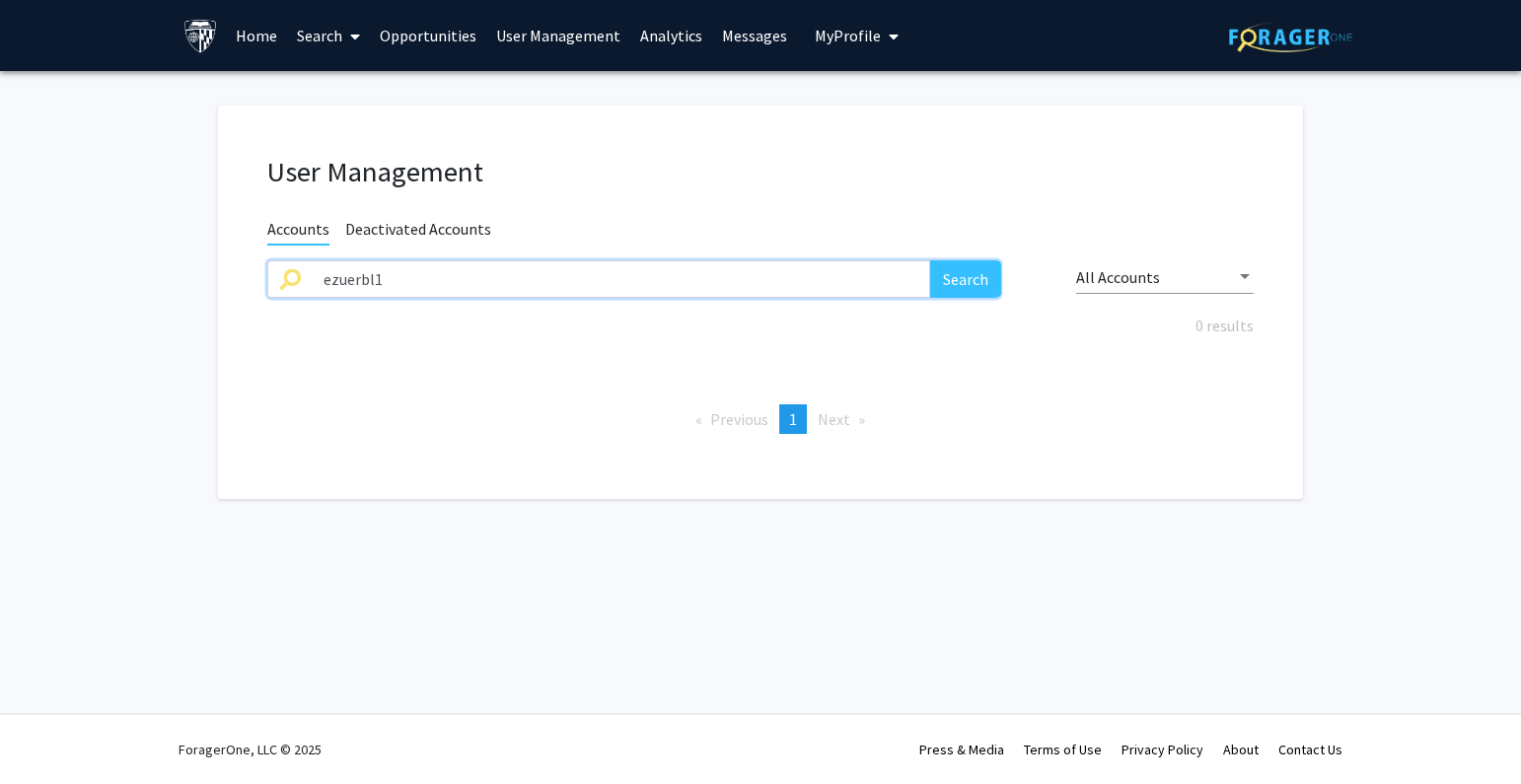 drag, startPoint x: 640, startPoint y: 280, endPoint x: 18, endPoint y: 289, distance: 622.0651 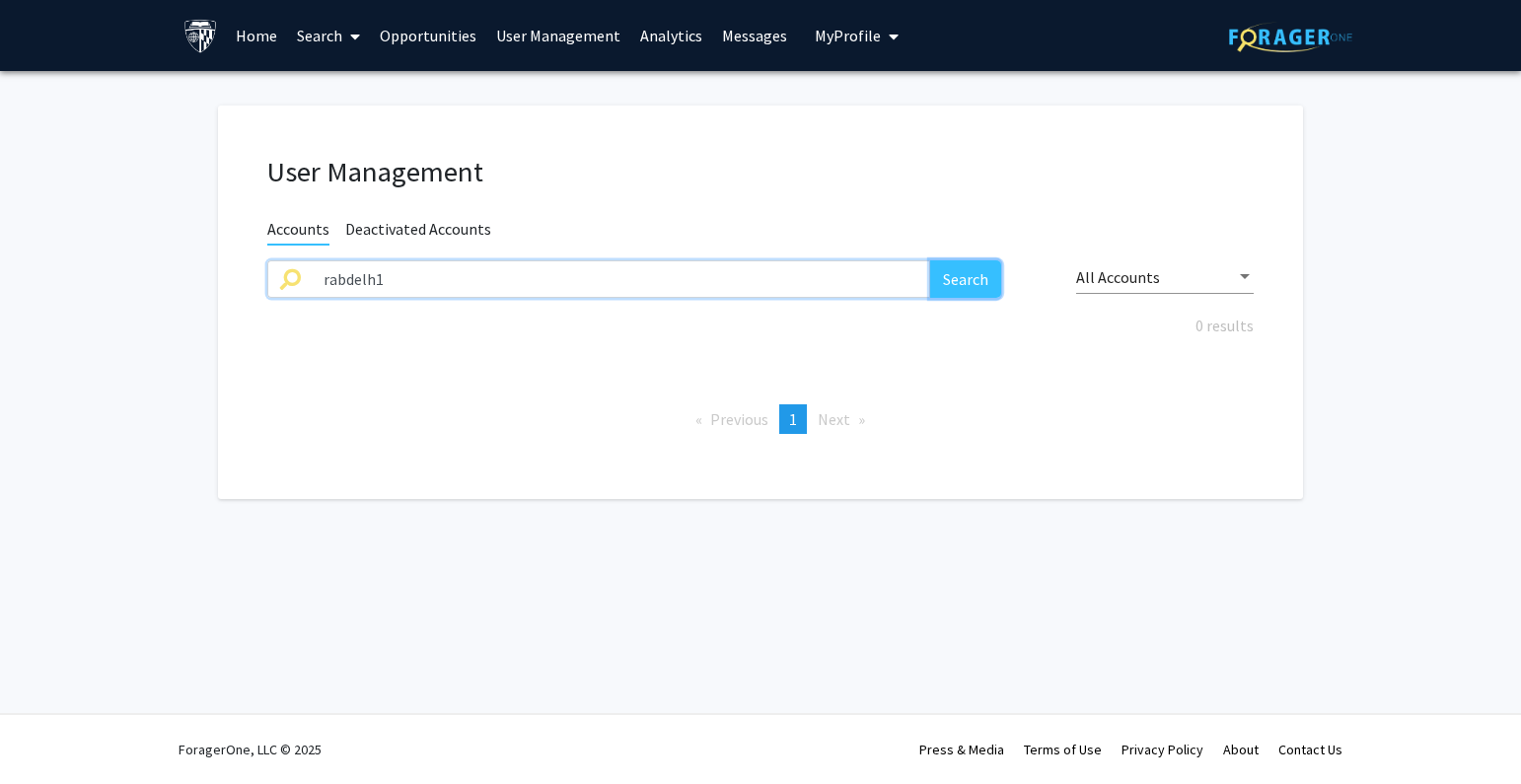 click on "Search" 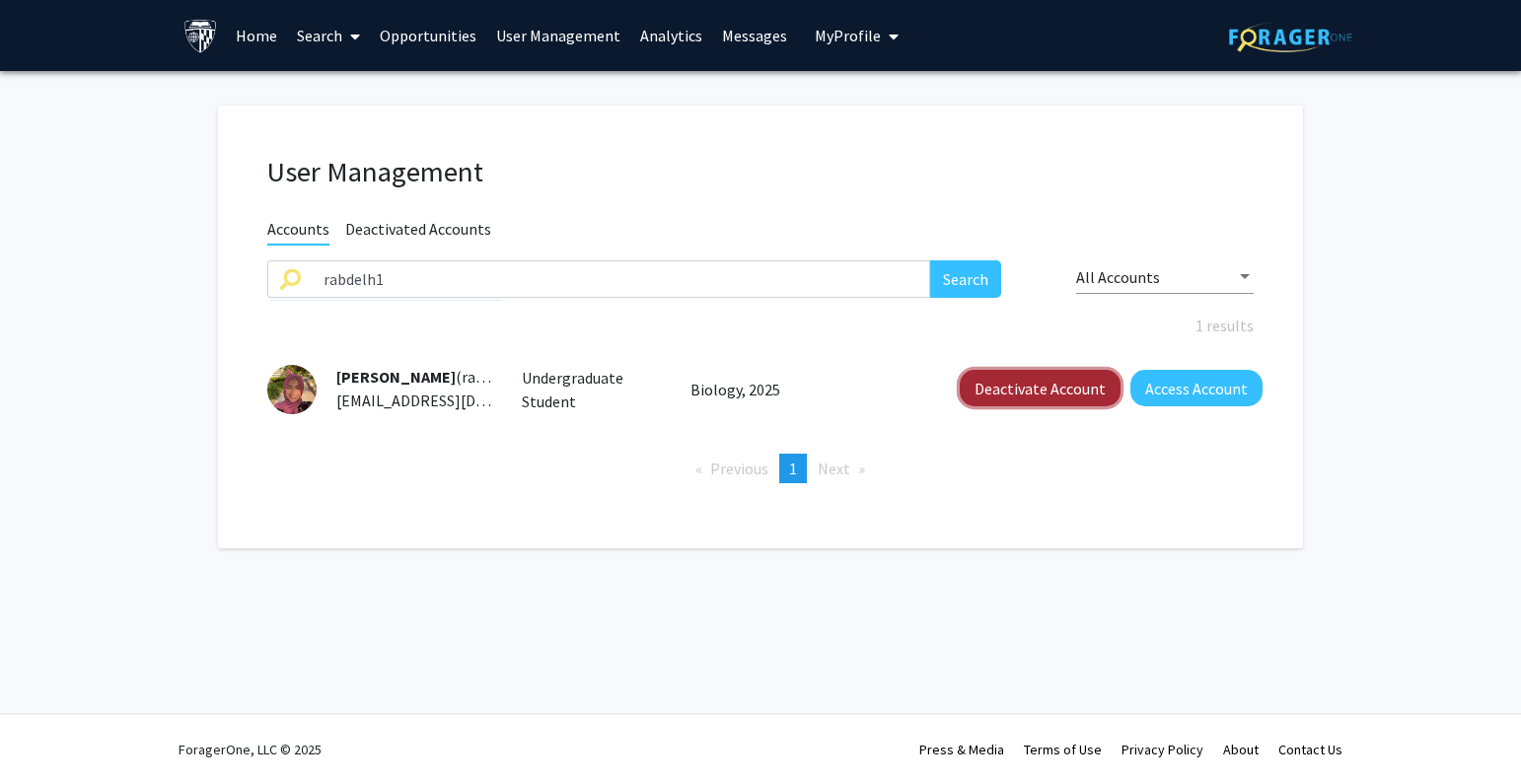 click on "Deactivate Account" 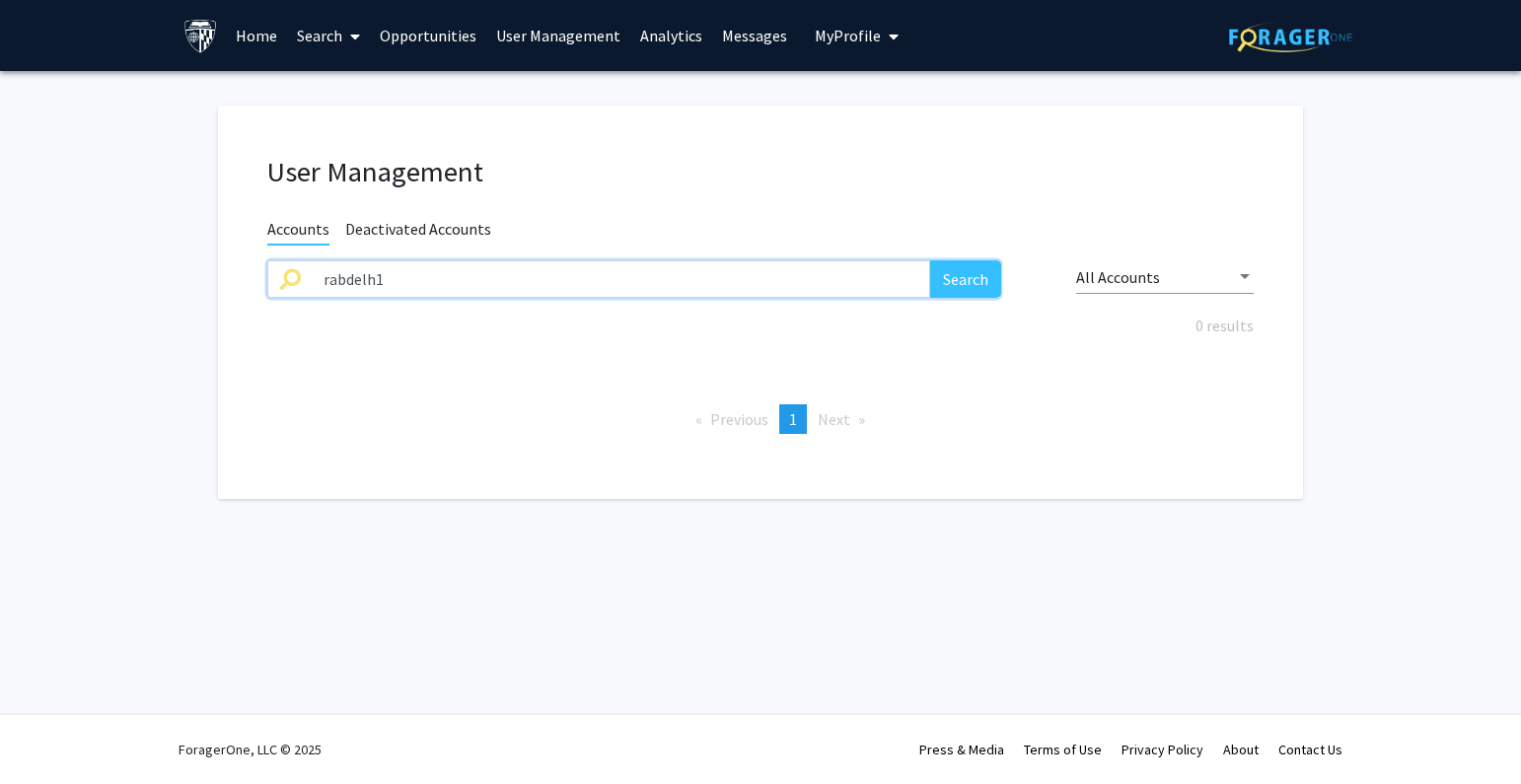 drag, startPoint x: 527, startPoint y: 273, endPoint x: 176, endPoint y: 273, distance: 351 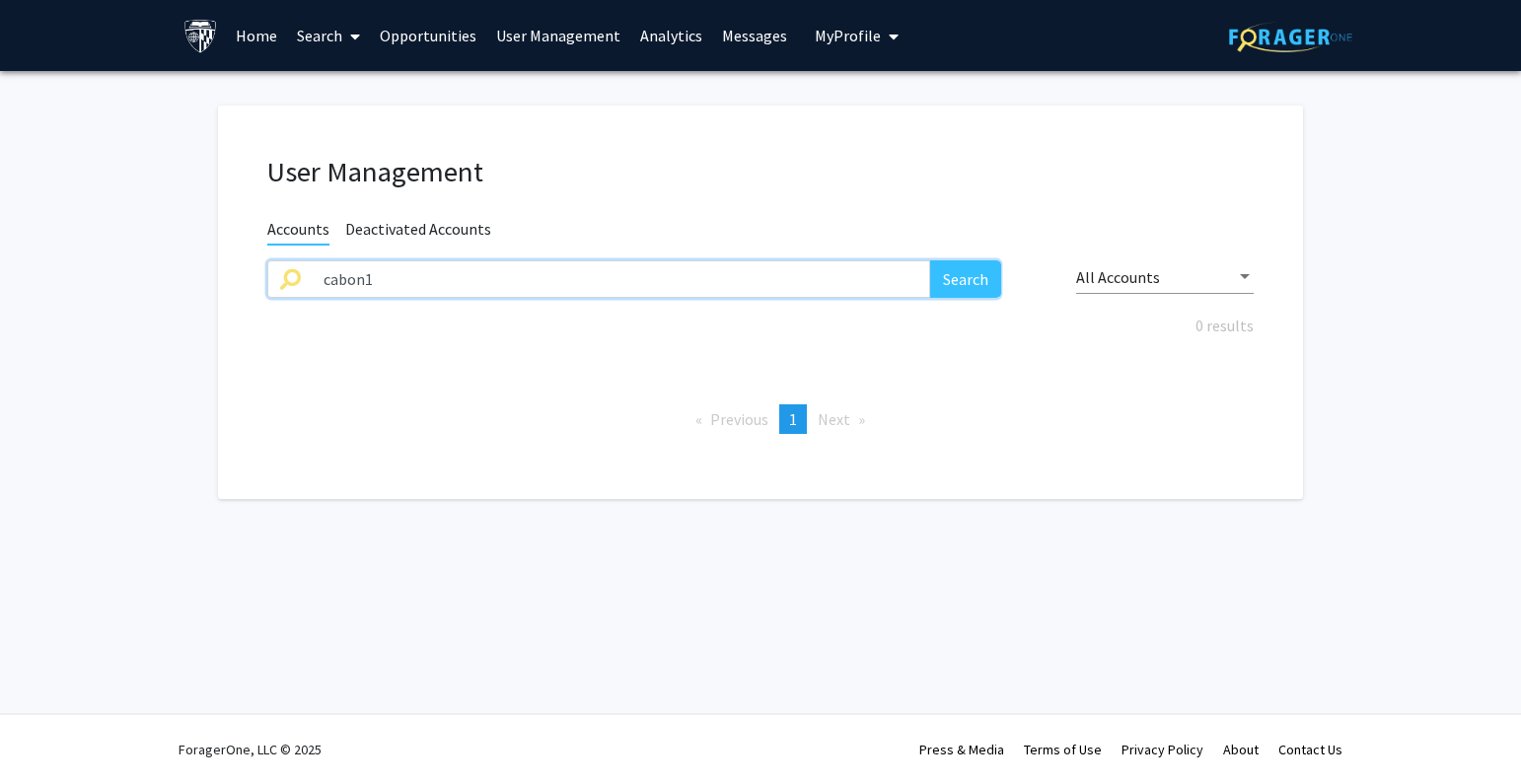 type on "cabon1" 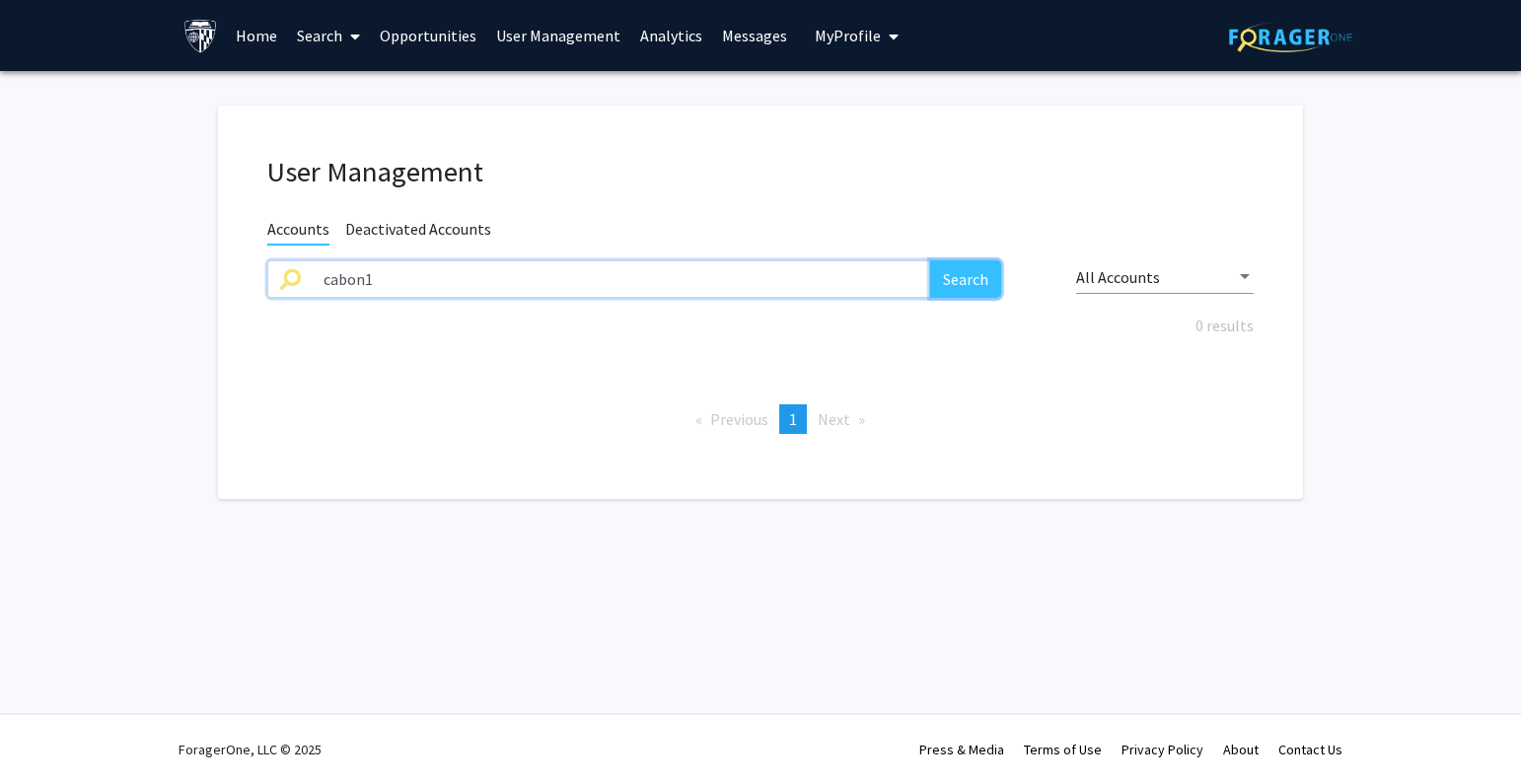 click on "Search" 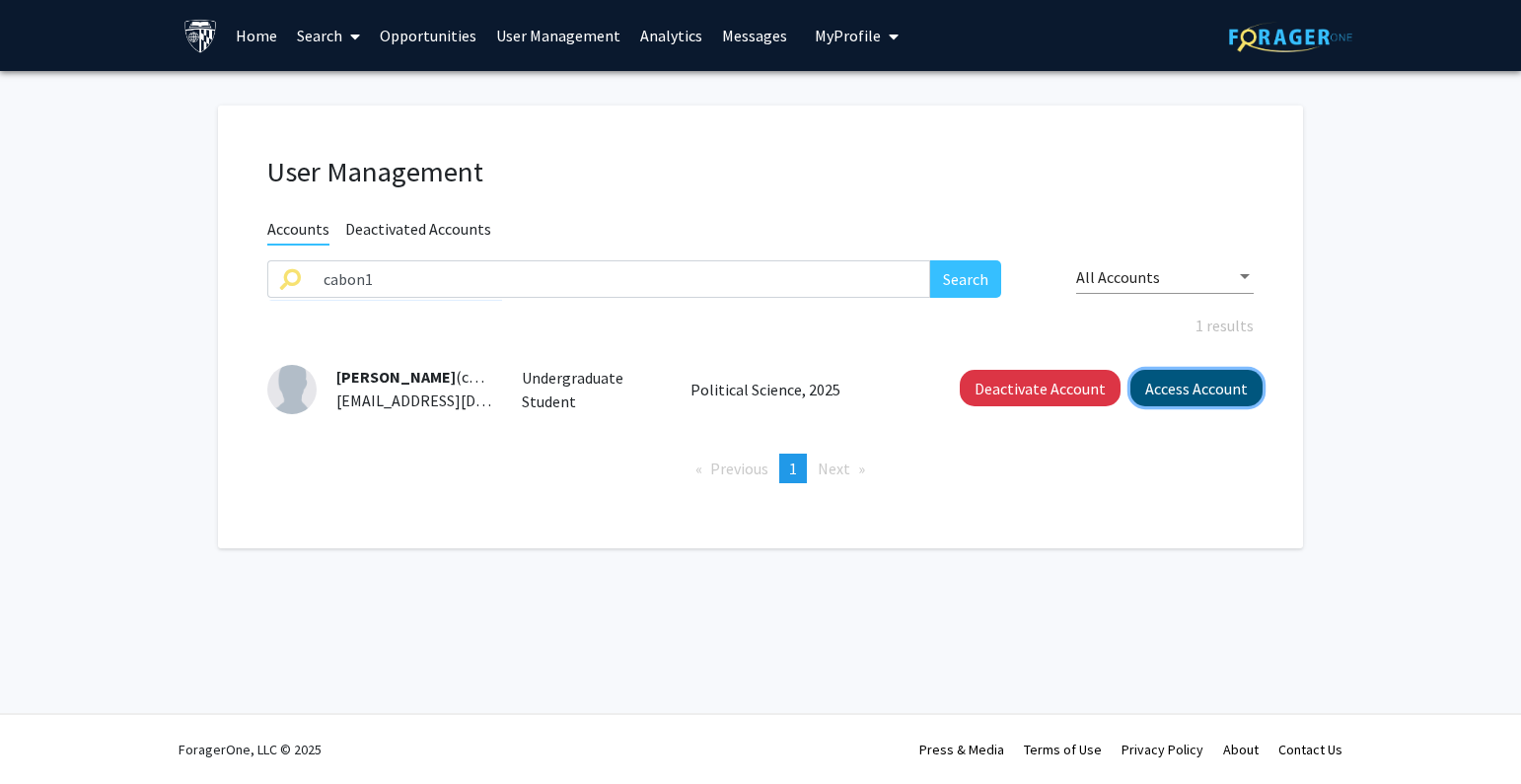 click on "Access Account" 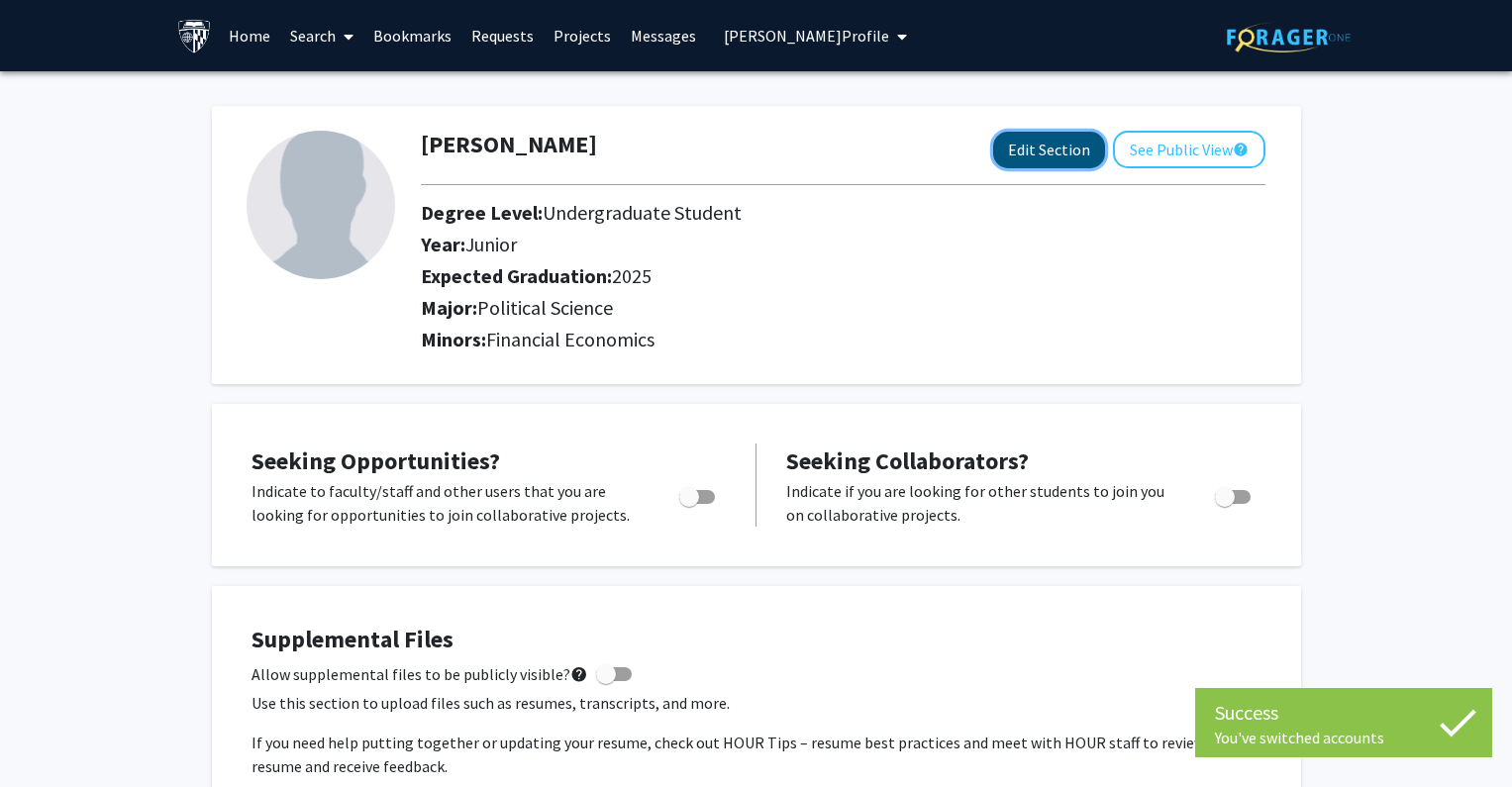 click on "Edit Section" 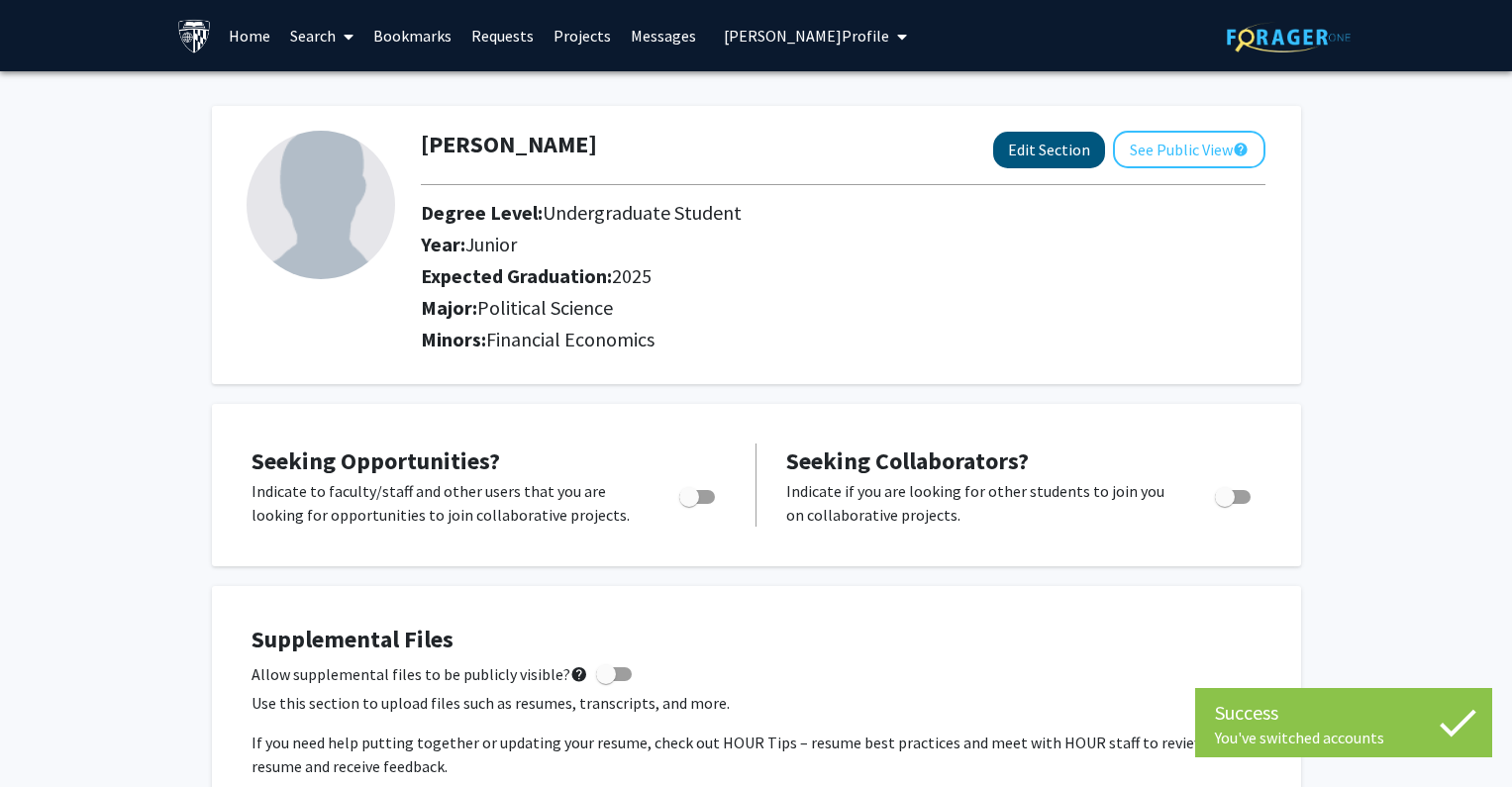 select on "junior" 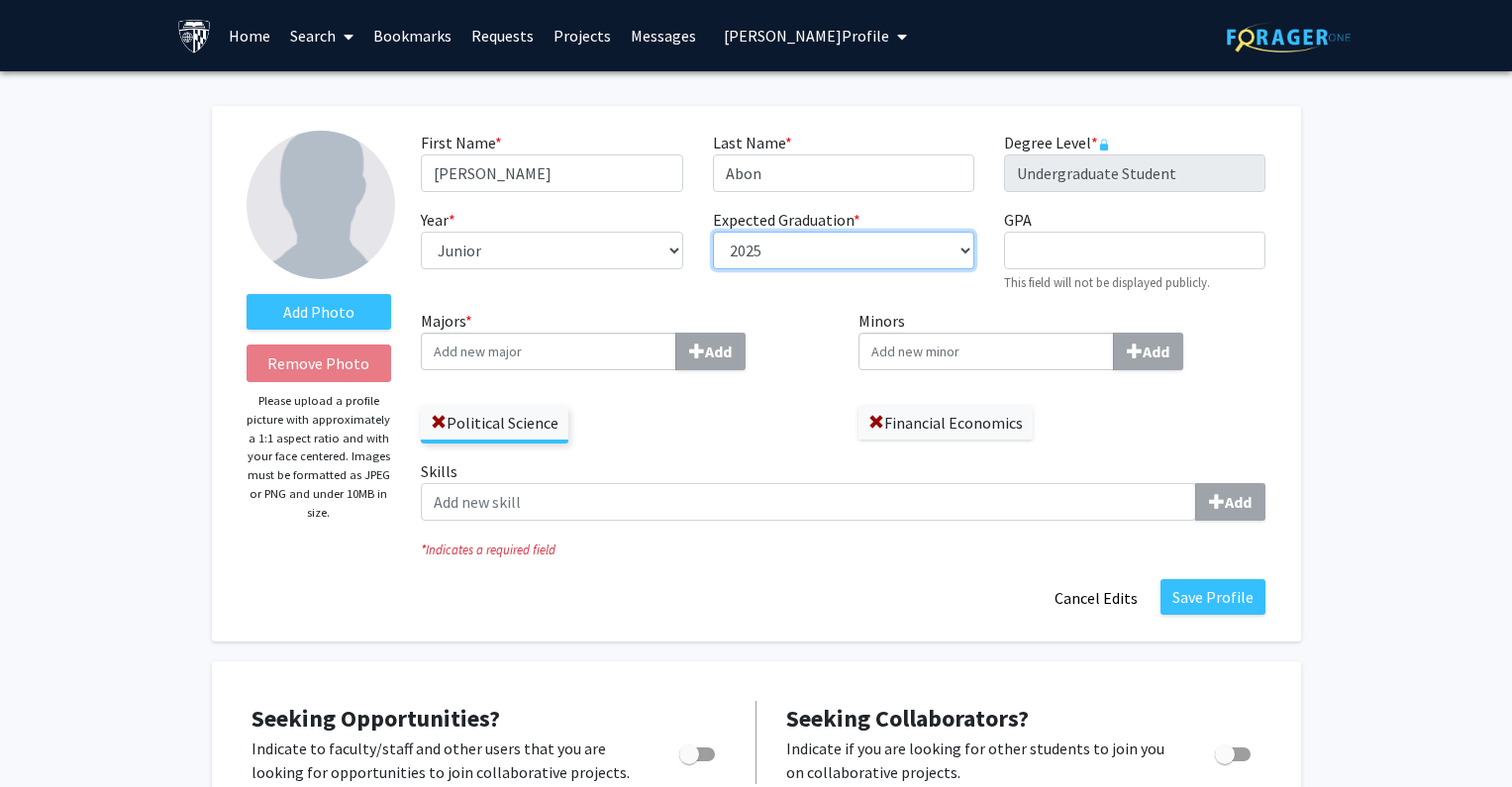 click on "---  2018   2019   2020   2021   2022   2023   2024   2025   2026   2027   2028   2029   2030   2031" at bounding box center [844, 250] 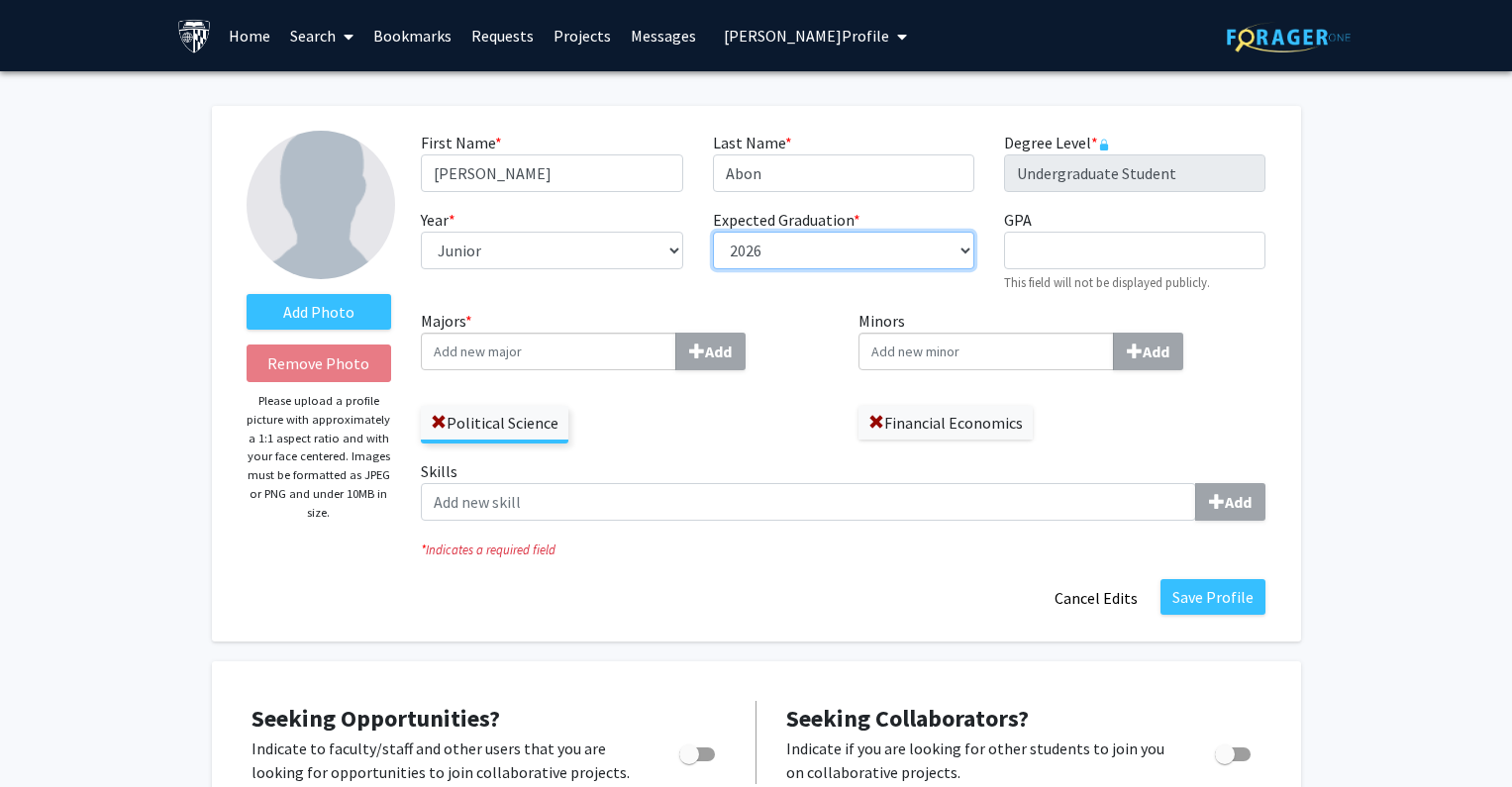 click on "---  2018   2019   2020   2021   2022   2023   2024   2025   2026   2027   2028   2029   2030   2031" at bounding box center (844, 250) 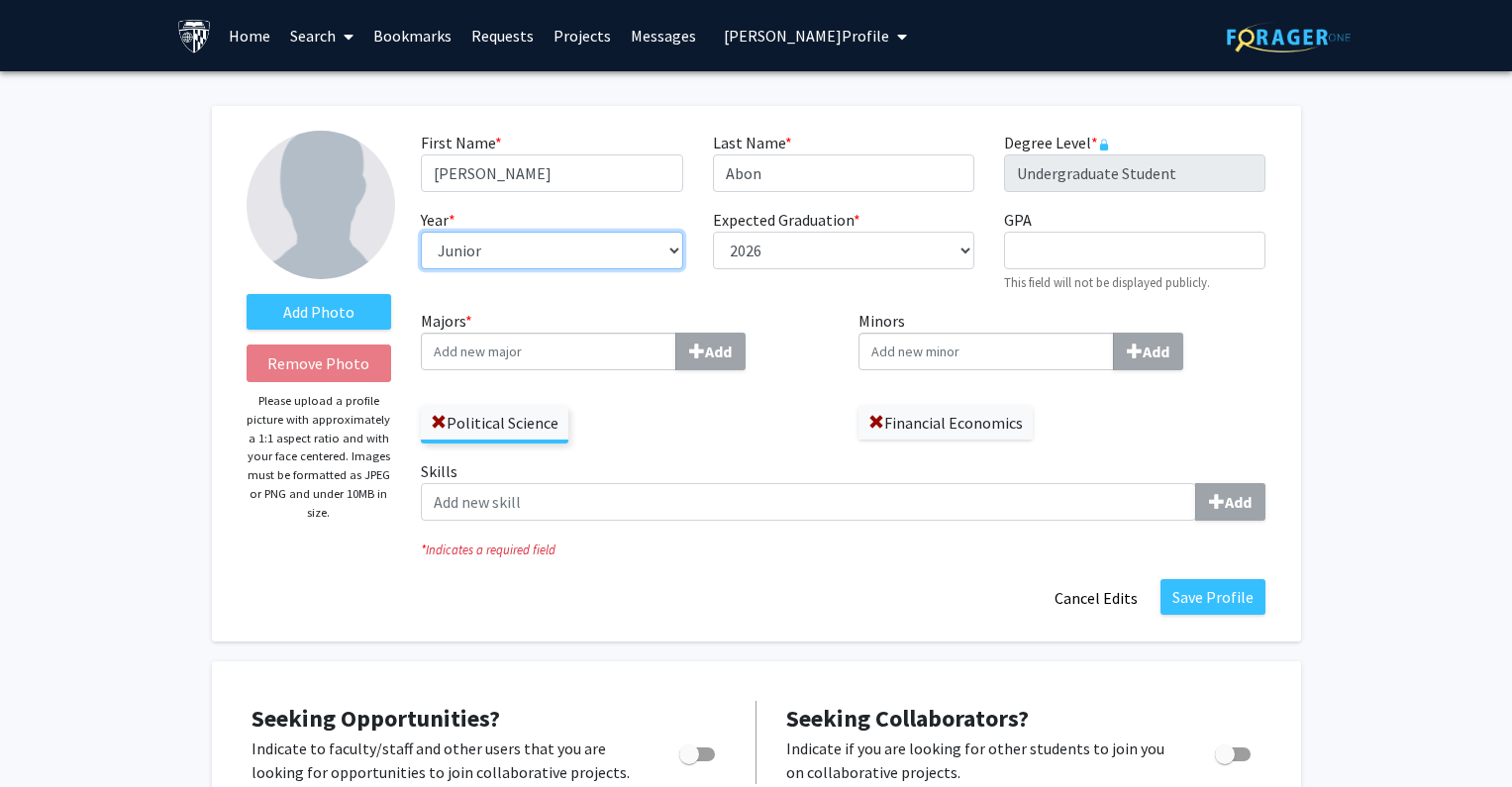 click on "---  First-year   Sophomore   Junior   Senior   Postbaccalaureate Certificate" at bounding box center (552, 250) 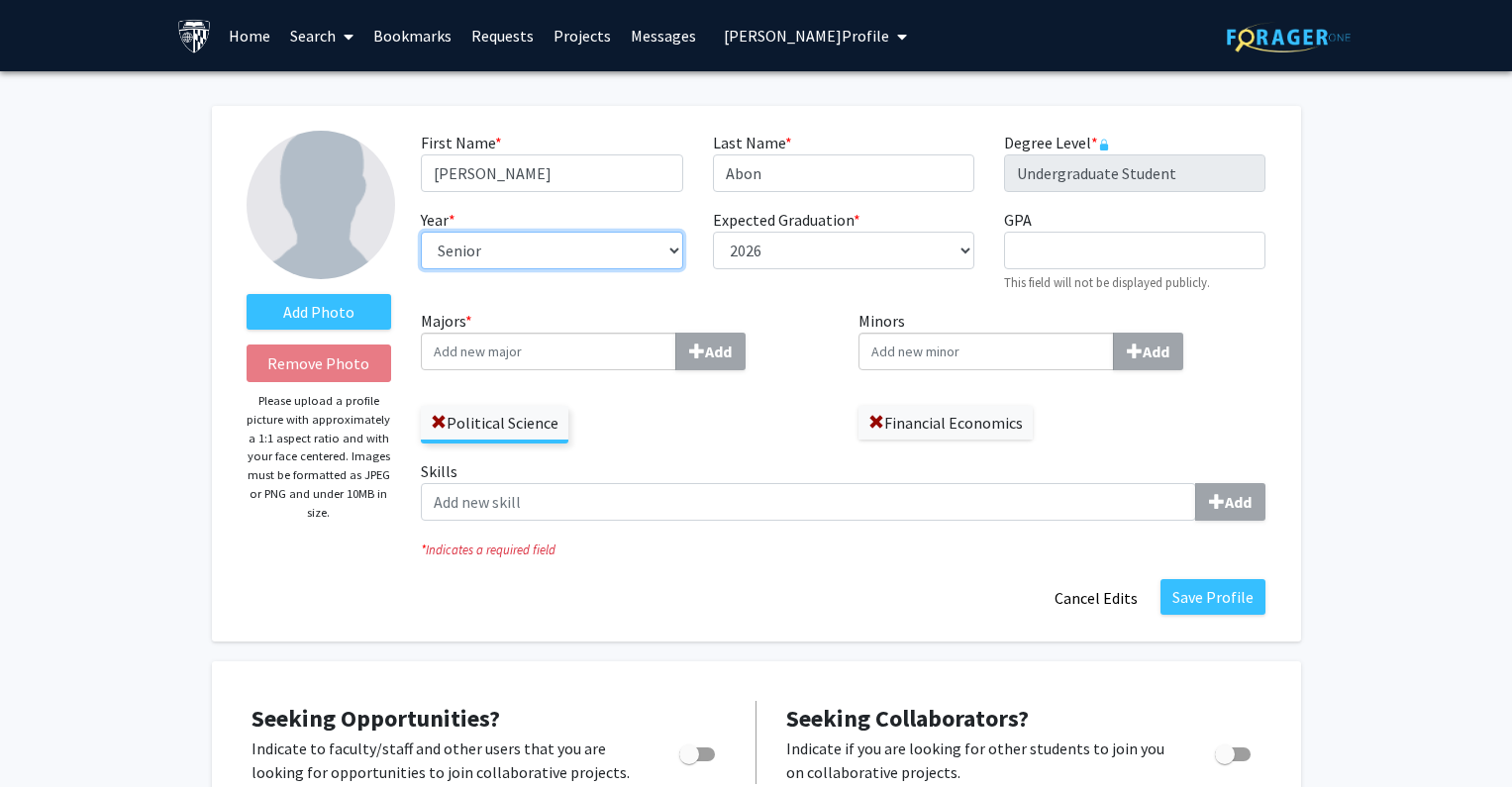 click on "---  First-year   Sophomore   Junior   Senior   Postbaccalaureate Certificate" at bounding box center (552, 250) 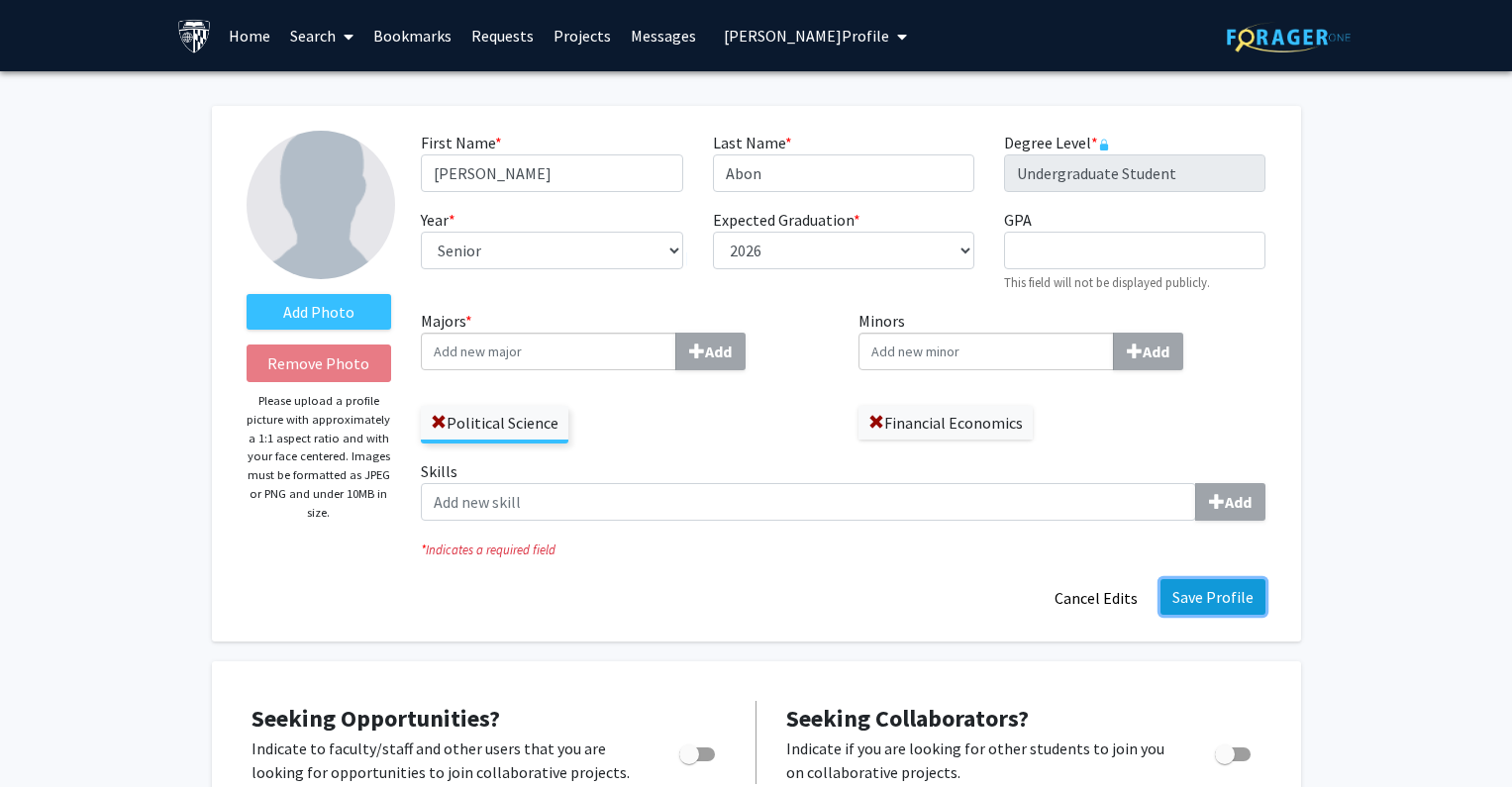 click on "Save Profile" 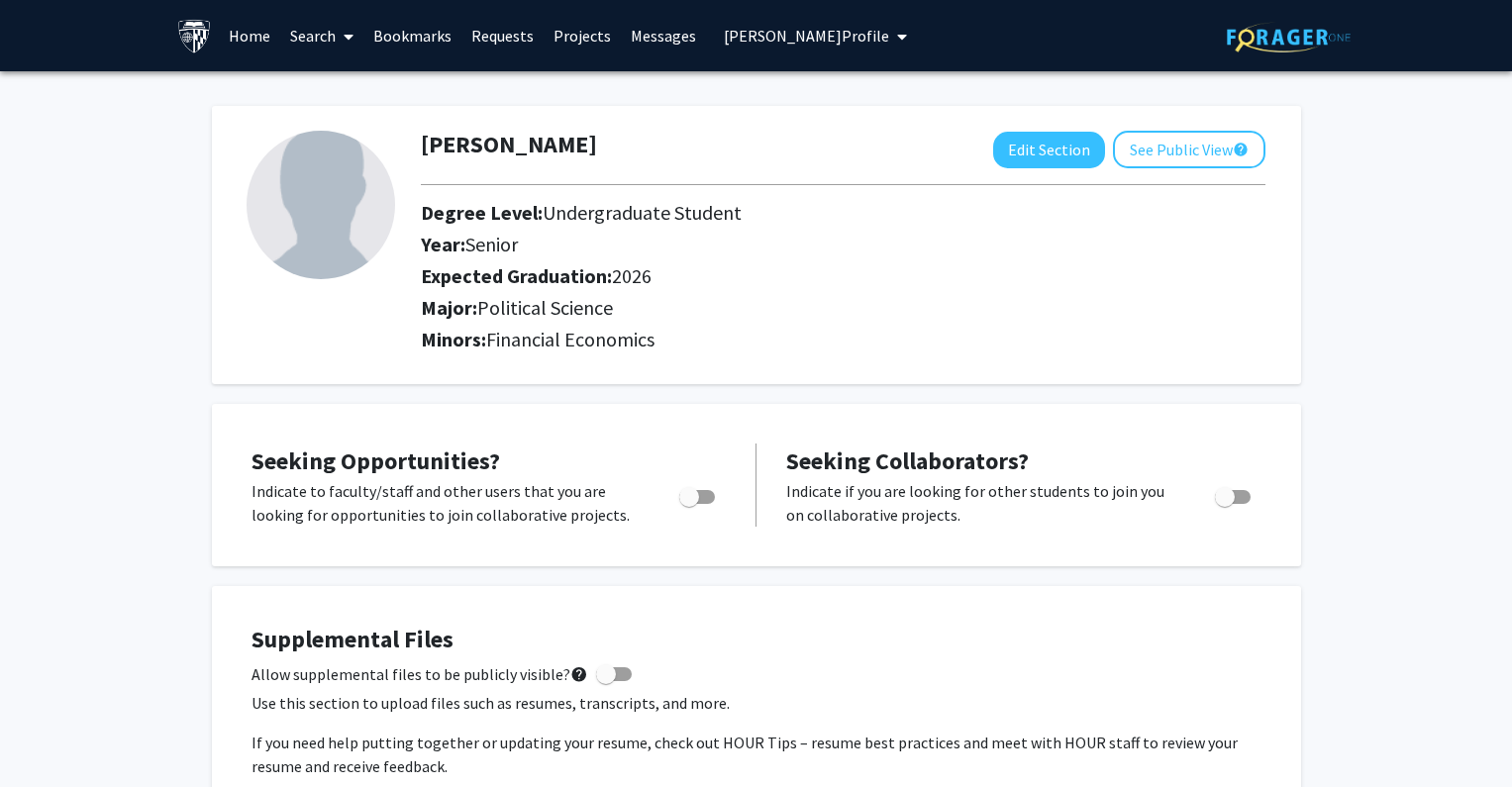 click on "[PERSON_NAME]   Profile" at bounding box center [806, 36] 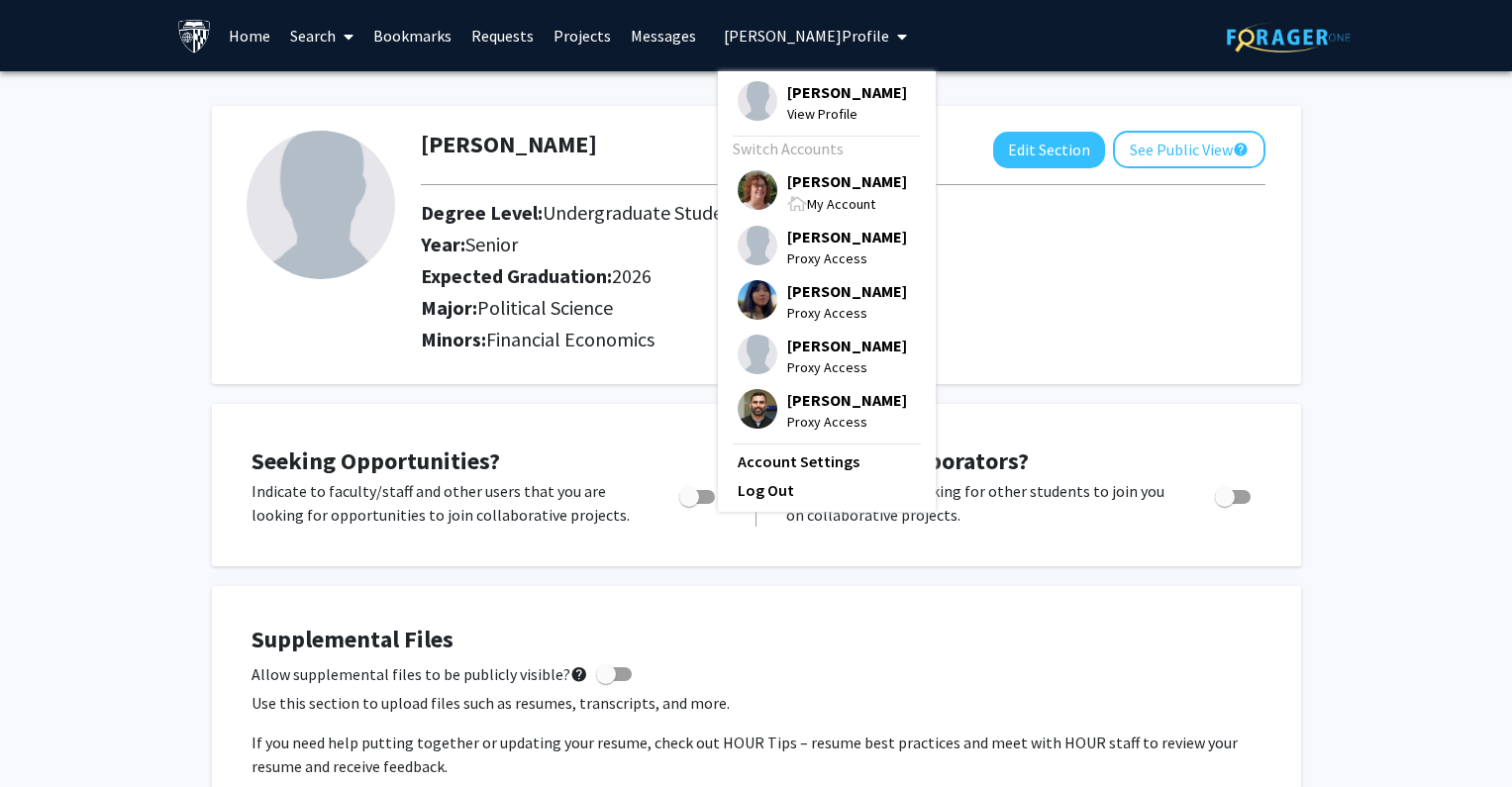 click on "[PERSON_NAME]" at bounding box center (847, 181) 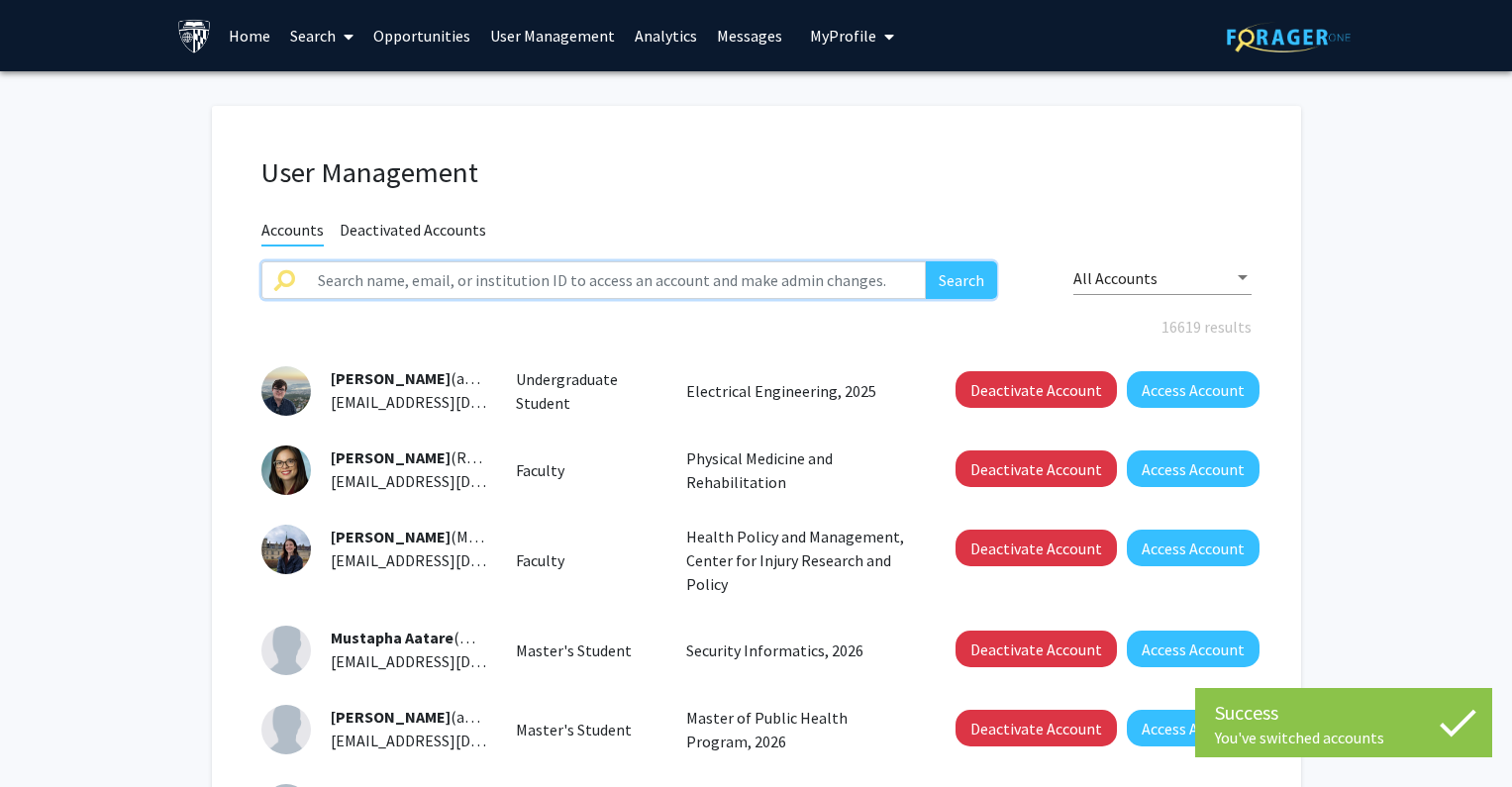 click 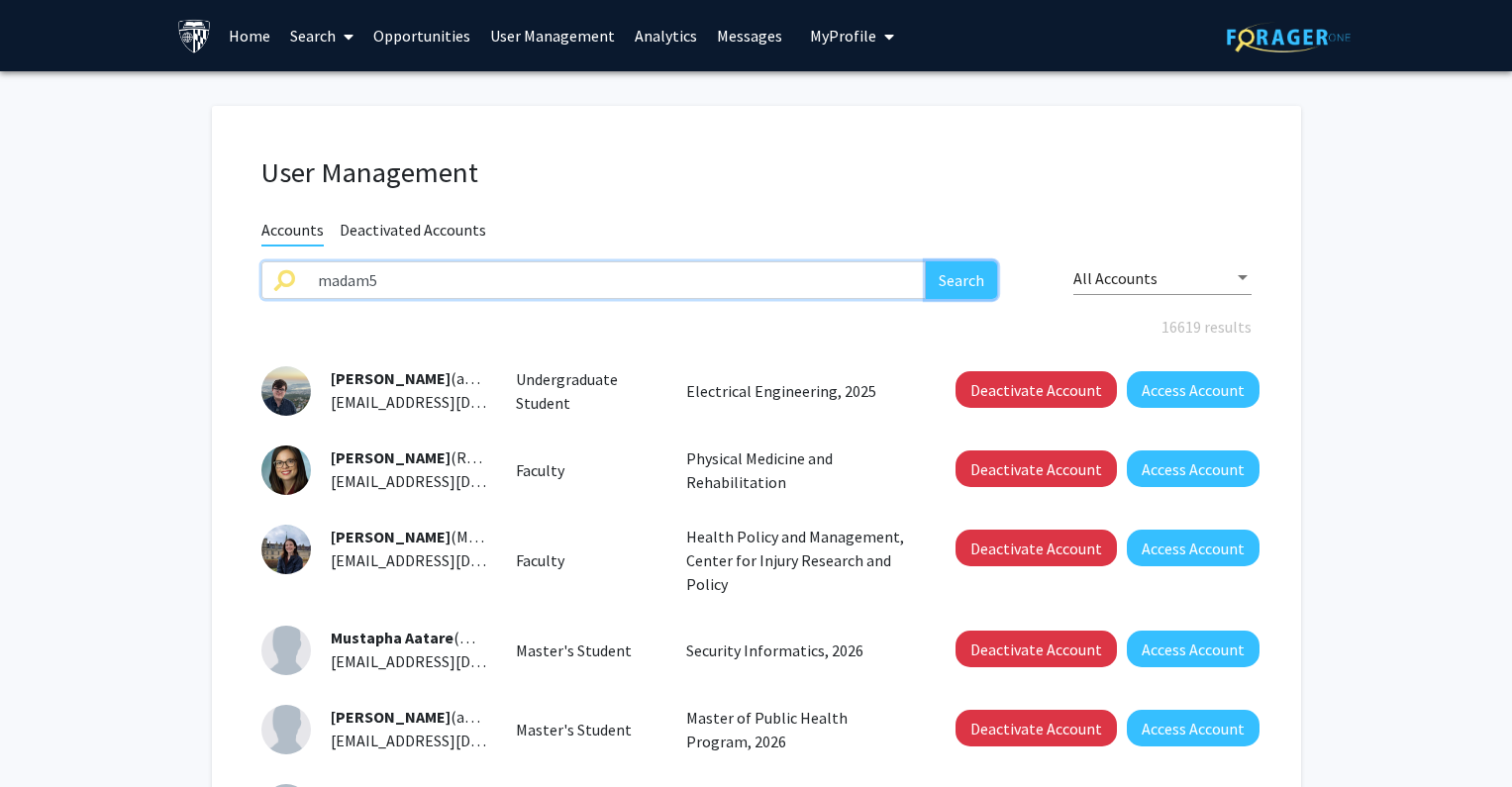 click on "Search" 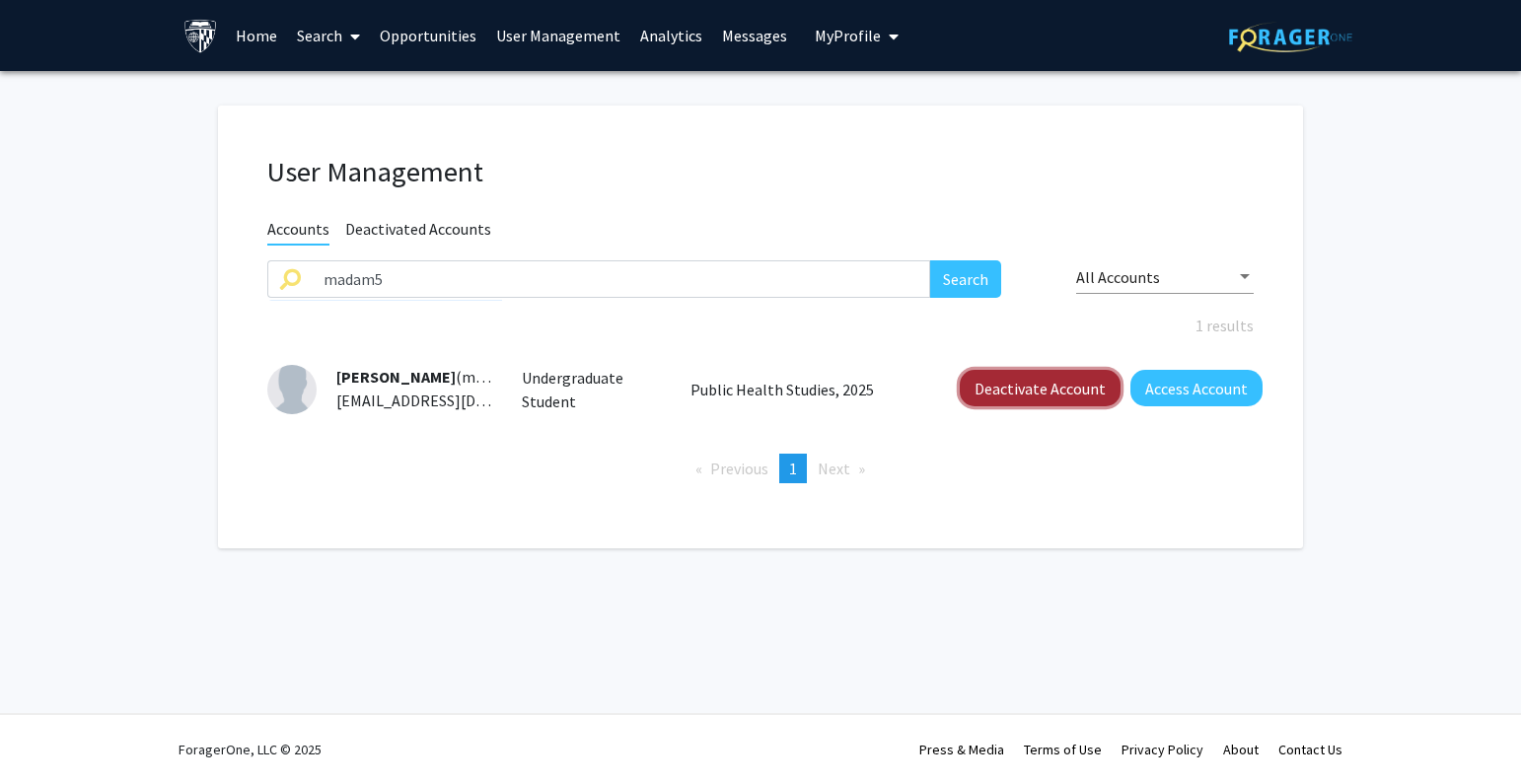 click on "Deactivate Account" 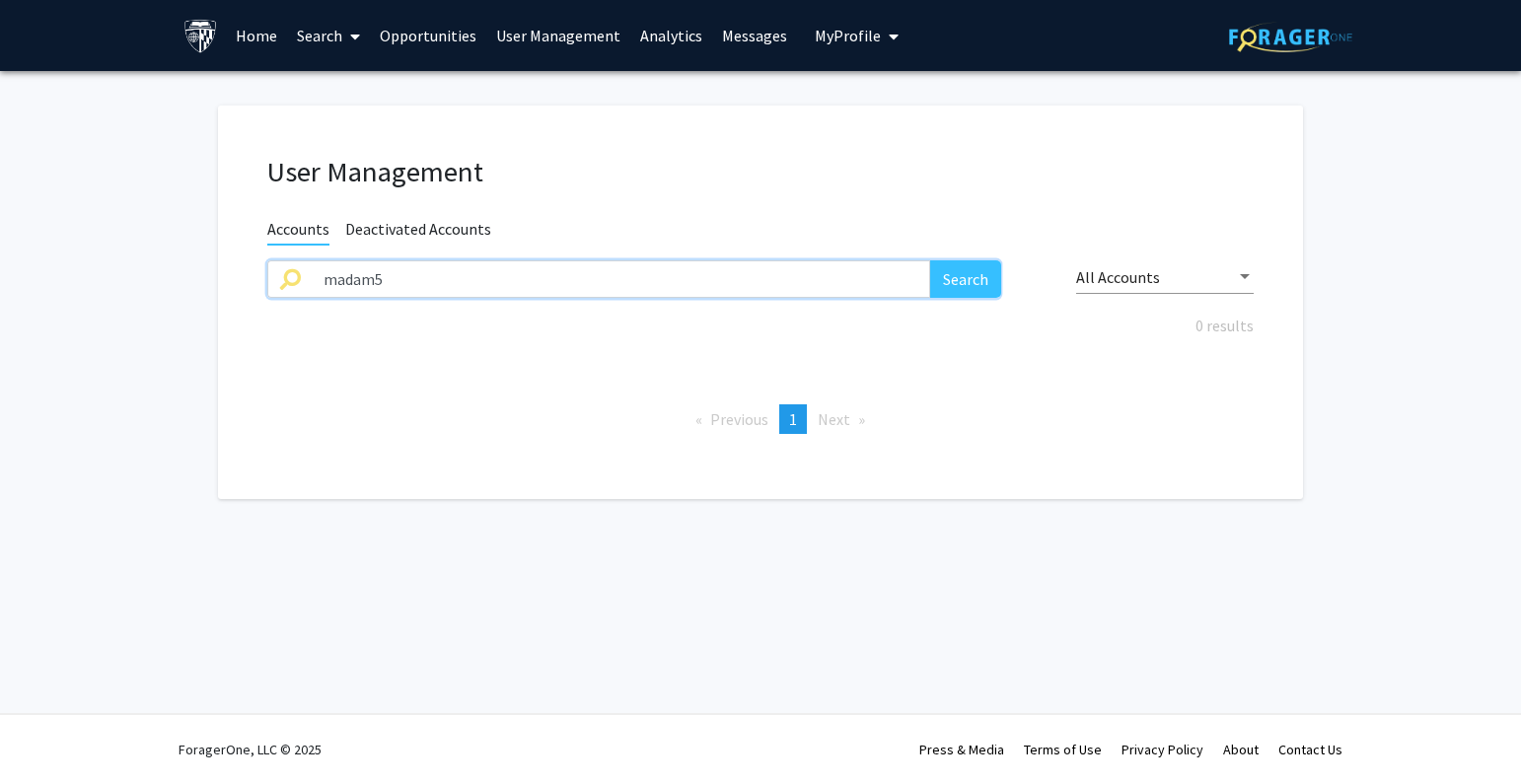 drag, startPoint x: 515, startPoint y: 285, endPoint x: 175, endPoint y: 285, distance: 340 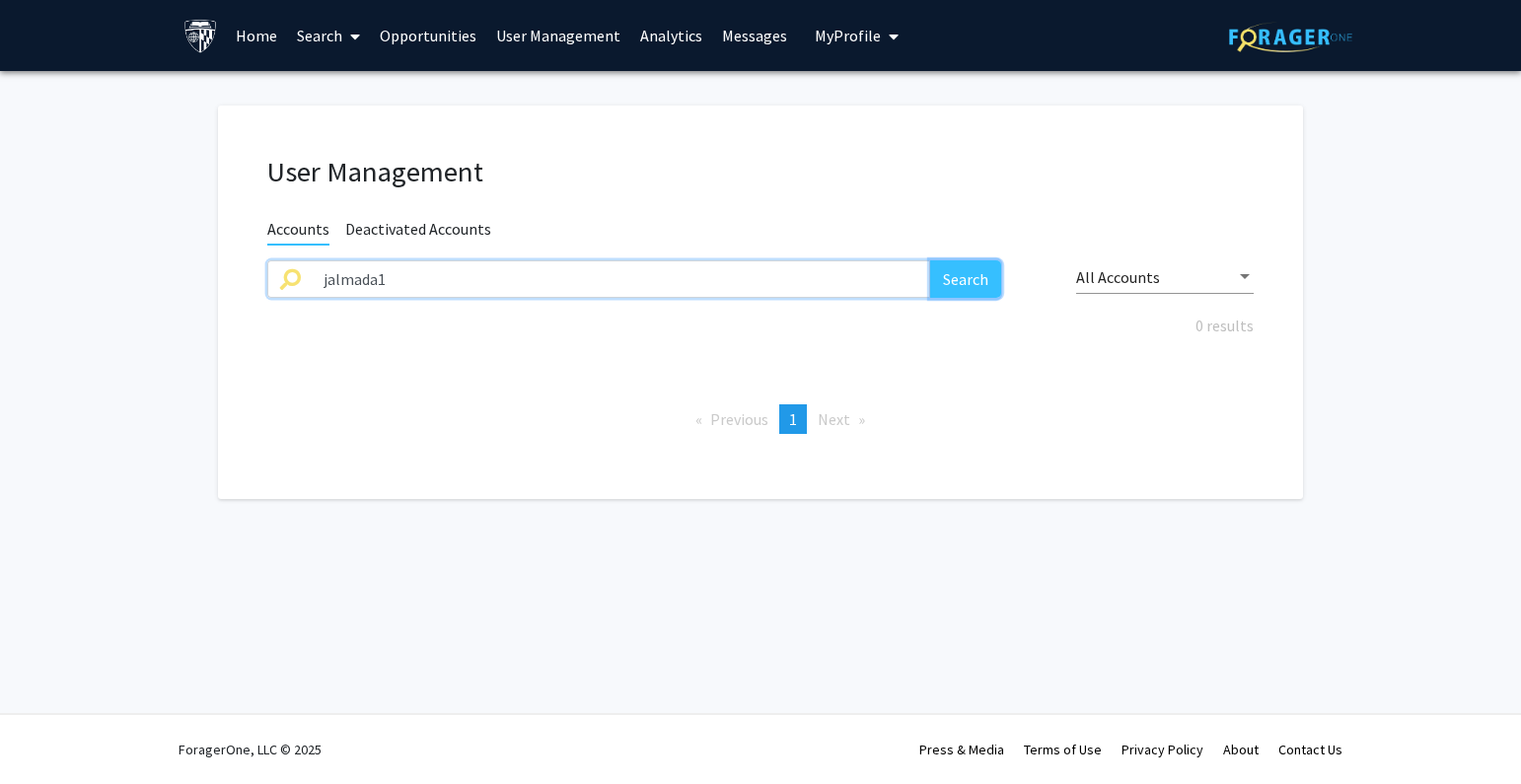 click on "Search" 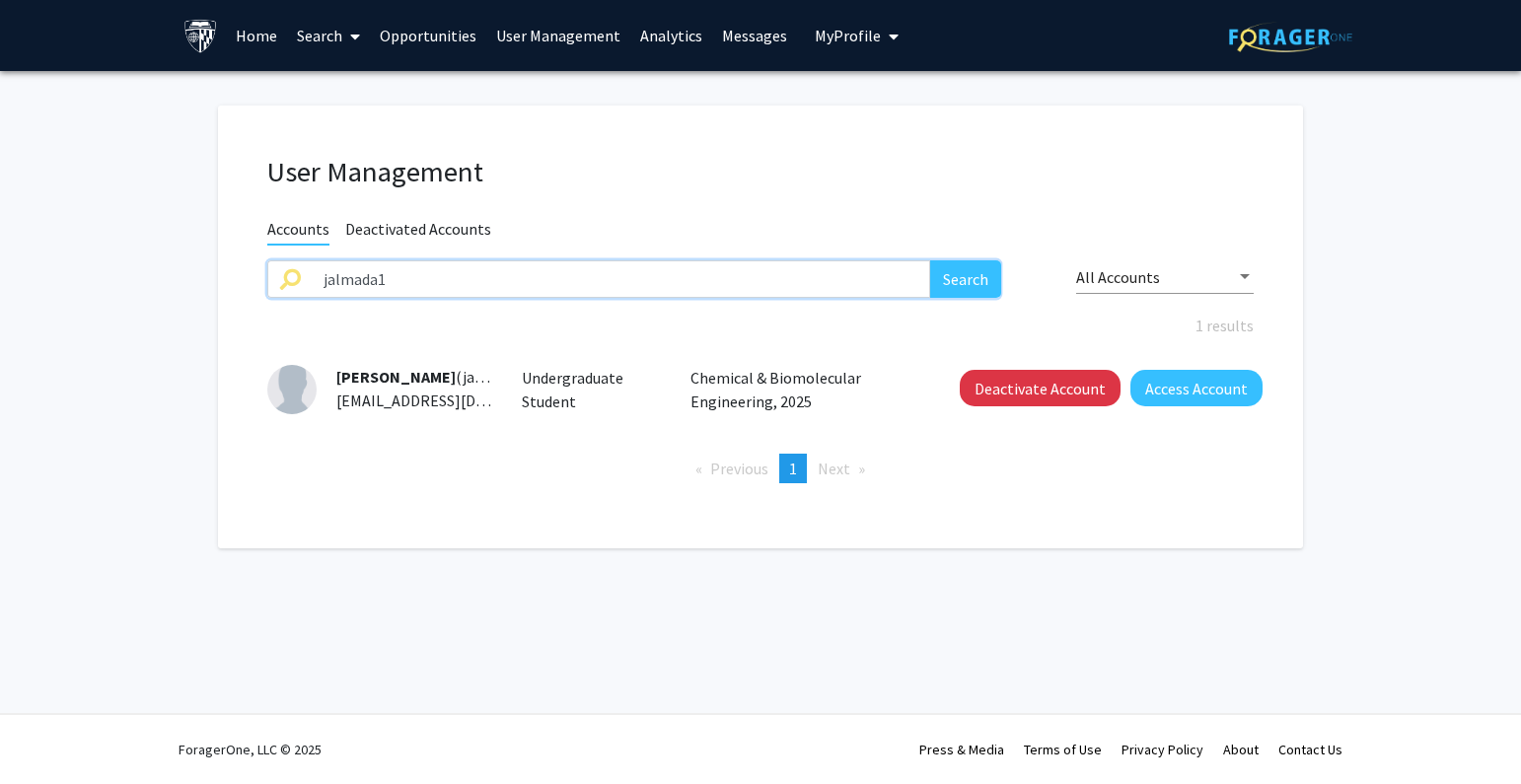 drag, startPoint x: 338, startPoint y: 291, endPoint x: 176, endPoint y: 287, distance: 162.04938 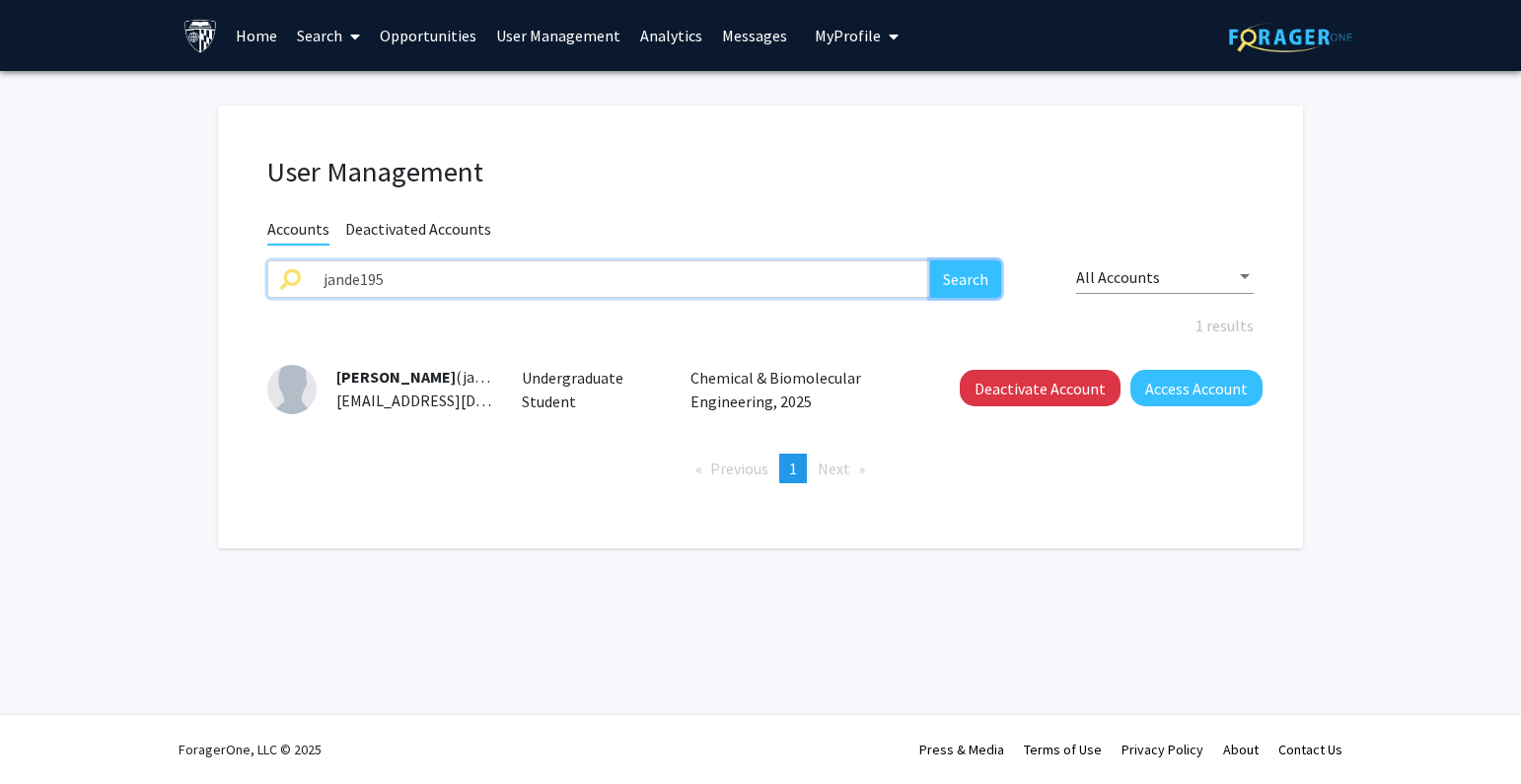 click on "Search" 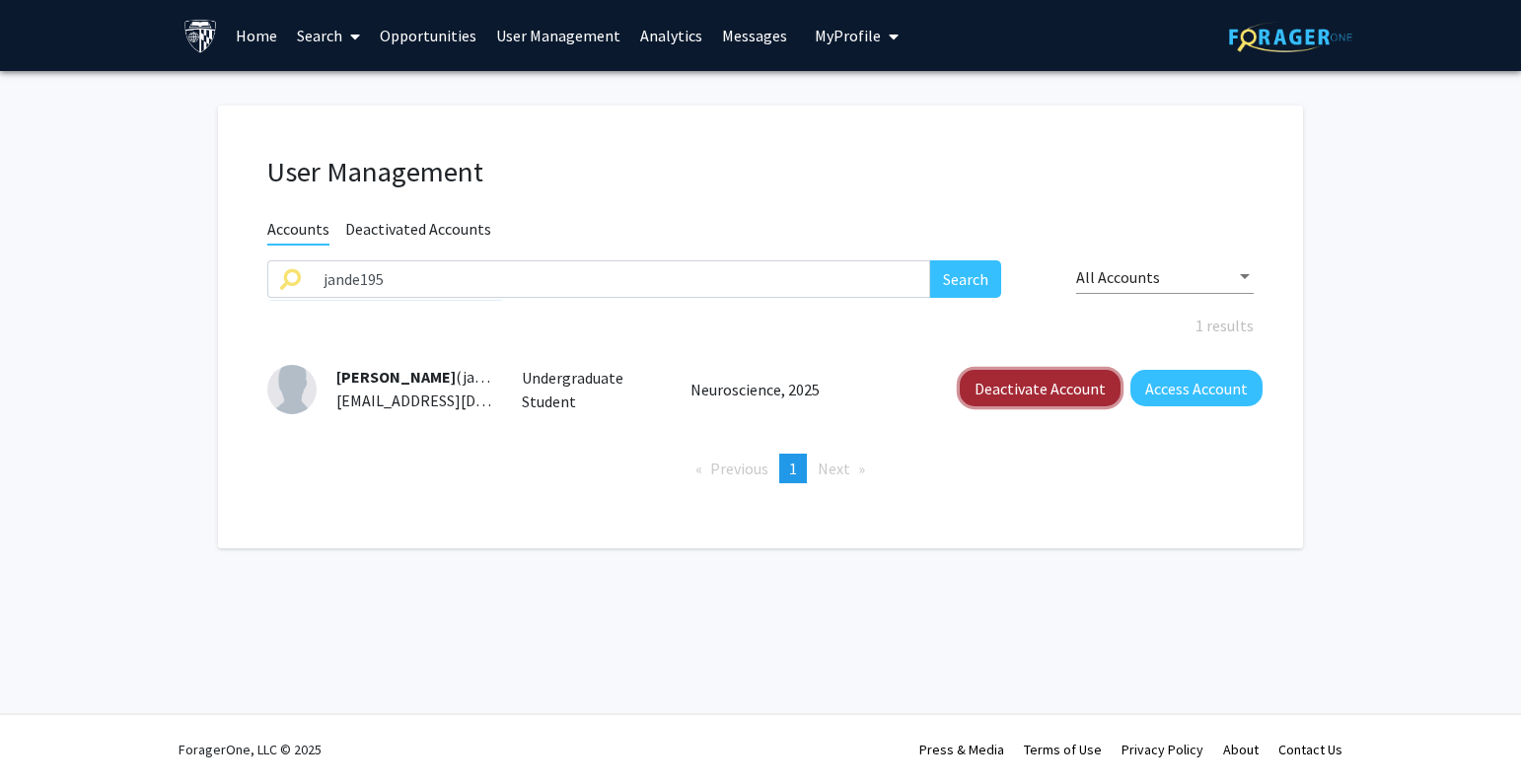 click on "Deactivate Account" 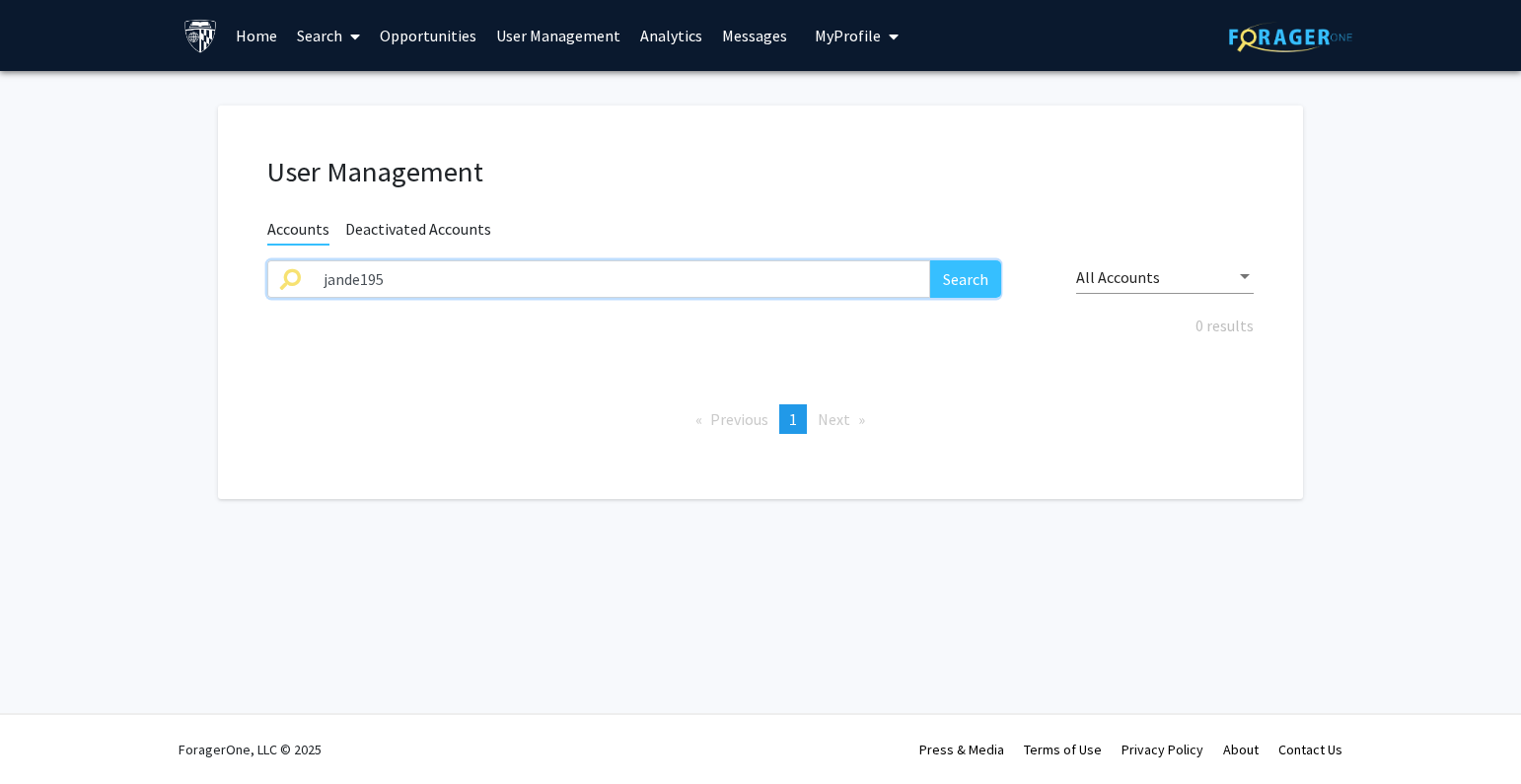 drag, startPoint x: 403, startPoint y: 271, endPoint x: 379, endPoint y: 182, distance: 92.17917 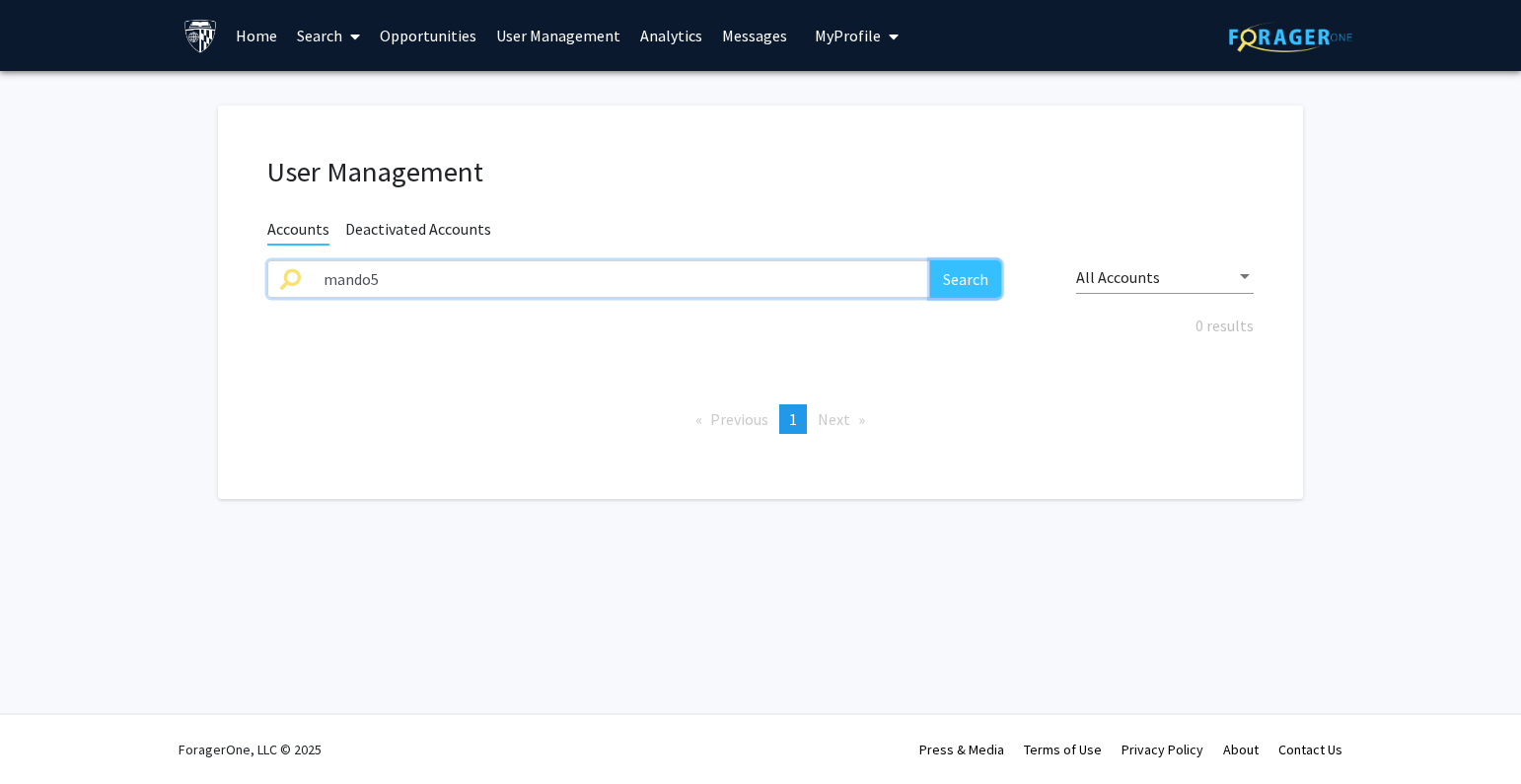 drag, startPoint x: 967, startPoint y: 280, endPoint x: 1091, endPoint y: 49, distance: 262.1774 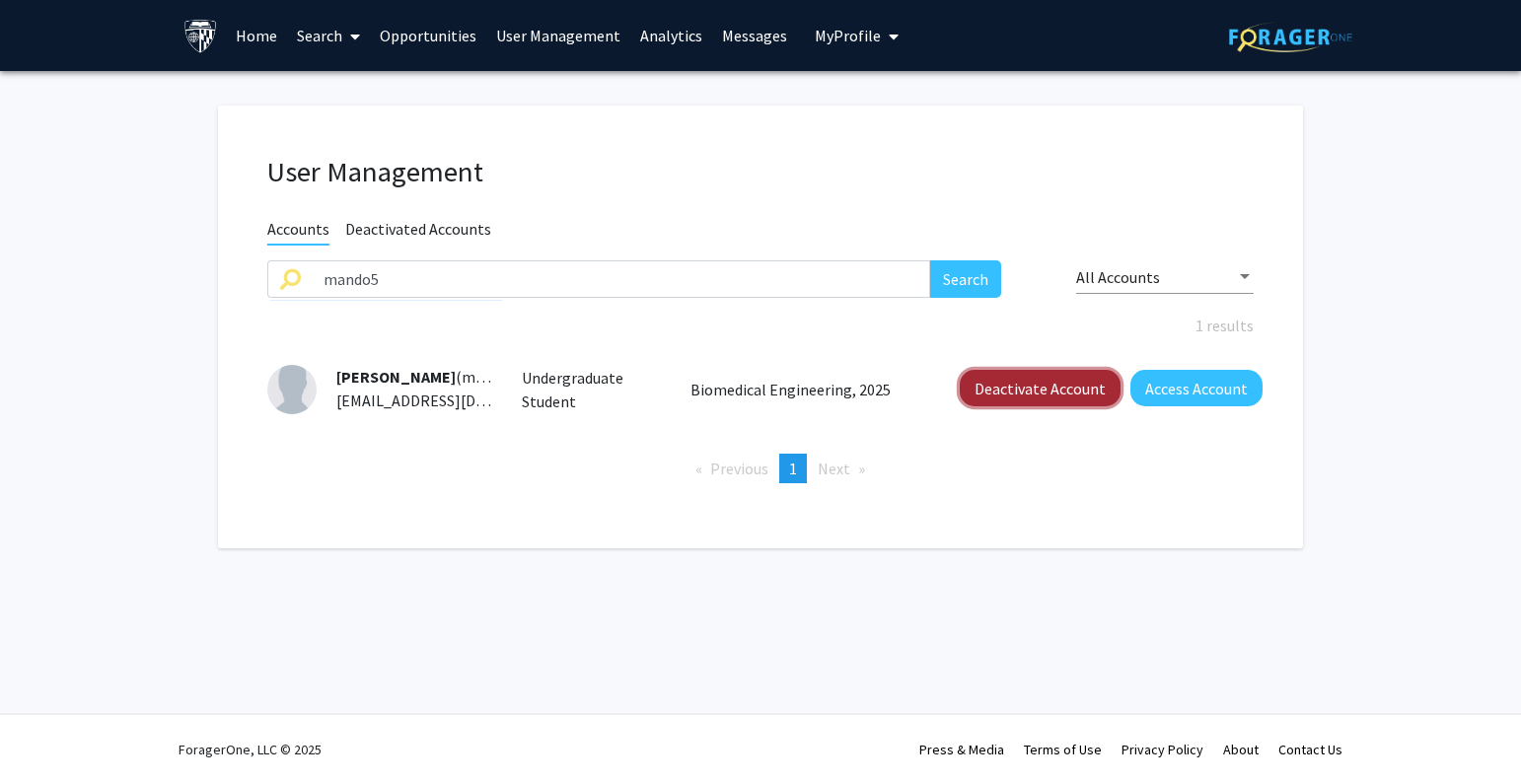 click on "Deactivate Account" 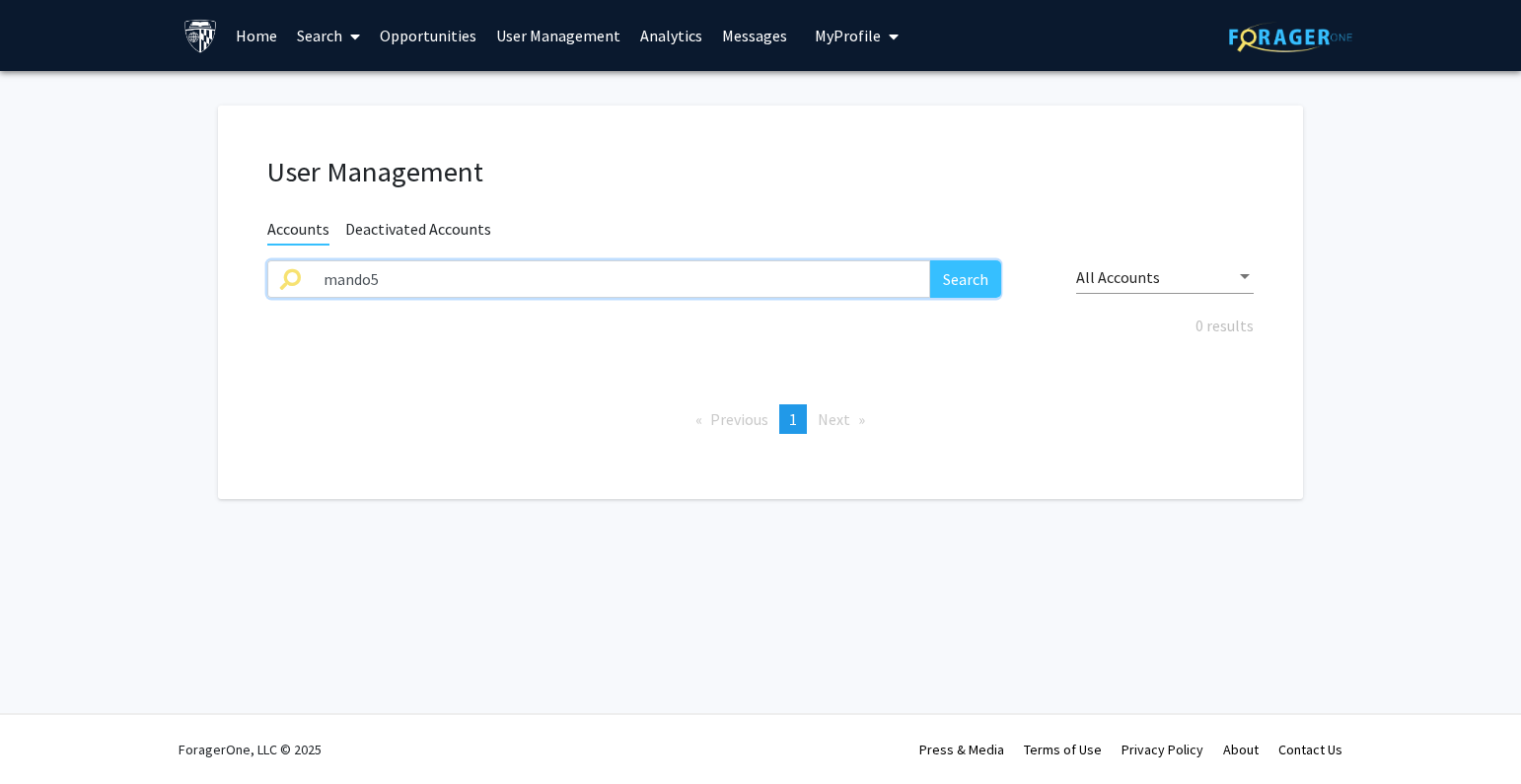 drag, startPoint x: 394, startPoint y: 285, endPoint x: 204, endPoint y: 282, distance: 190.02368 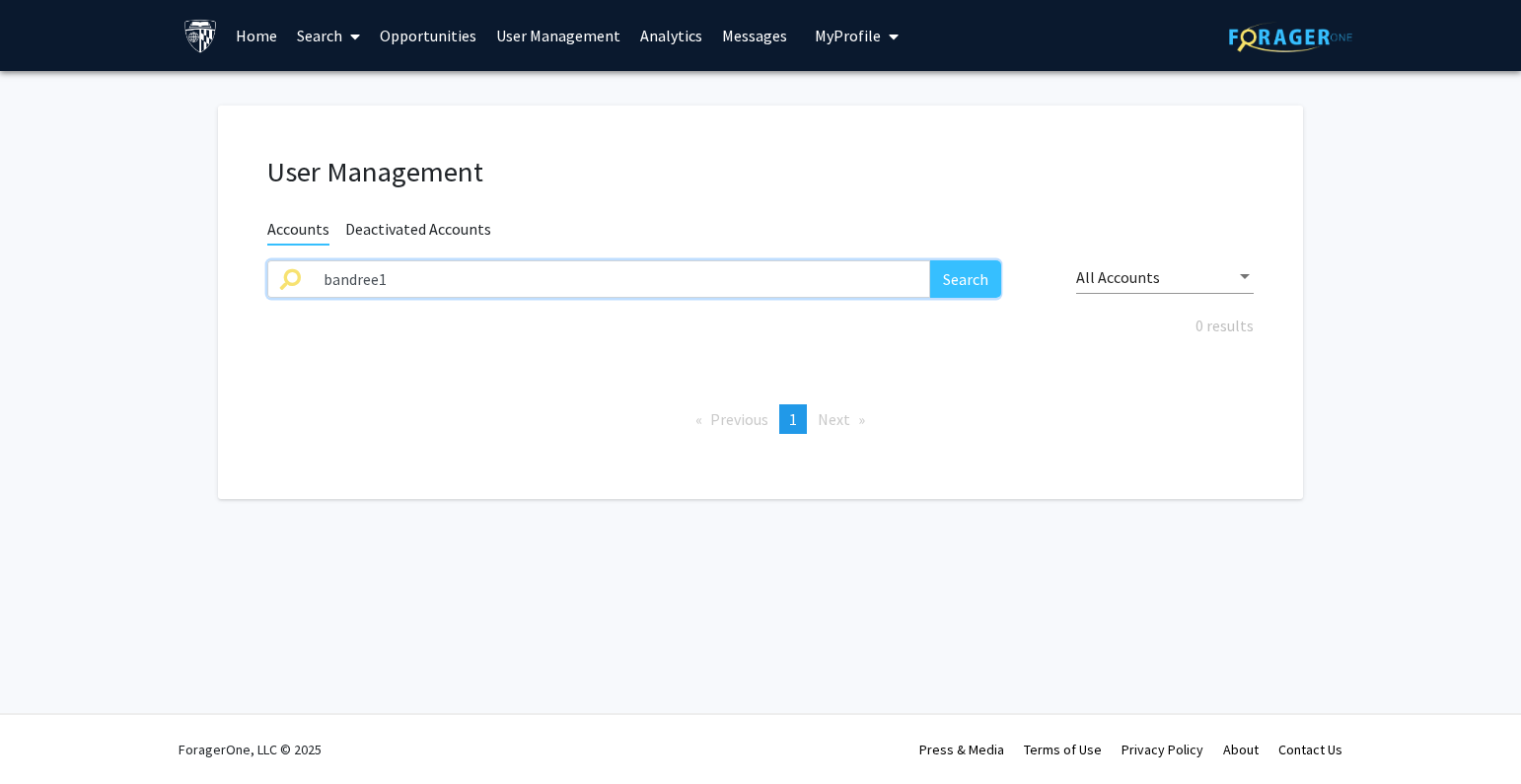 type on "bandree1" 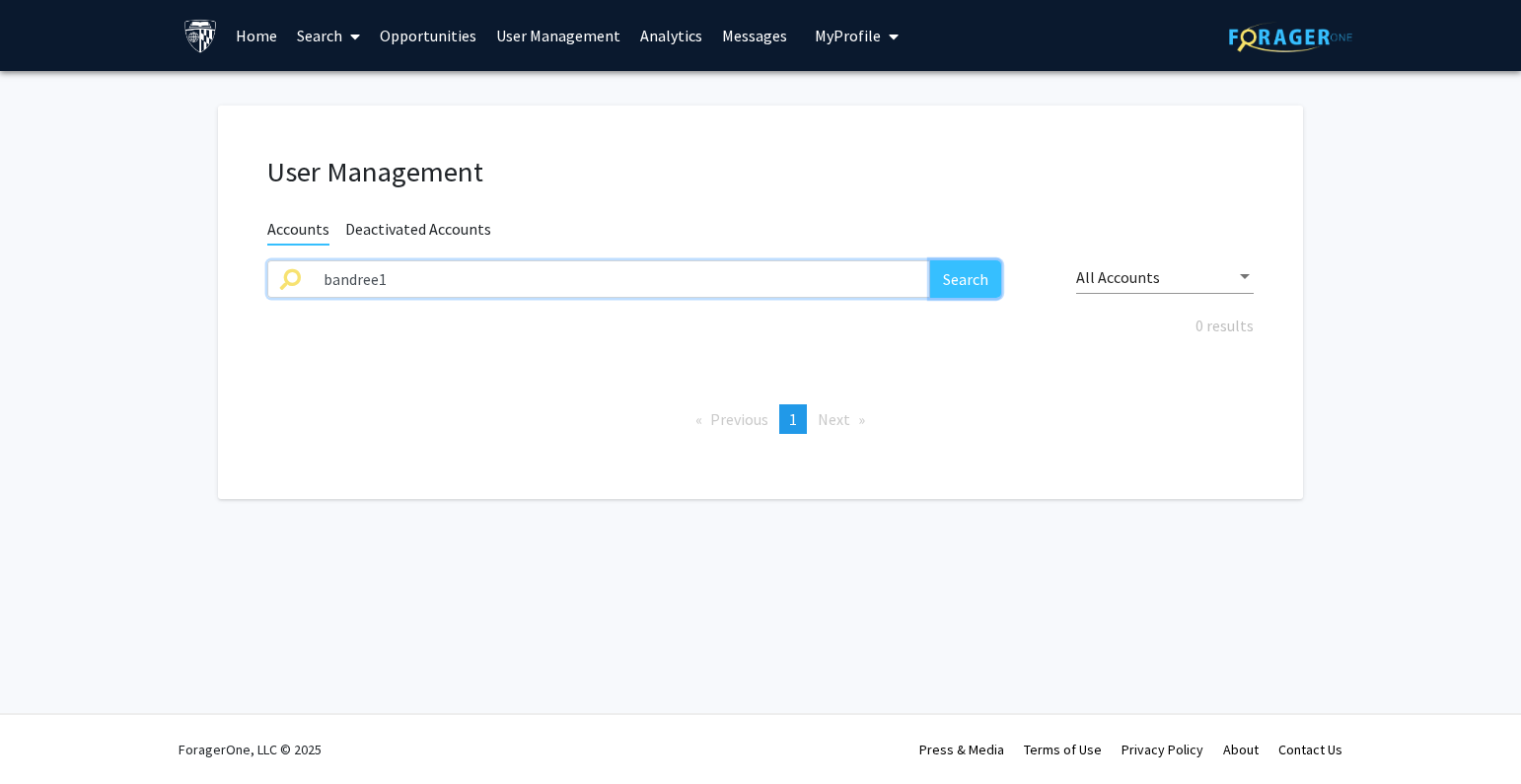 click on "Search" 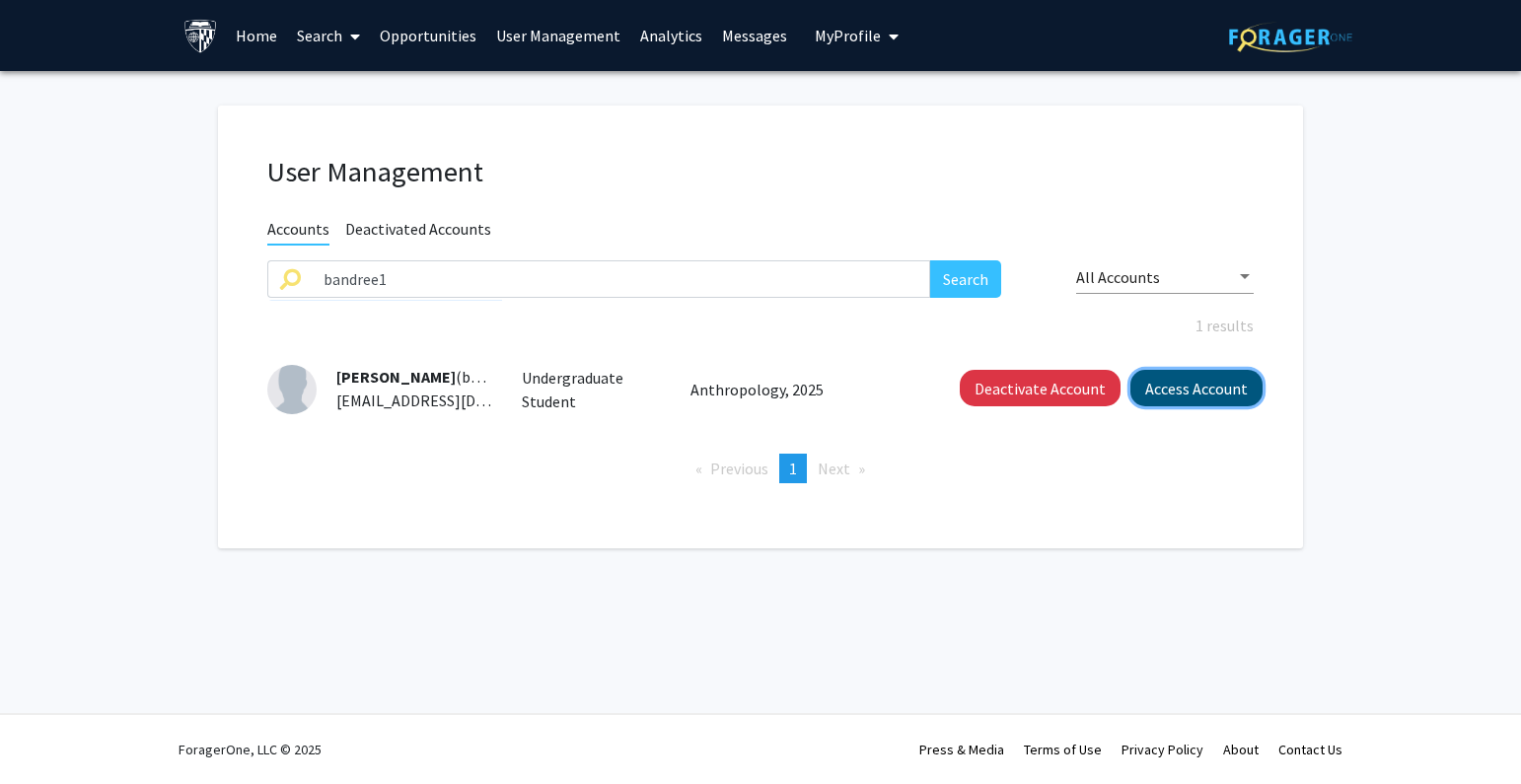 click on "Access Account" 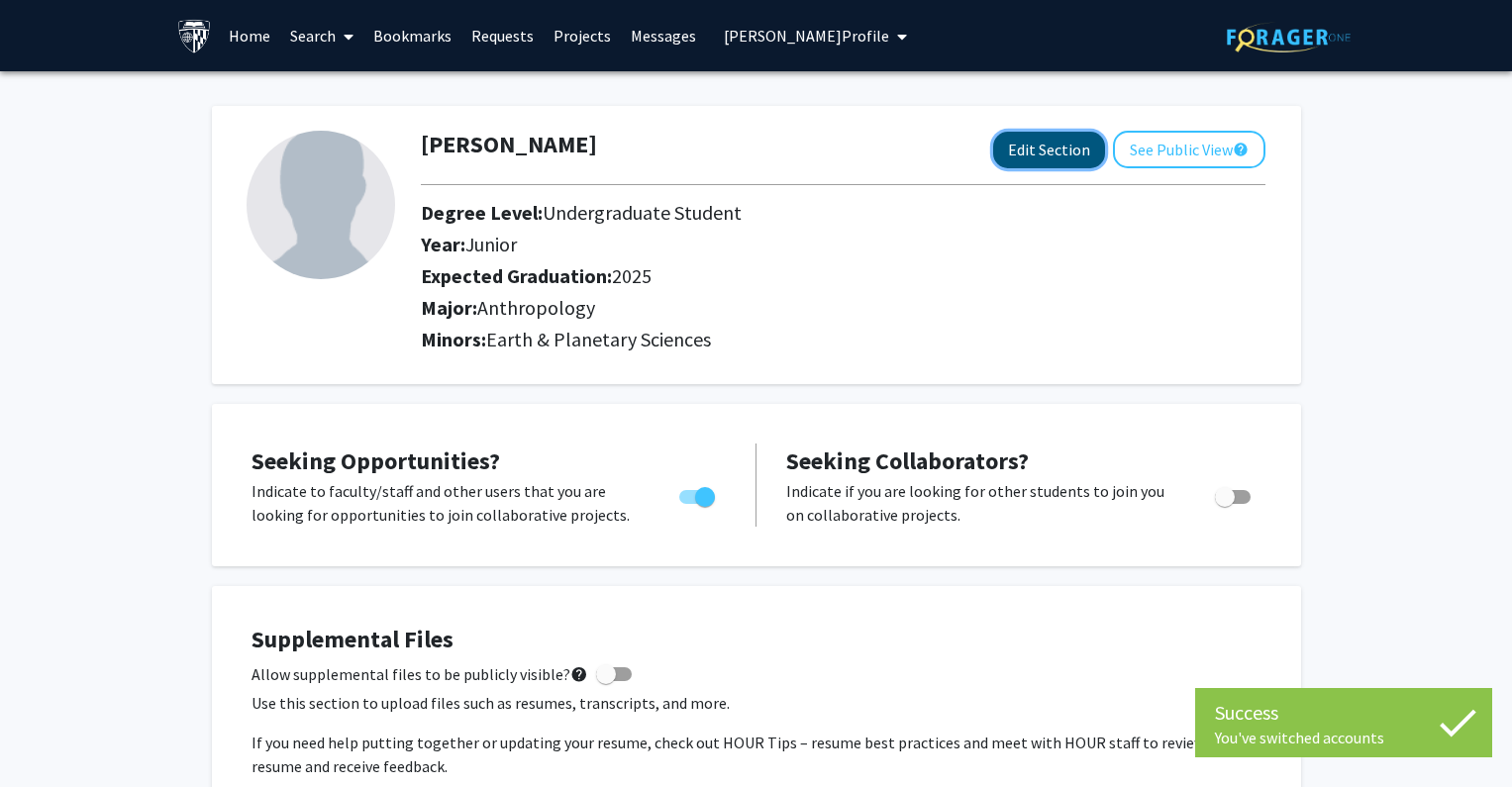 click on "Edit Section" 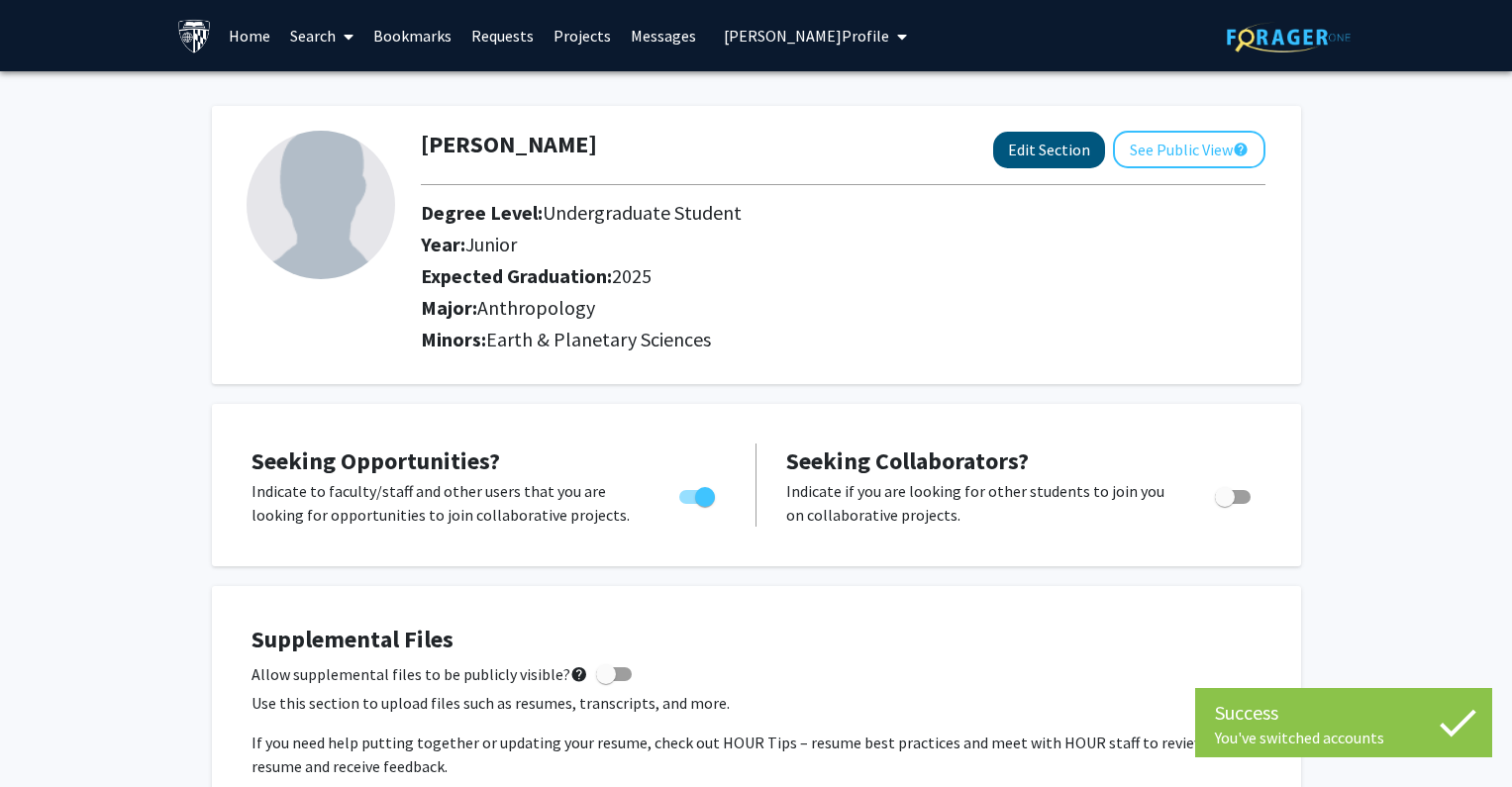 select on "junior" 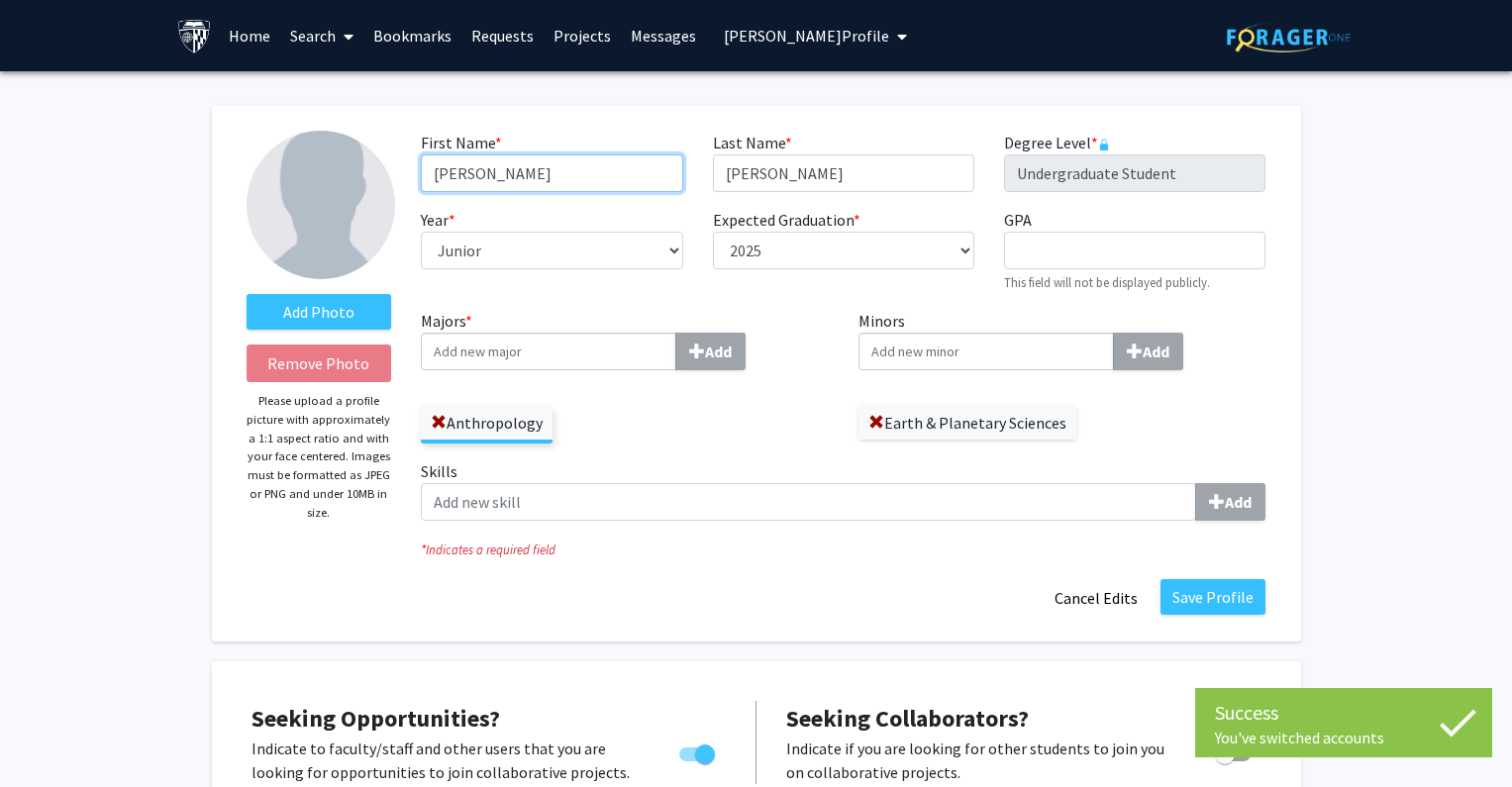 drag, startPoint x: 457, startPoint y: 172, endPoint x: 559, endPoint y: 167, distance: 102.122475 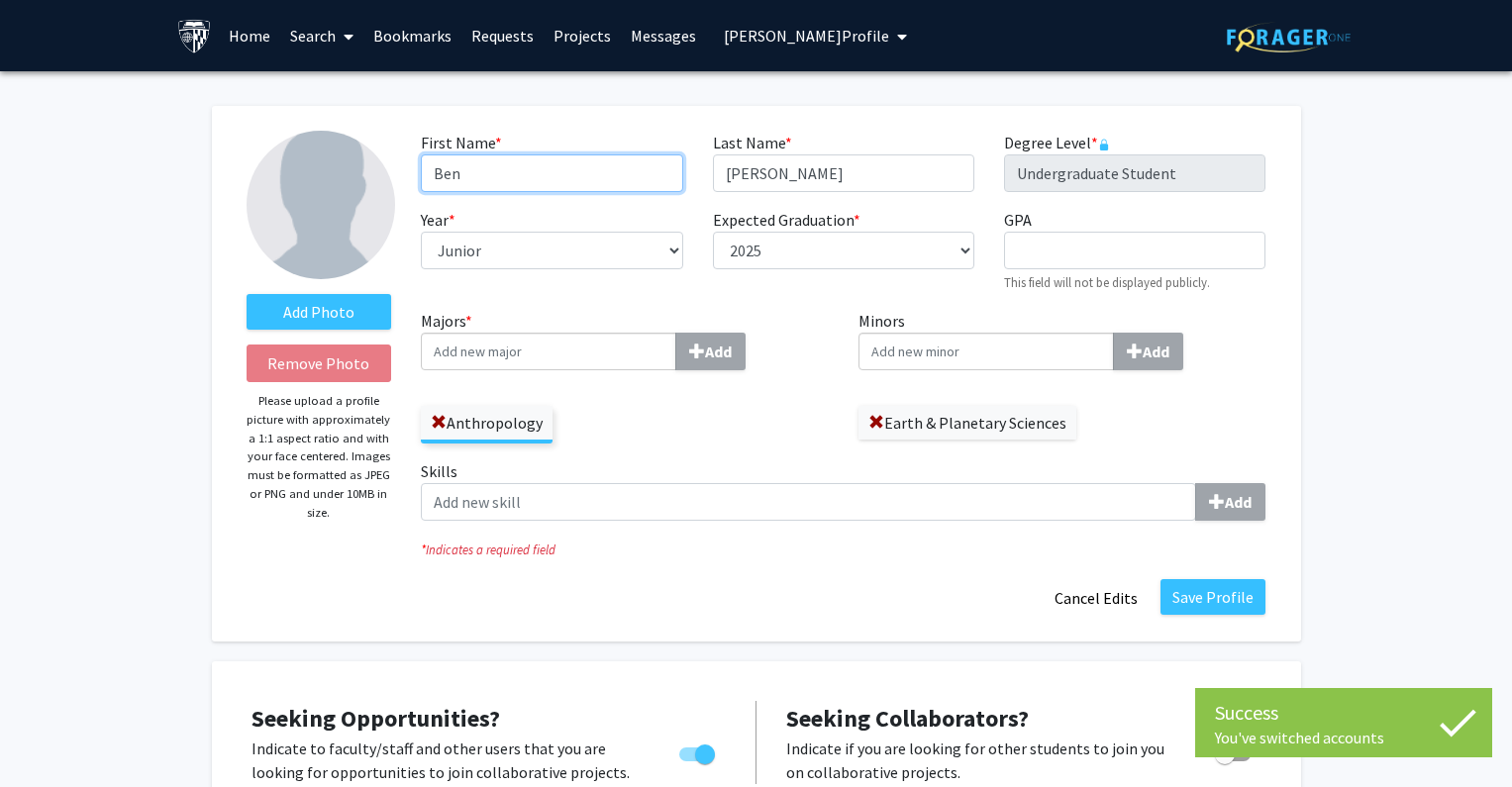 type on "Ben" 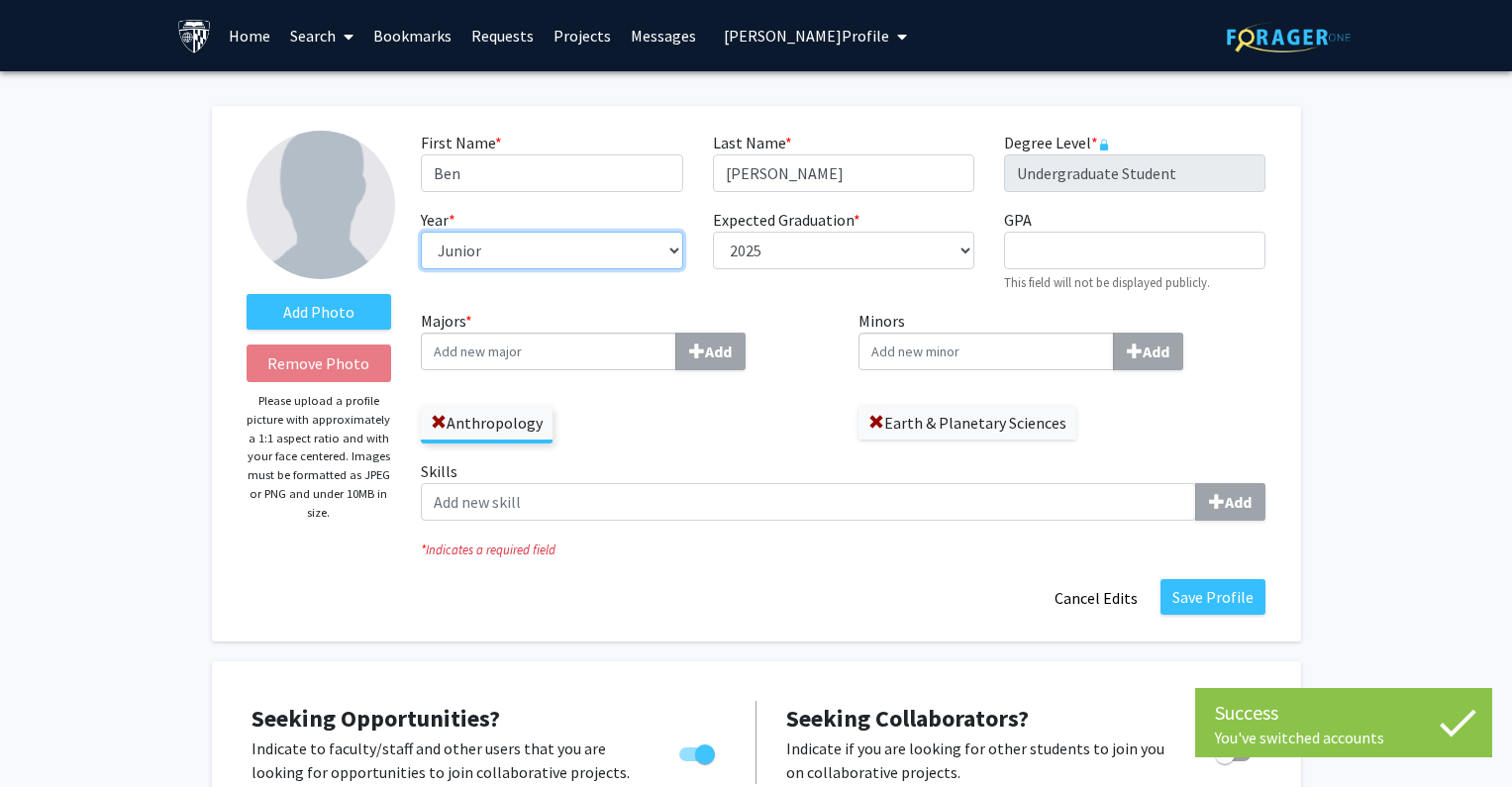 click on "---  First-year   Sophomore   Junior   Senior   Postbaccalaureate Certificate" at bounding box center (552, 250) 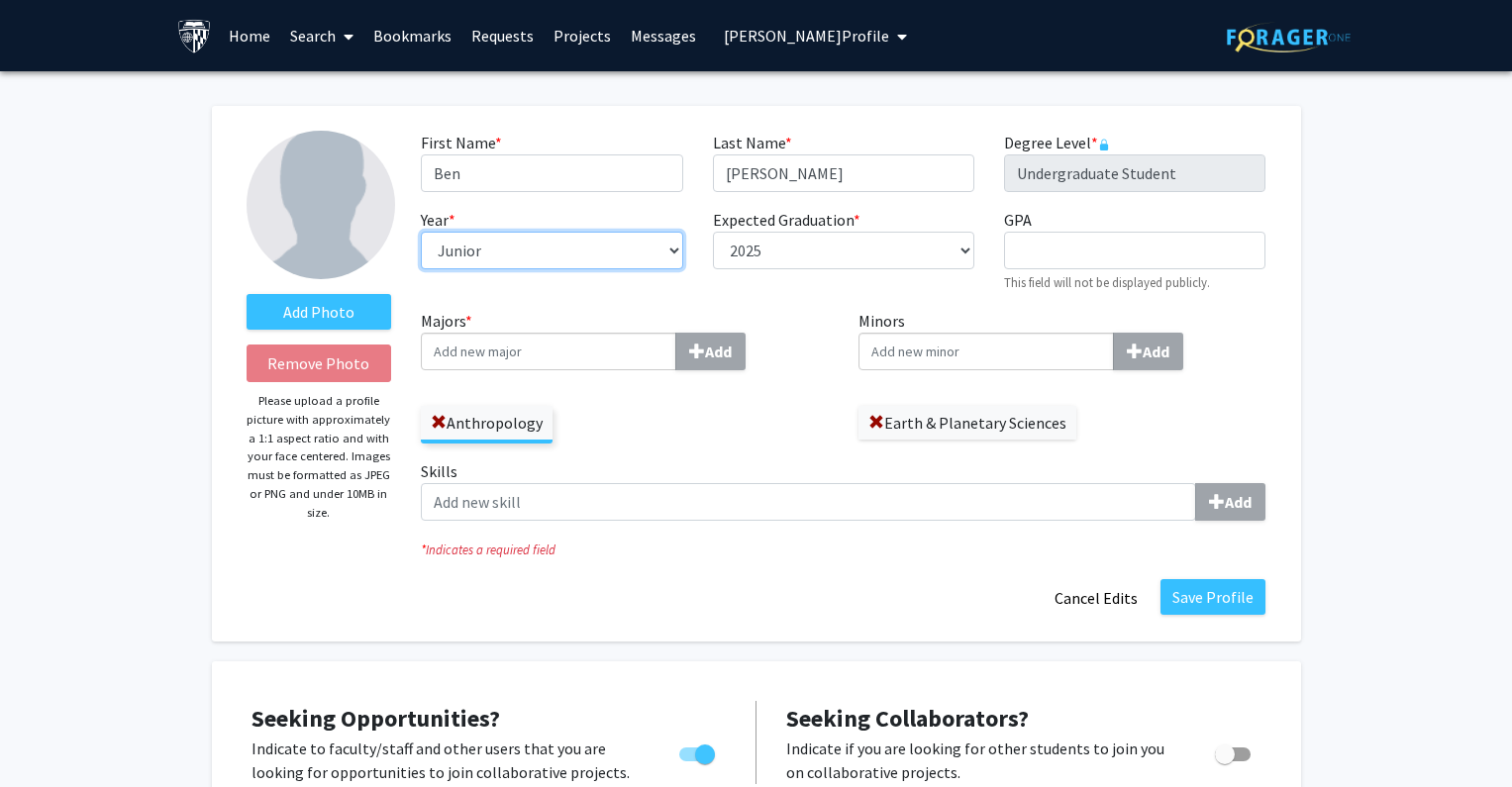 select on "senior" 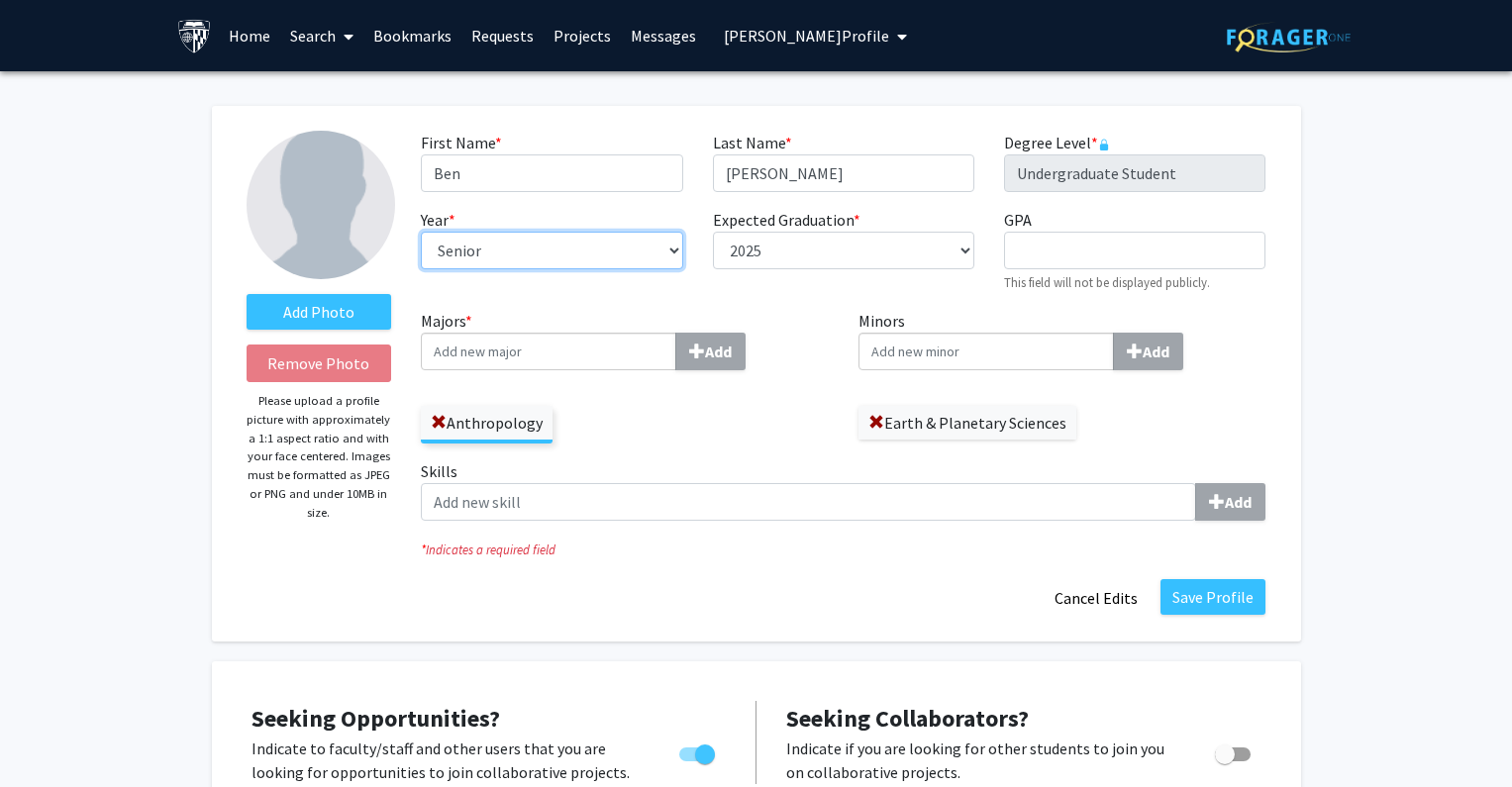 click on "---  First-year   Sophomore   Junior   Senior   Postbaccalaureate Certificate" at bounding box center [552, 250] 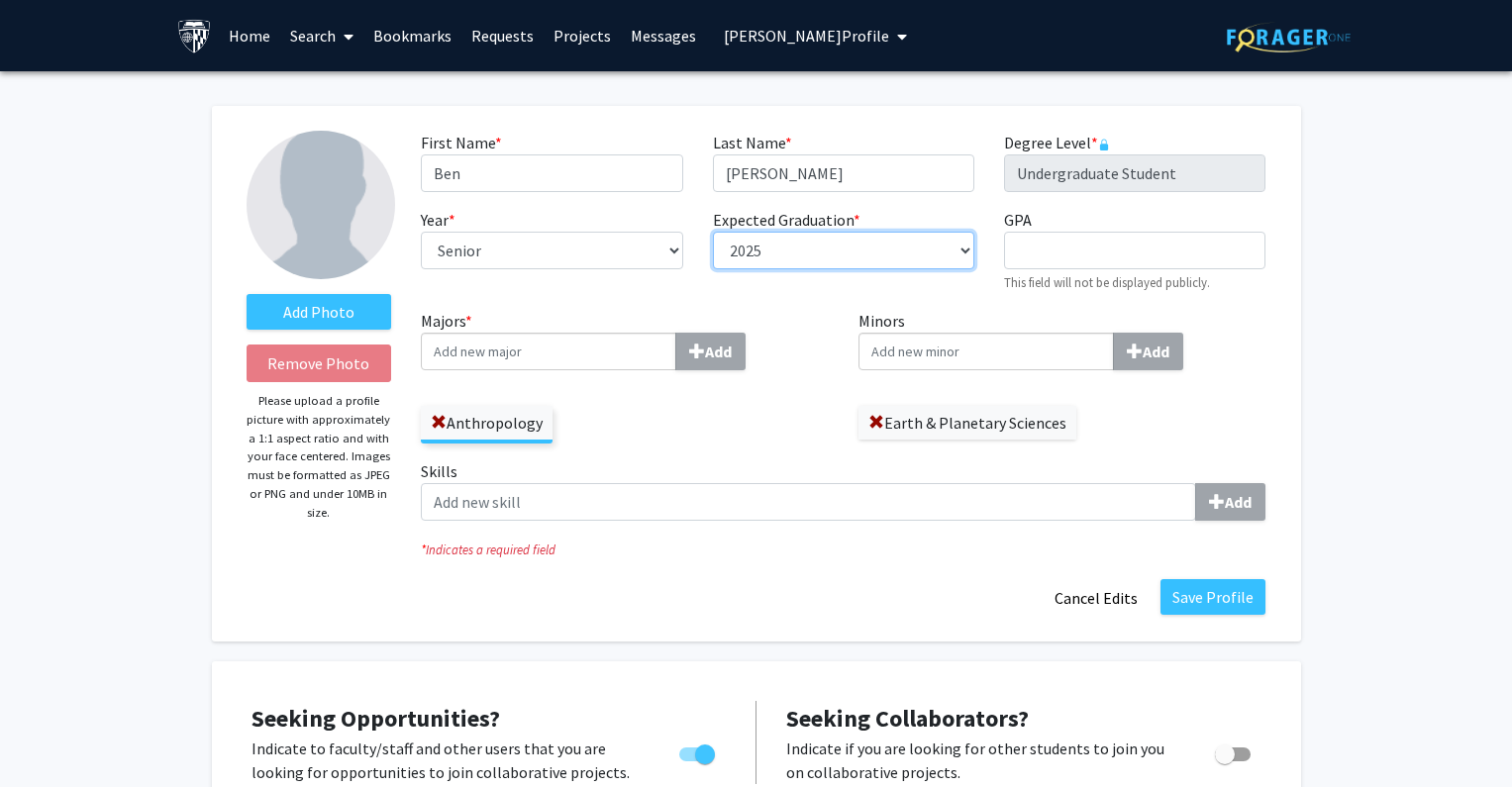 click on "---  2018   2019   2020   2021   2022   2023   2024   2025   2026   2027   2028   2029   2030   2031" at bounding box center [844, 250] 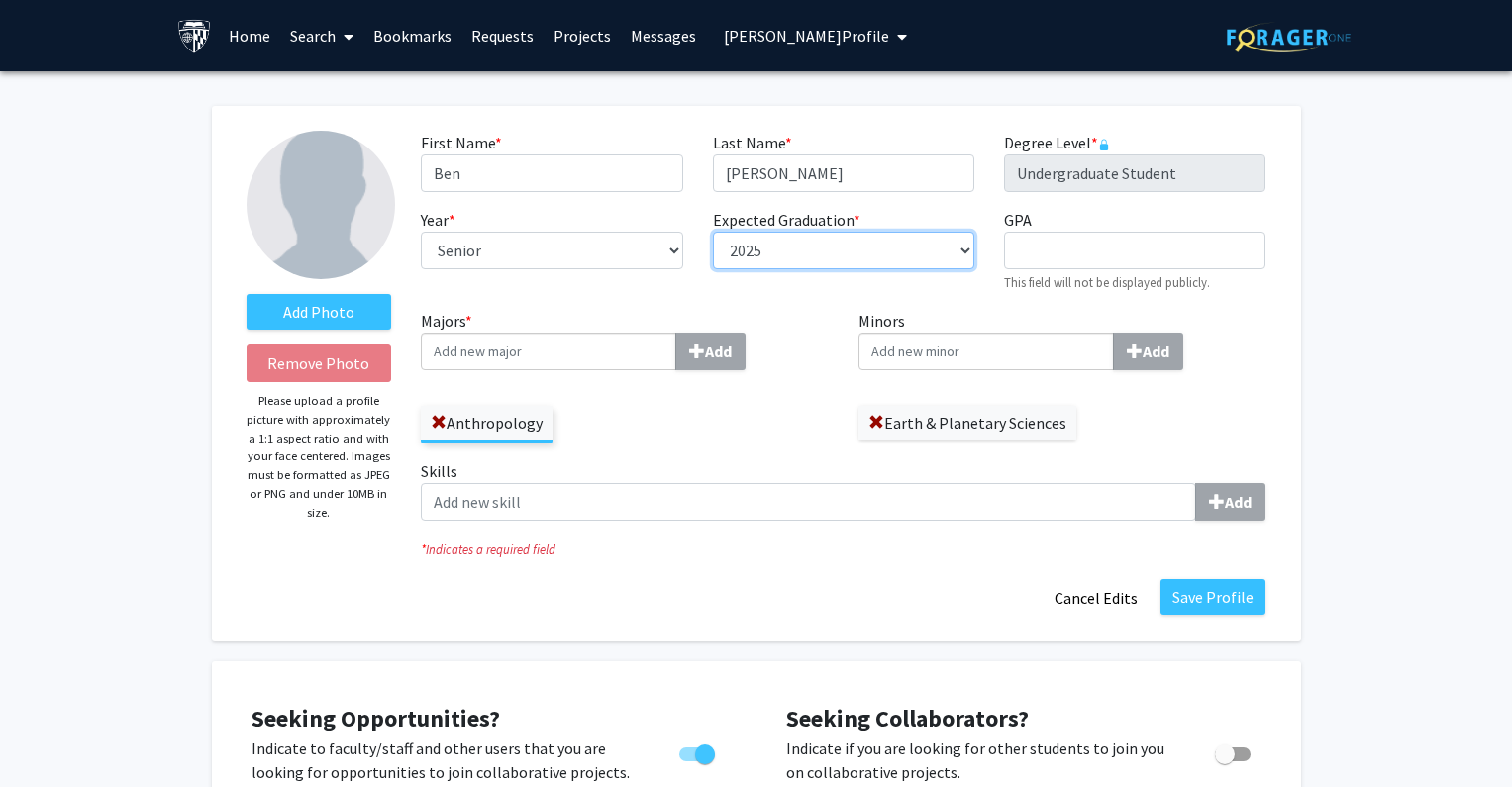 select on "2026" 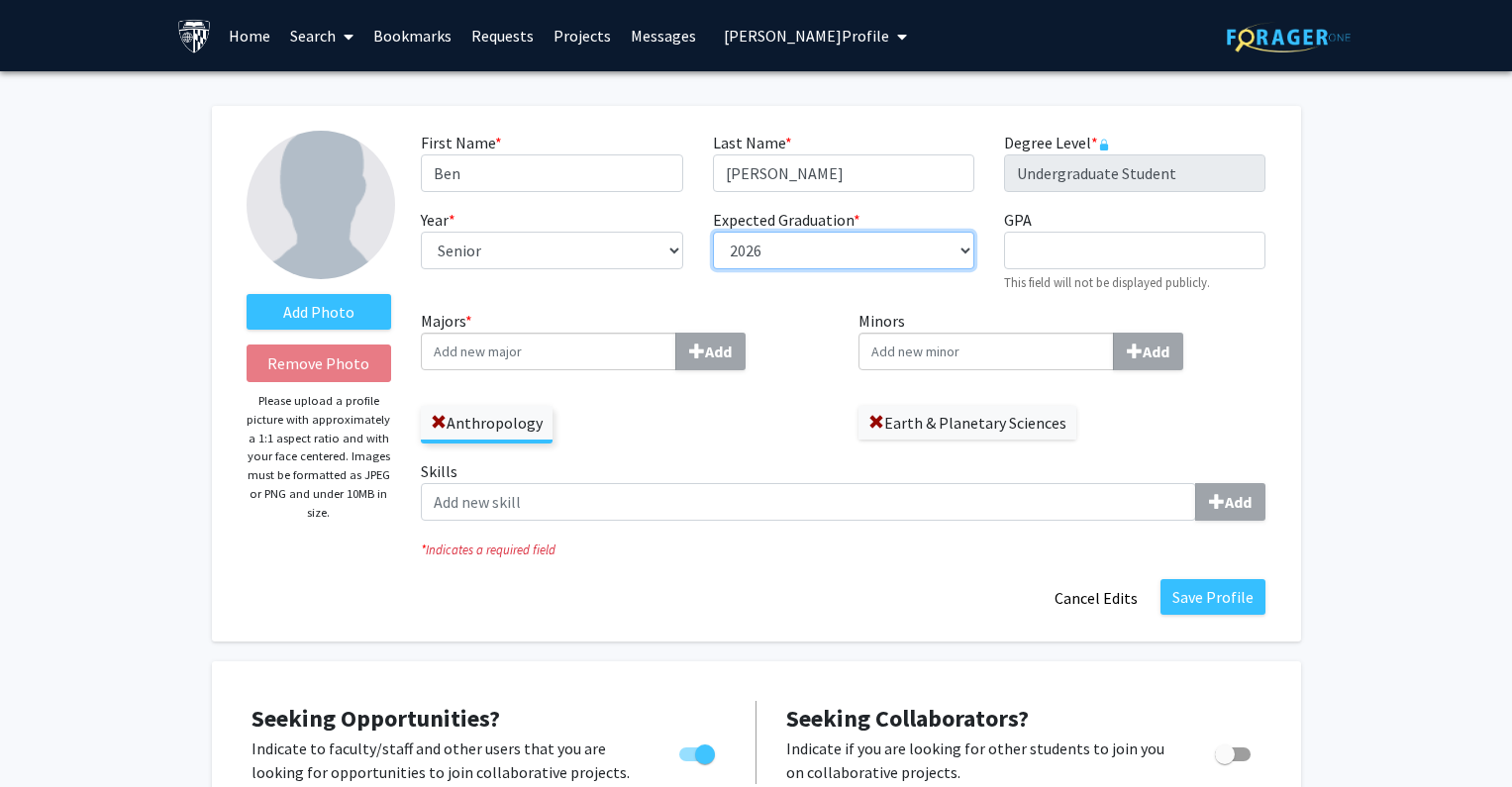 click on "---  2018   2019   2020   2021   2022   2023   2024   2025   2026   2027   2028   2029   2030   2031" at bounding box center [844, 250] 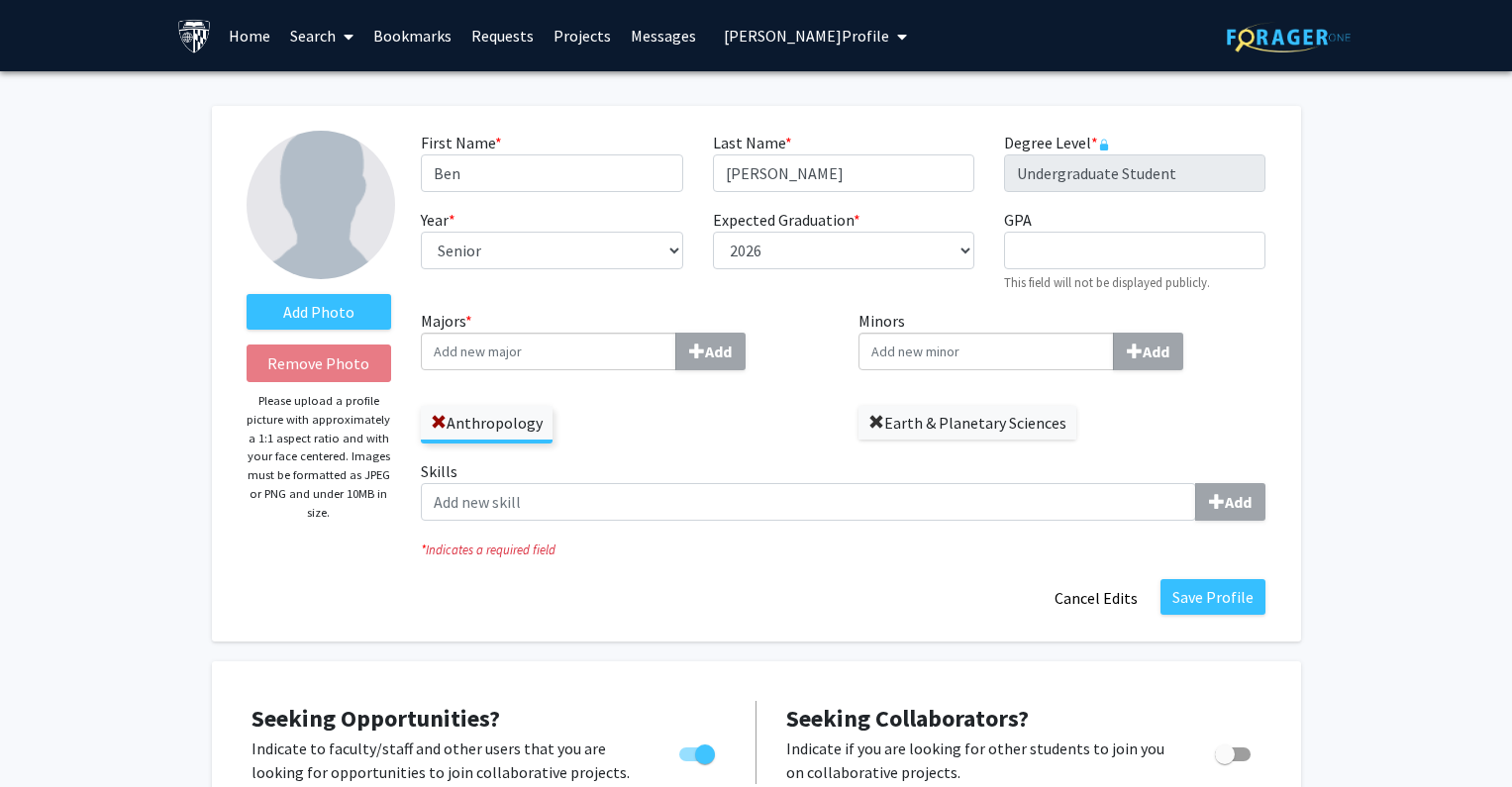 click 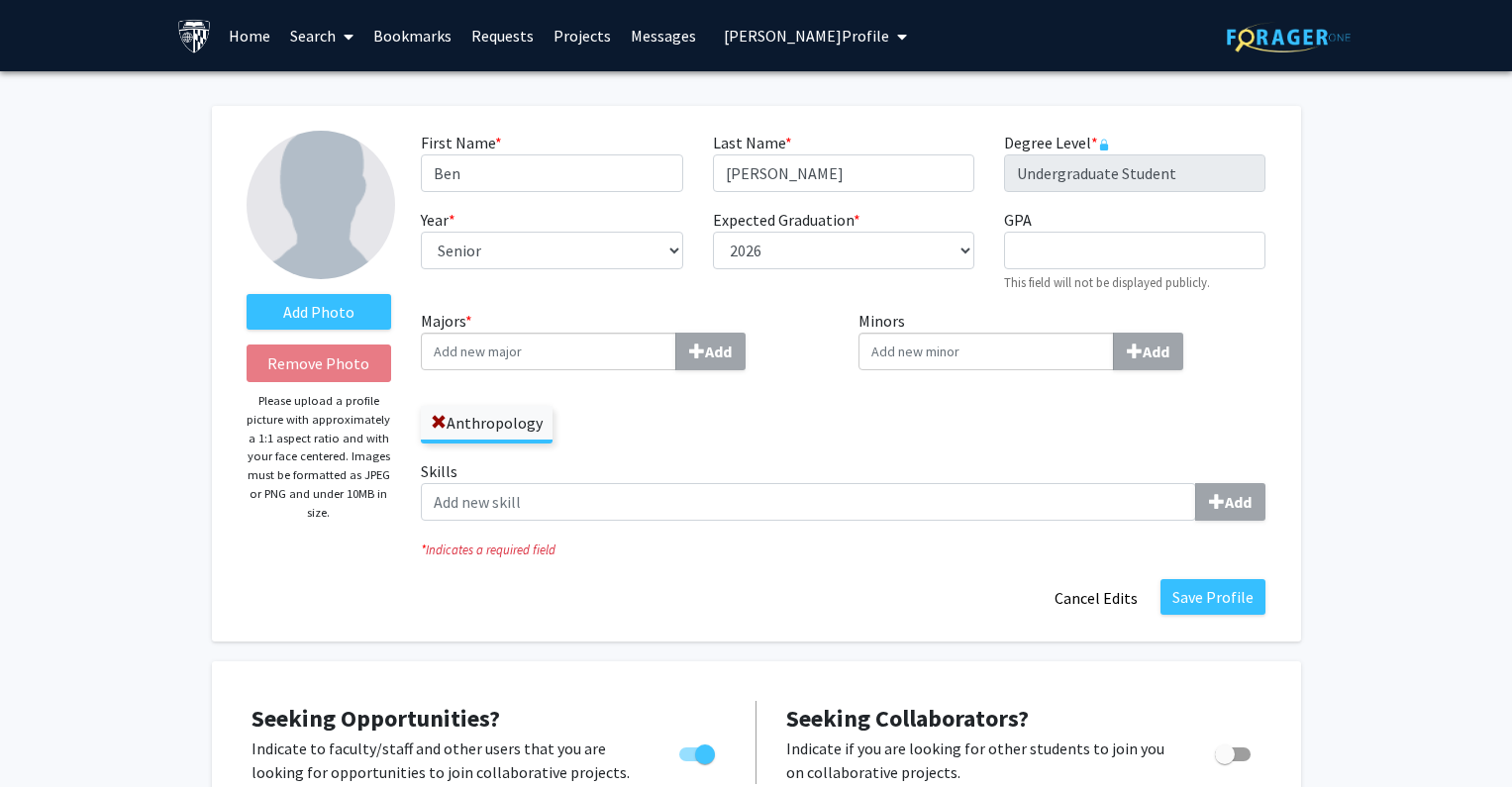click on "Majors  * Add" at bounding box center (549, 351) 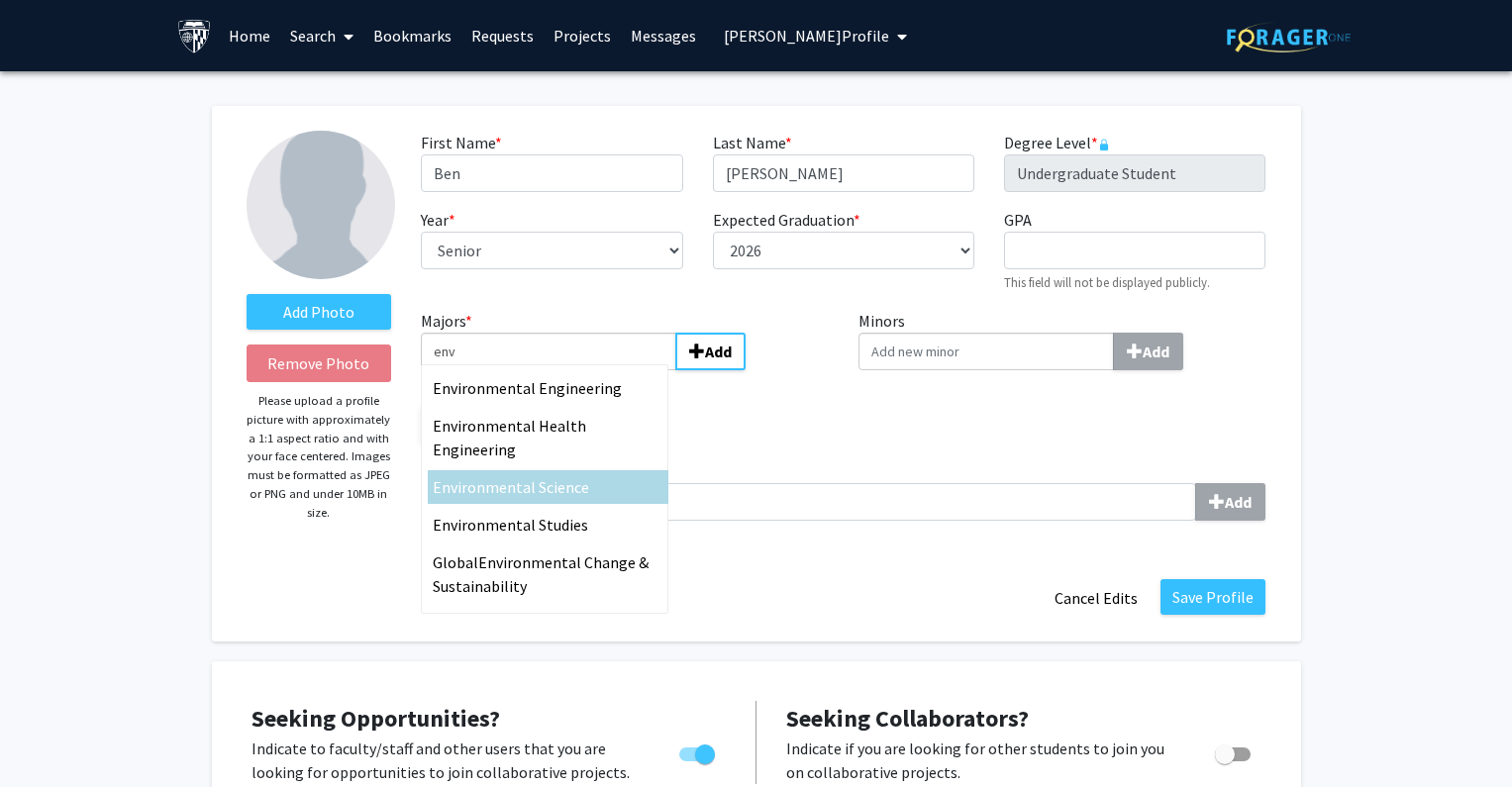 type on "env" 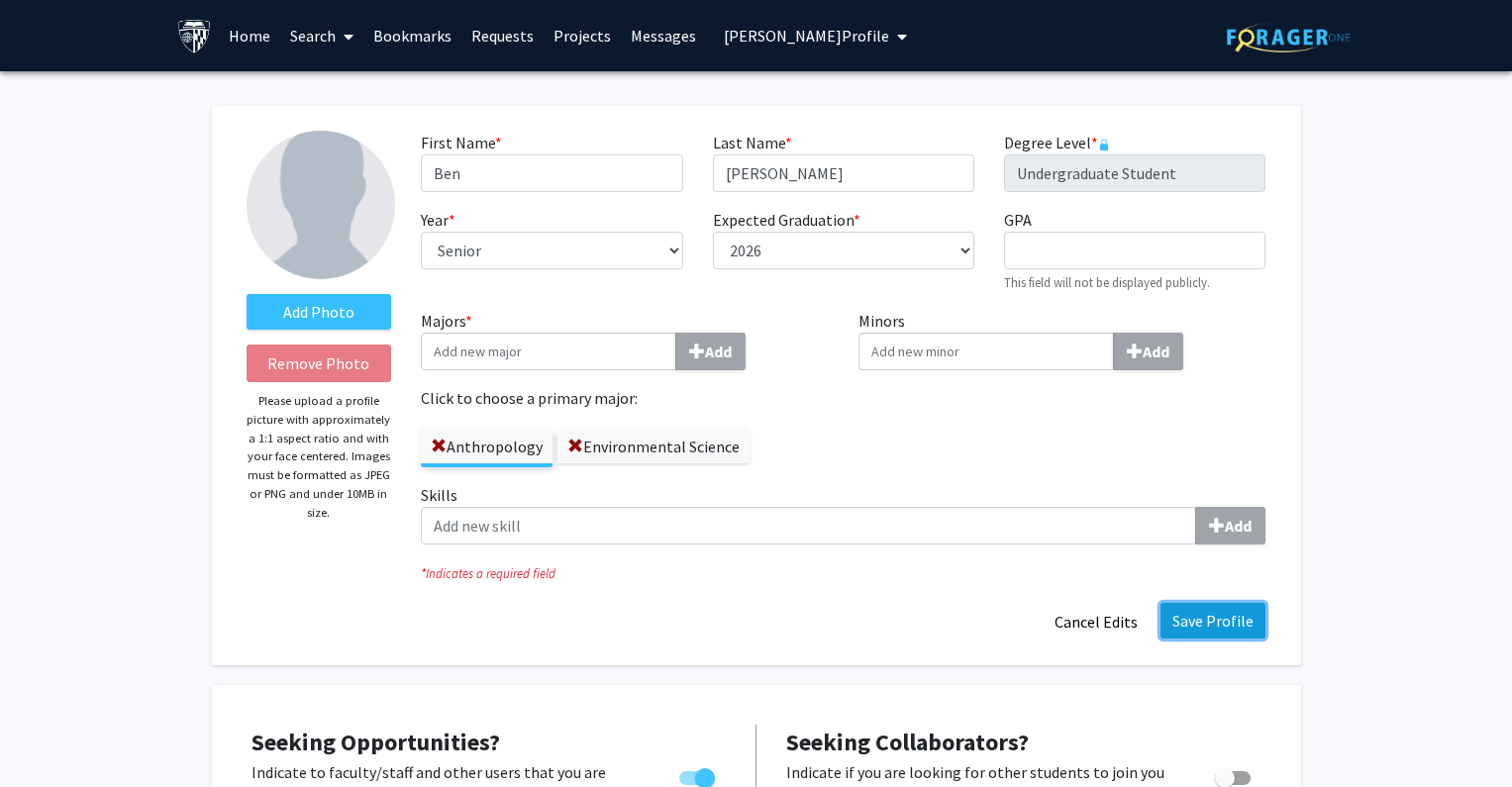 click on "Save Profile" 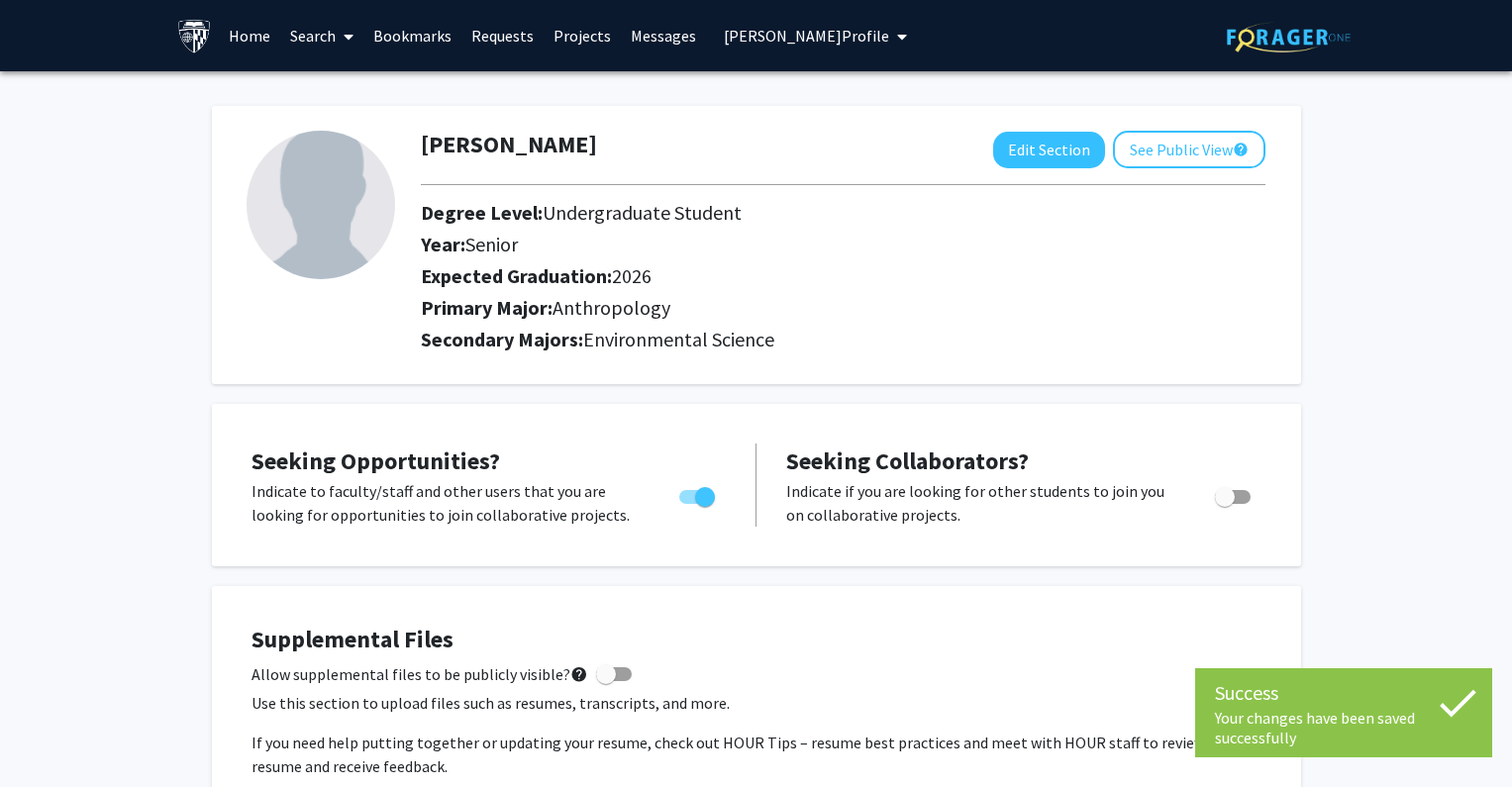click on "[PERSON_NAME]   Profile" at bounding box center (806, 36) 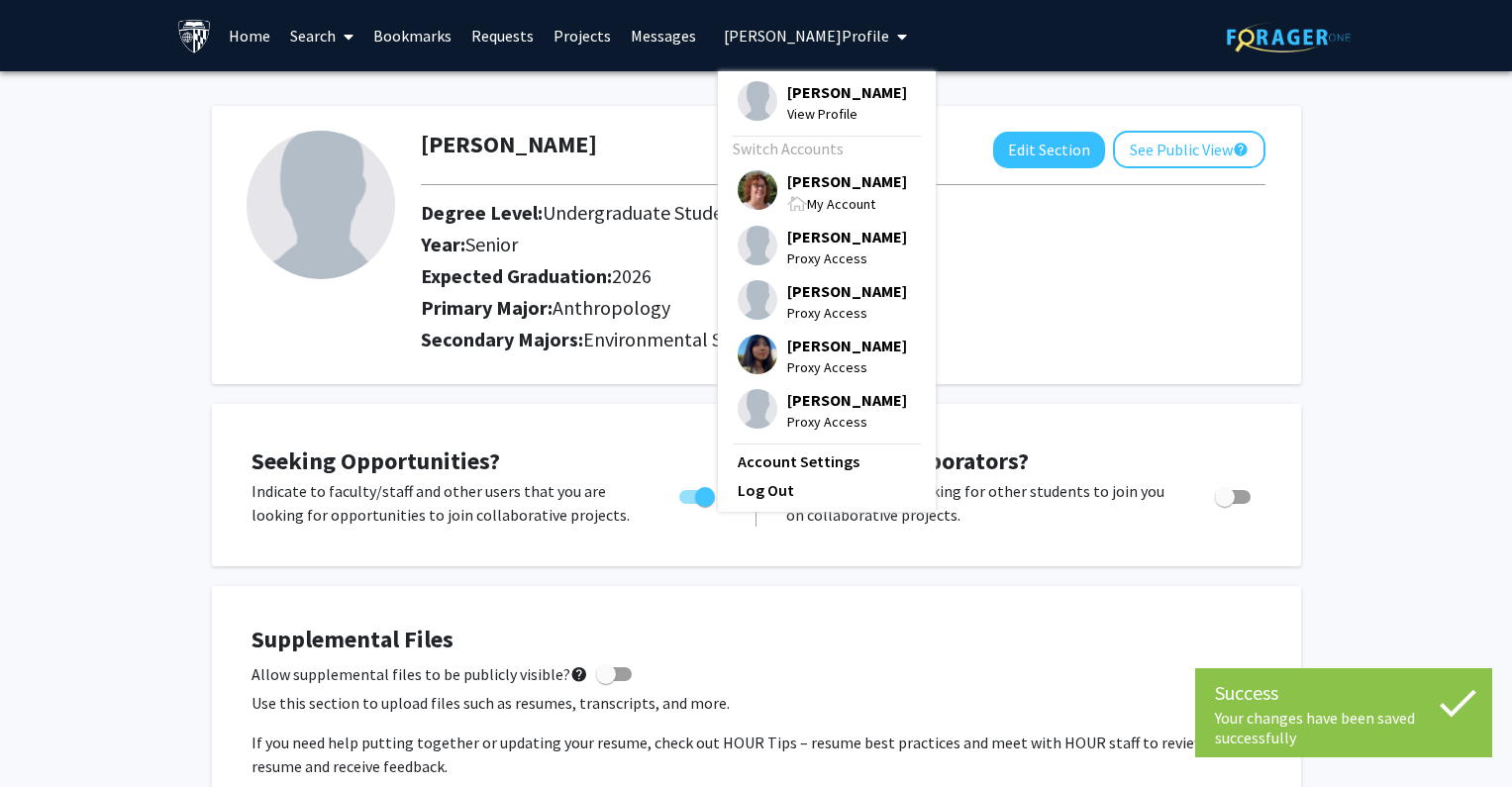 click on "My Account" at bounding box center [841, 204] 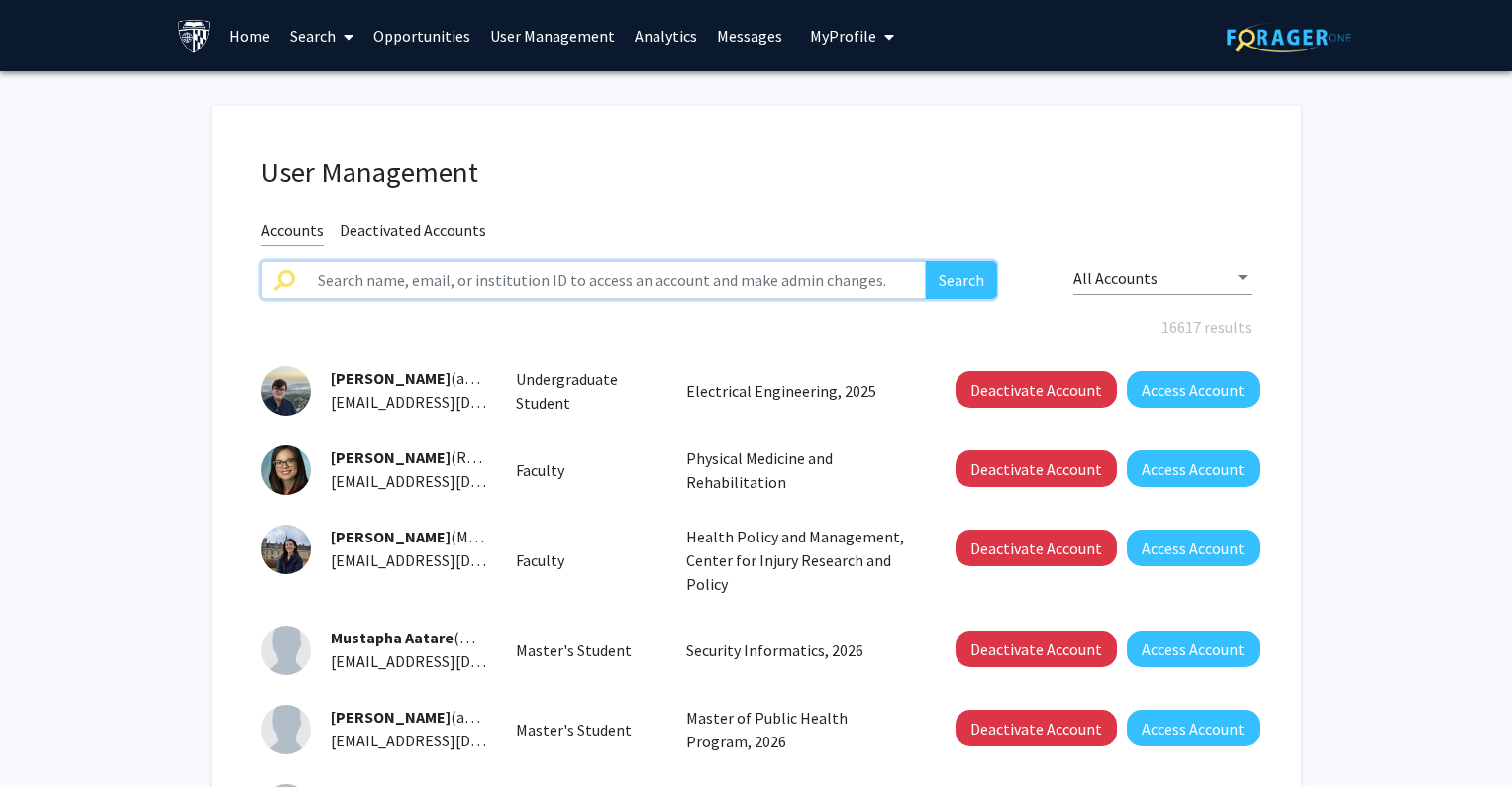 click 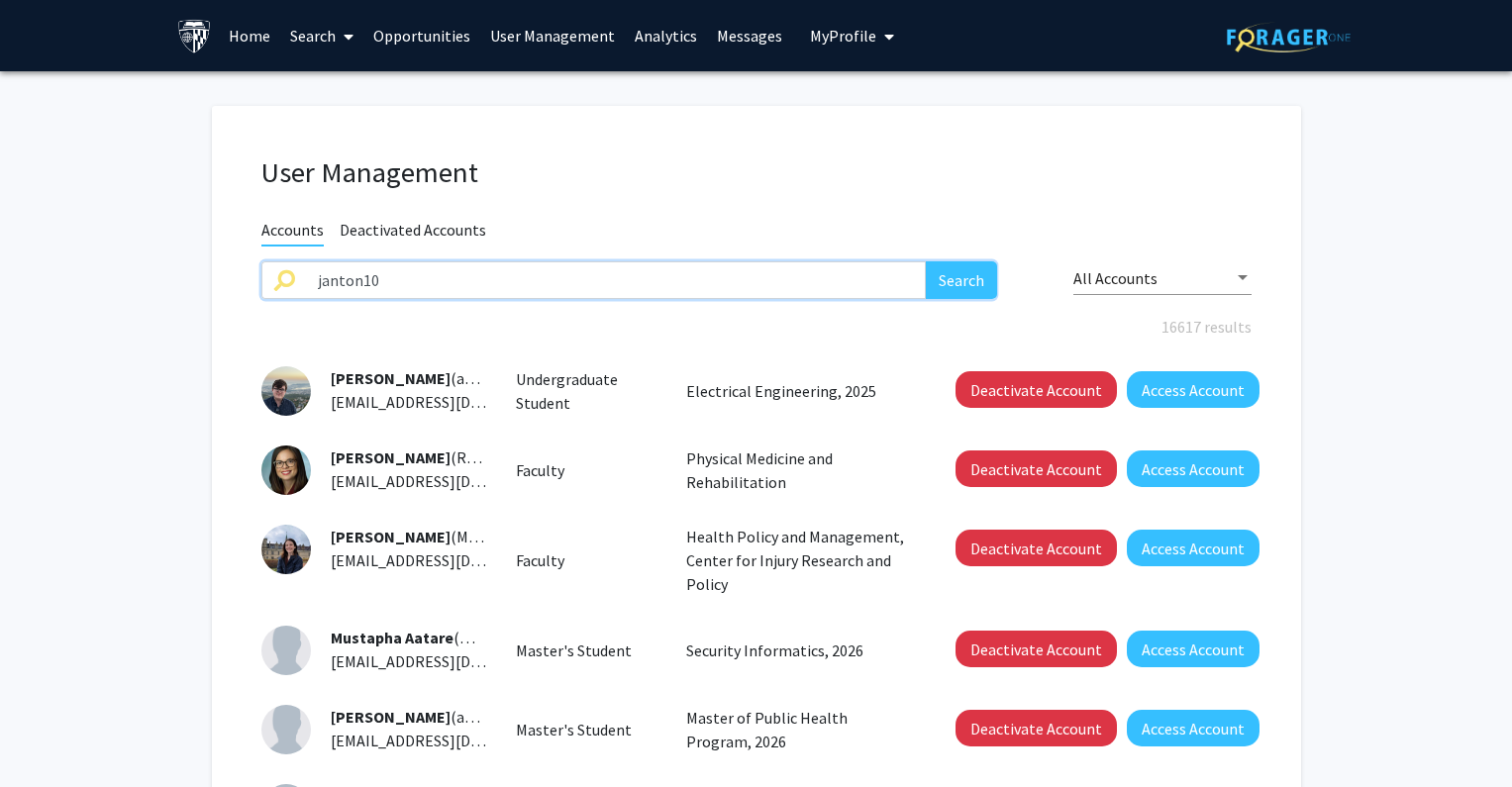 type on "janton10" 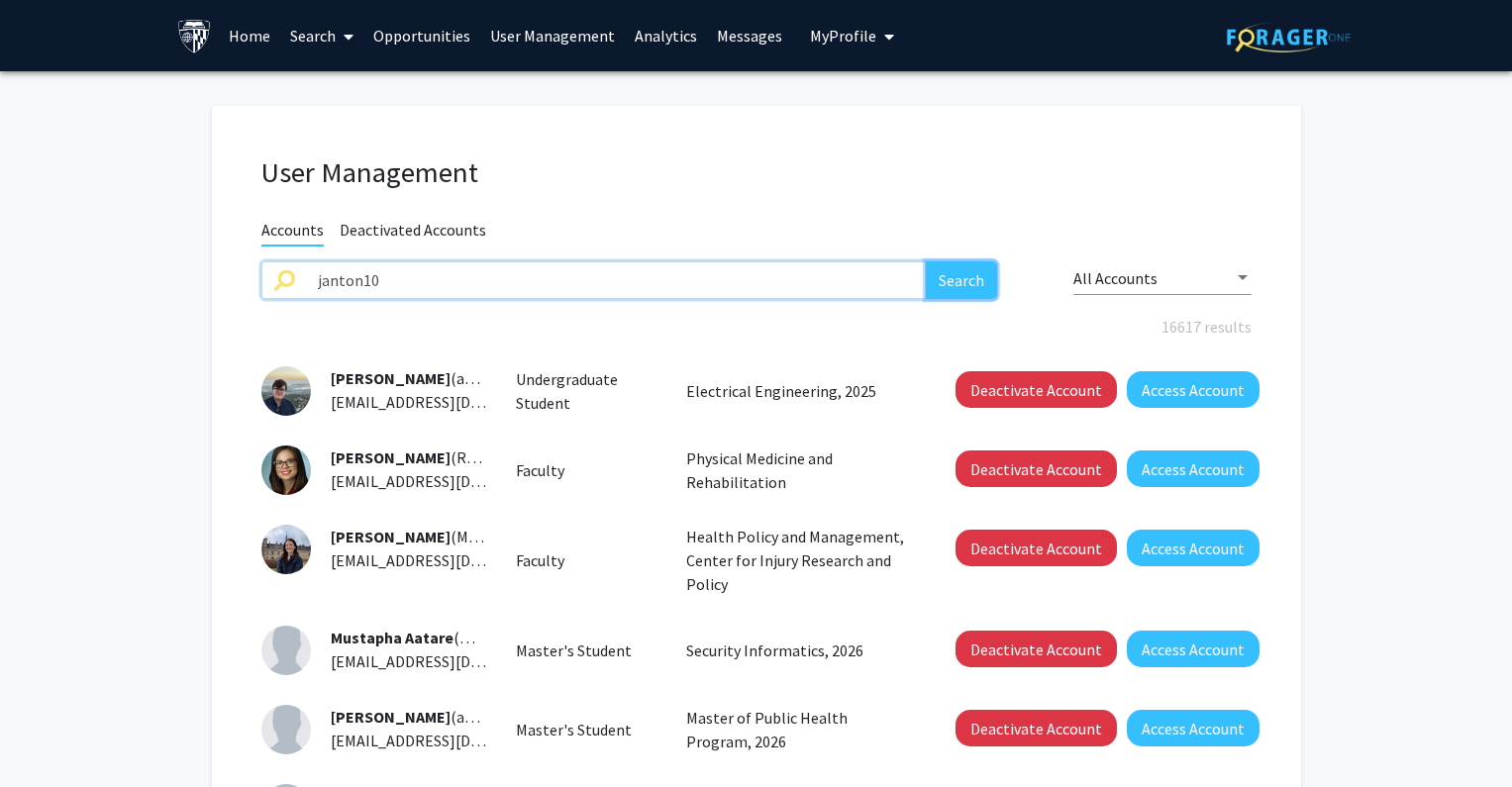click on "Search" 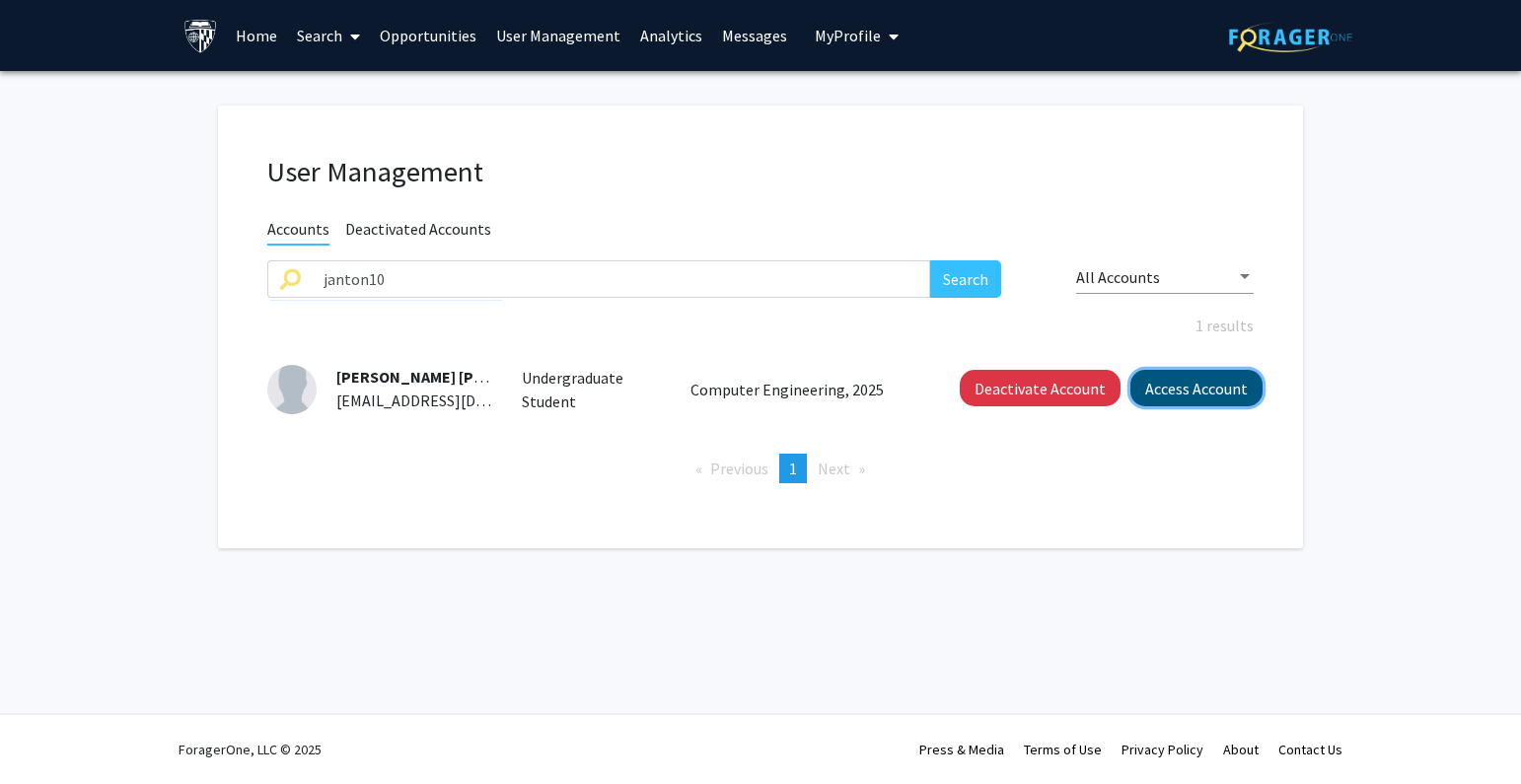click on "Access Account" 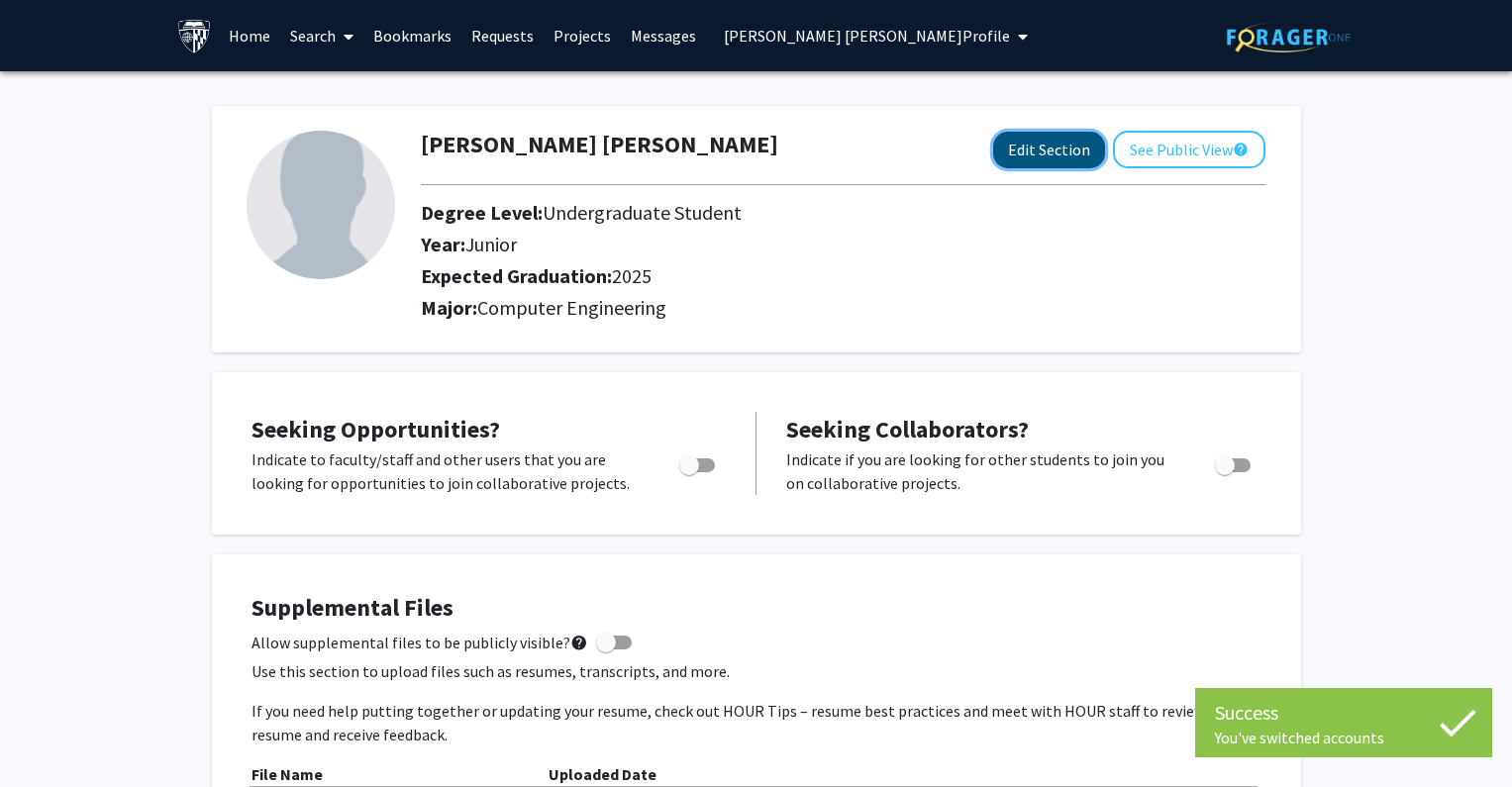click on "Edit Section" 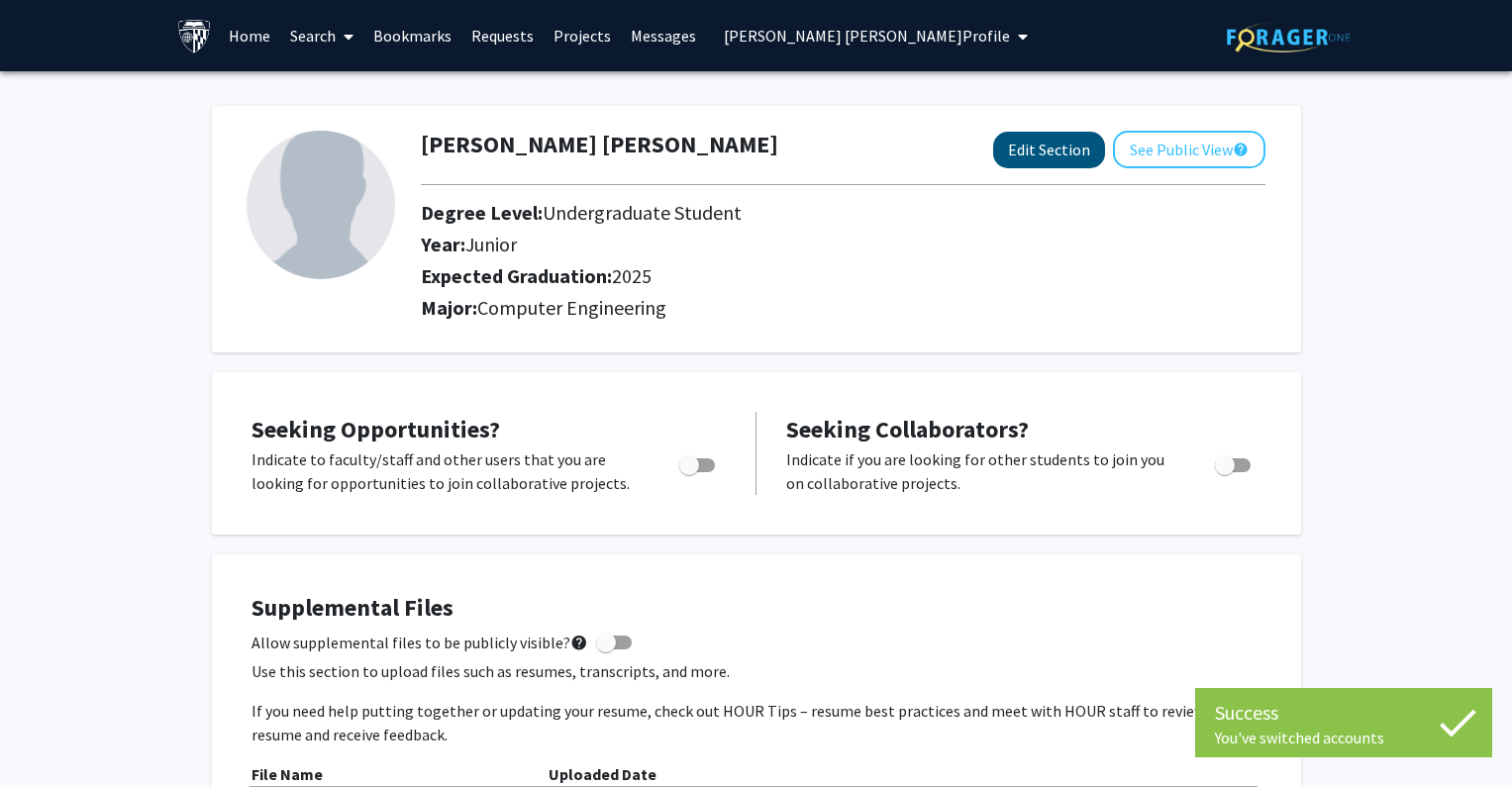 select on "junior" 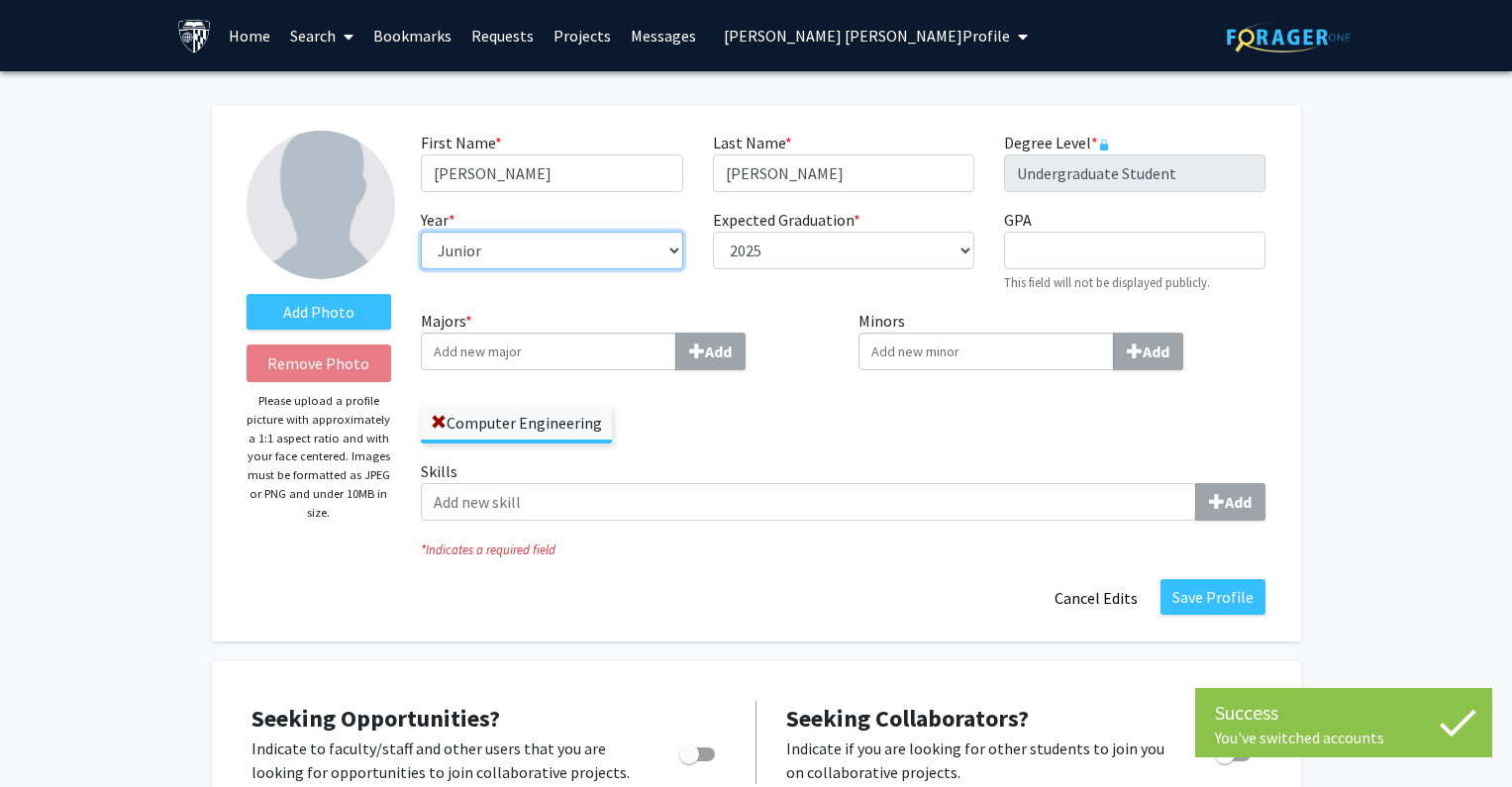 click on "---  First-year   Sophomore   Junior   Senior   Postbaccalaureate Certificate" at bounding box center [552, 250] 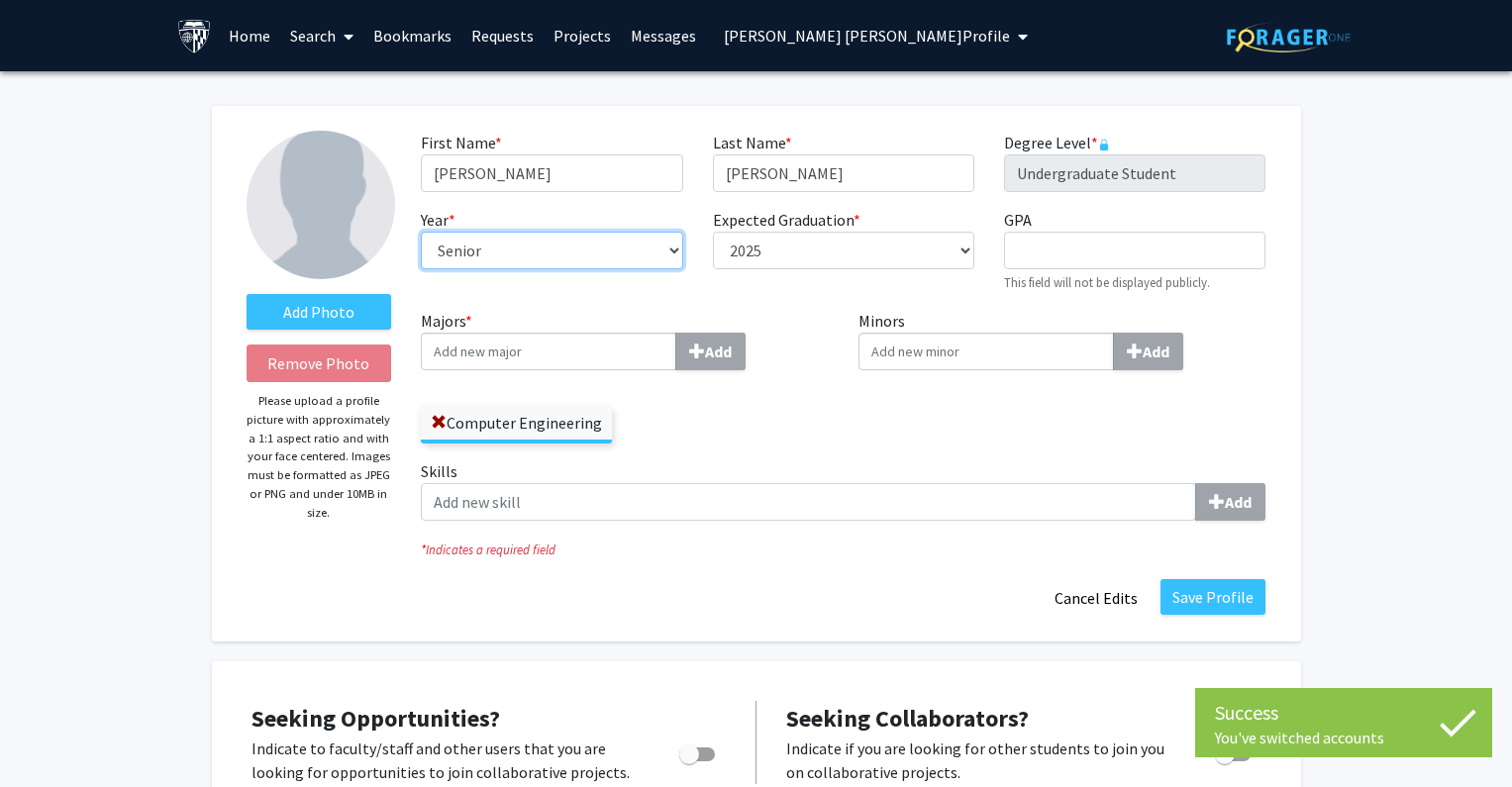 click on "---  First-year   Sophomore   Junior   Senior   Postbaccalaureate Certificate" at bounding box center (552, 250) 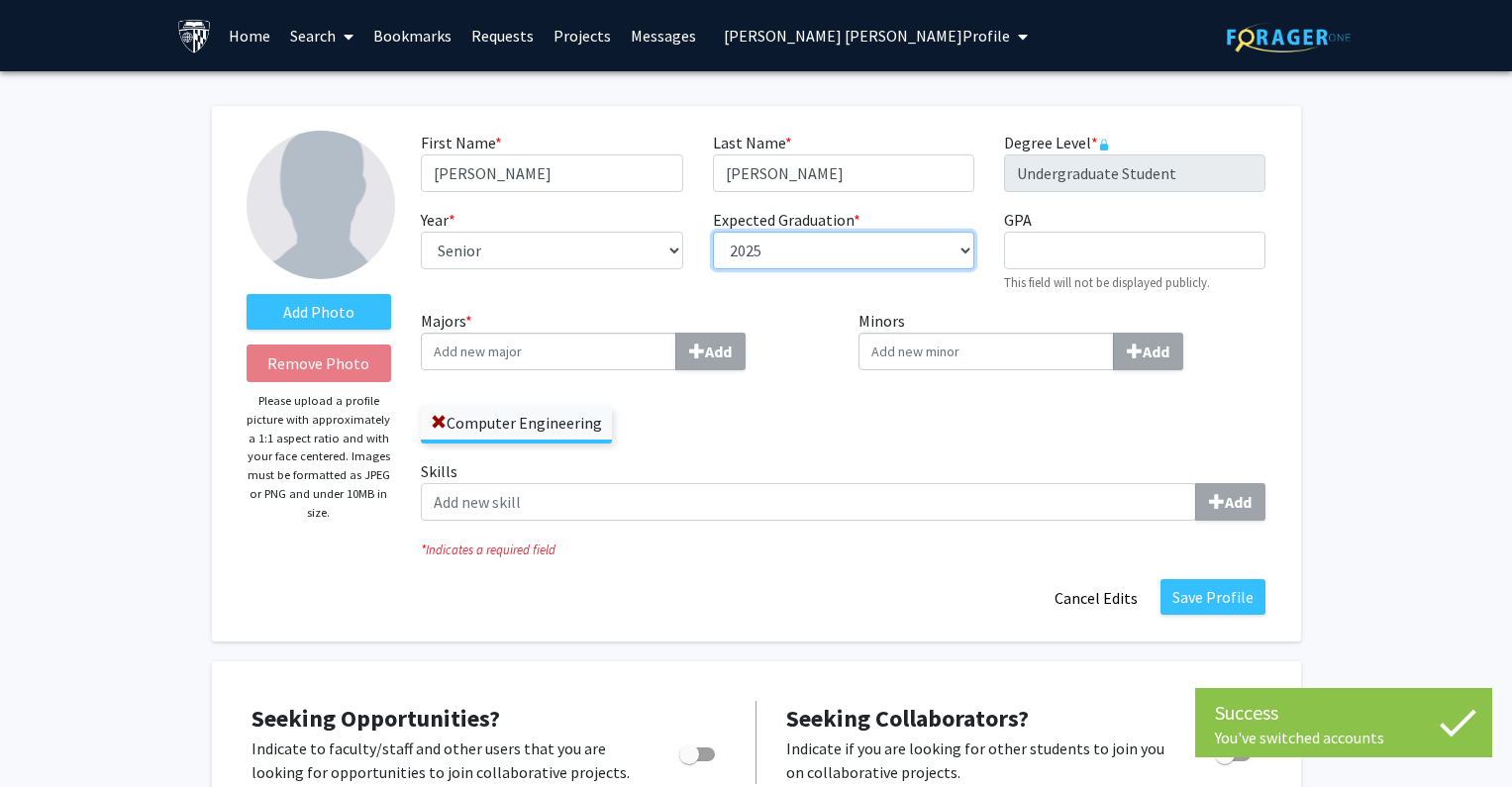 click on "---  2018   2019   2020   2021   2022   2023   2024   2025   2026   2027   2028   2029   2030   2031" at bounding box center [844, 250] 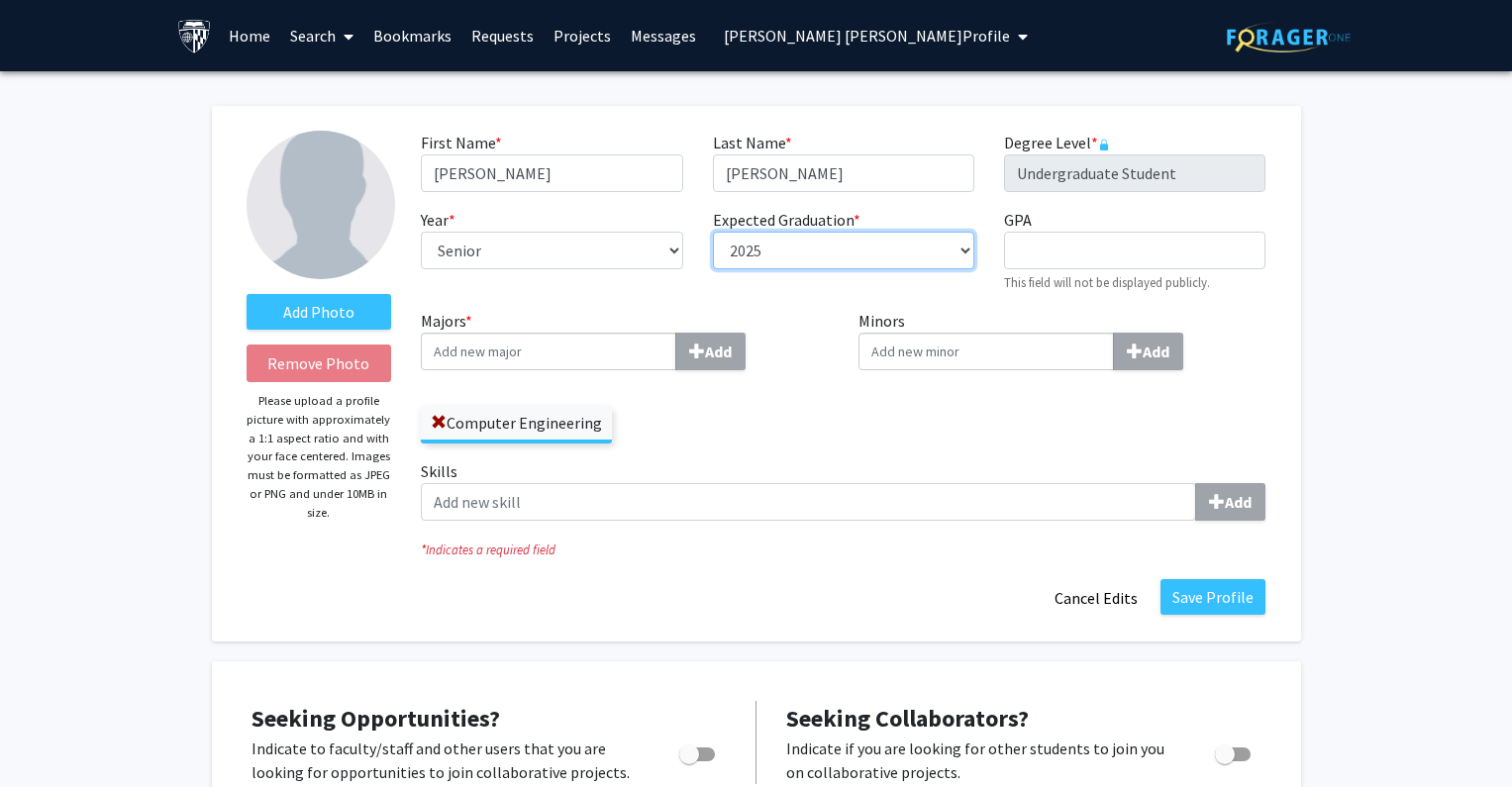 select on "2026" 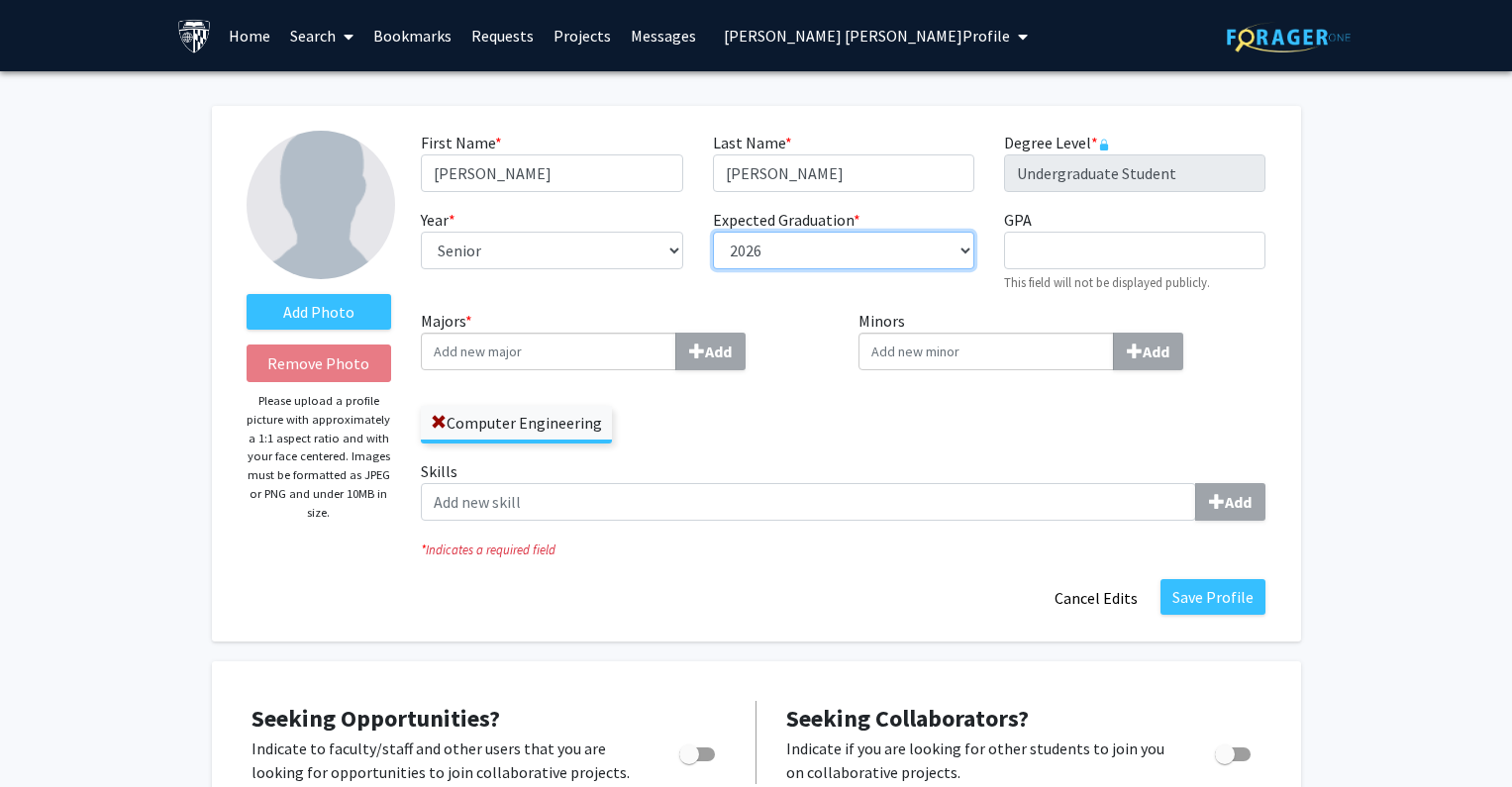 click on "---  2018   2019   2020   2021   2022   2023   2024   2025   2026   2027   2028   2029   2030   2031" at bounding box center [844, 250] 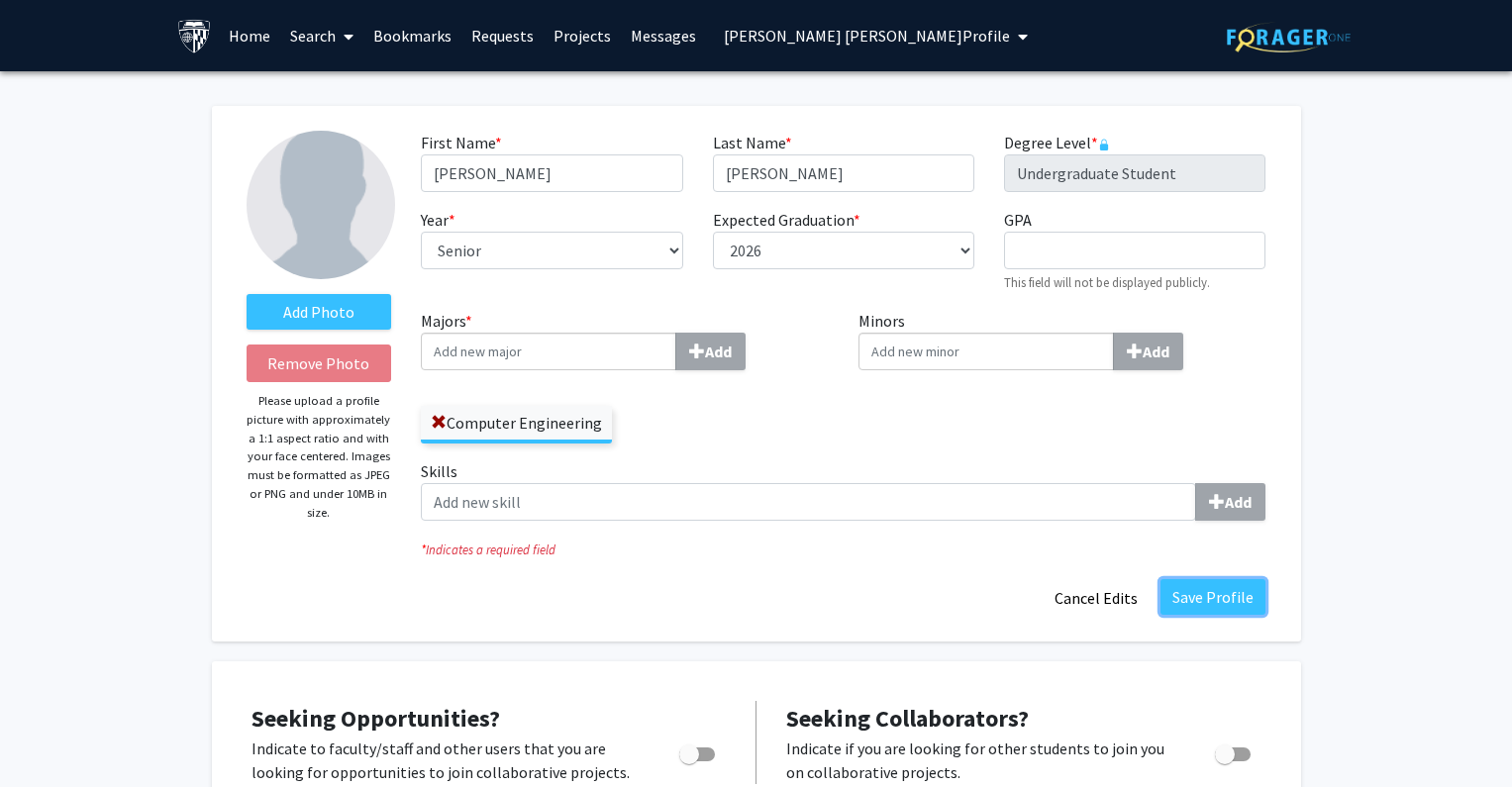 click on "Save Profile" 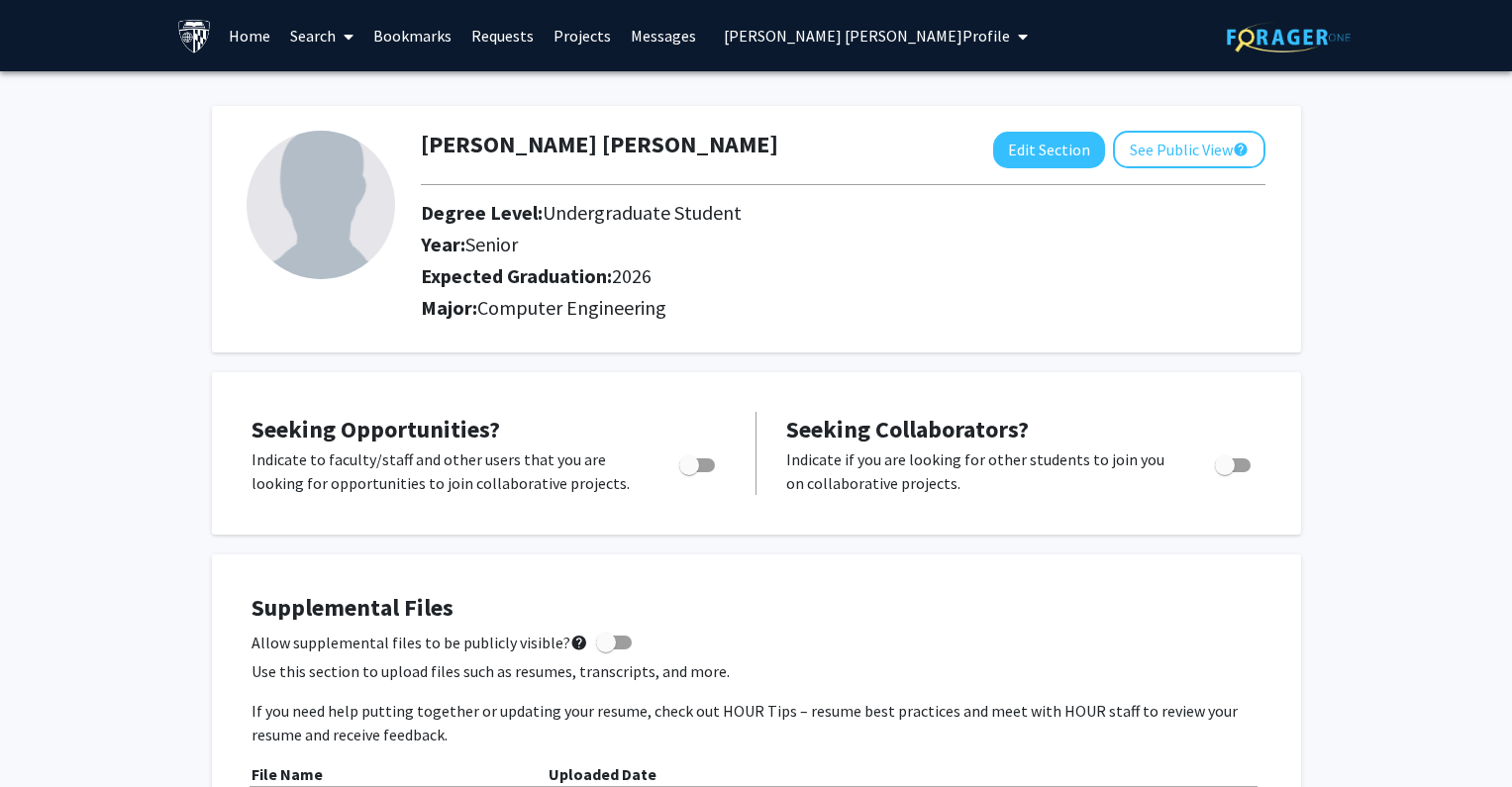 click on "[PERSON_NAME] [PERSON_NAME]   Profile" at bounding box center [866, 36] 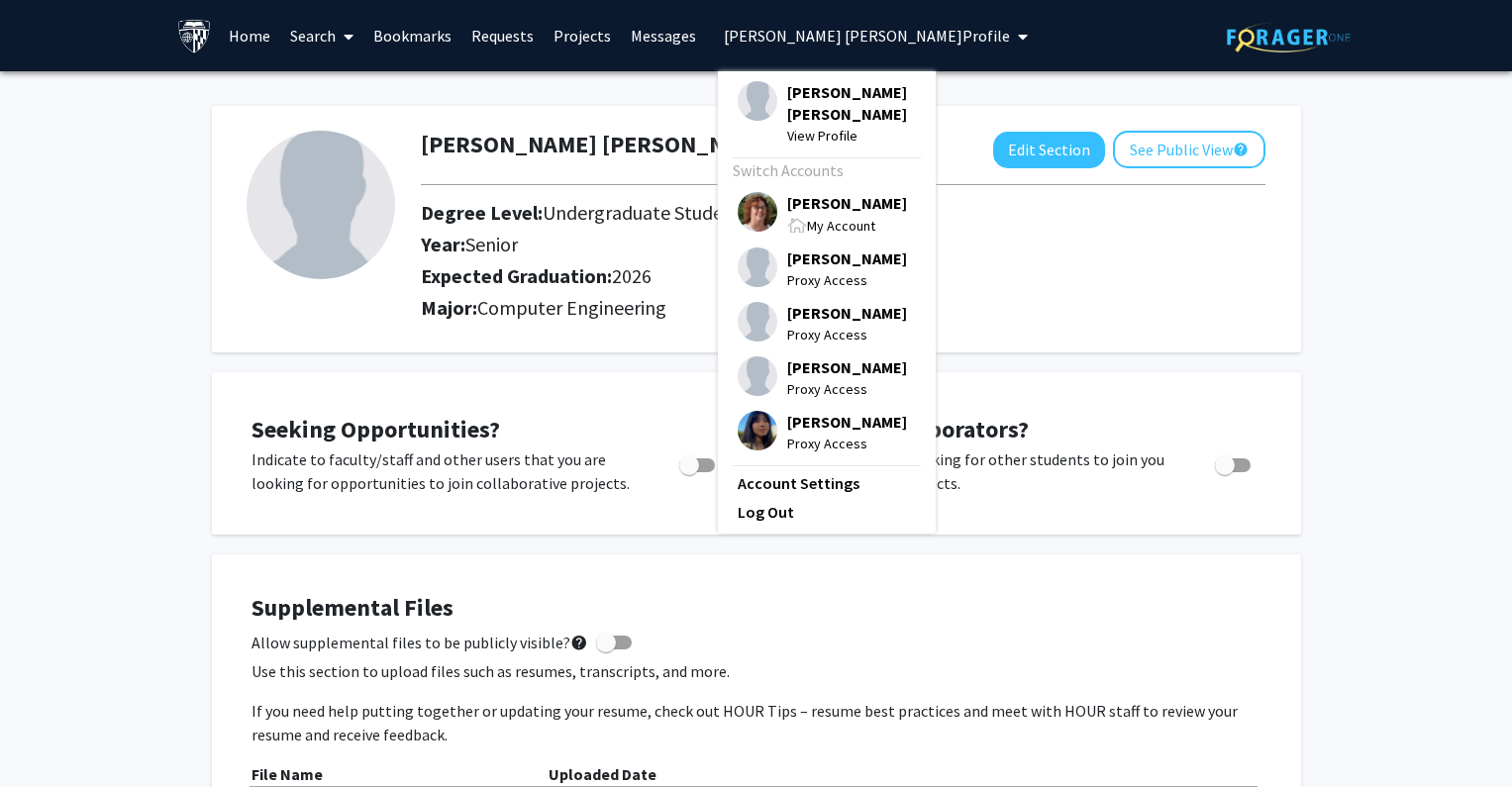 click on "[PERSON_NAME]" at bounding box center [847, 203] 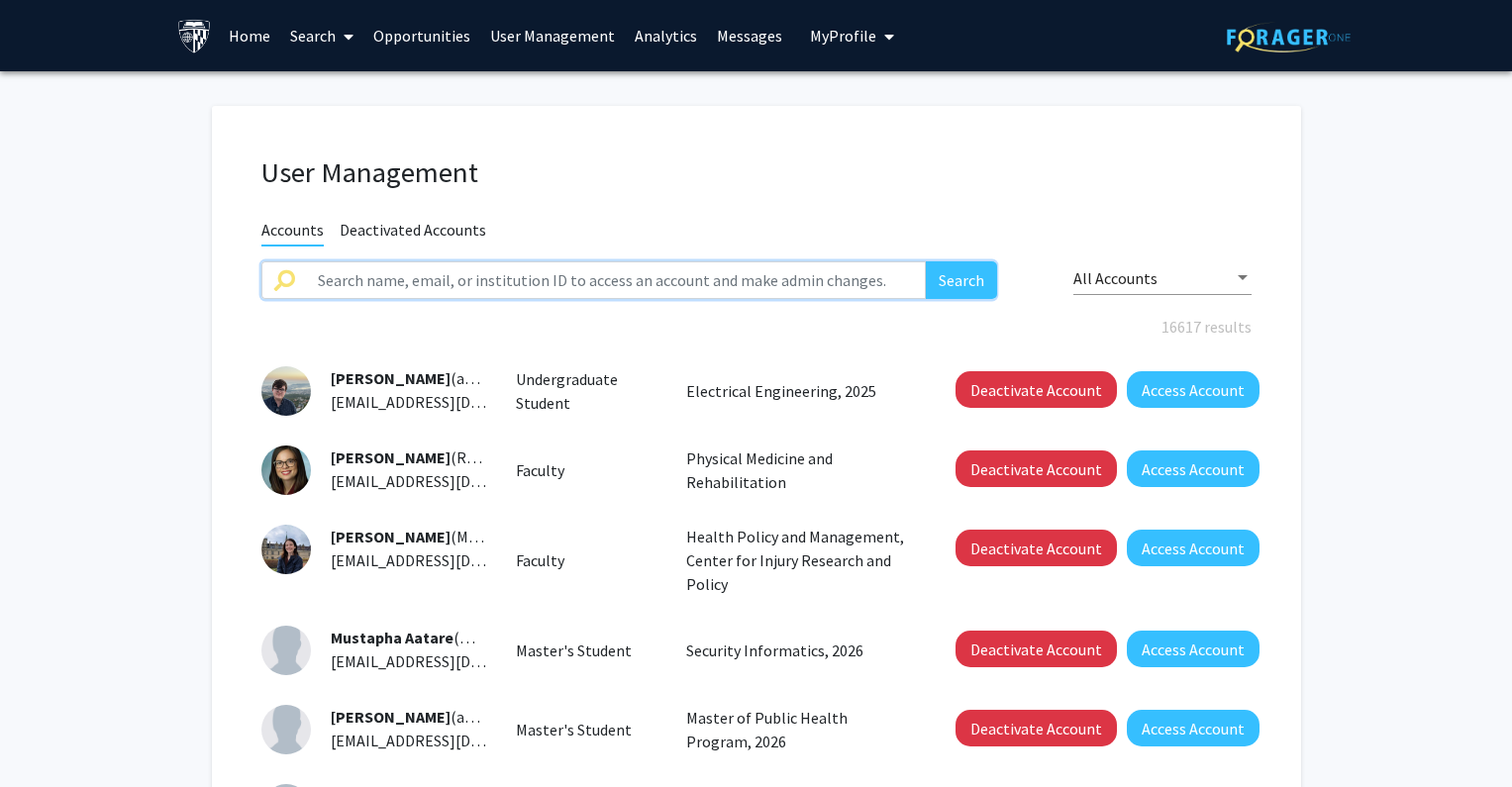 drag, startPoint x: 625, startPoint y: 276, endPoint x: 679, endPoint y: 276, distance: 54 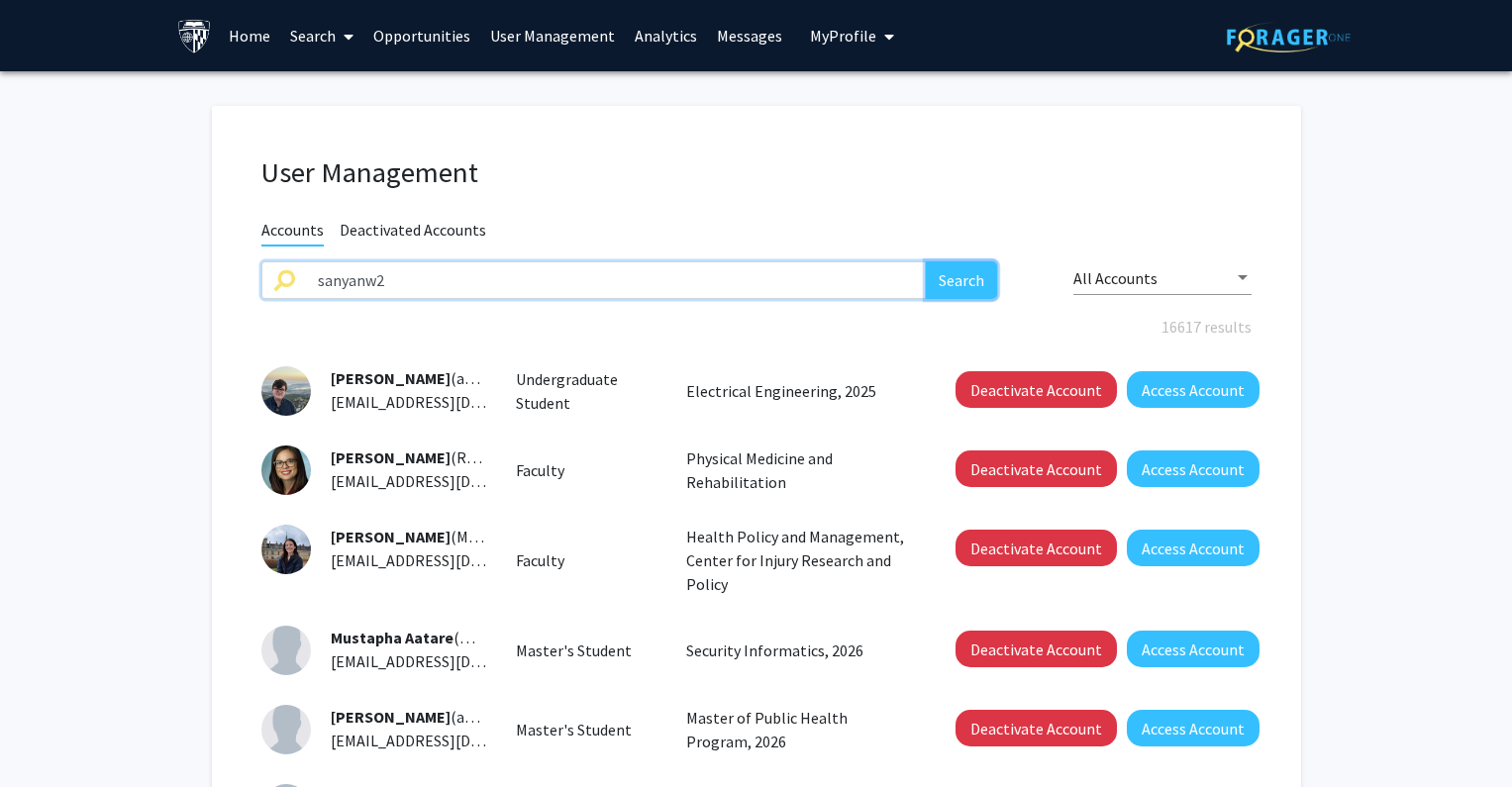 click on "Search" 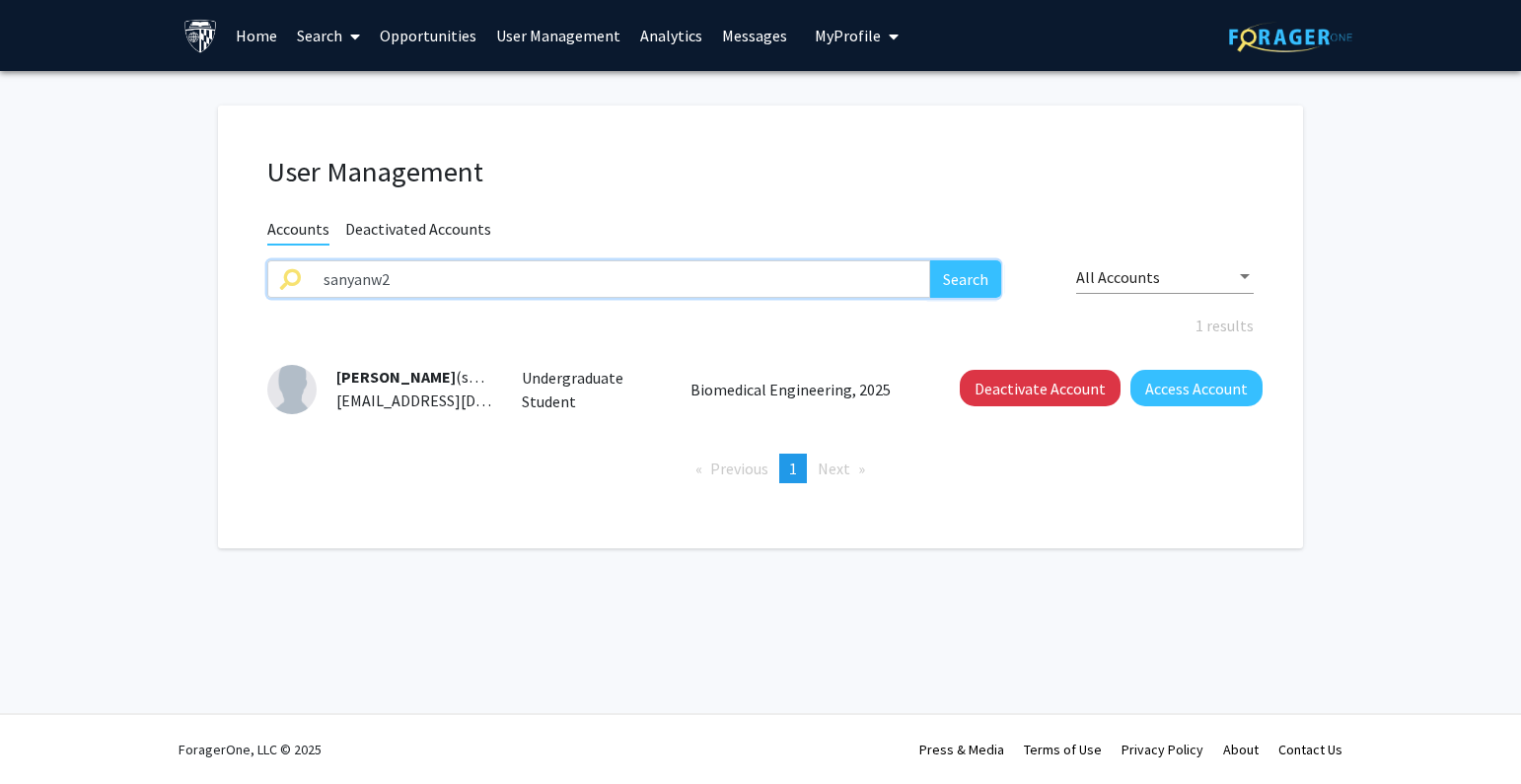 drag, startPoint x: 472, startPoint y: 280, endPoint x: 208, endPoint y: 286, distance: 264.06817 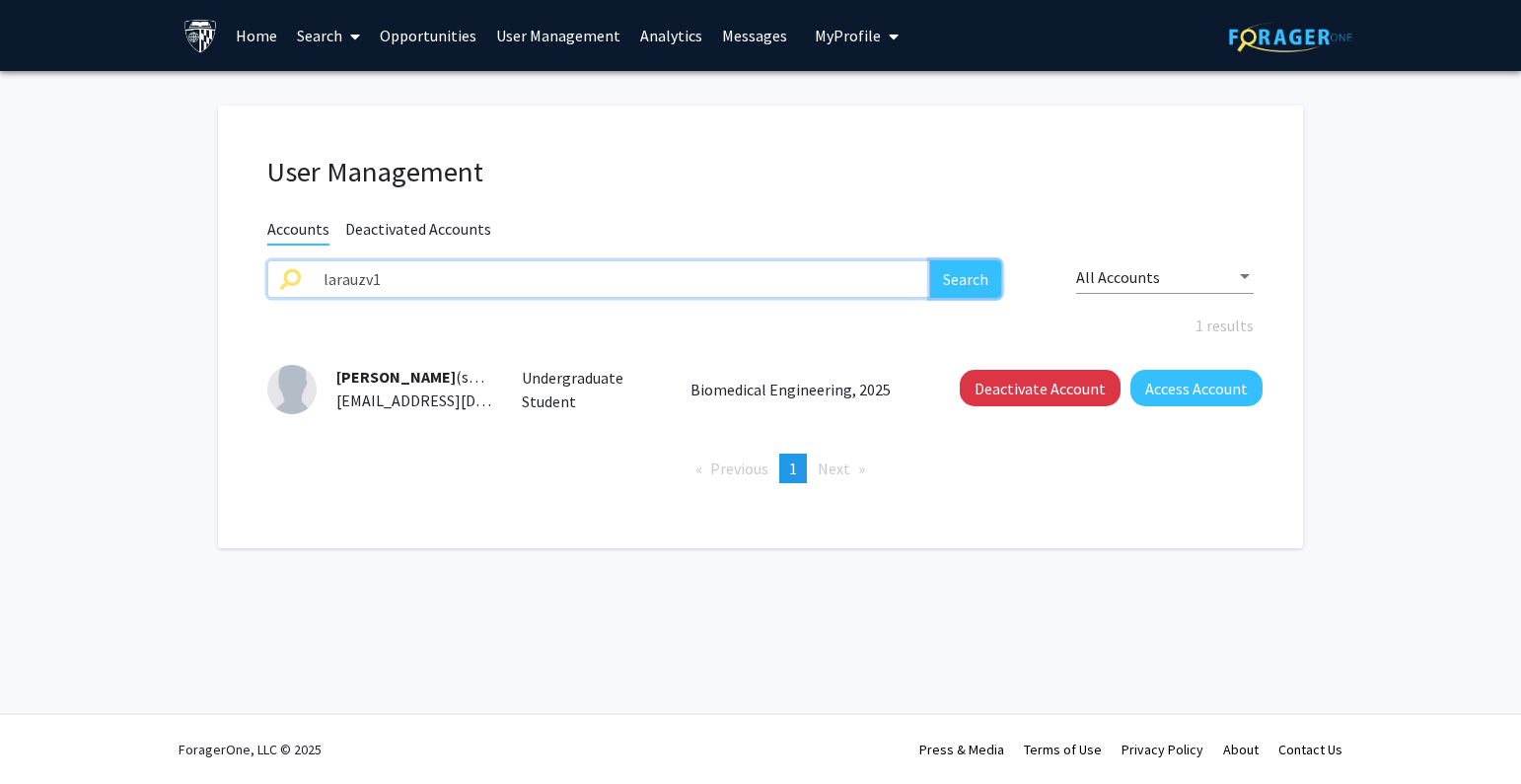 click on "Search" 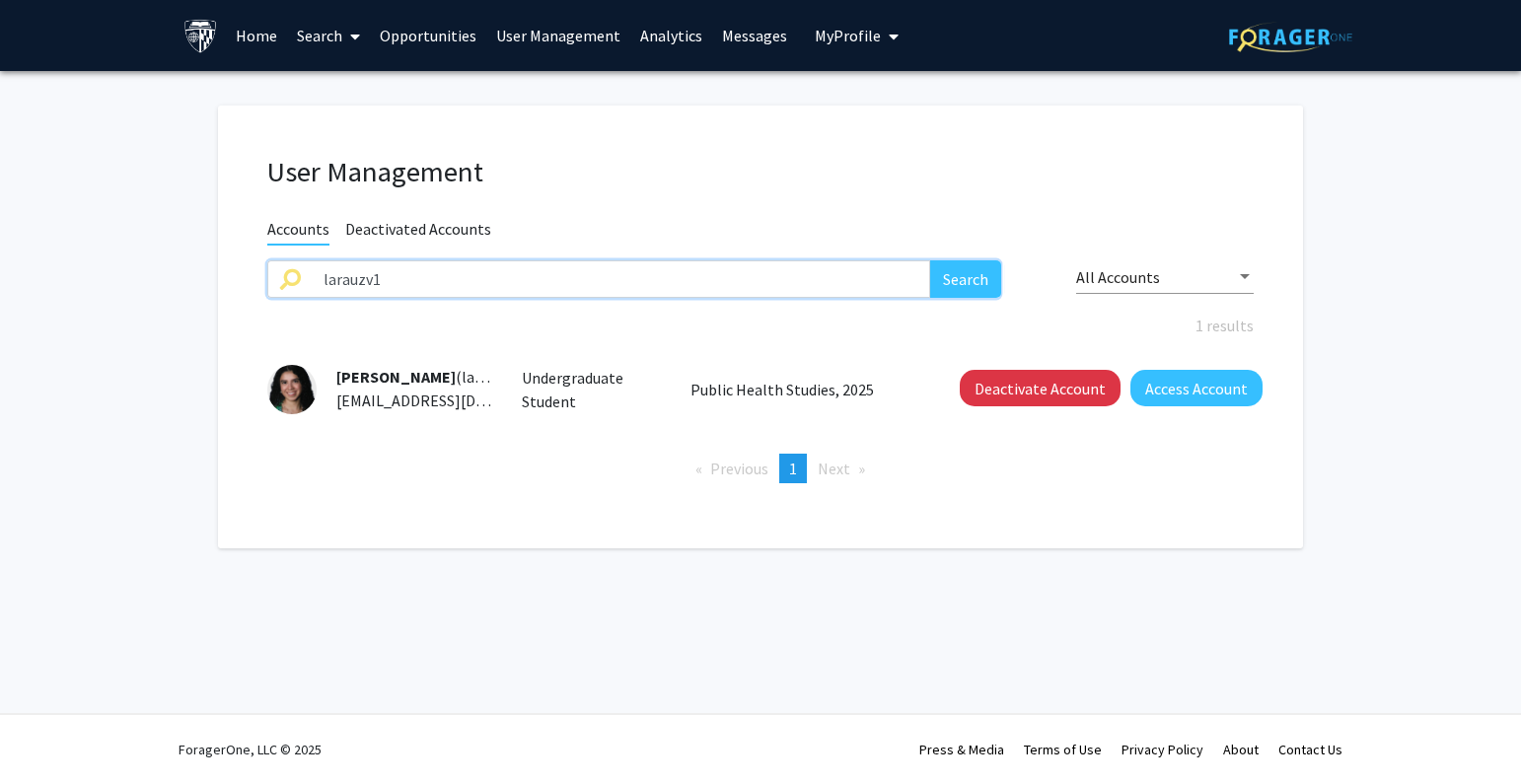drag, startPoint x: 490, startPoint y: 278, endPoint x: 175, endPoint y: 270, distance: 315.10157 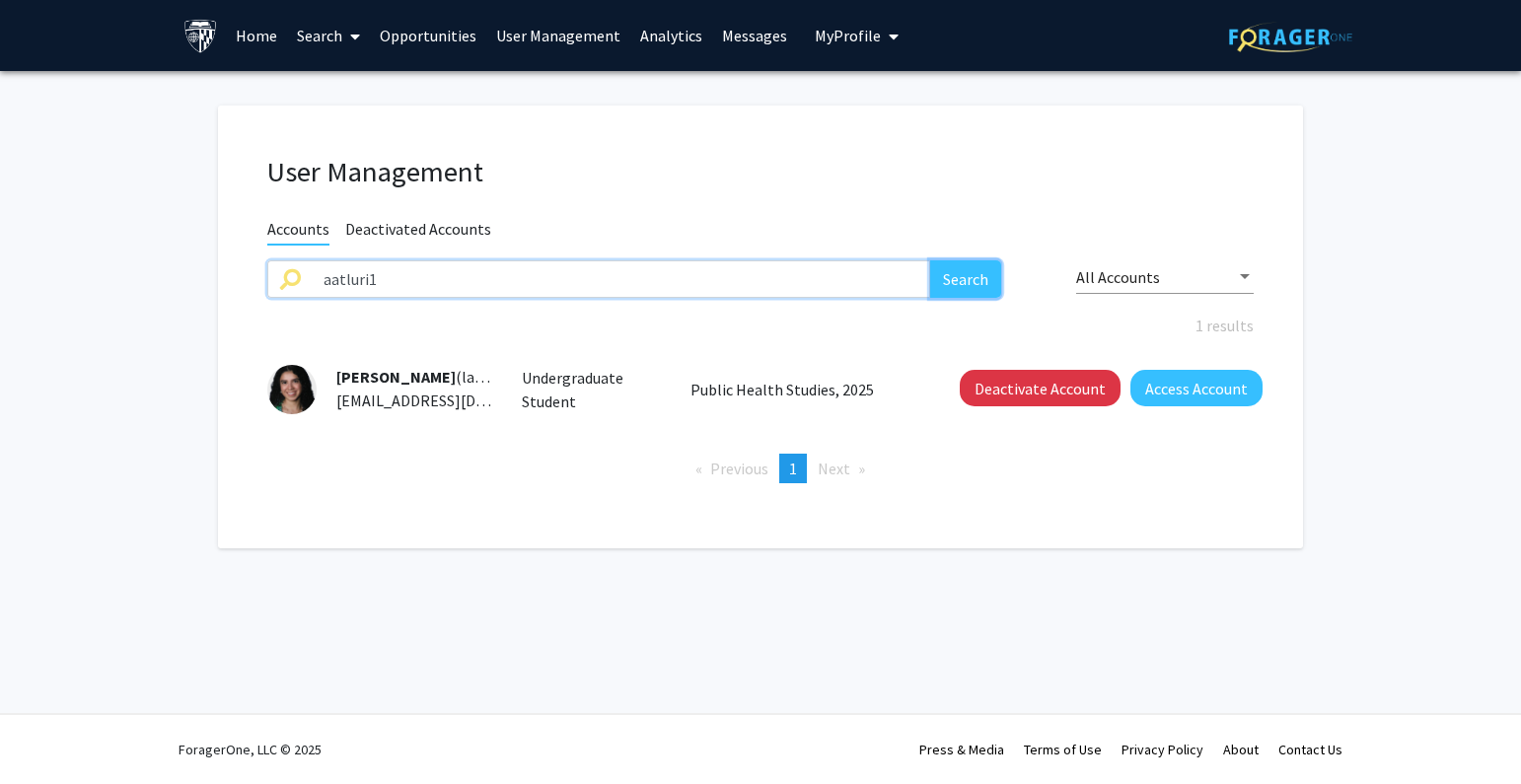 click on "Search" 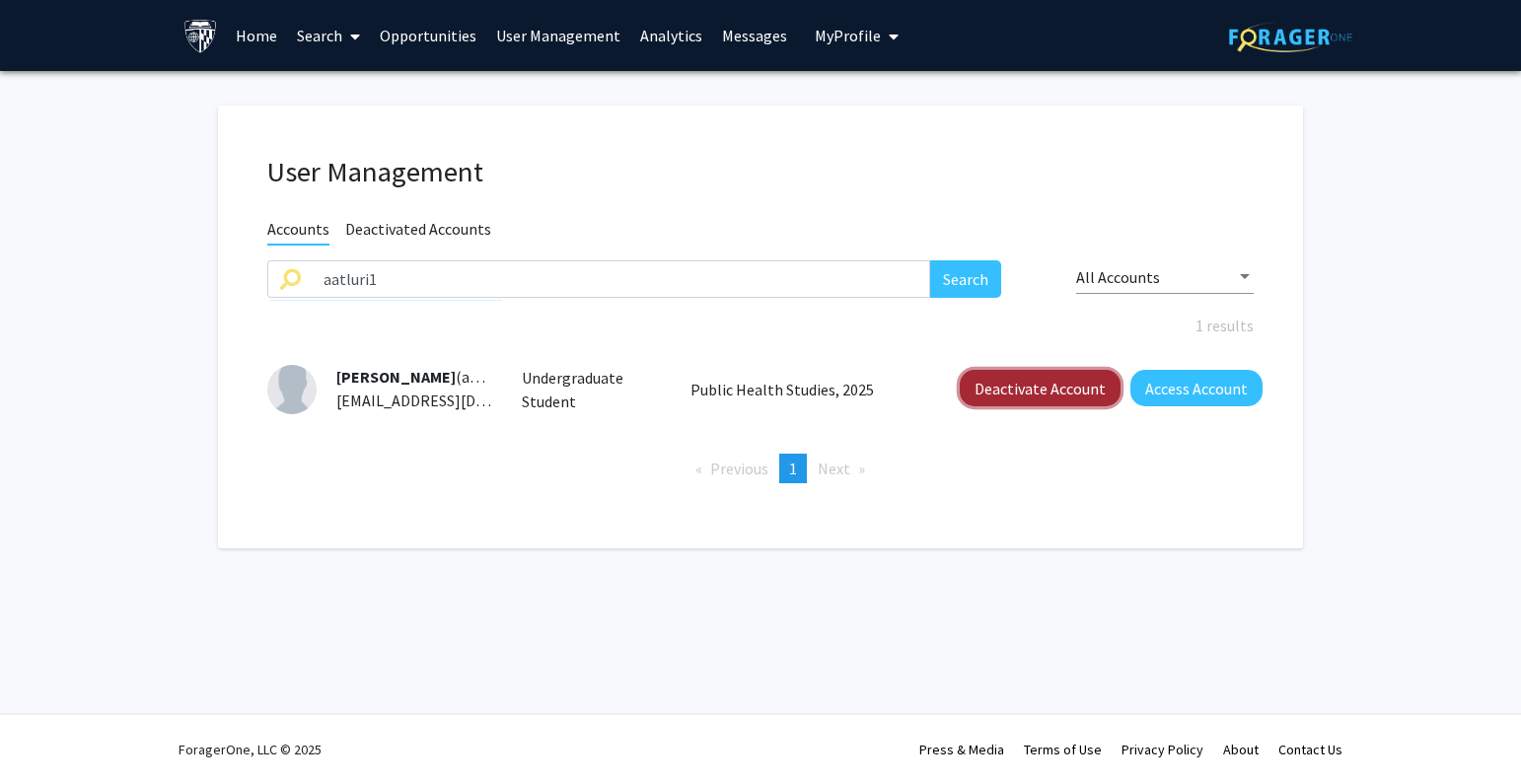 click on "Deactivate Account" 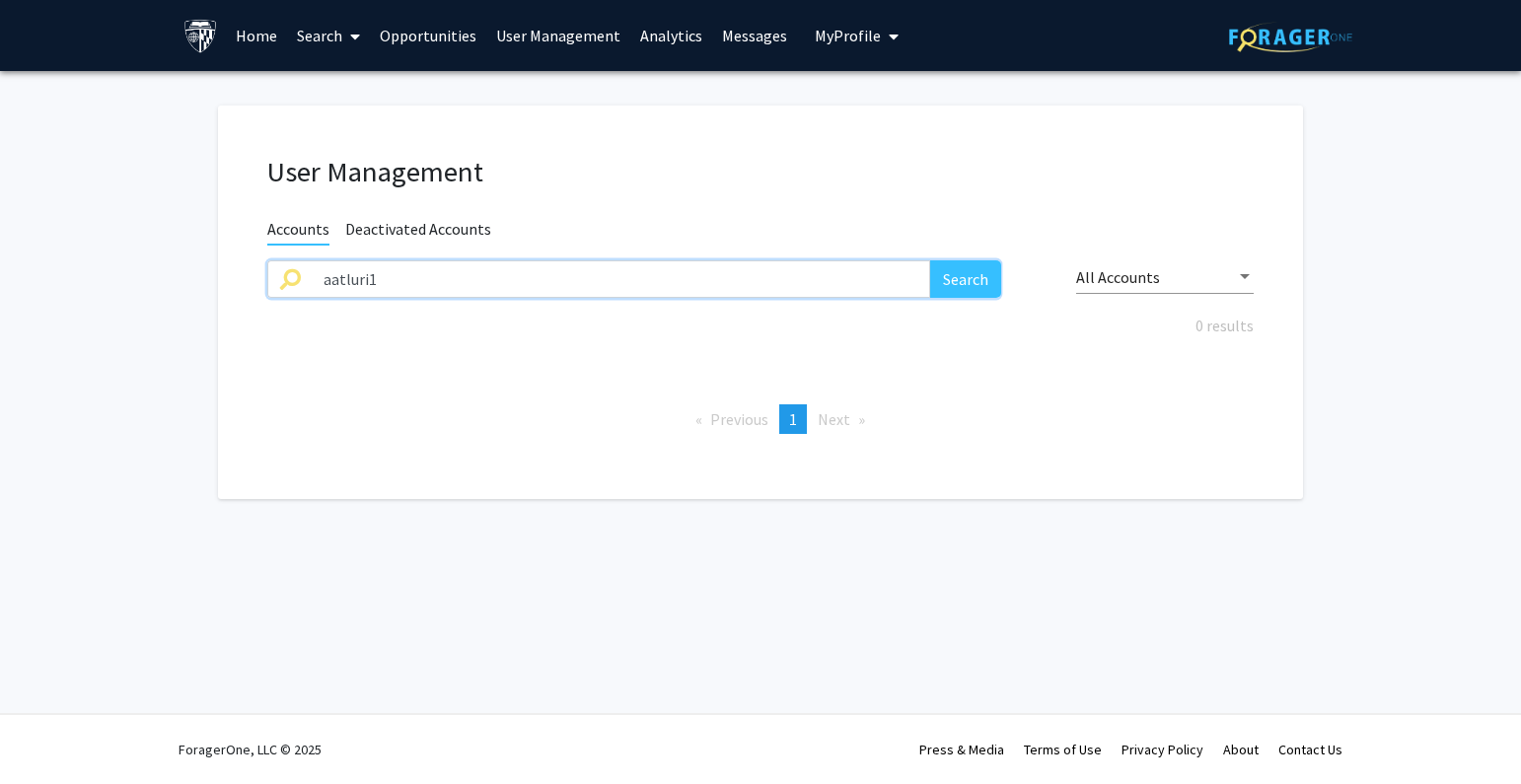 drag, startPoint x: 446, startPoint y: 285, endPoint x: 233, endPoint y: 284, distance: 213.00235 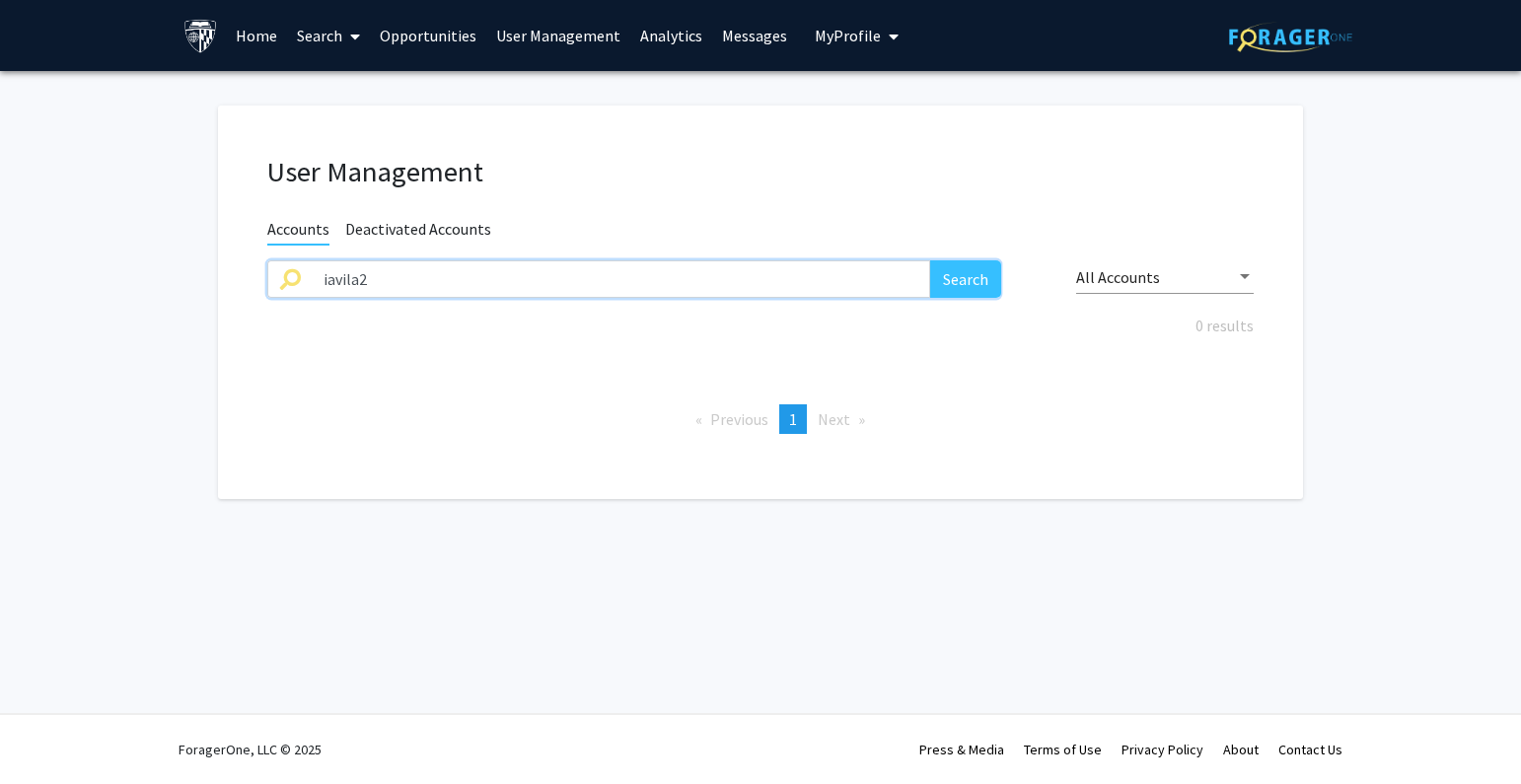type on "iavila2" 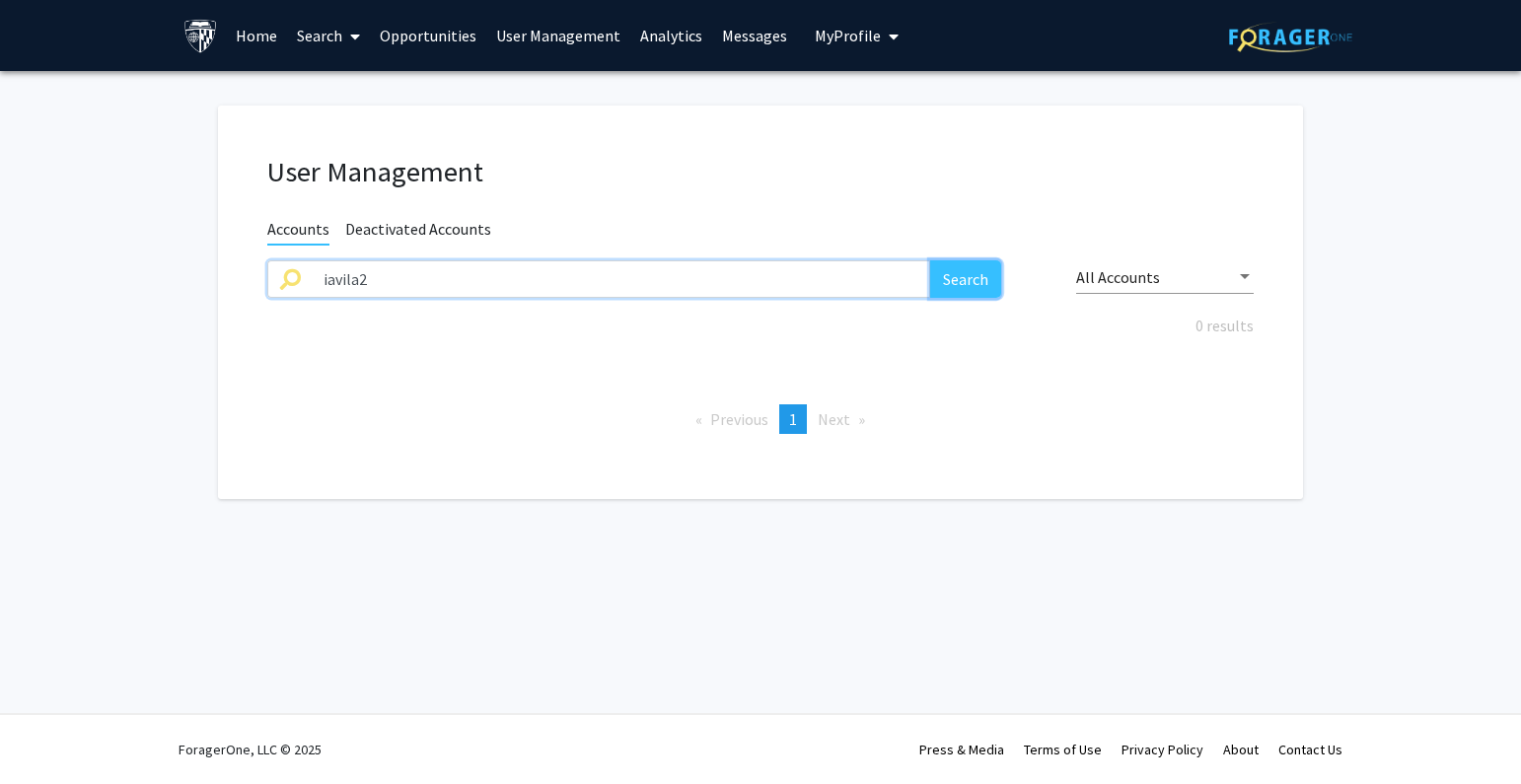 click on "Search" 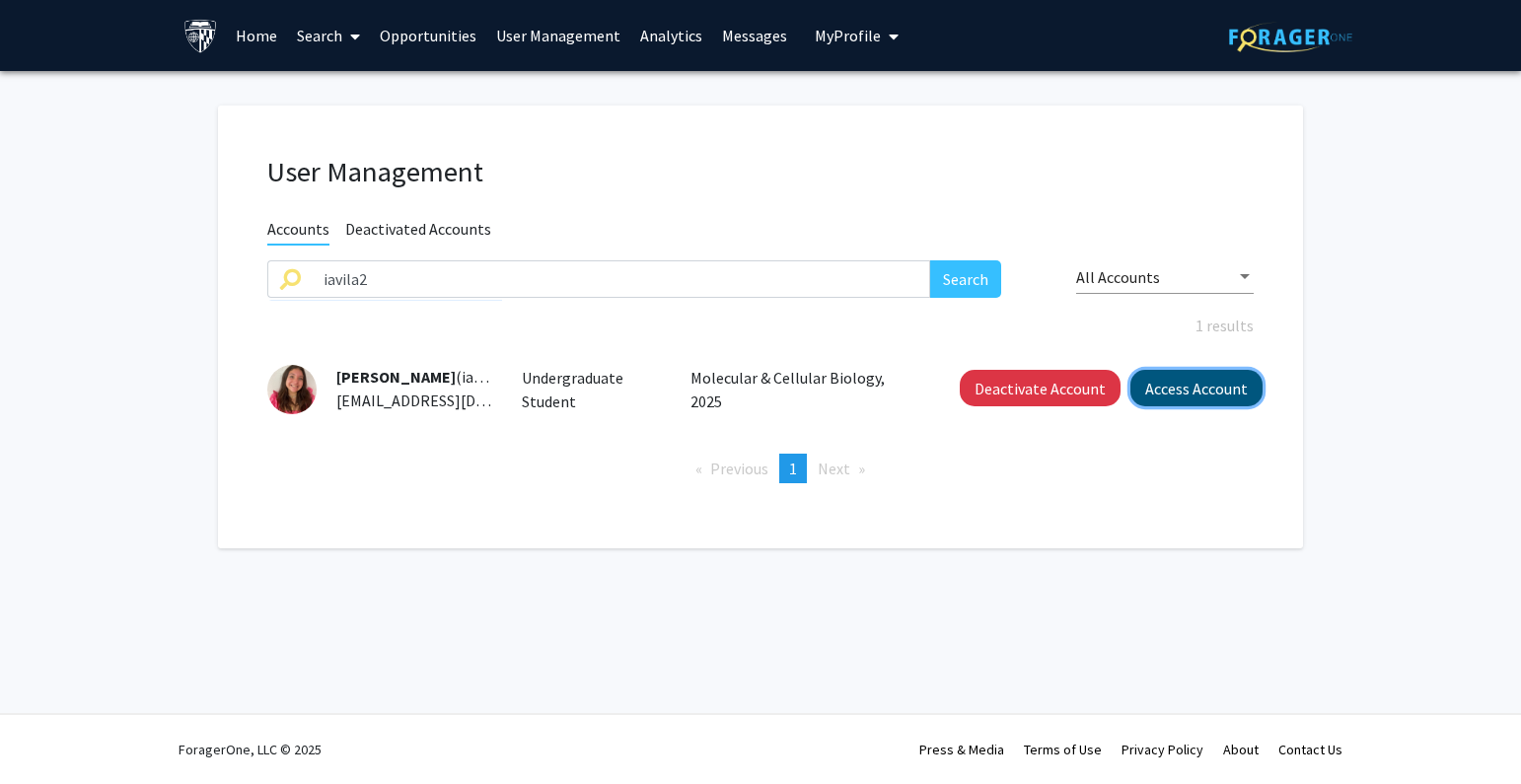 click on "Access Account" 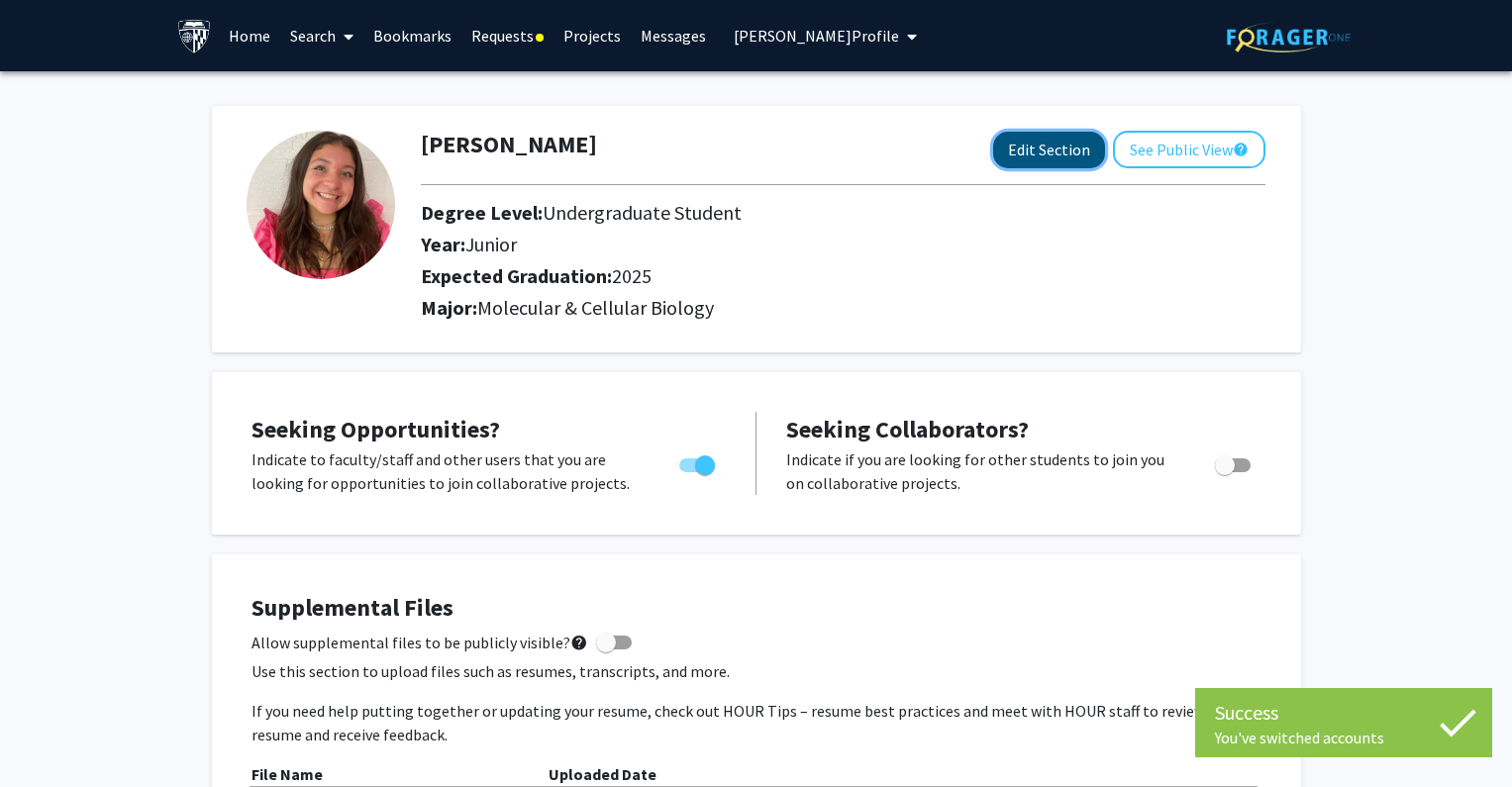 click on "Edit Section" 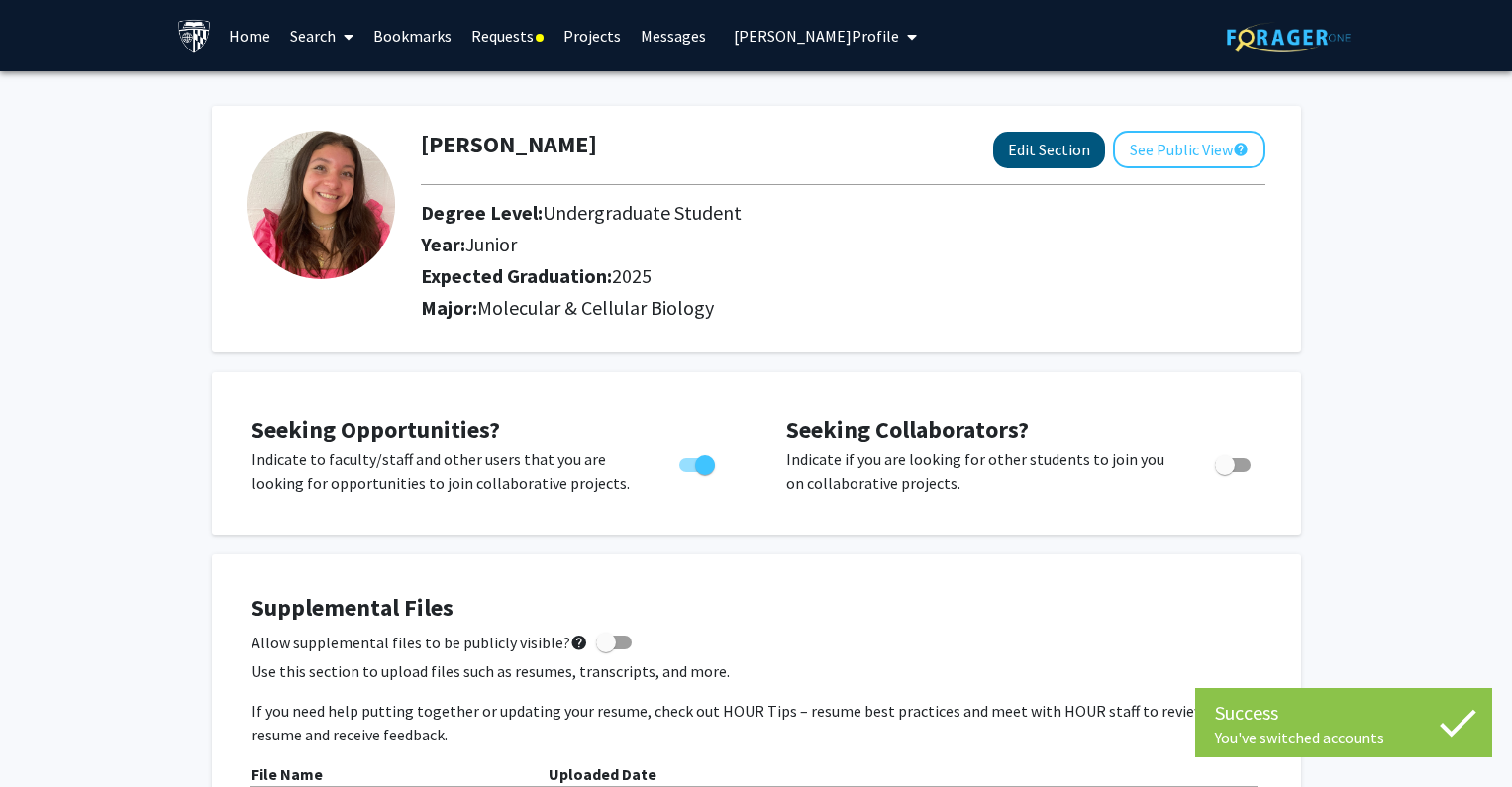 select on "junior" 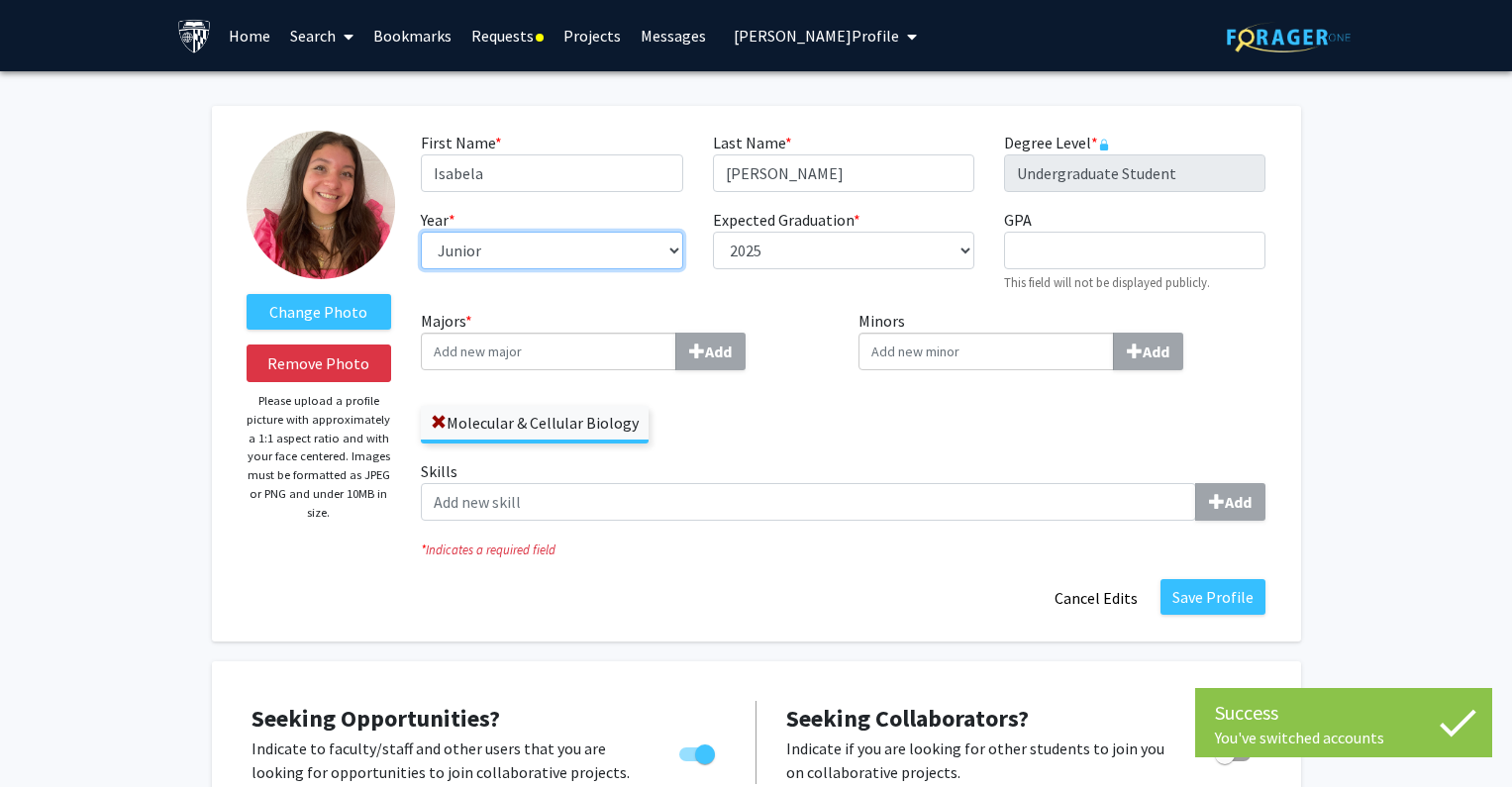 click on "---  First-year   Sophomore   Junior   Senior   Postbaccalaureate Certificate" at bounding box center [552, 250] 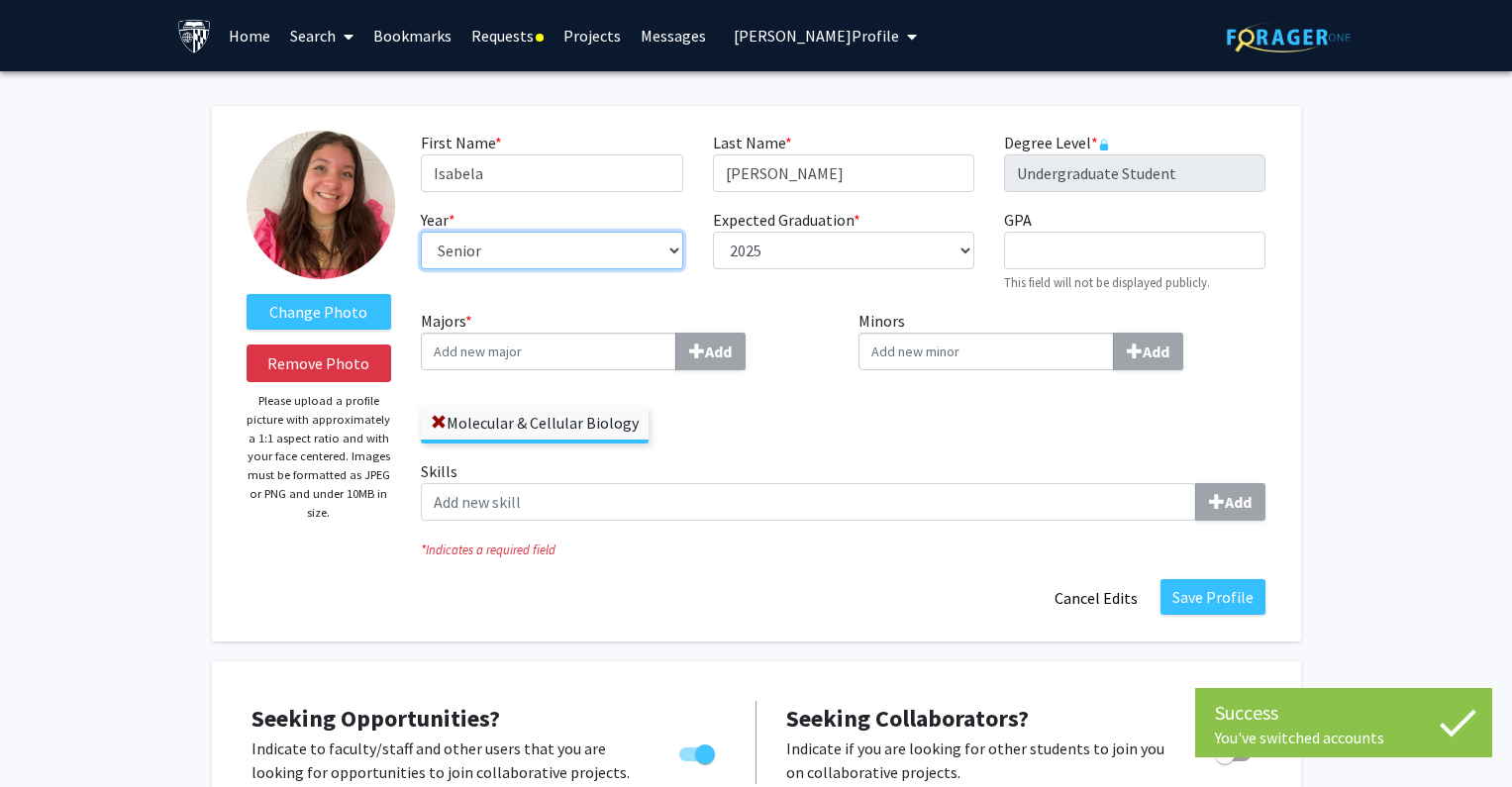 click on "---  First-year   Sophomore   Junior   Senior   Postbaccalaureate Certificate" at bounding box center [552, 250] 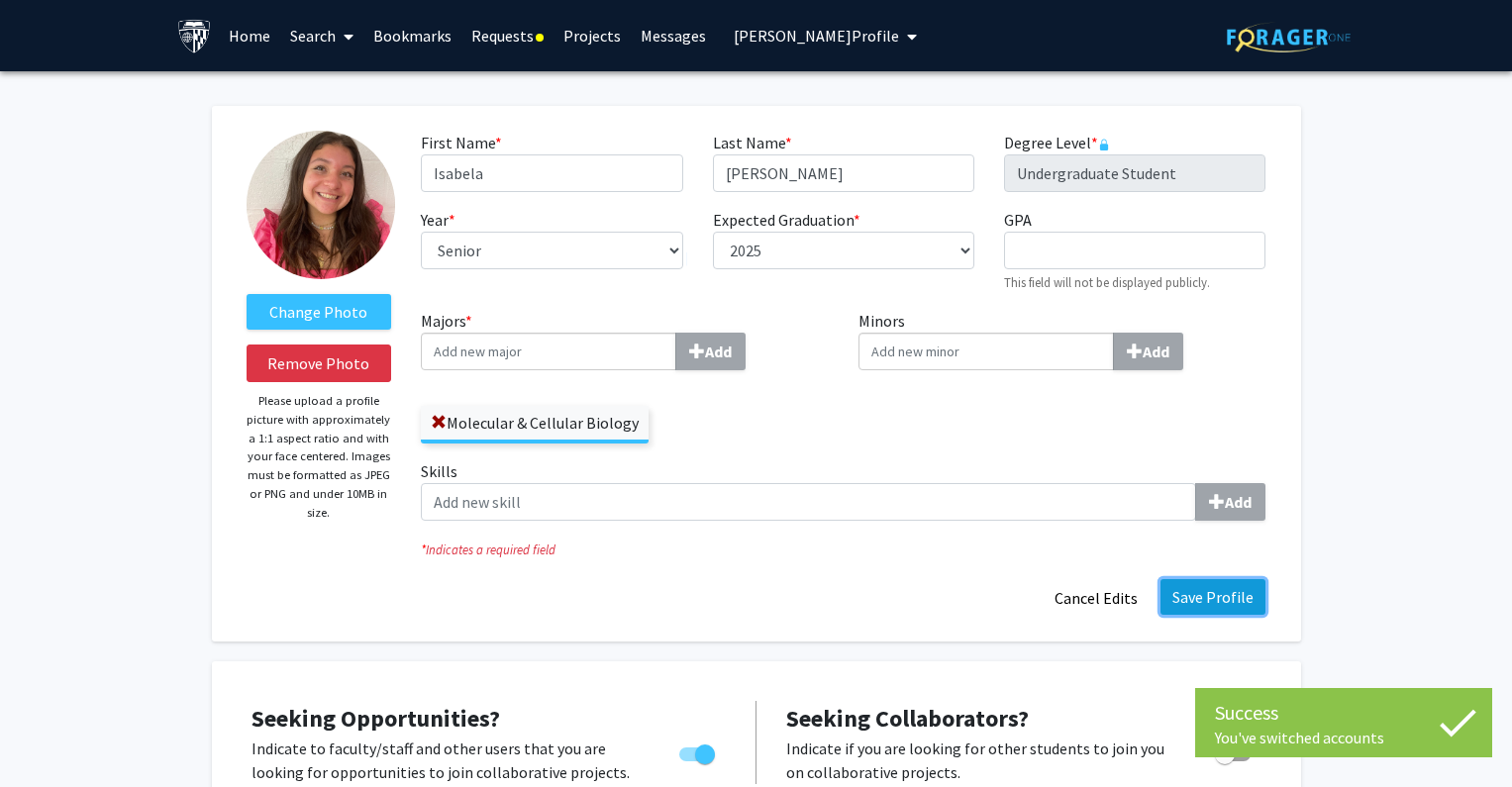 click on "Save Profile" 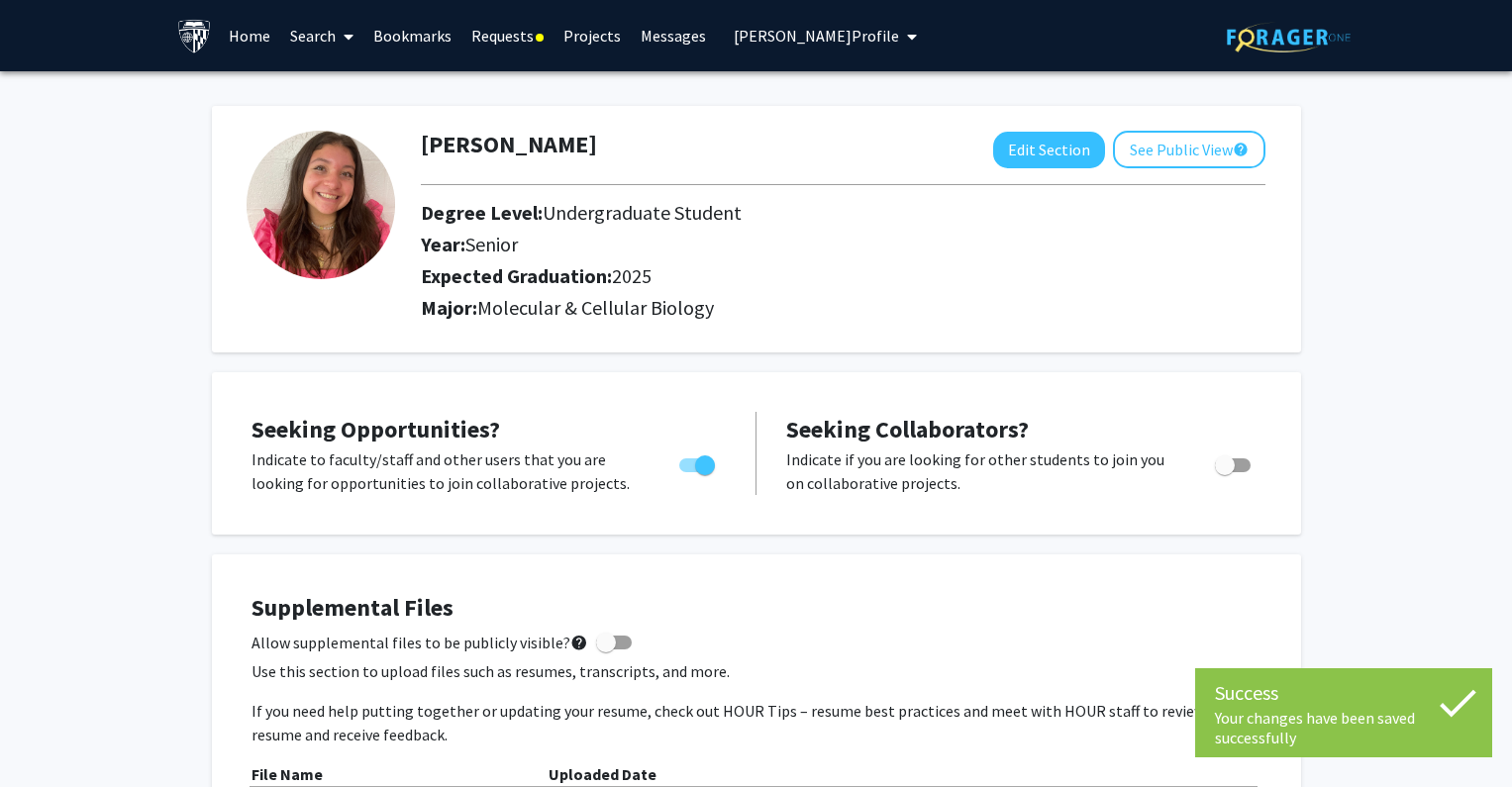 click on "[PERSON_NAME]   Profile" at bounding box center (816, 36) 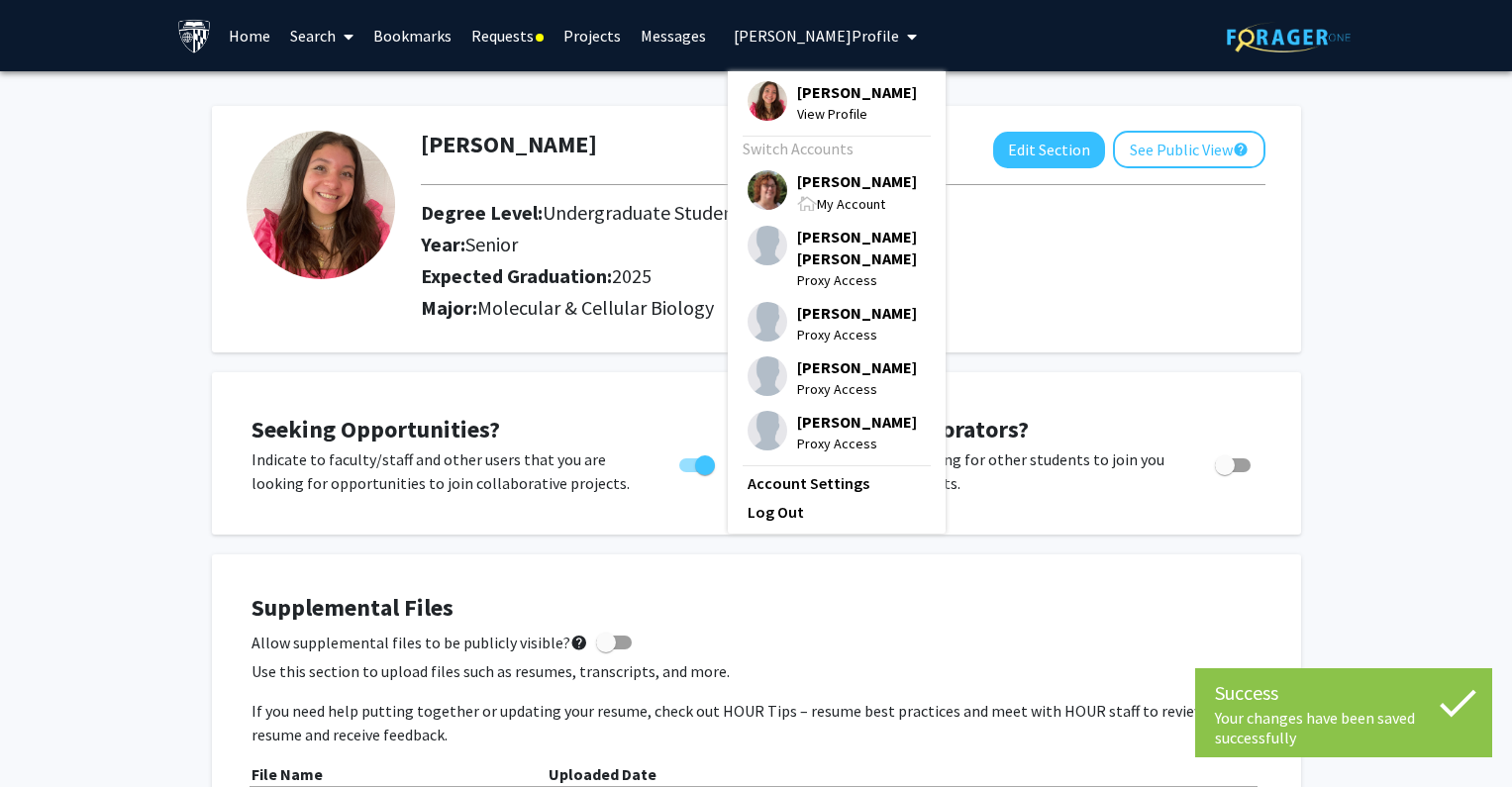 click on "My Account" at bounding box center (851, 204) 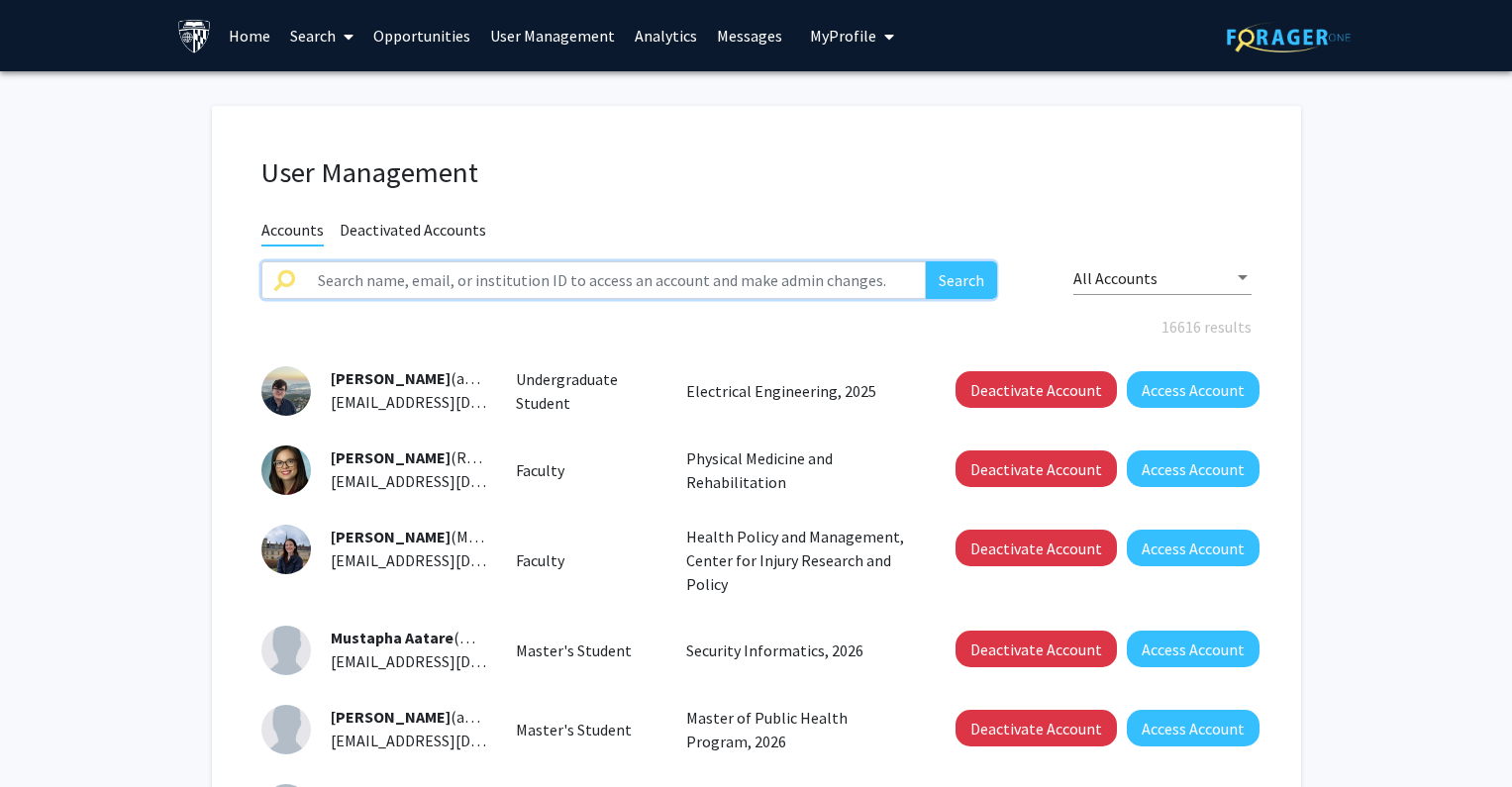 click 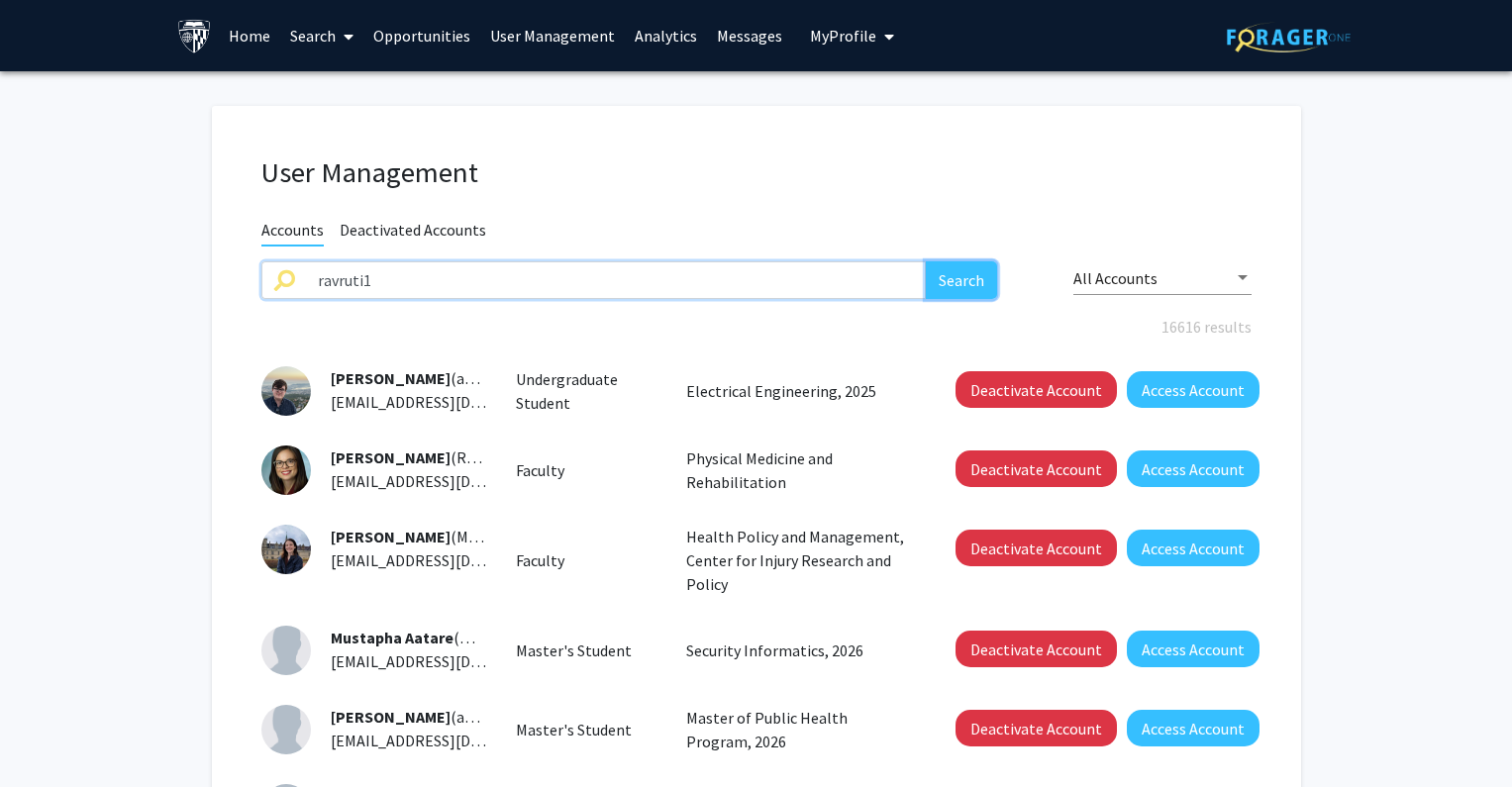 click on "Search" 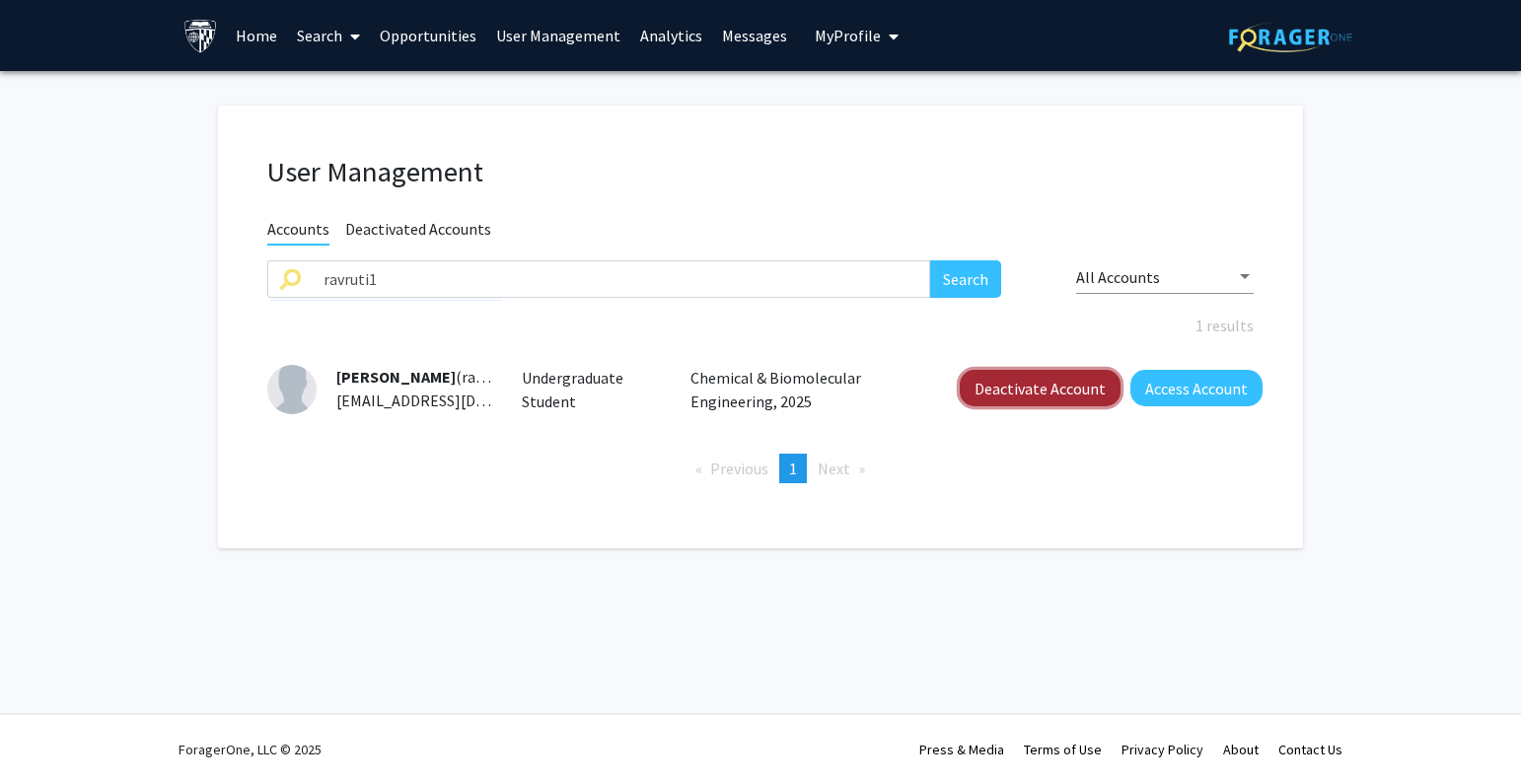 click on "Deactivate Account" 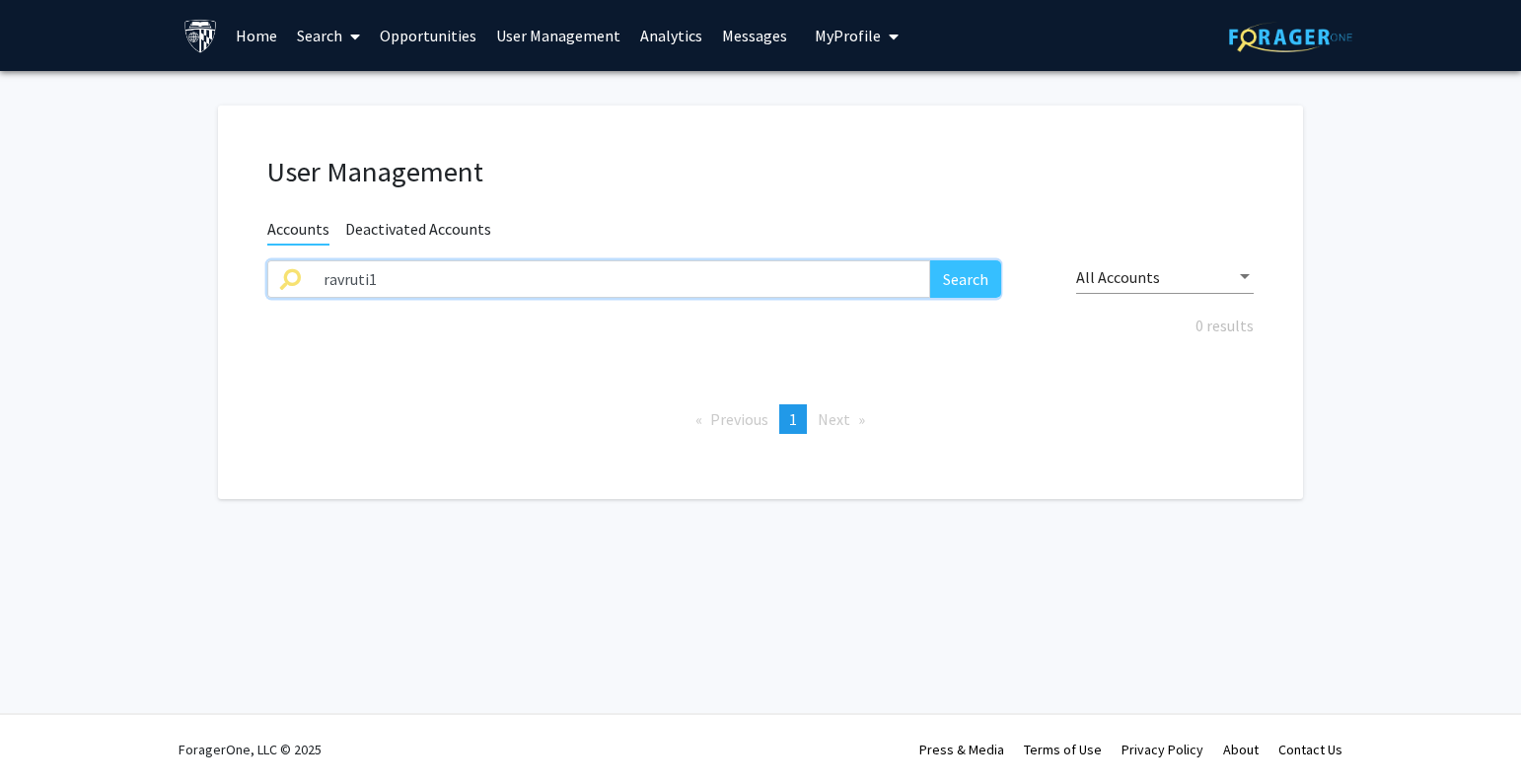 drag, startPoint x: 489, startPoint y: 279, endPoint x: 197, endPoint y: 287, distance: 292.1096 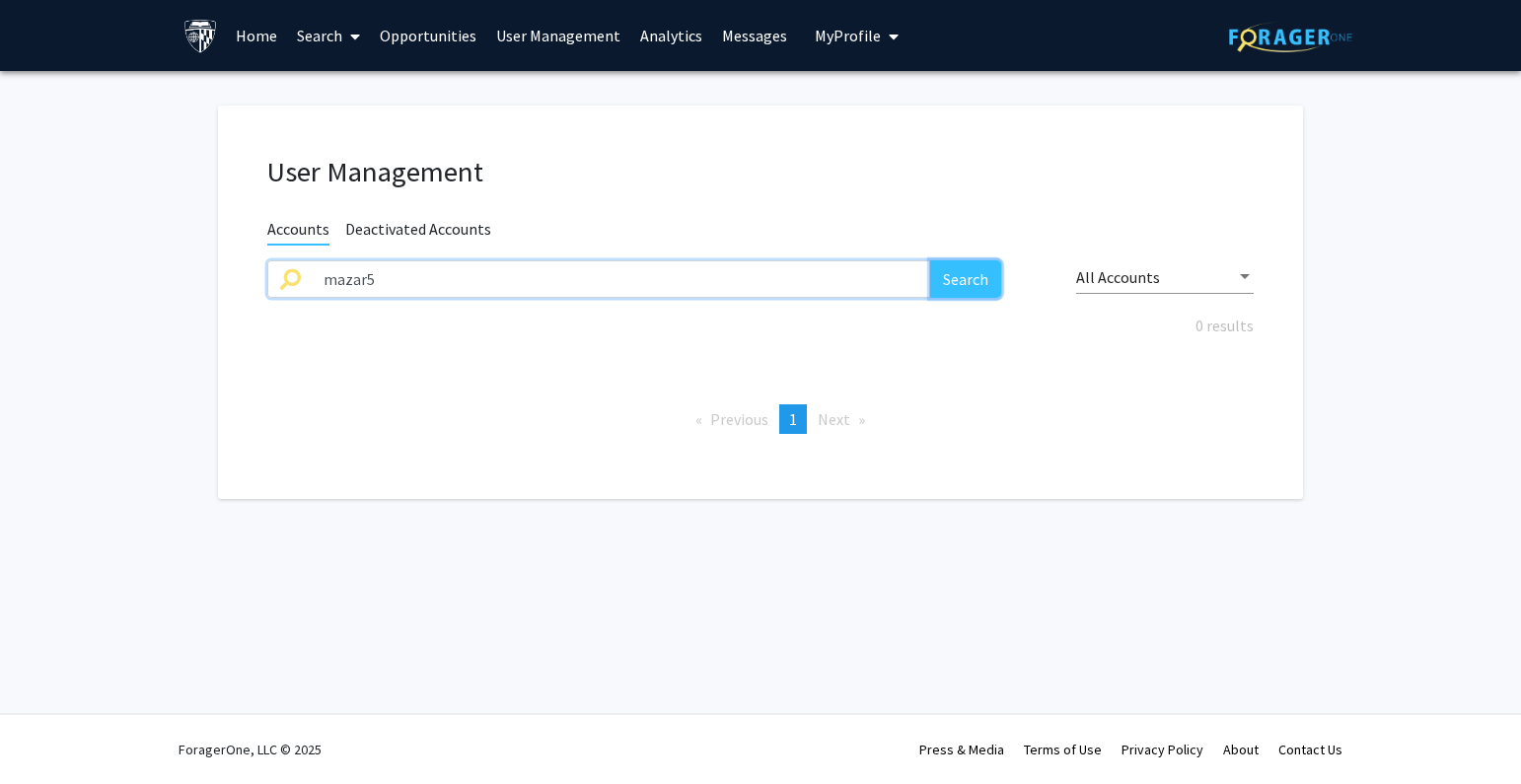 click on "Search" 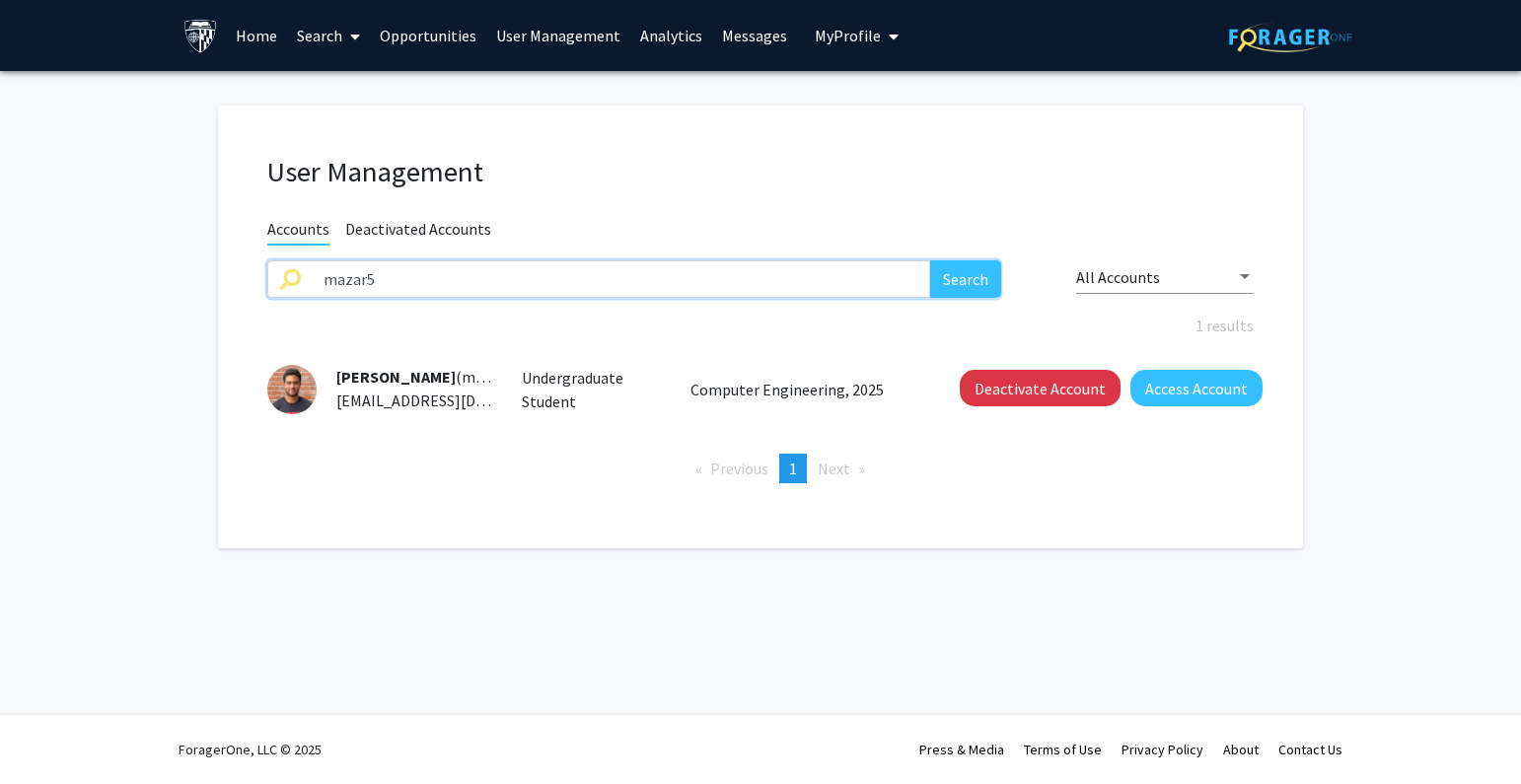 click on "User Management Accounts Deactivated Accounts mazar5 Search All Accounts 1 results  [PERSON_NAME]  (mazar5) [EMAIL_ADDRESS][DOMAIN_NAME]  Undergraduate Student   Computer Engineering, 2025   Deactivate Account   Access Account   Previous  page  1 / 1  You're on page  1  Next  page" 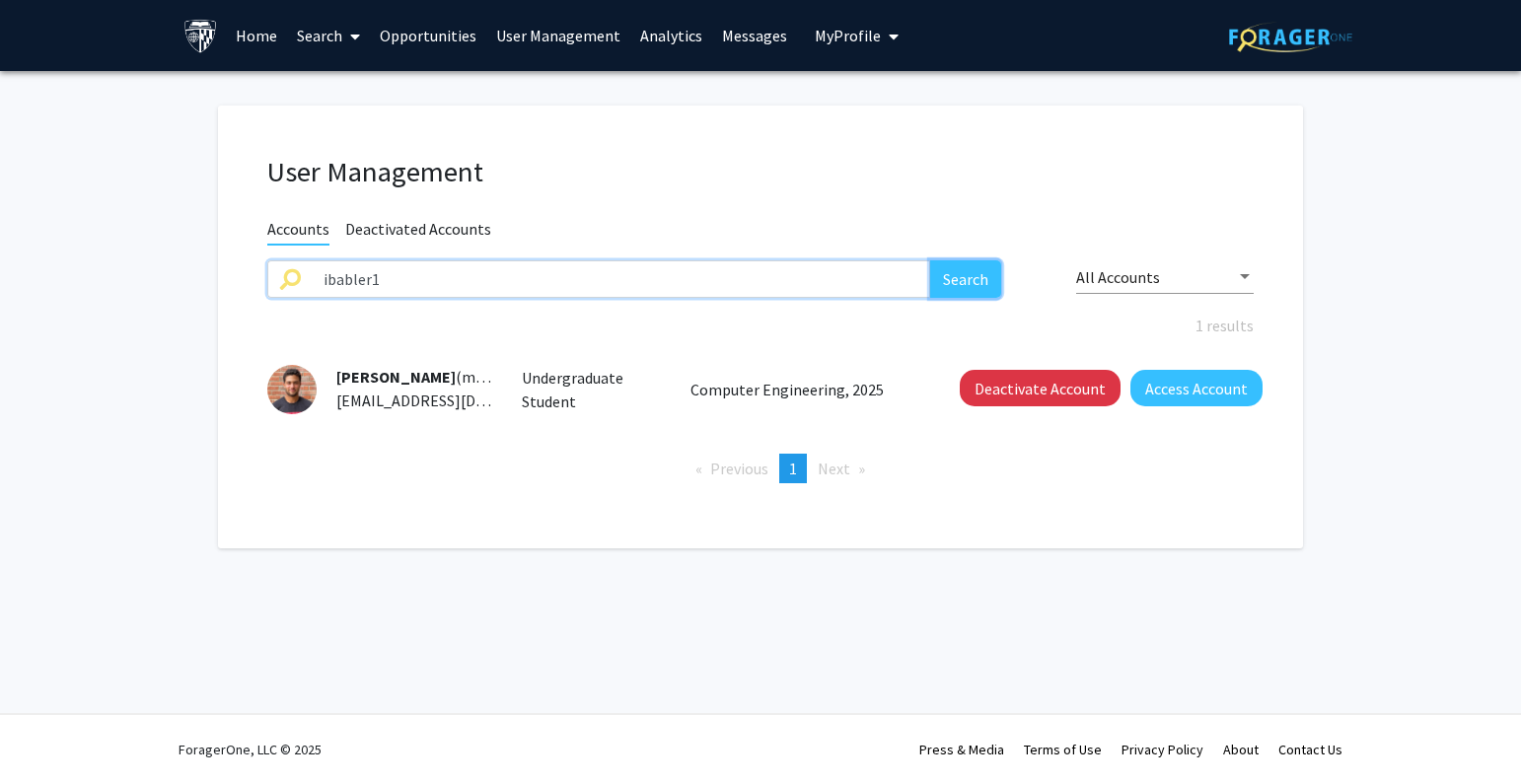 click on "Search" 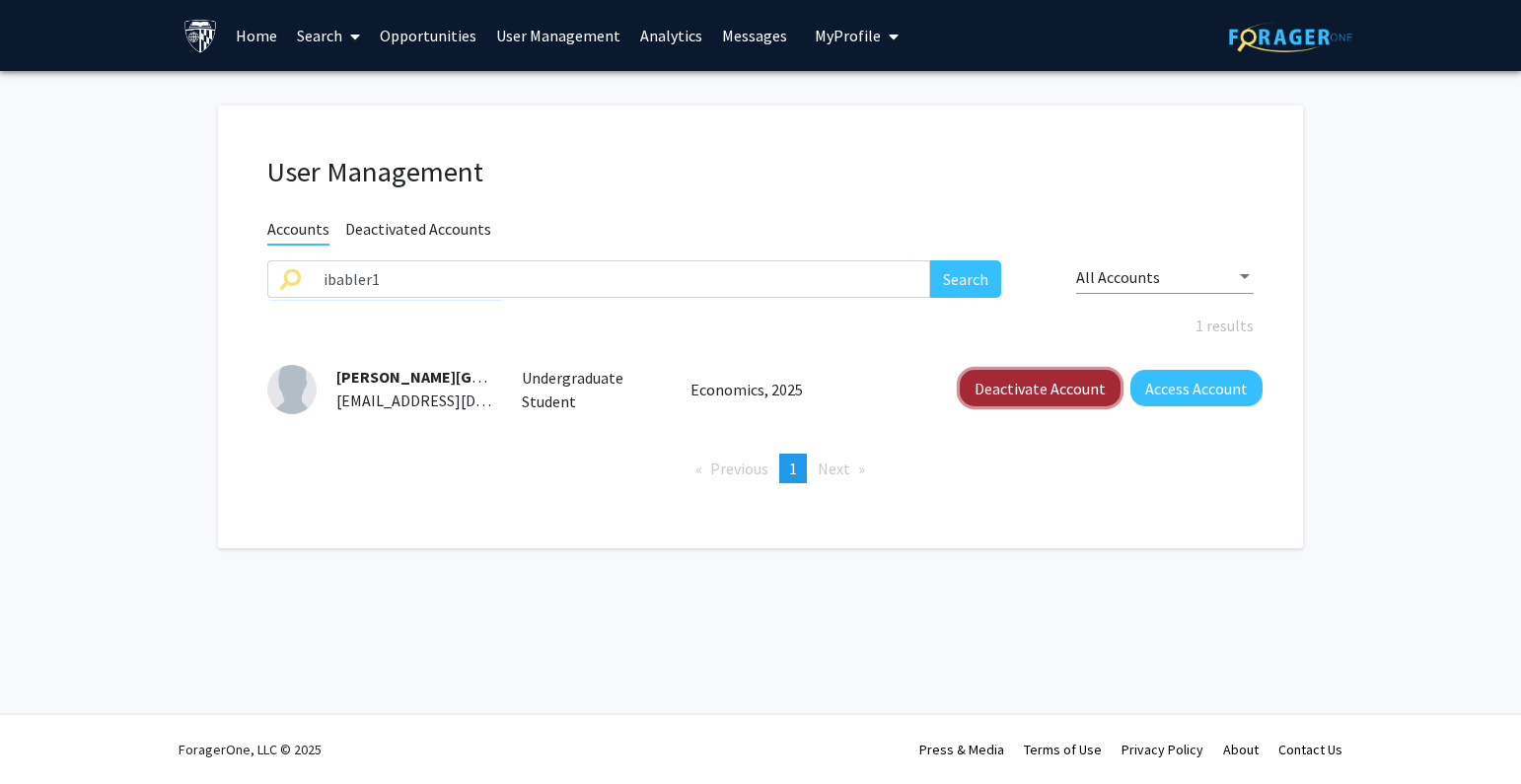 click on "Deactivate Account" 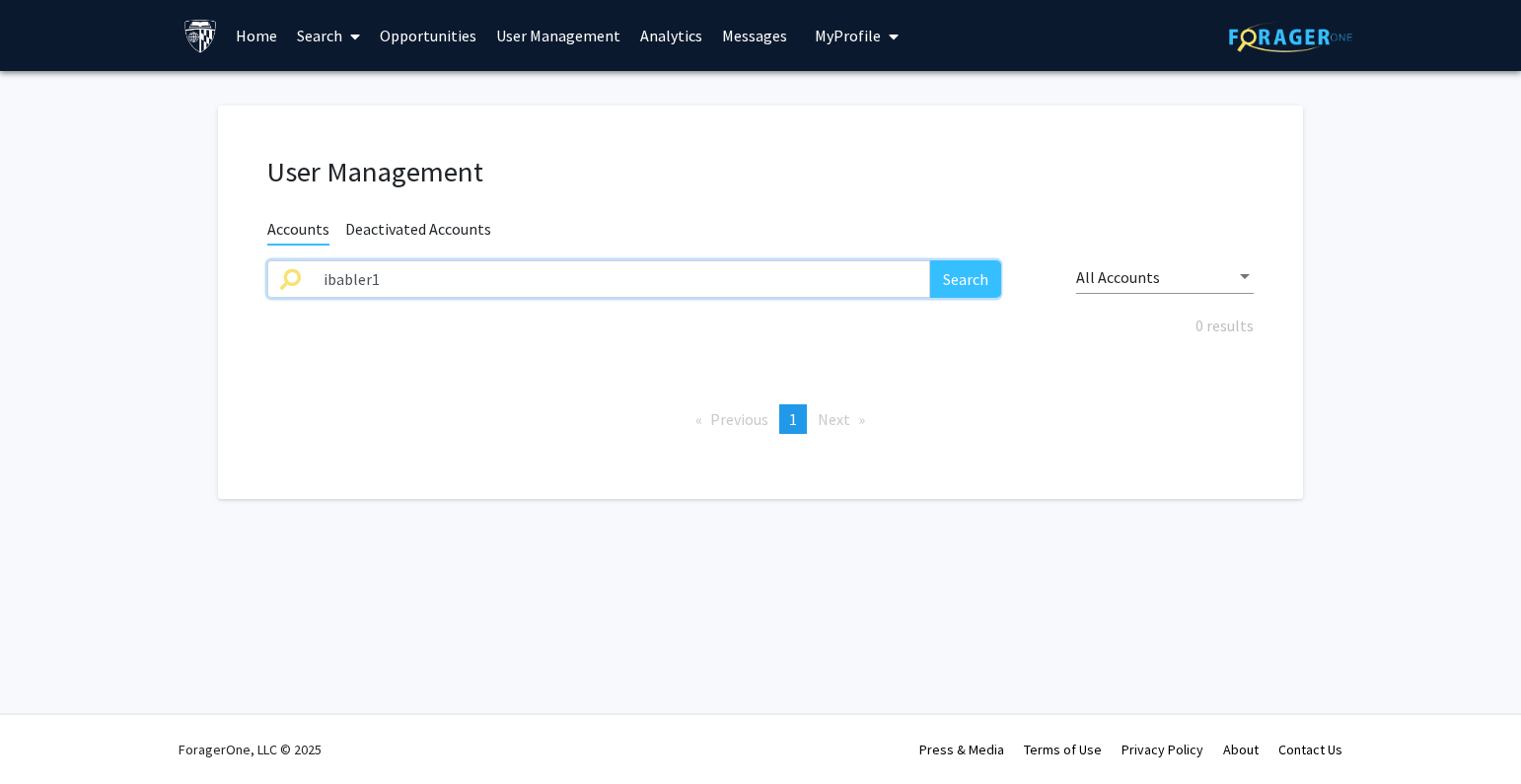 drag, startPoint x: 237, startPoint y: 278, endPoint x: 142, endPoint y: 284, distance: 95.18929 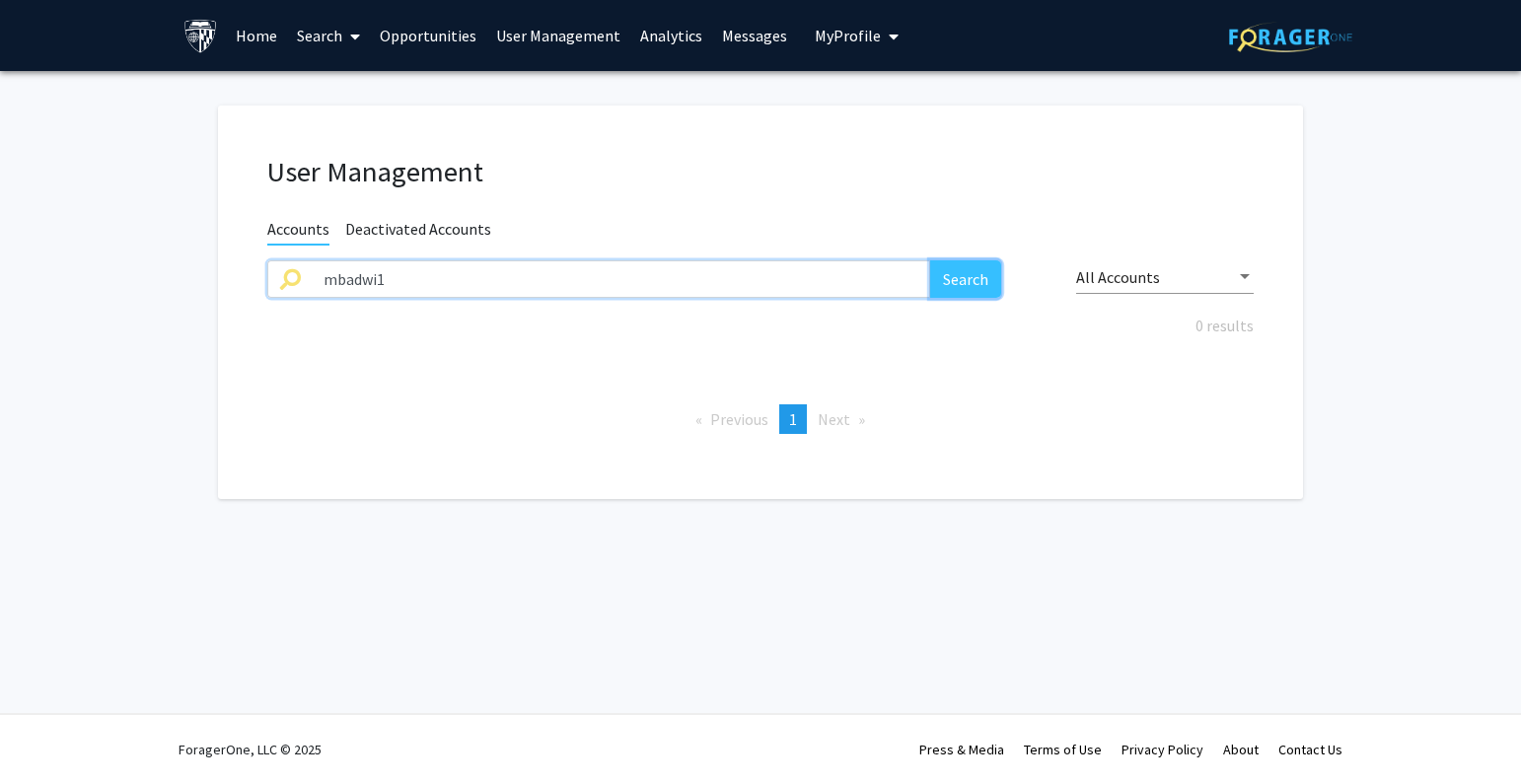 click on "Search" 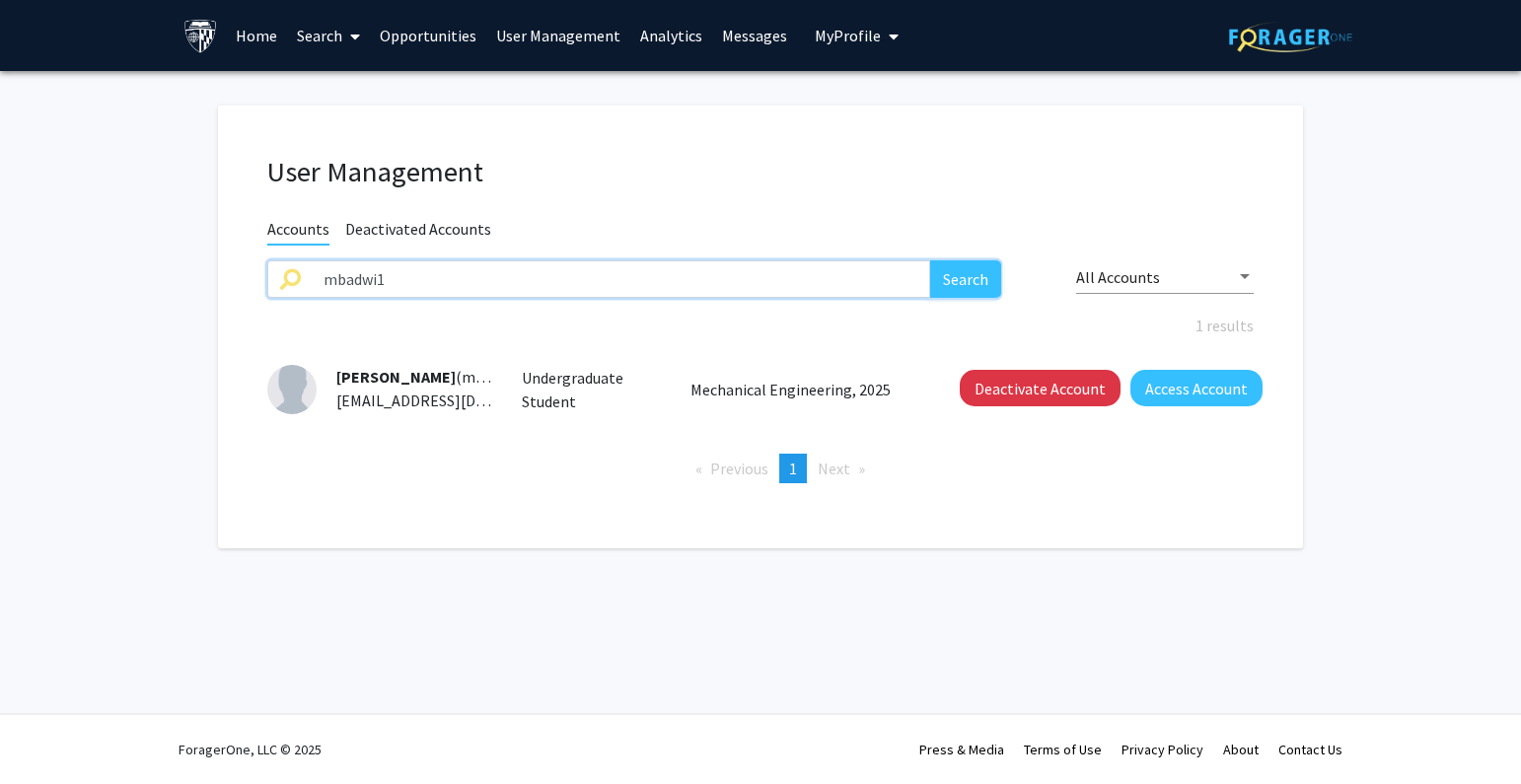 drag, startPoint x: 412, startPoint y: 276, endPoint x: 170, endPoint y: 281, distance: 242.05165 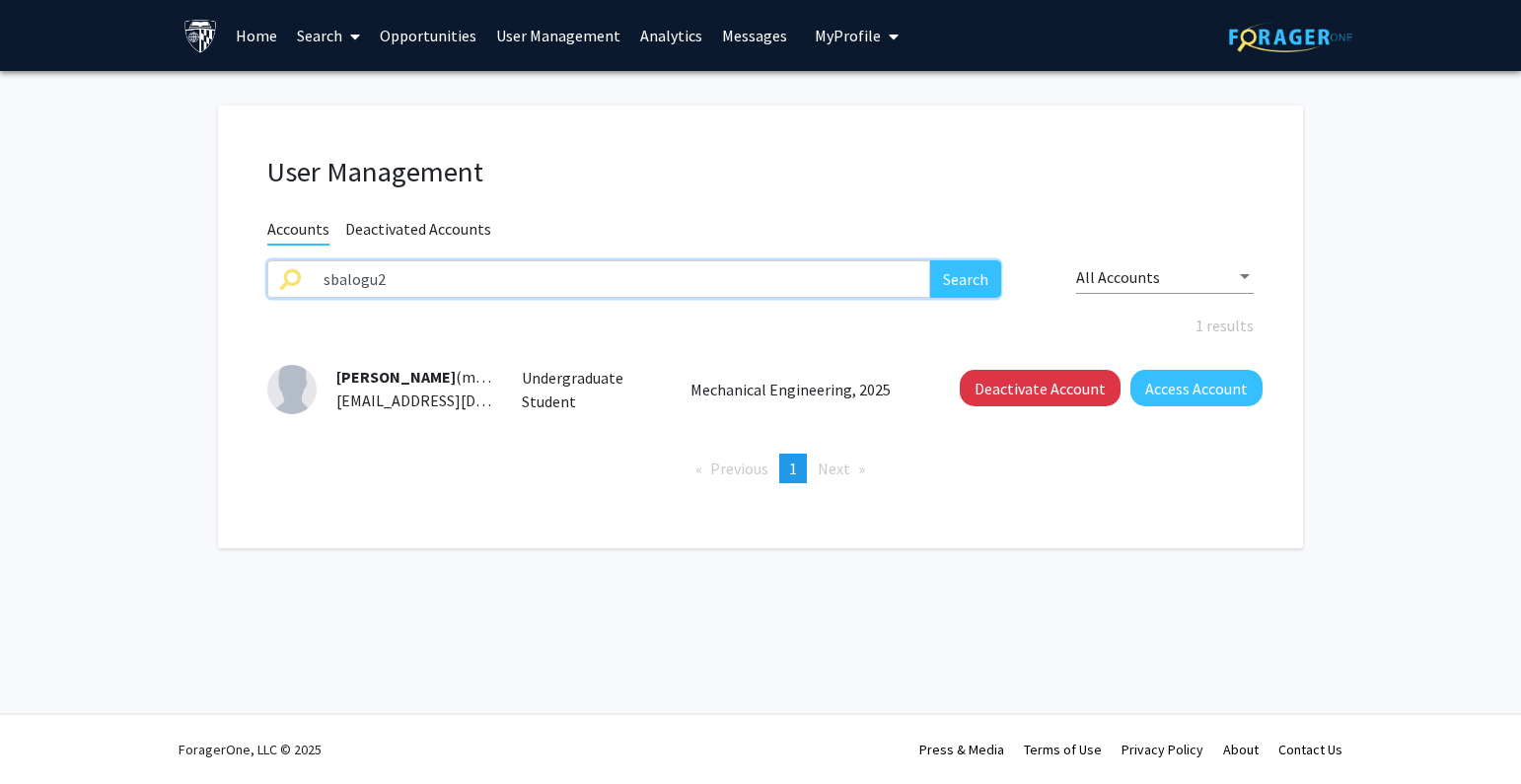 type on "sbalogu2" 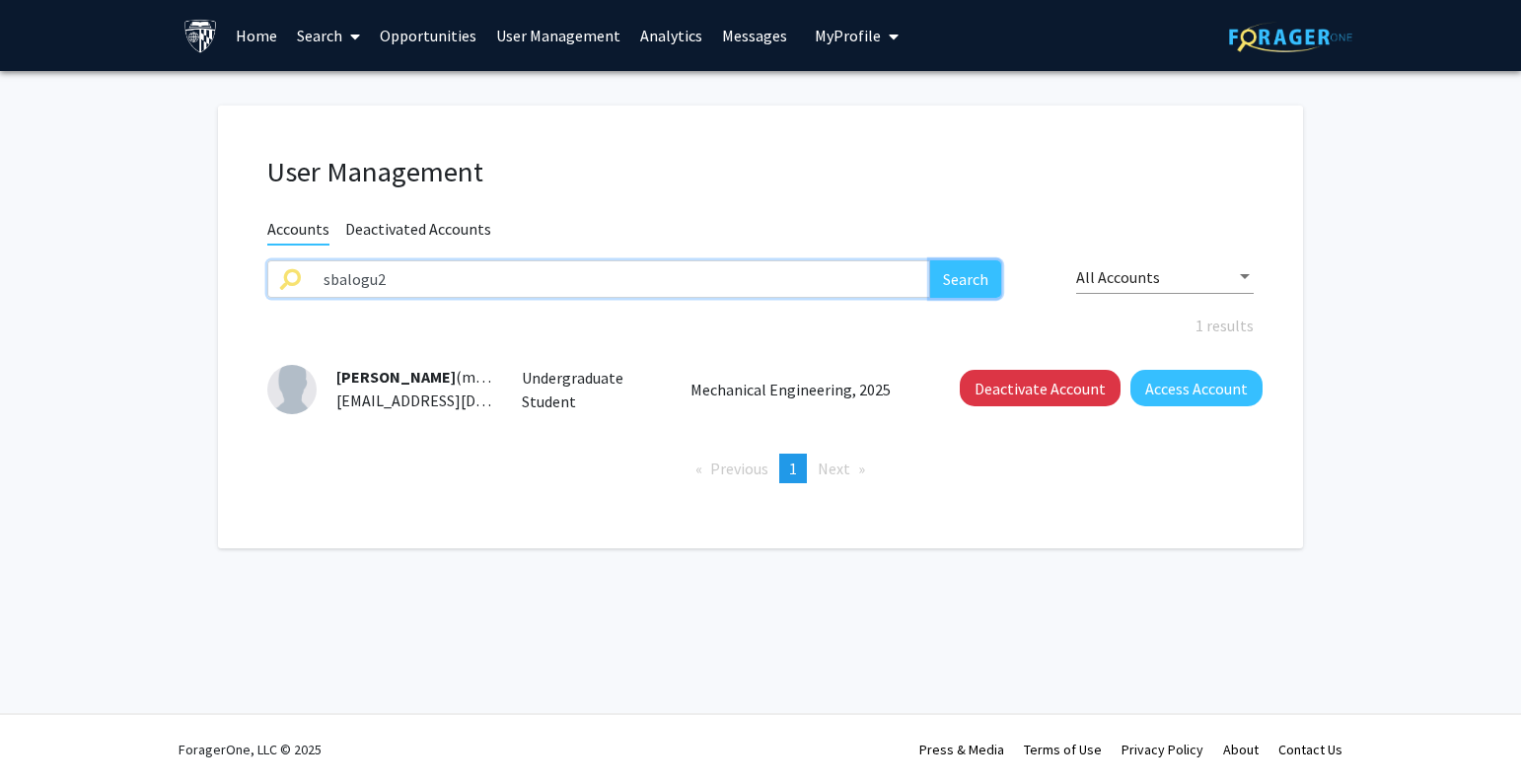 click on "Search" 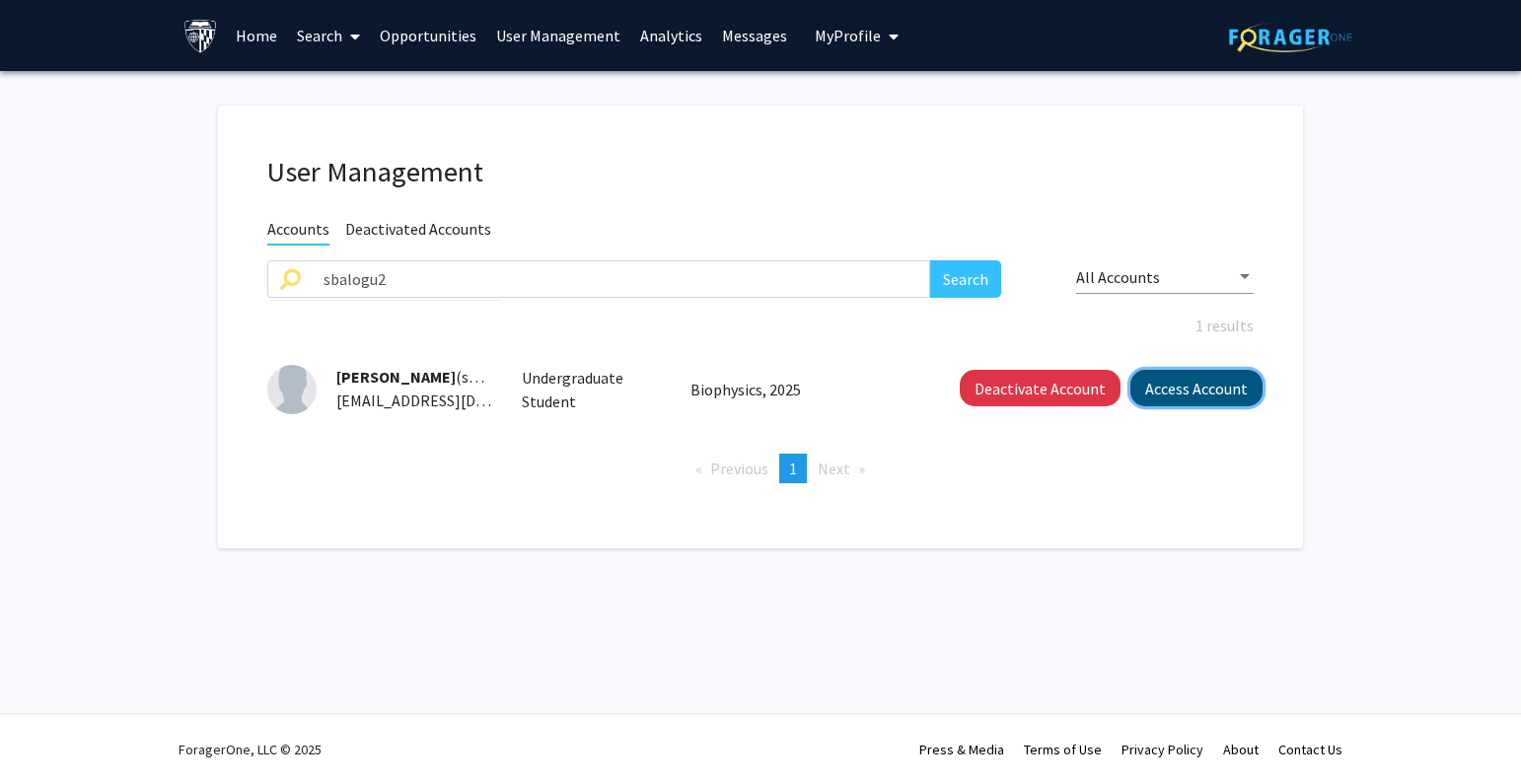 click on "Access Account" 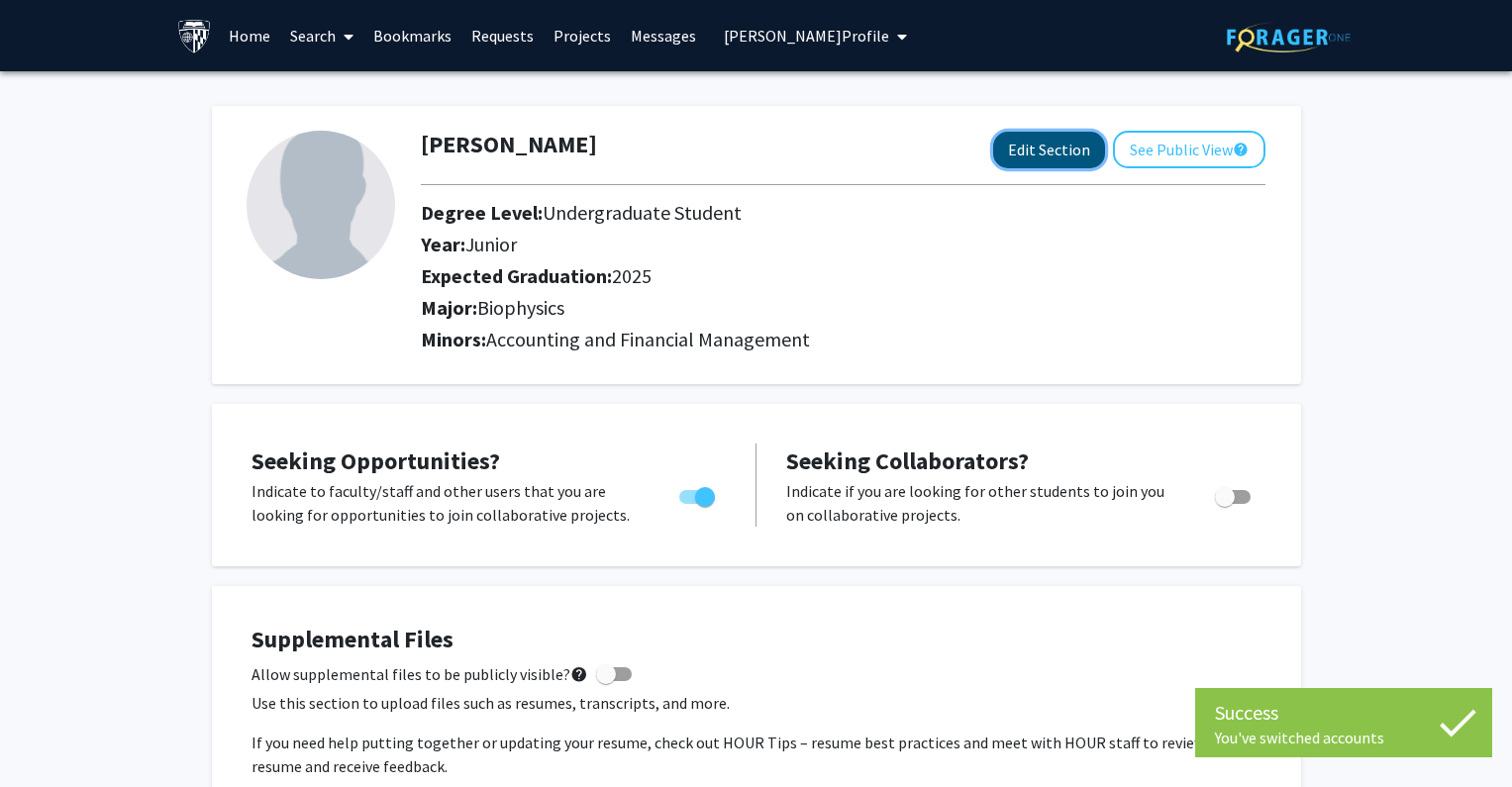 click on "Edit Section" 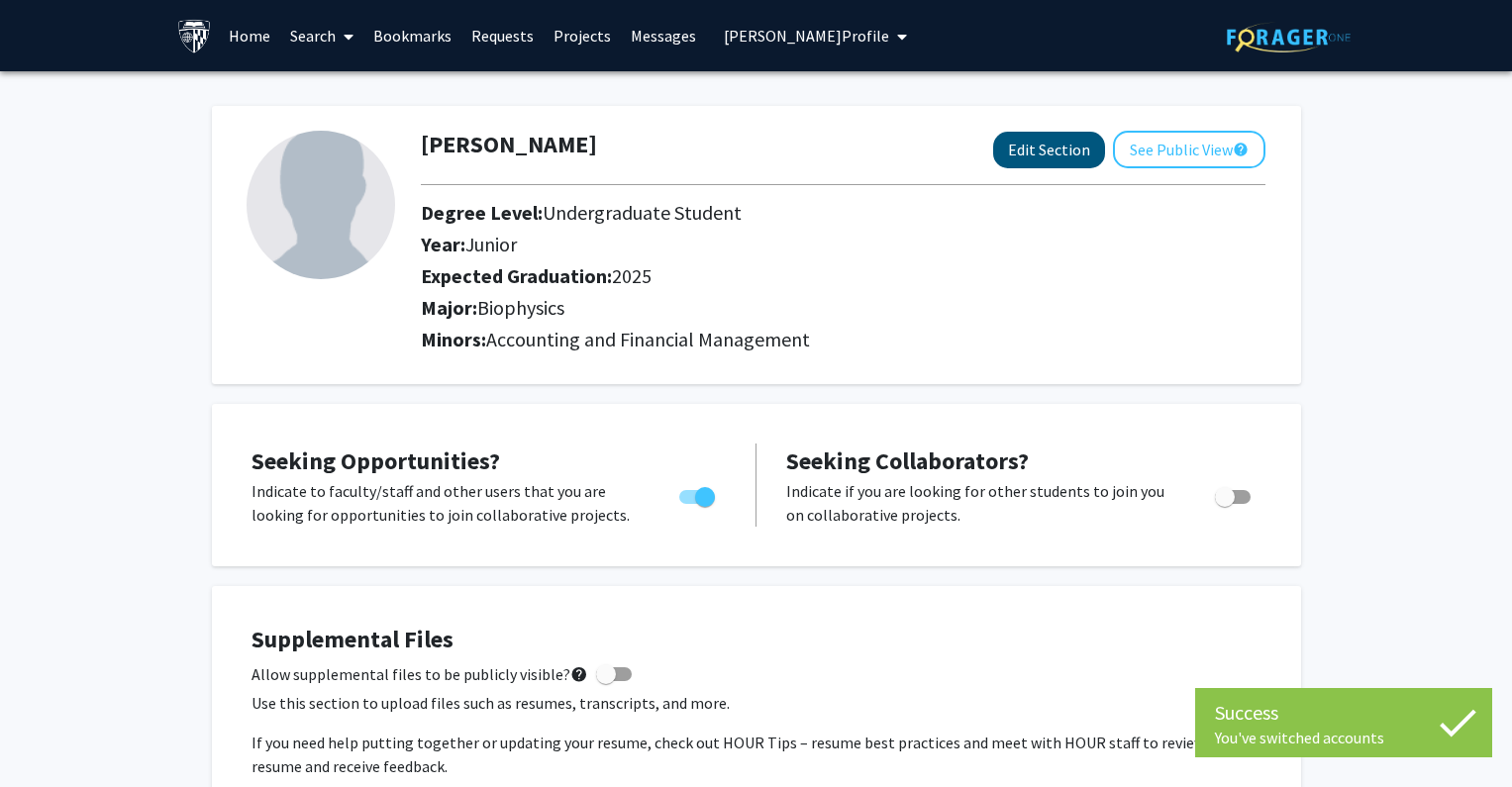 select on "junior" 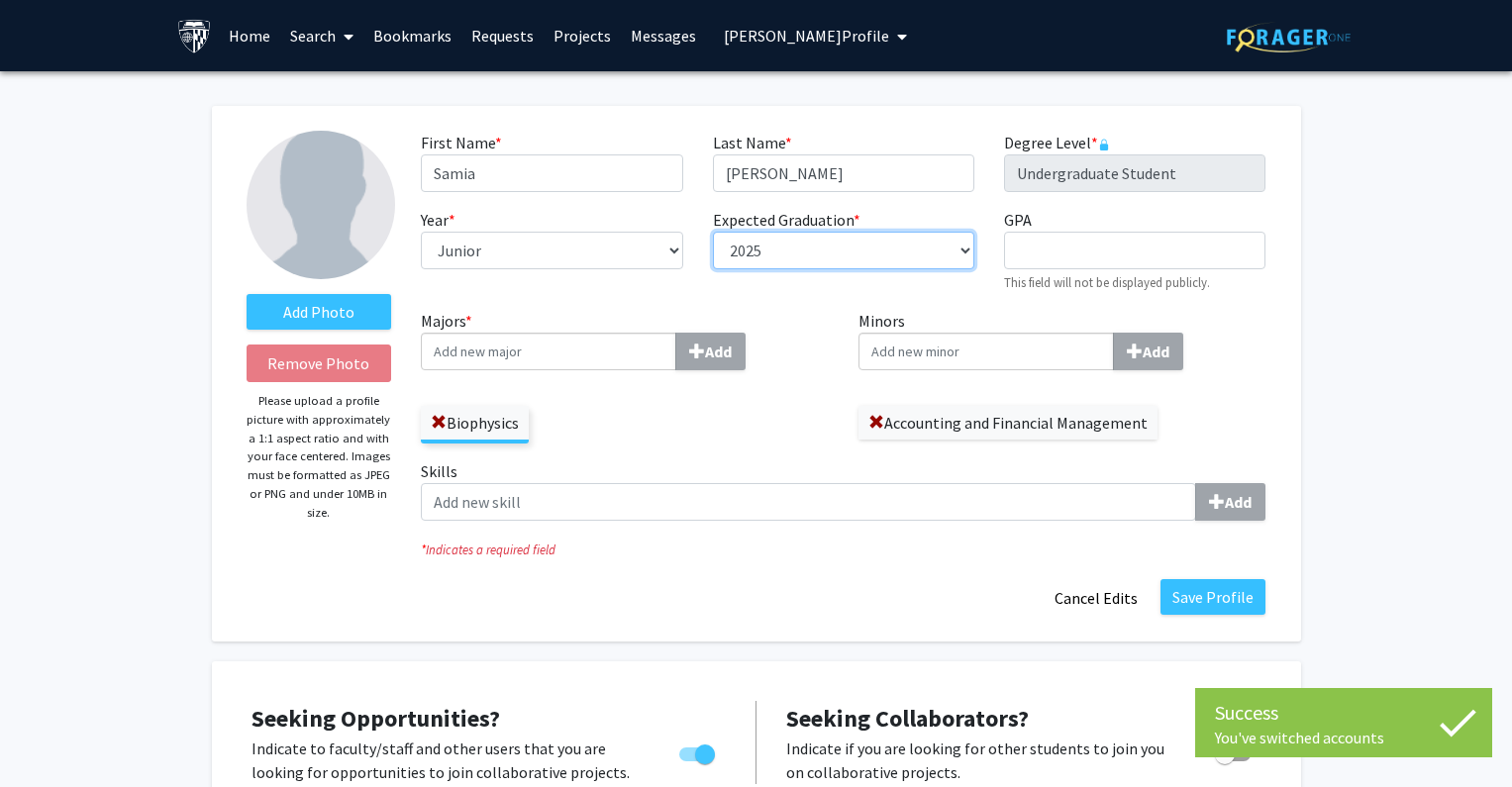 click on "---  2018   2019   2020   2021   2022   2023   2024   2025   2026   2027   2028   2029   2030   2031" at bounding box center [844, 250] 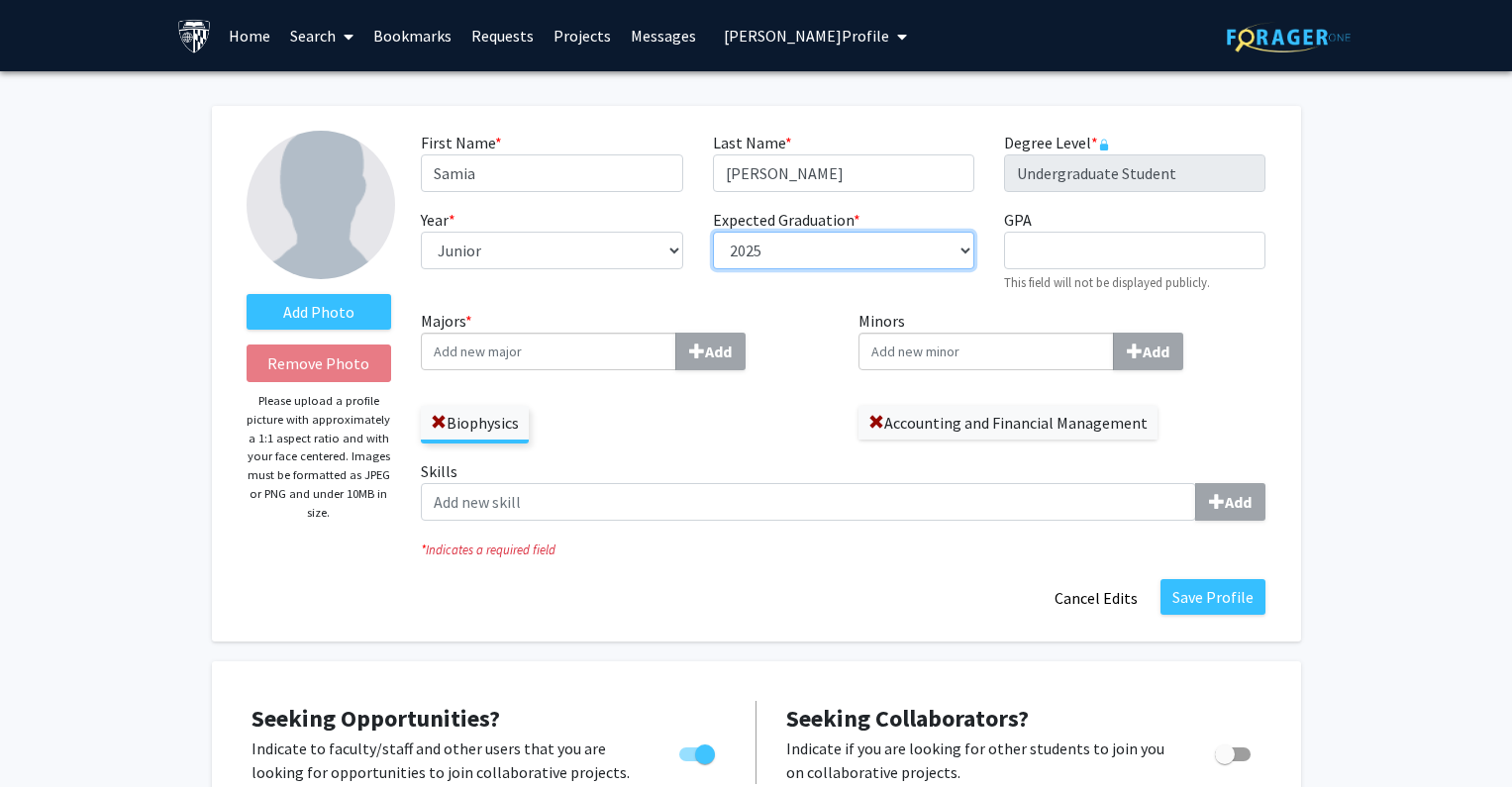 select on "2026" 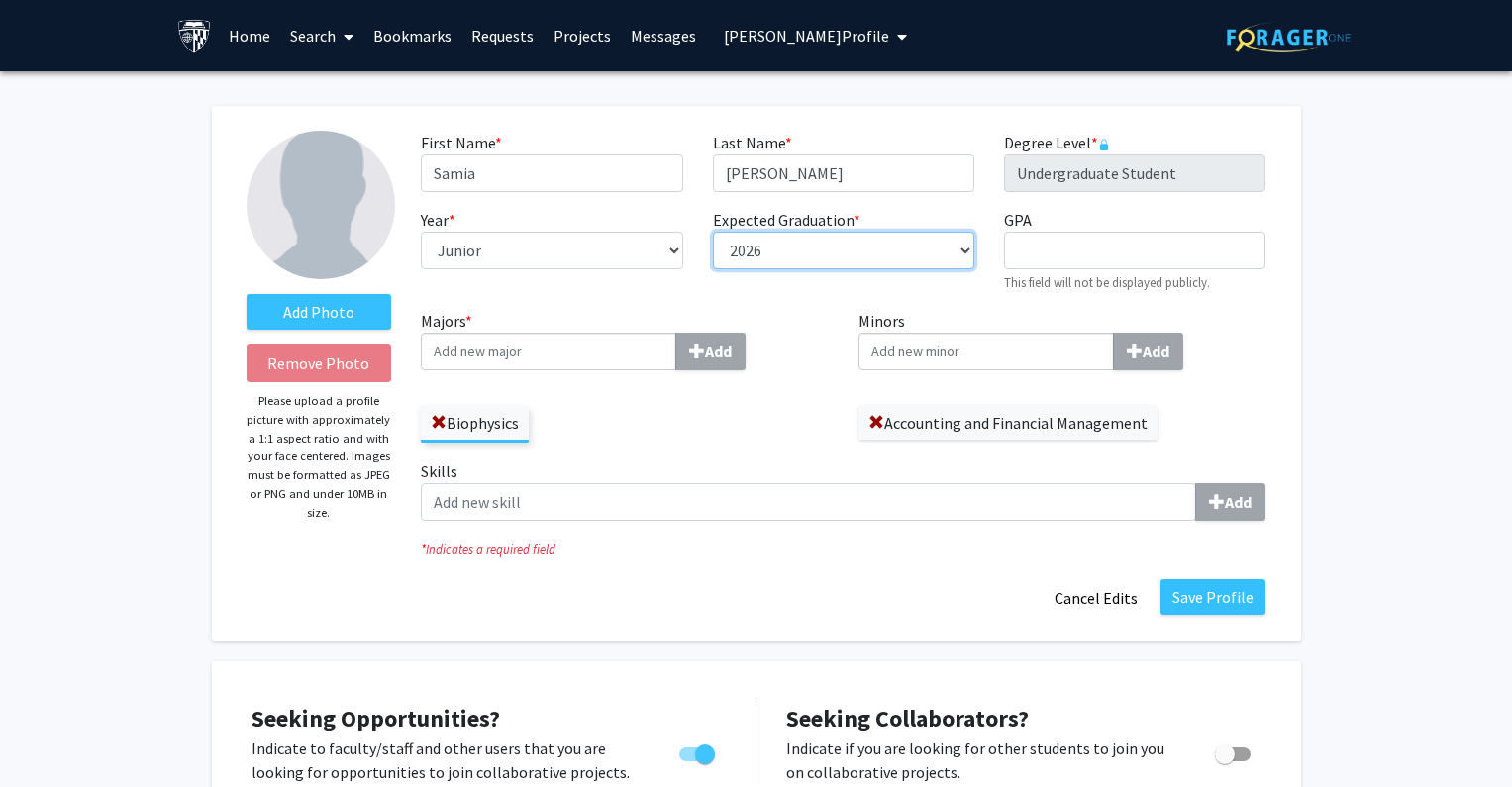 click on "---  2018   2019   2020   2021   2022   2023   2024   2025   2026   2027   2028   2029   2030   2031" at bounding box center (844, 250) 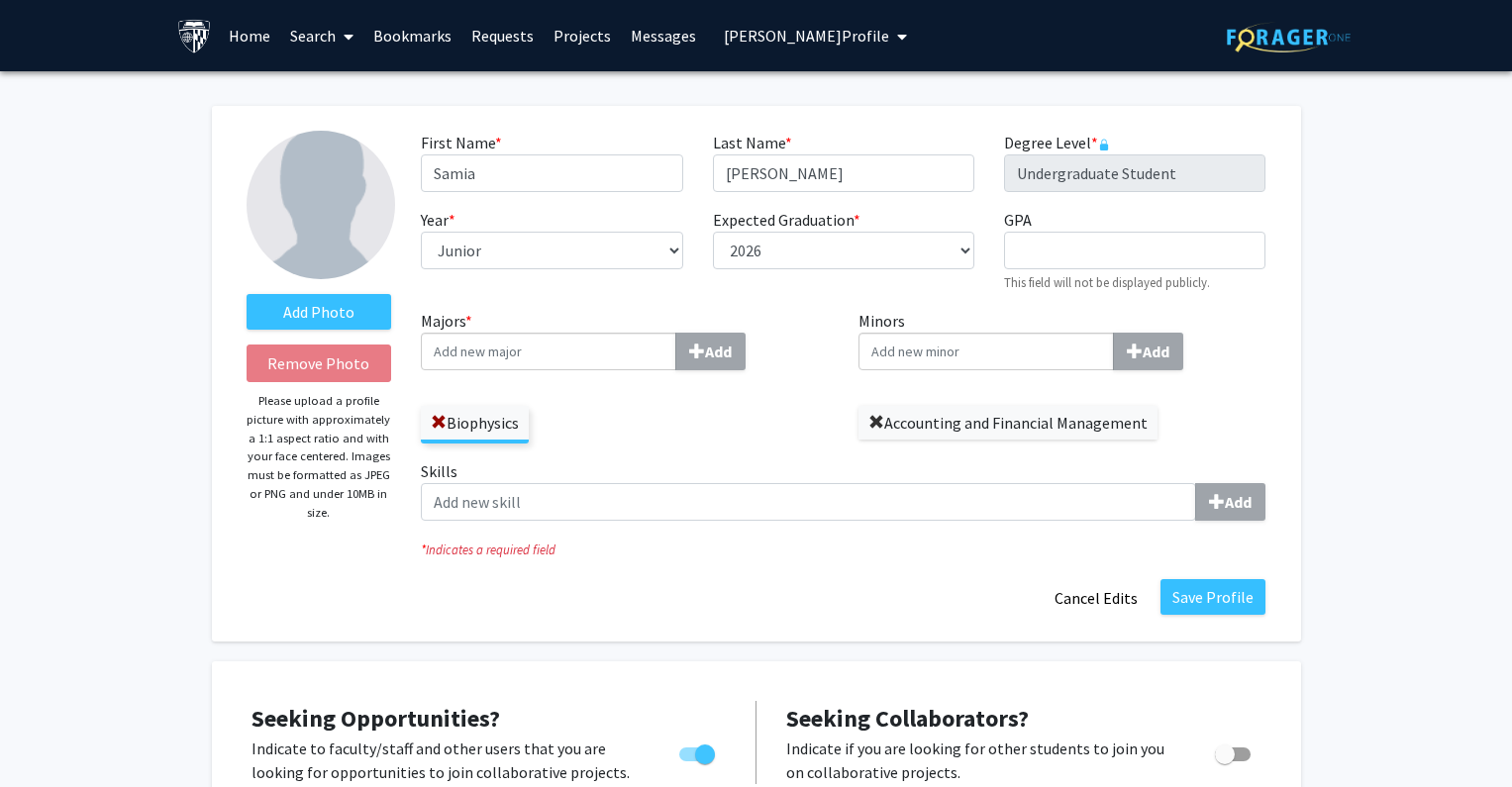click 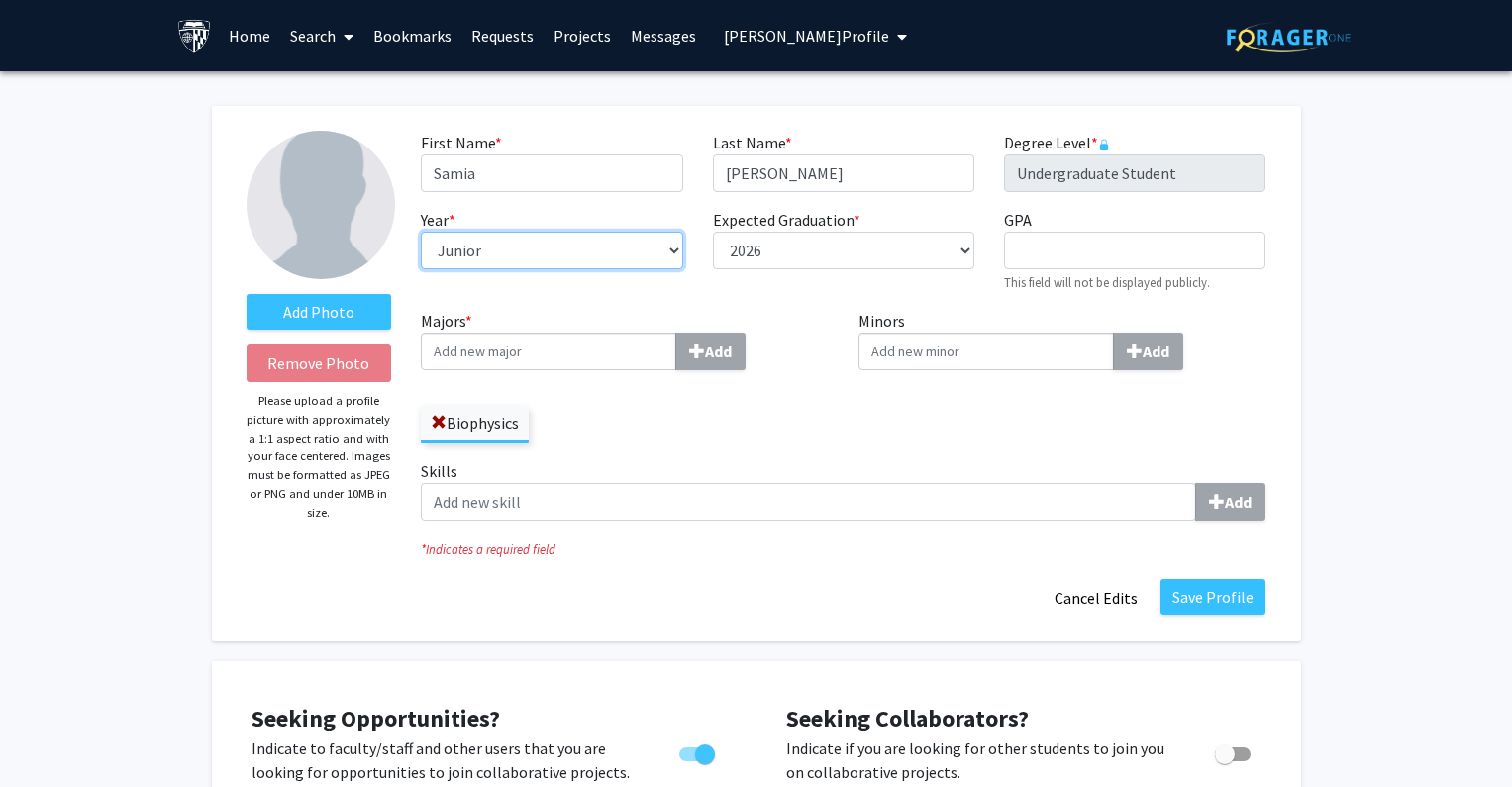 click on "---  First-year   Sophomore   Junior   Senior   Postbaccalaureate Certificate" at bounding box center (552, 250) 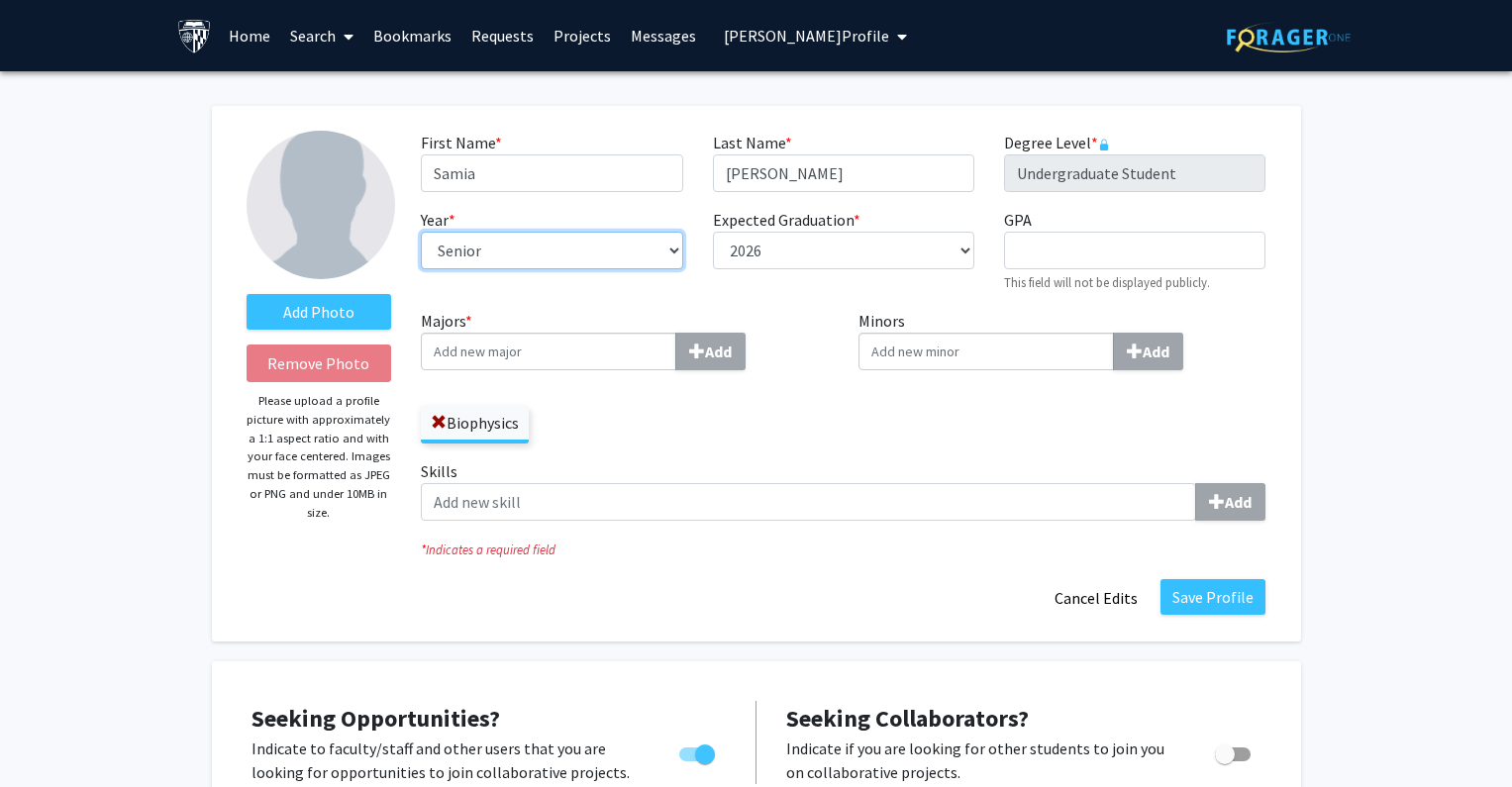 click on "---  First-year   Sophomore   Junior   Senior   Postbaccalaureate Certificate" at bounding box center (552, 250) 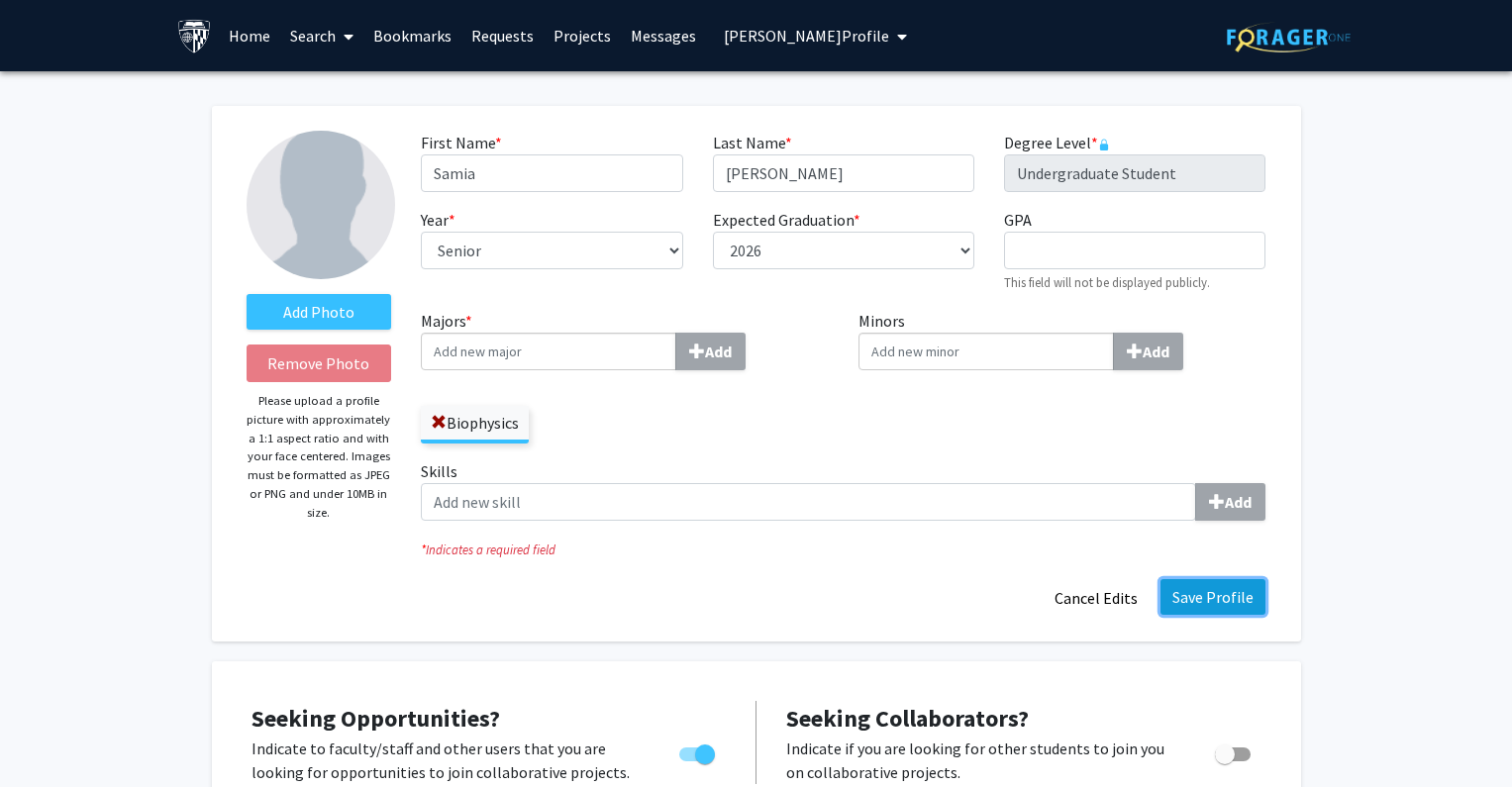 click on "Save Profile" 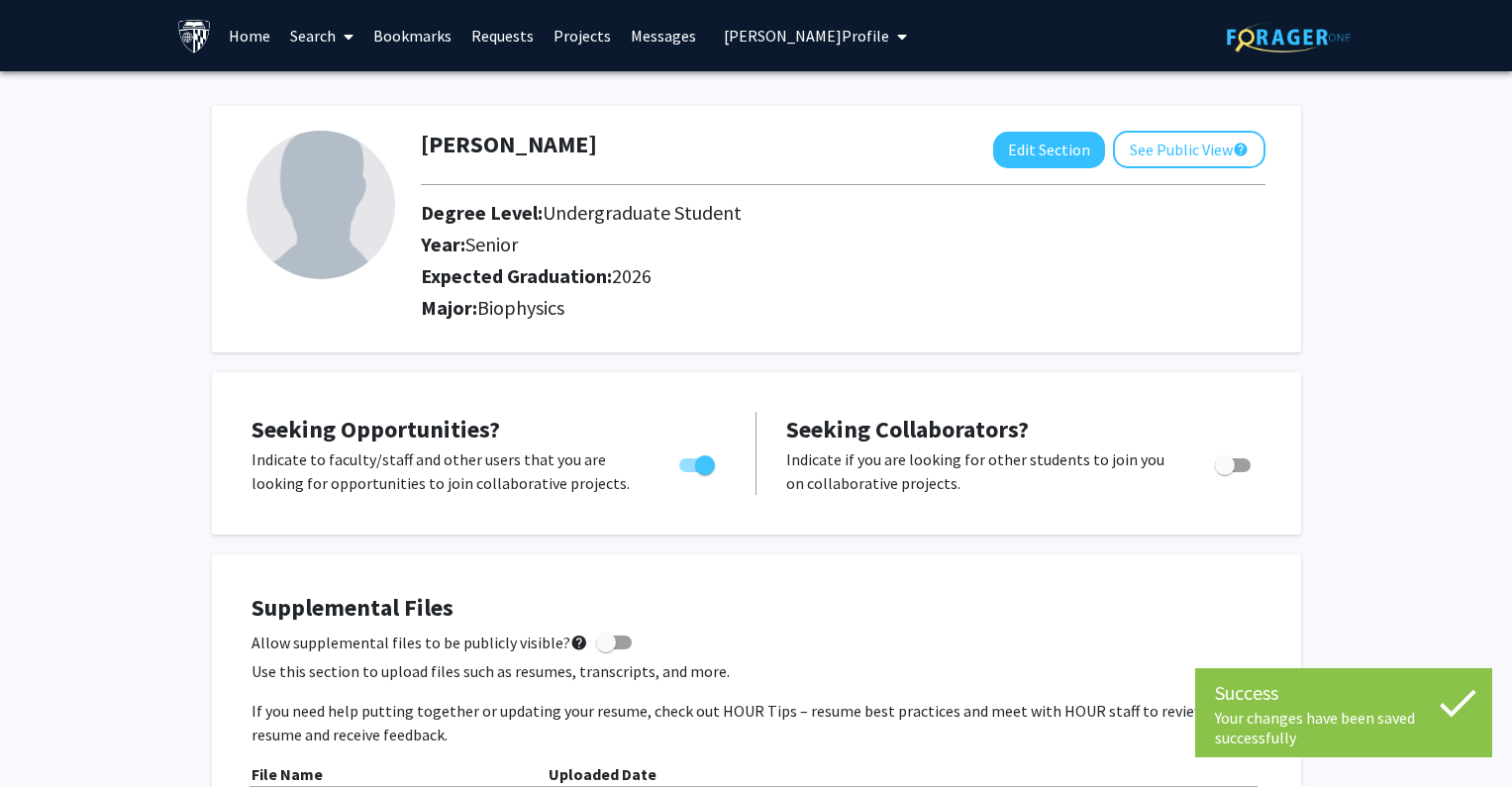 click on "[PERSON_NAME]   Profile" at bounding box center [806, 36] 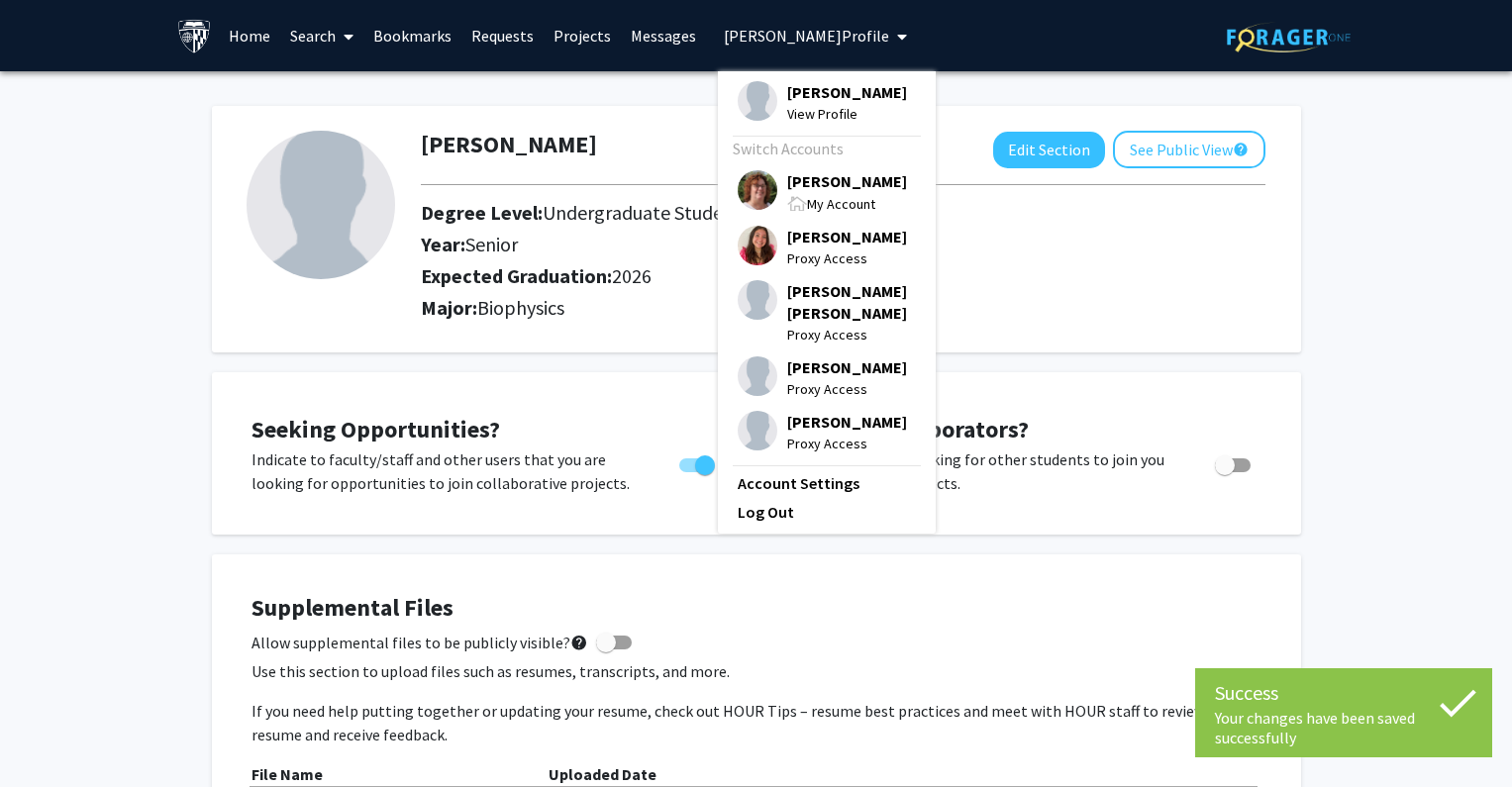 click on "[PERSON_NAME]" at bounding box center [847, 181] 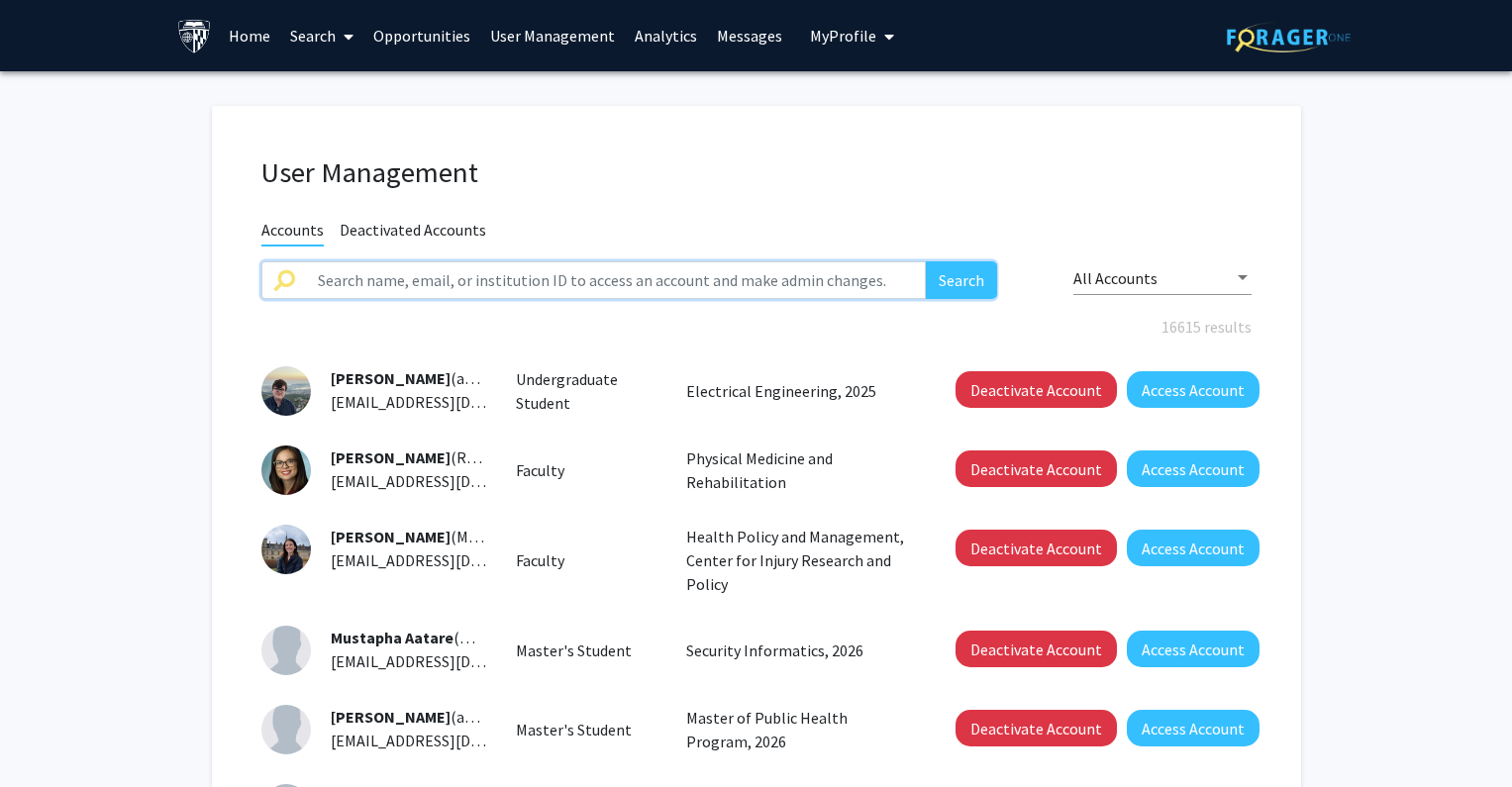 drag, startPoint x: 498, startPoint y: 268, endPoint x: 623, endPoint y: 268, distance: 125 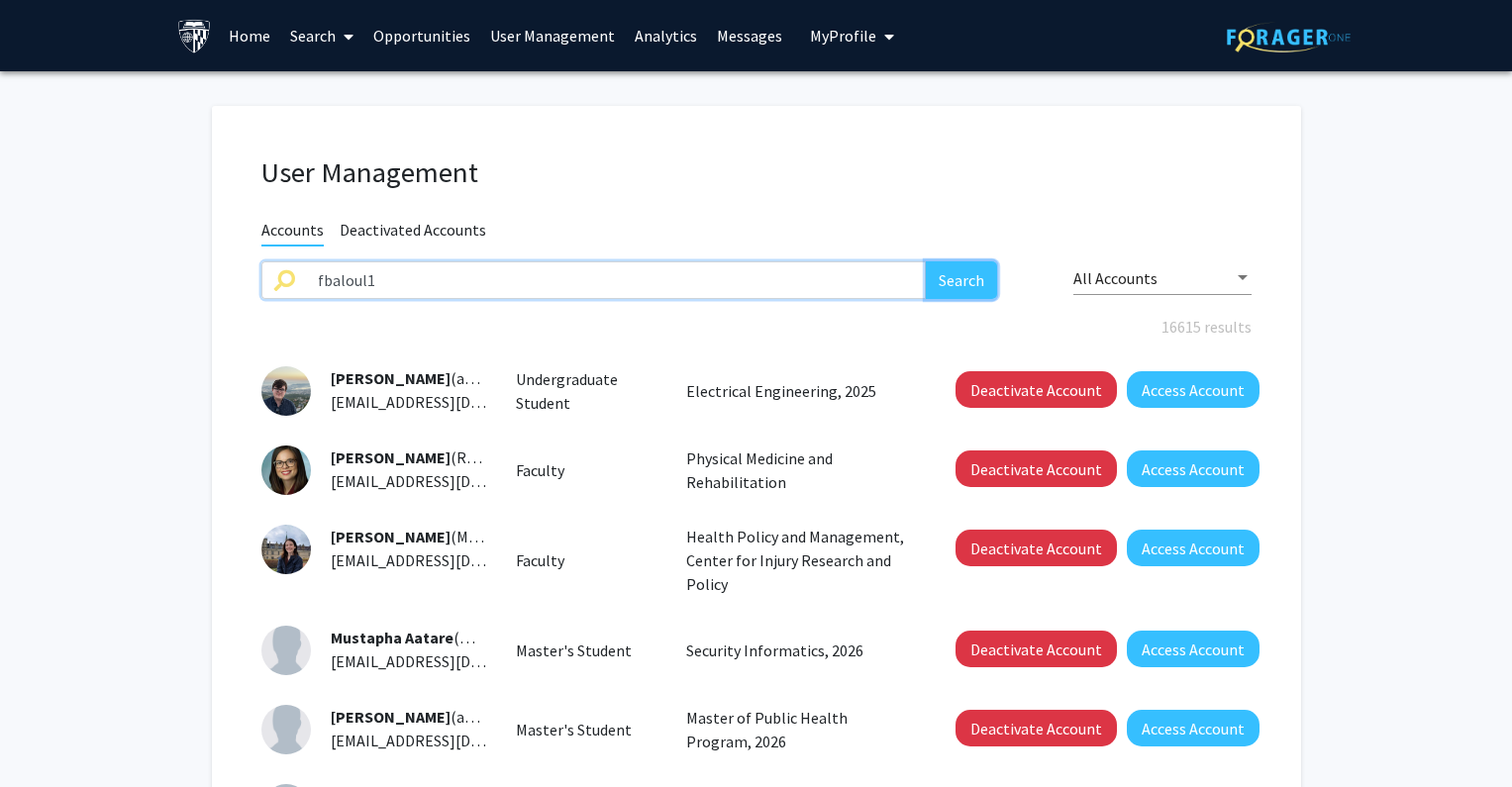 click on "Search" 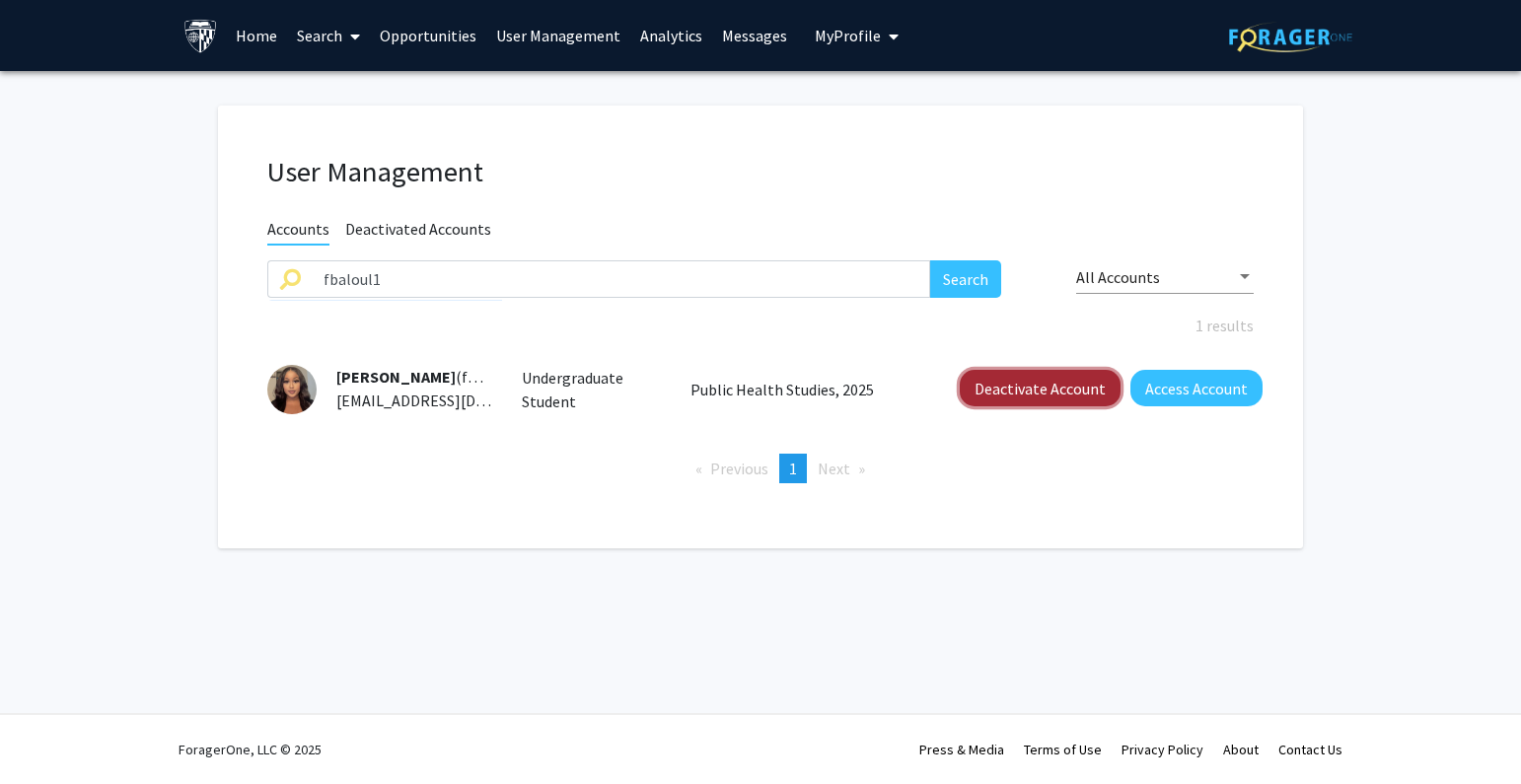 click on "Deactivate Account" 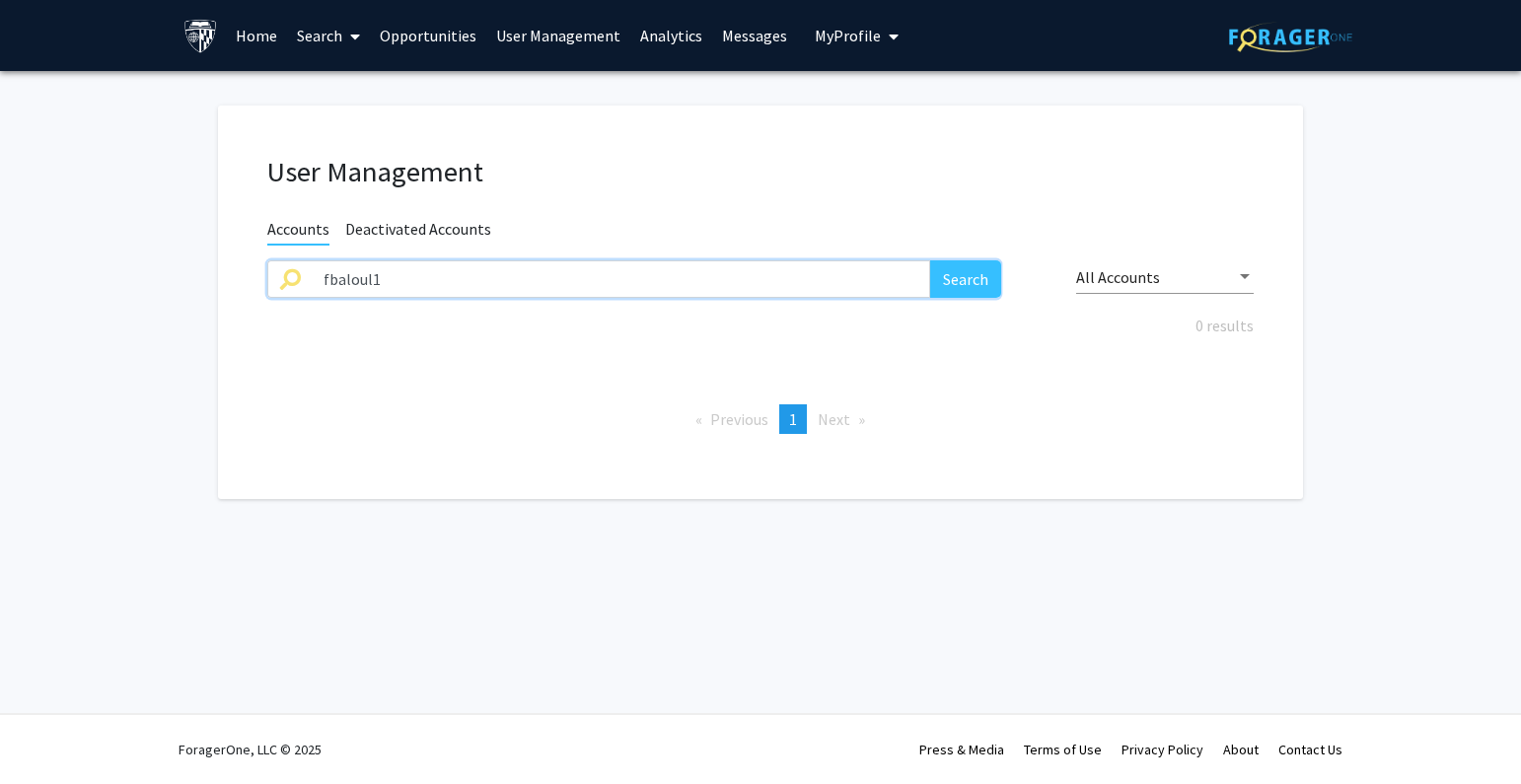 drag, startPoint x: 408, startPoint y: 284, endPoint x: 391, endPoint y: 266, distance: 24.758837 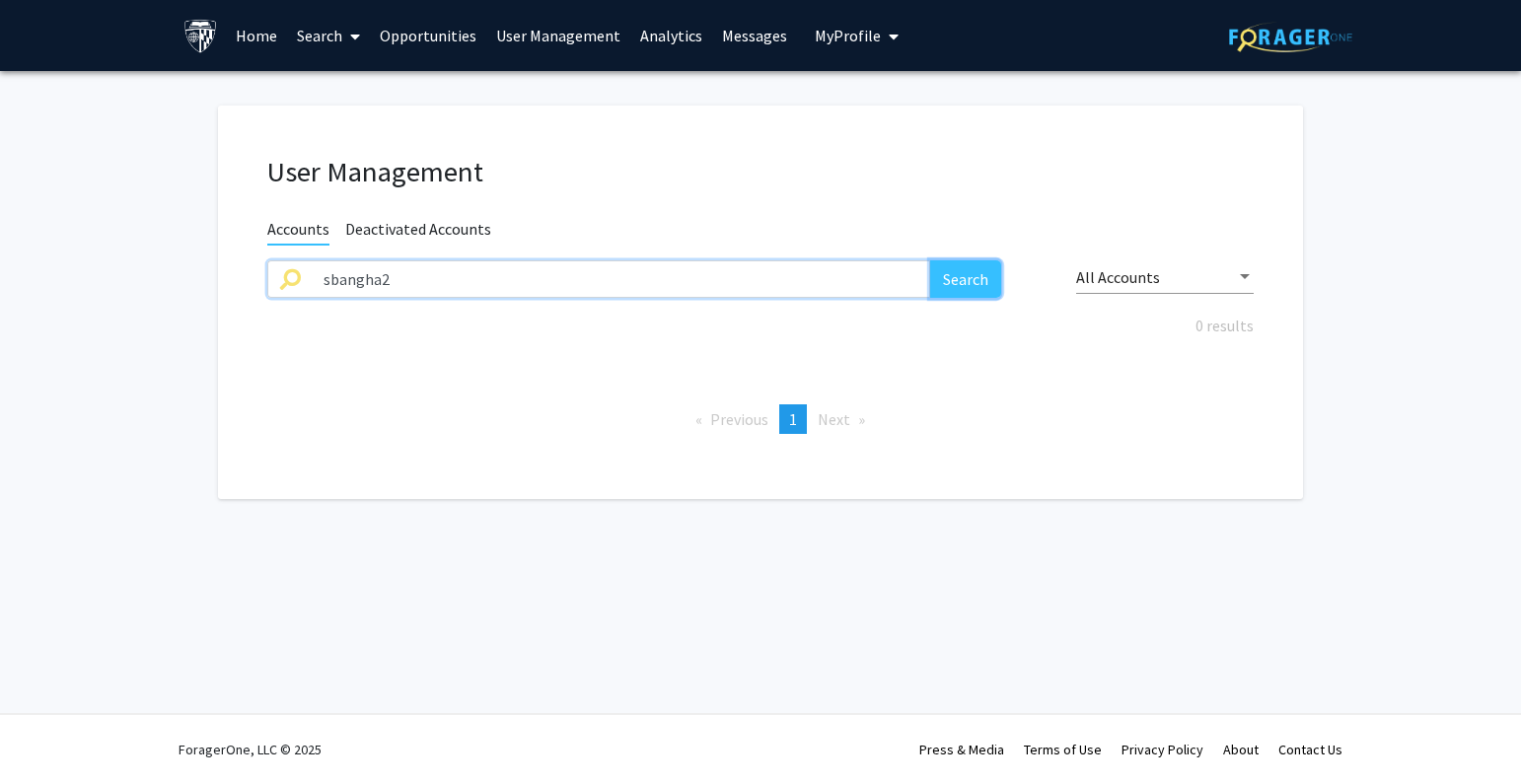 click on "Search" 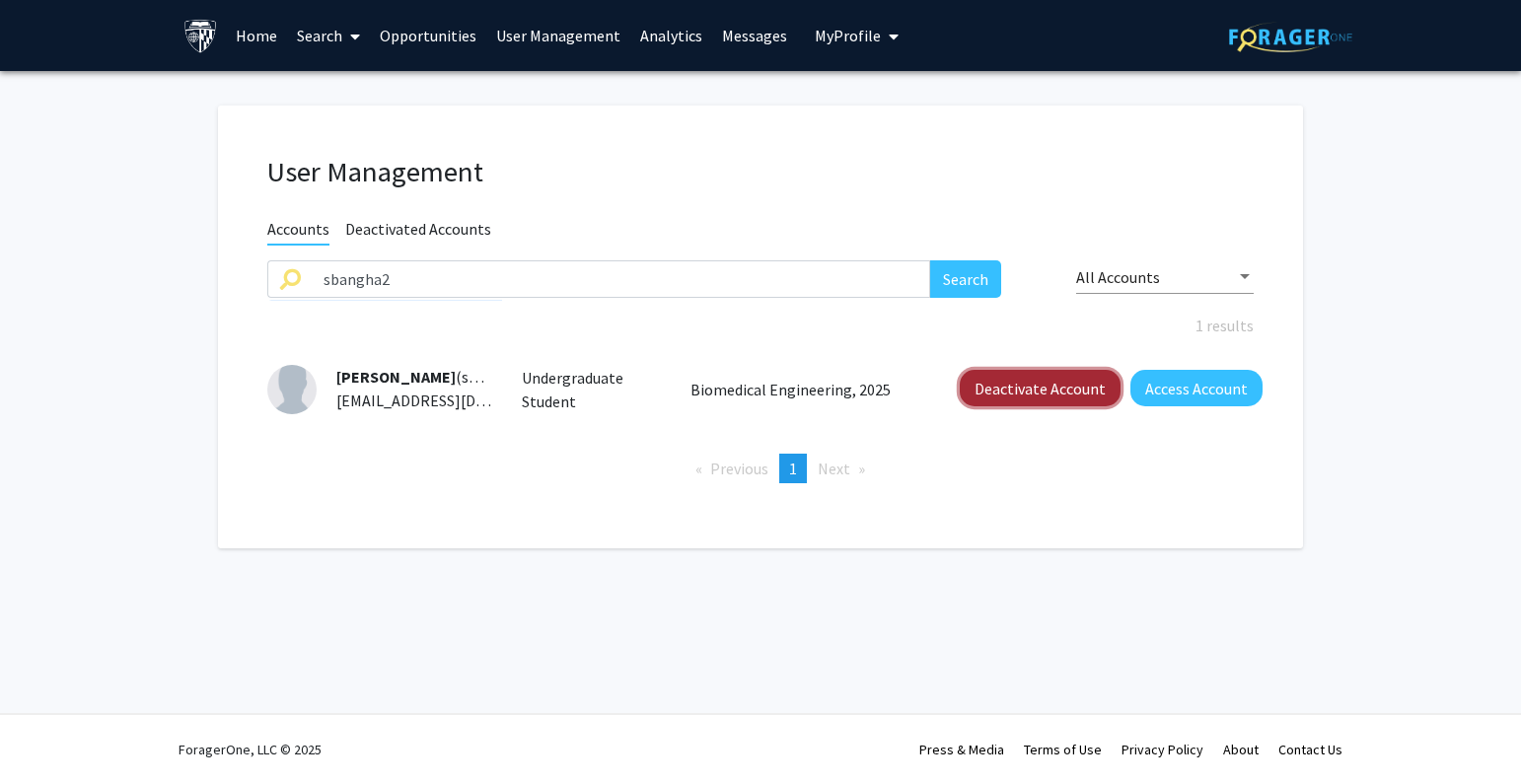 click on "Deactivate Account" 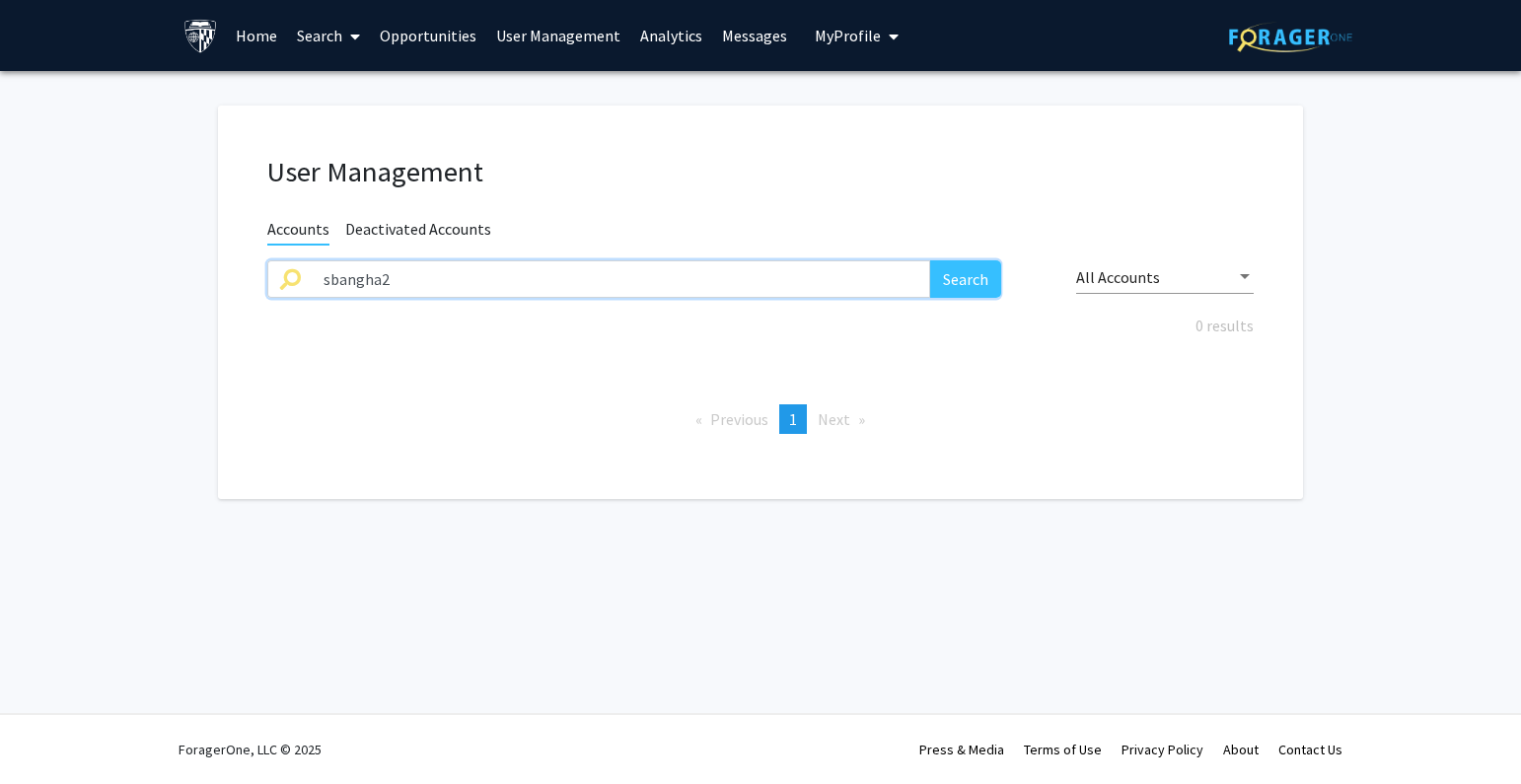 drag, startPoint x: 514, startPoint y: 297, endPoint x: 184, endPoint y: 300, distance: 330.01364 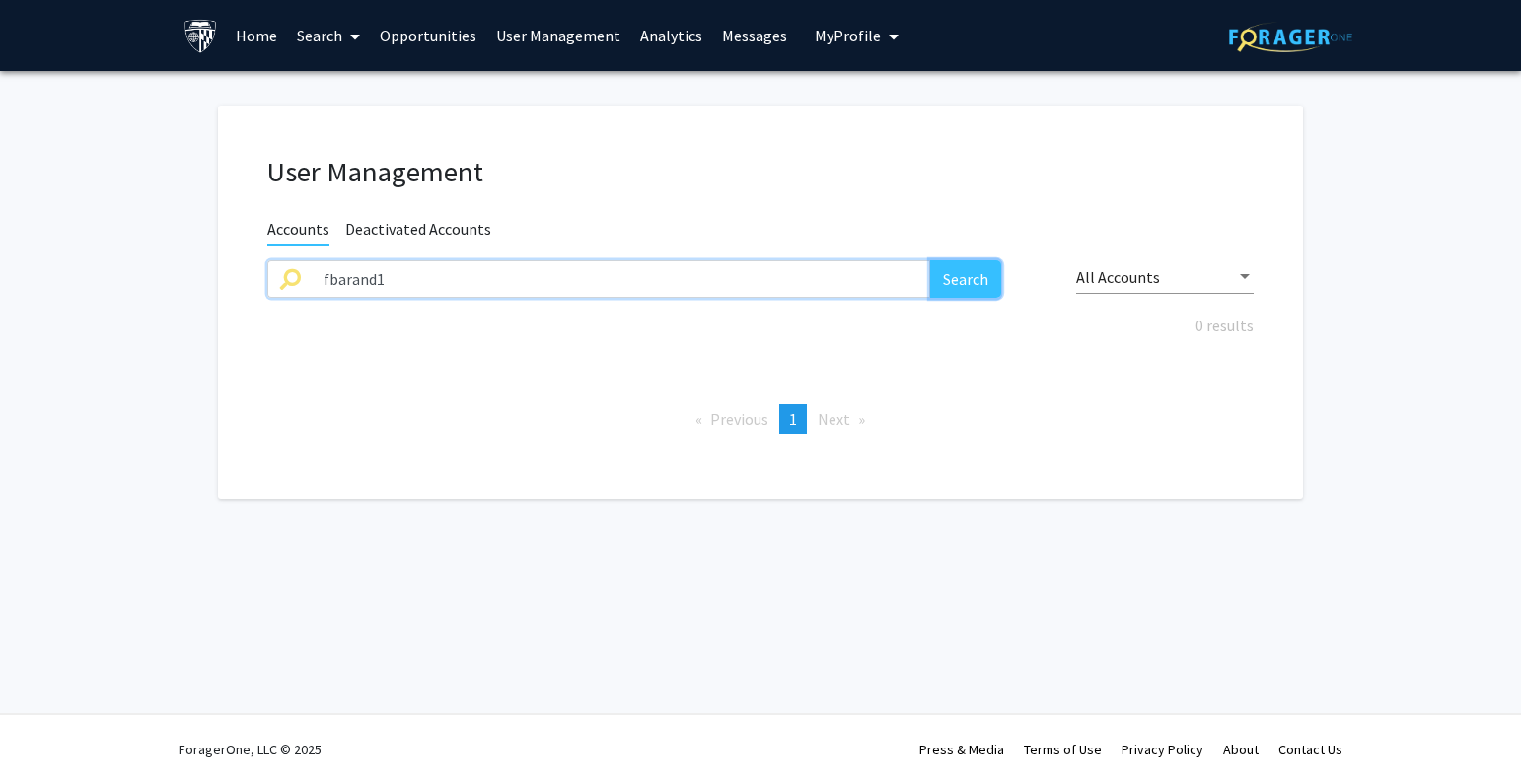 click on "Search" 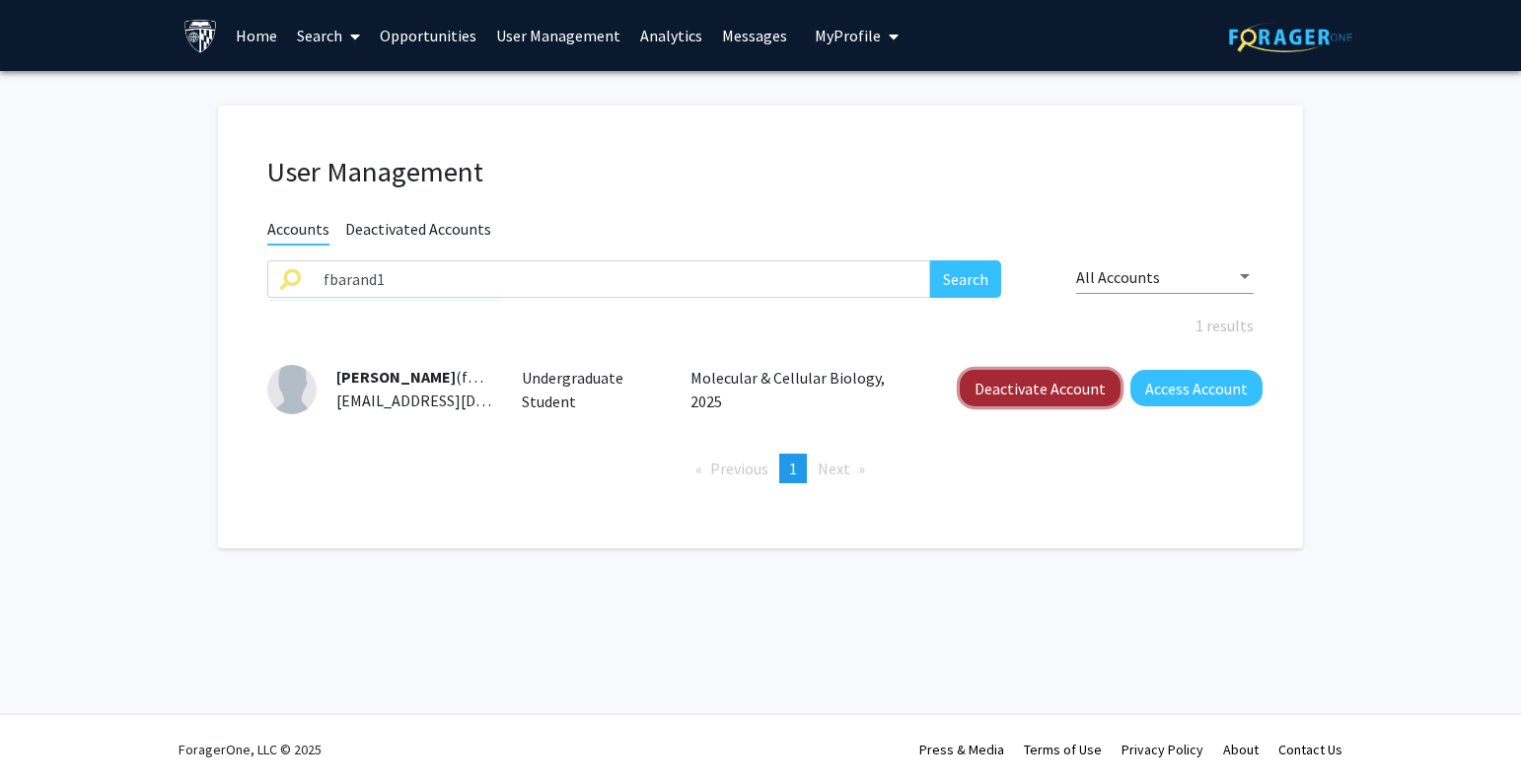 click on "Deactivate Account" 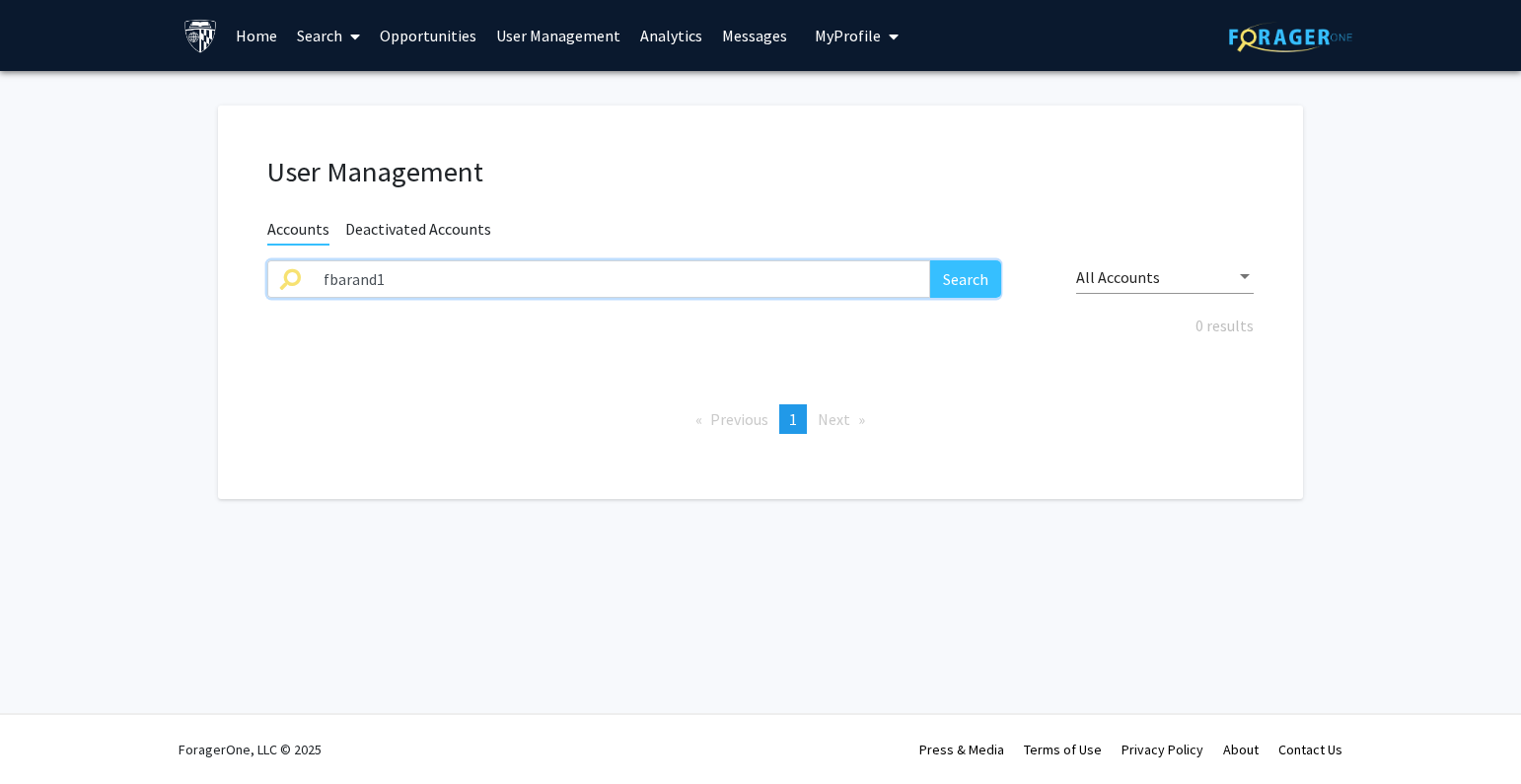 drag, startPoint x: 528, startPoint y: 279, endPoint x: 91, endPoint y: 296, distance: 437.33054 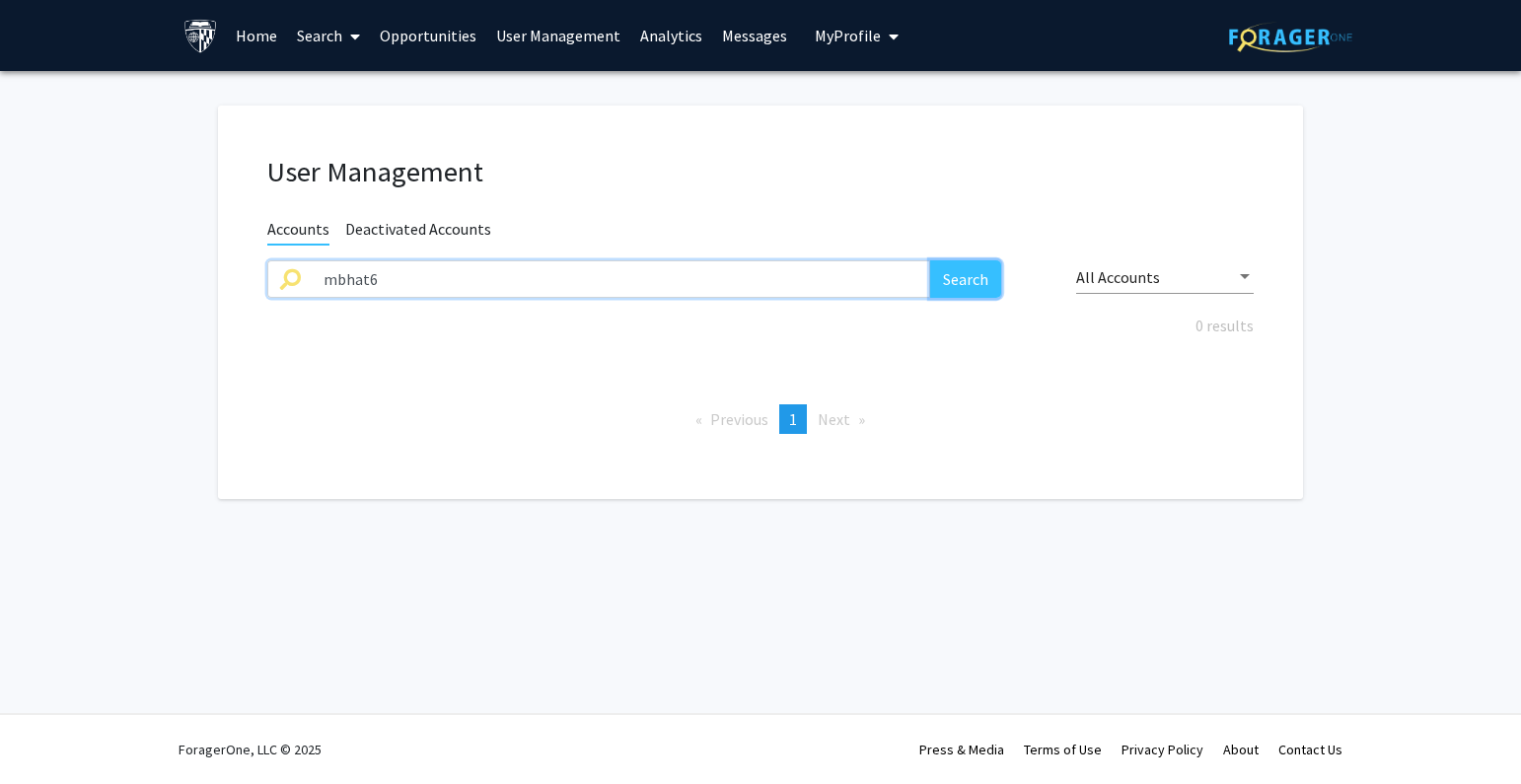 click on "Search" 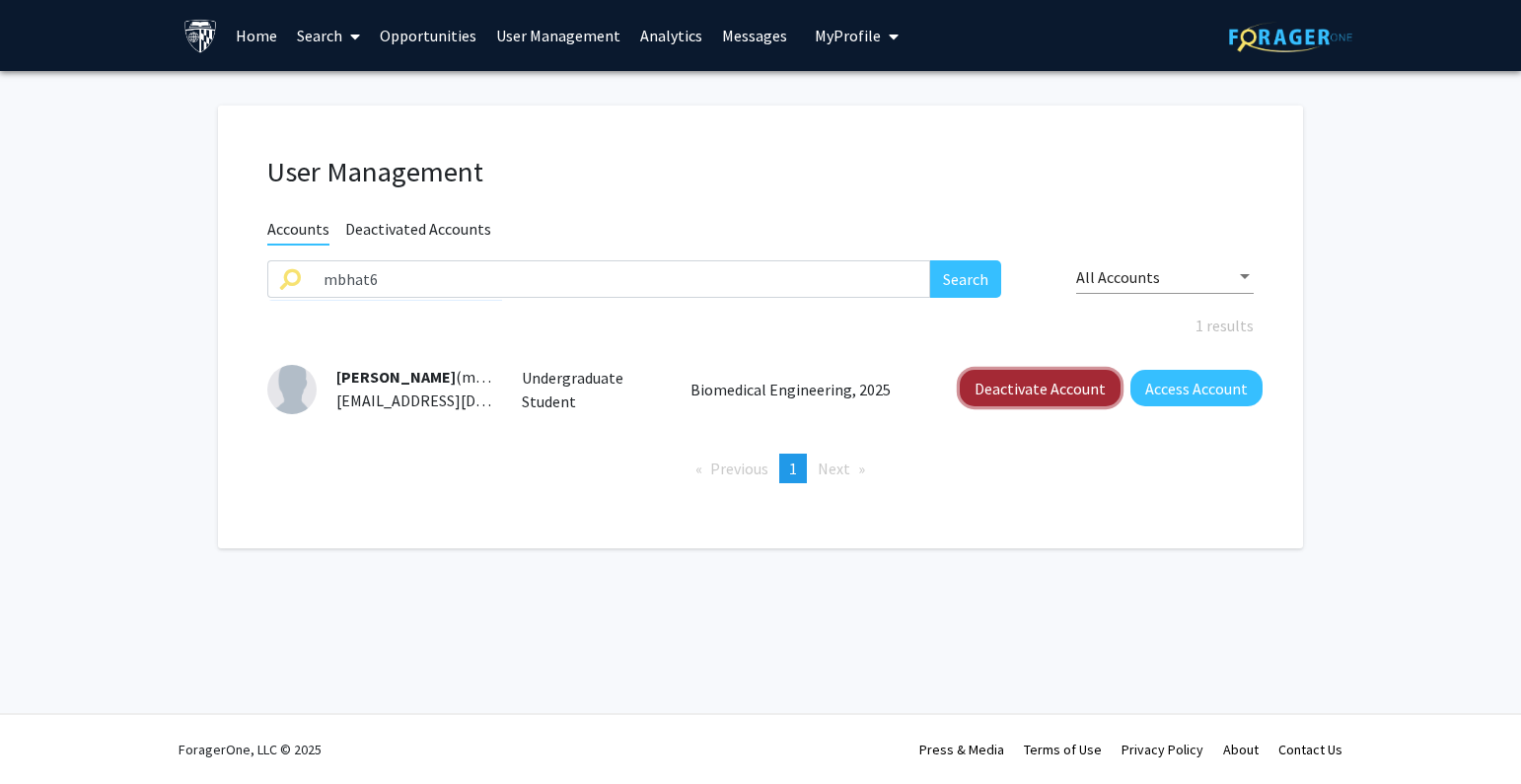 click on "Deactivate Account" 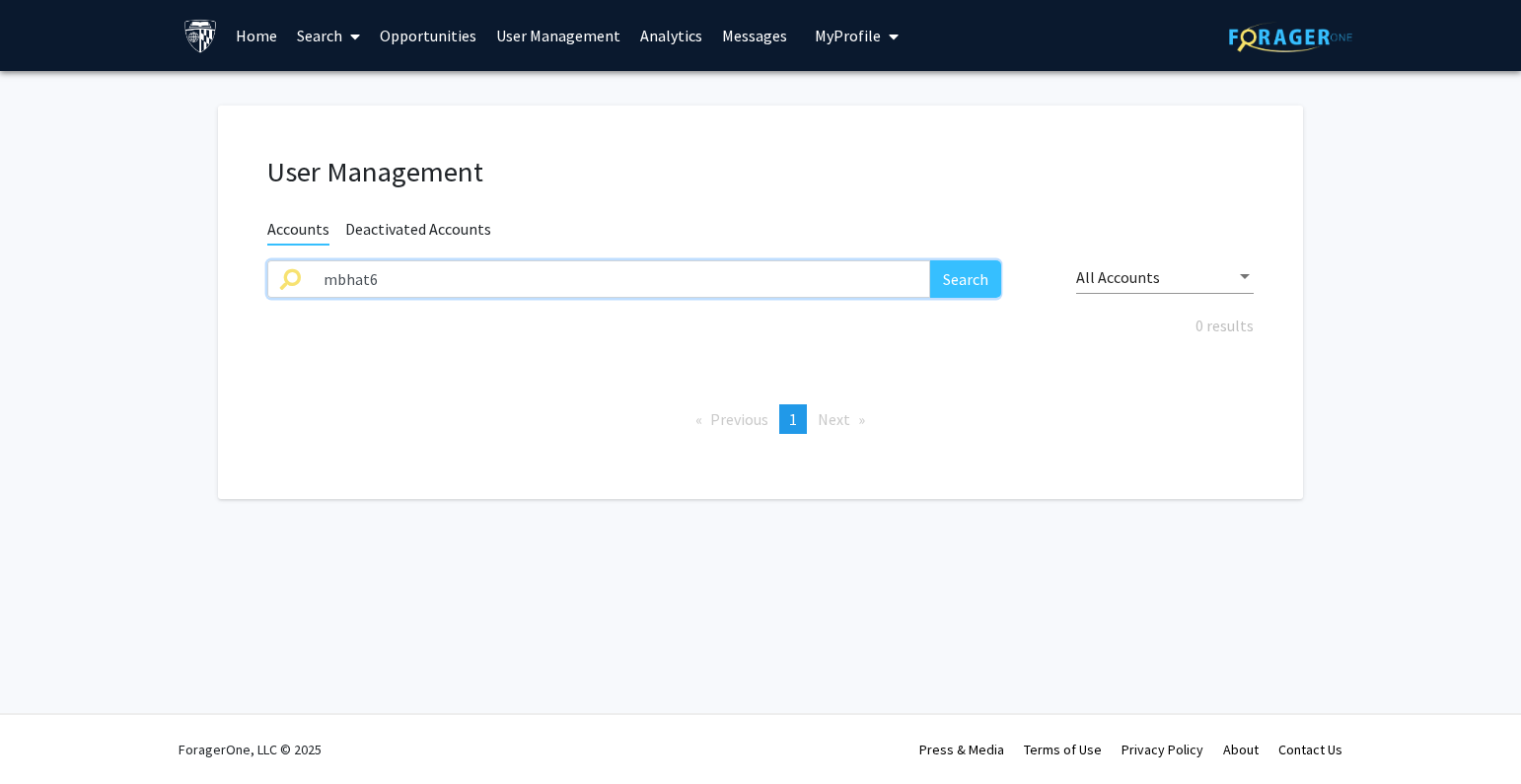 drag, startPoint x: 658, startPoint y: 293, endPoint x: 236, endPoint y: 309, distance: 422.30321 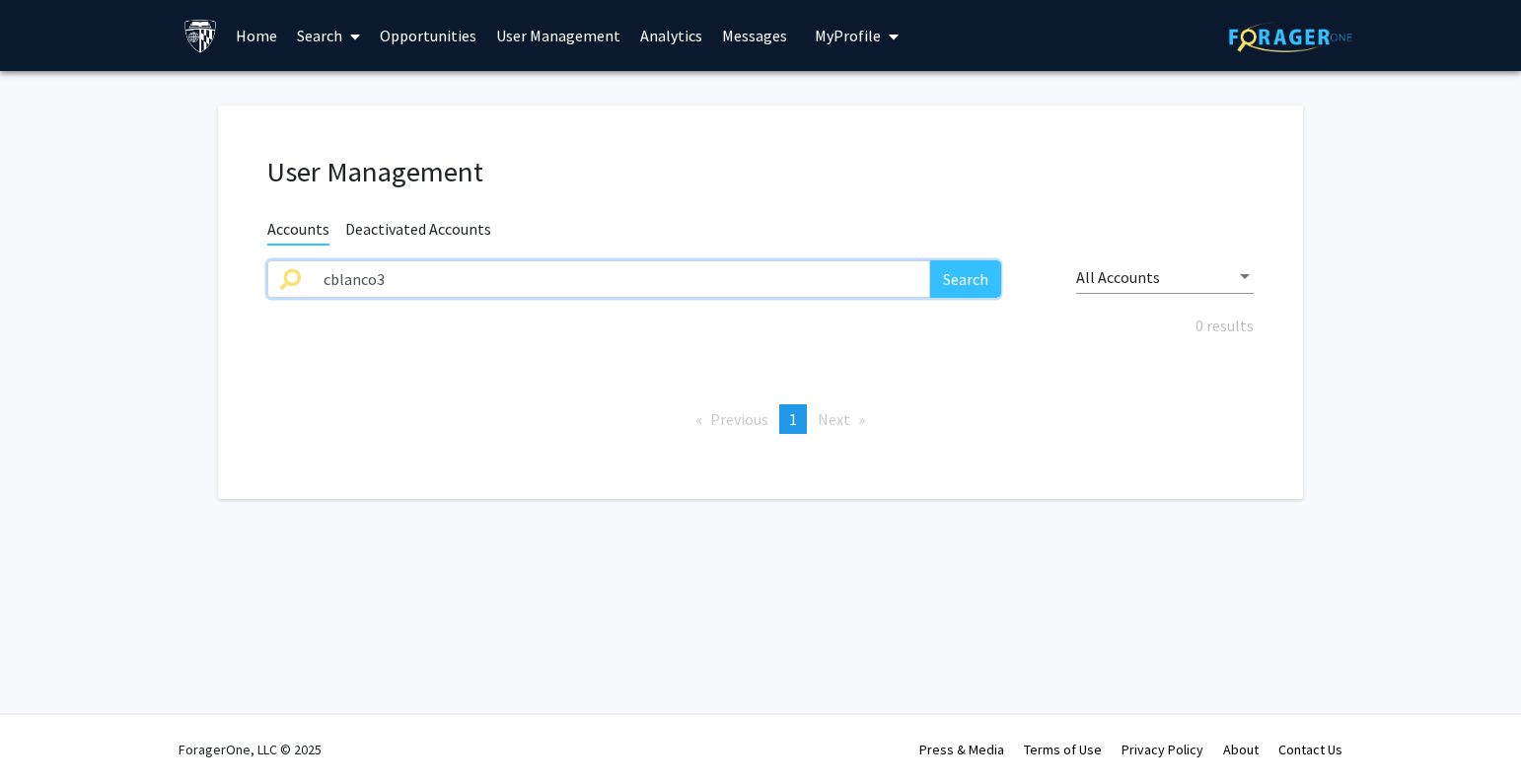 type on "cblanco3" 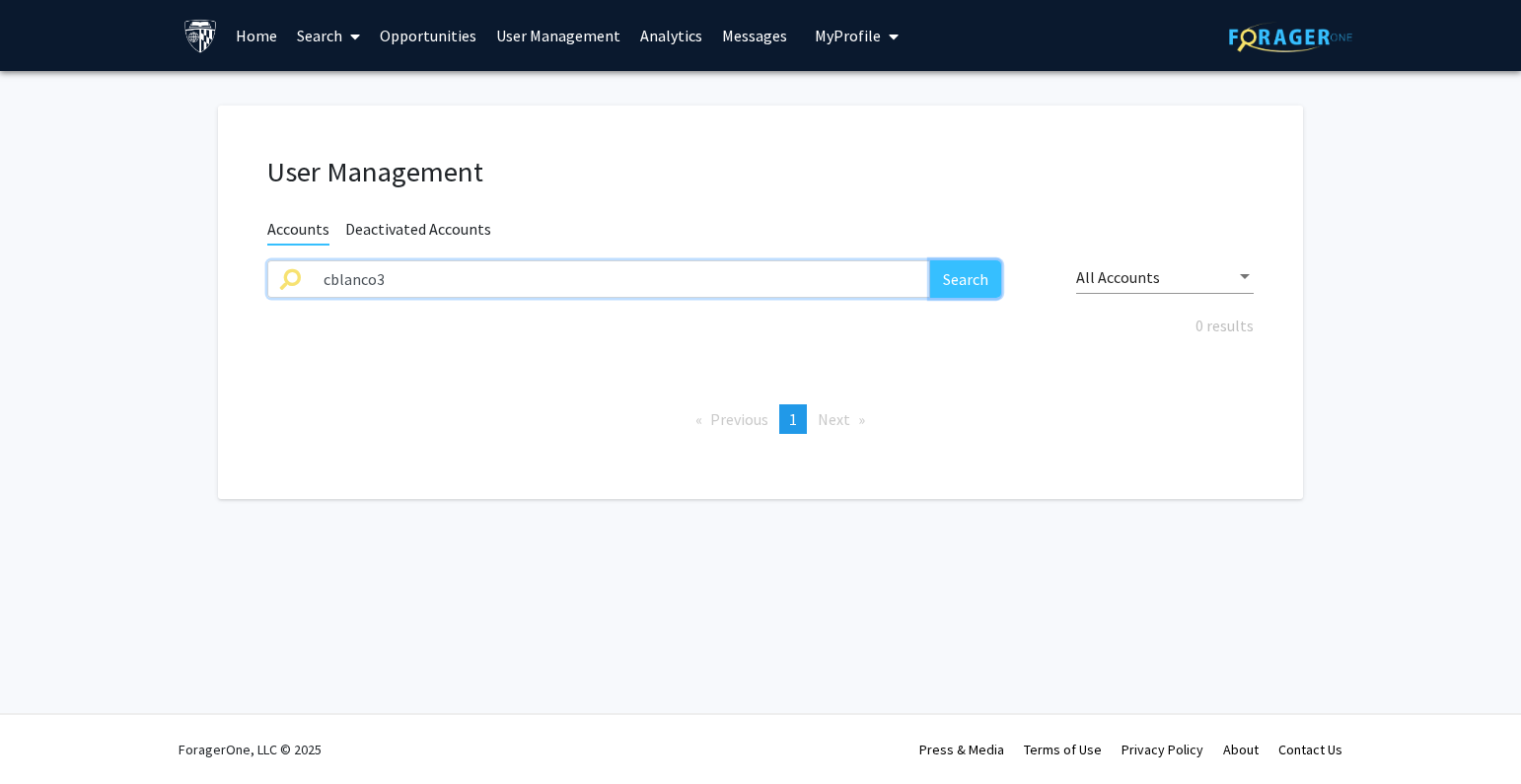 click on "Search" 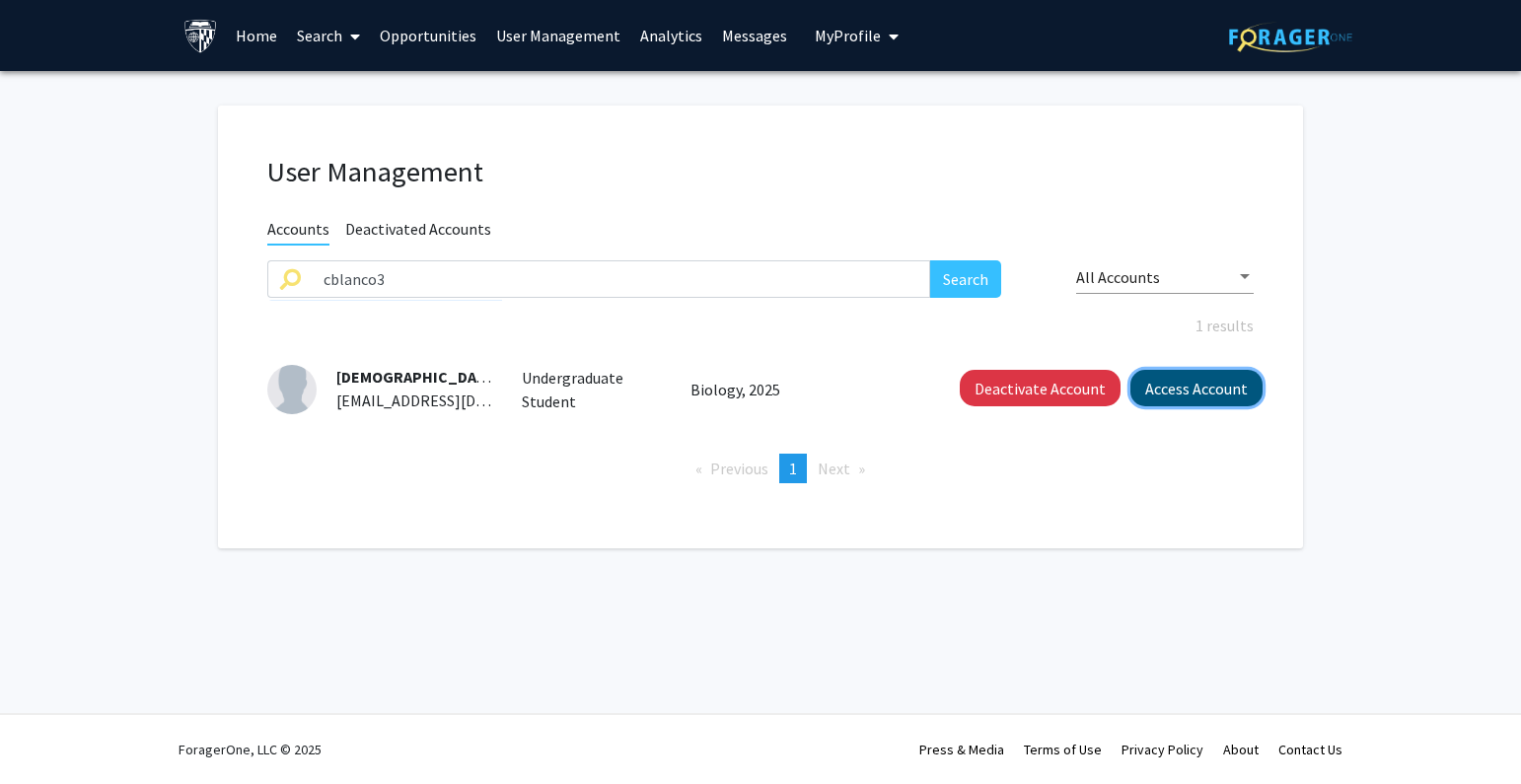 click on "Access Account" 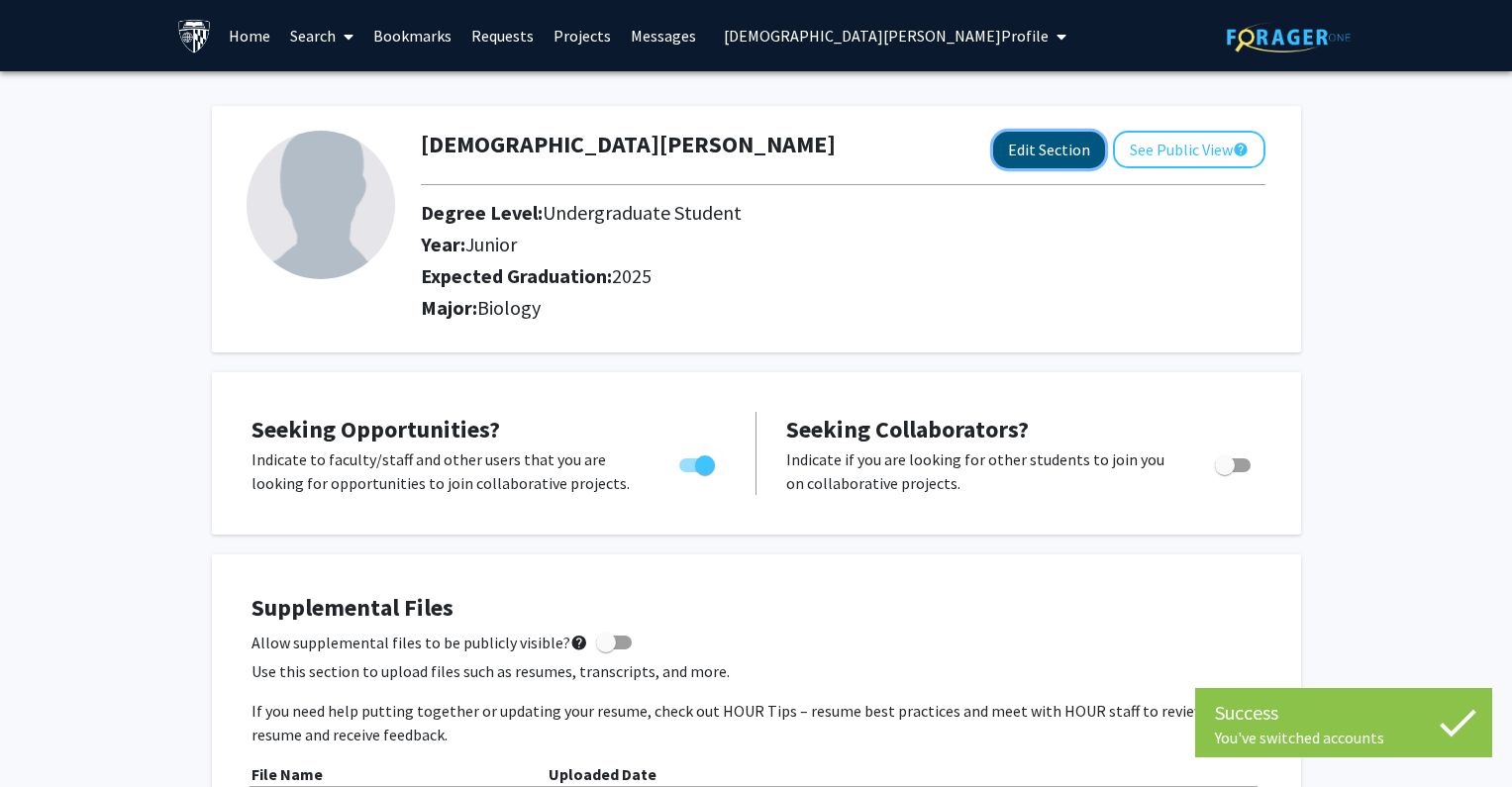 click on "Edit Section" 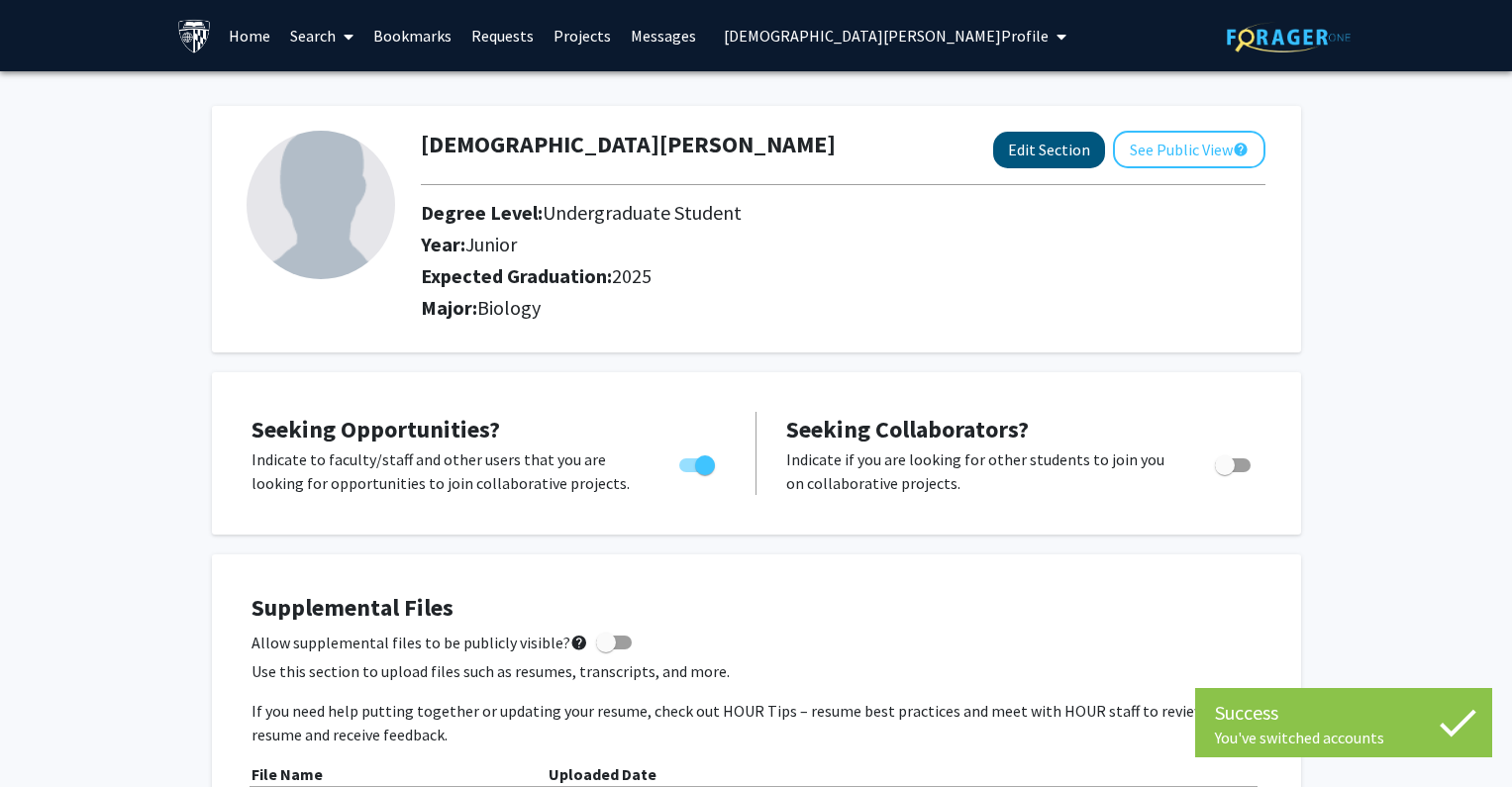 select on "junior" 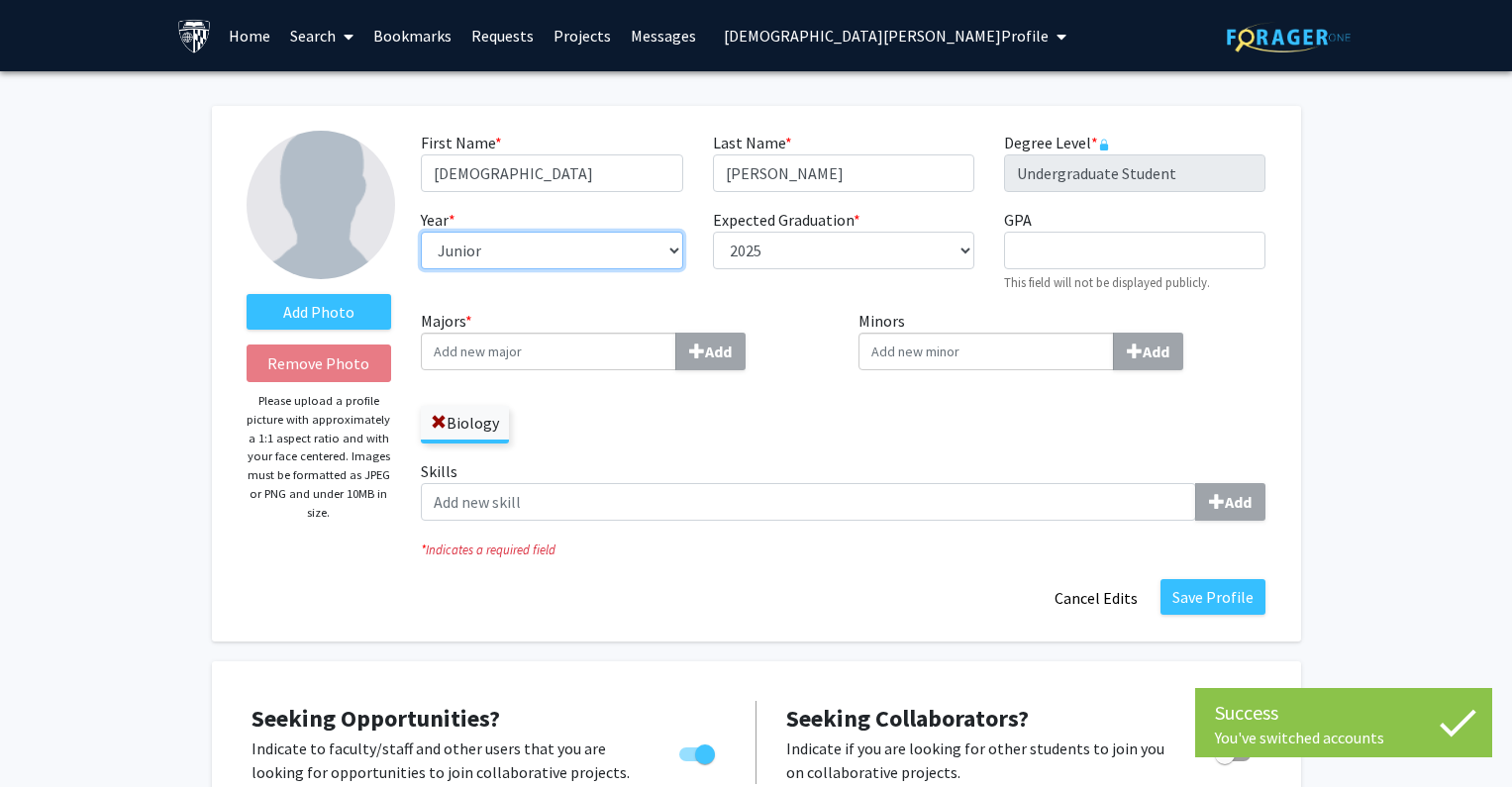 click on "---  First-year   Sophomore   Junior   Senior   Postbaccalaureate Certificate" at bounding box center (552, 250) 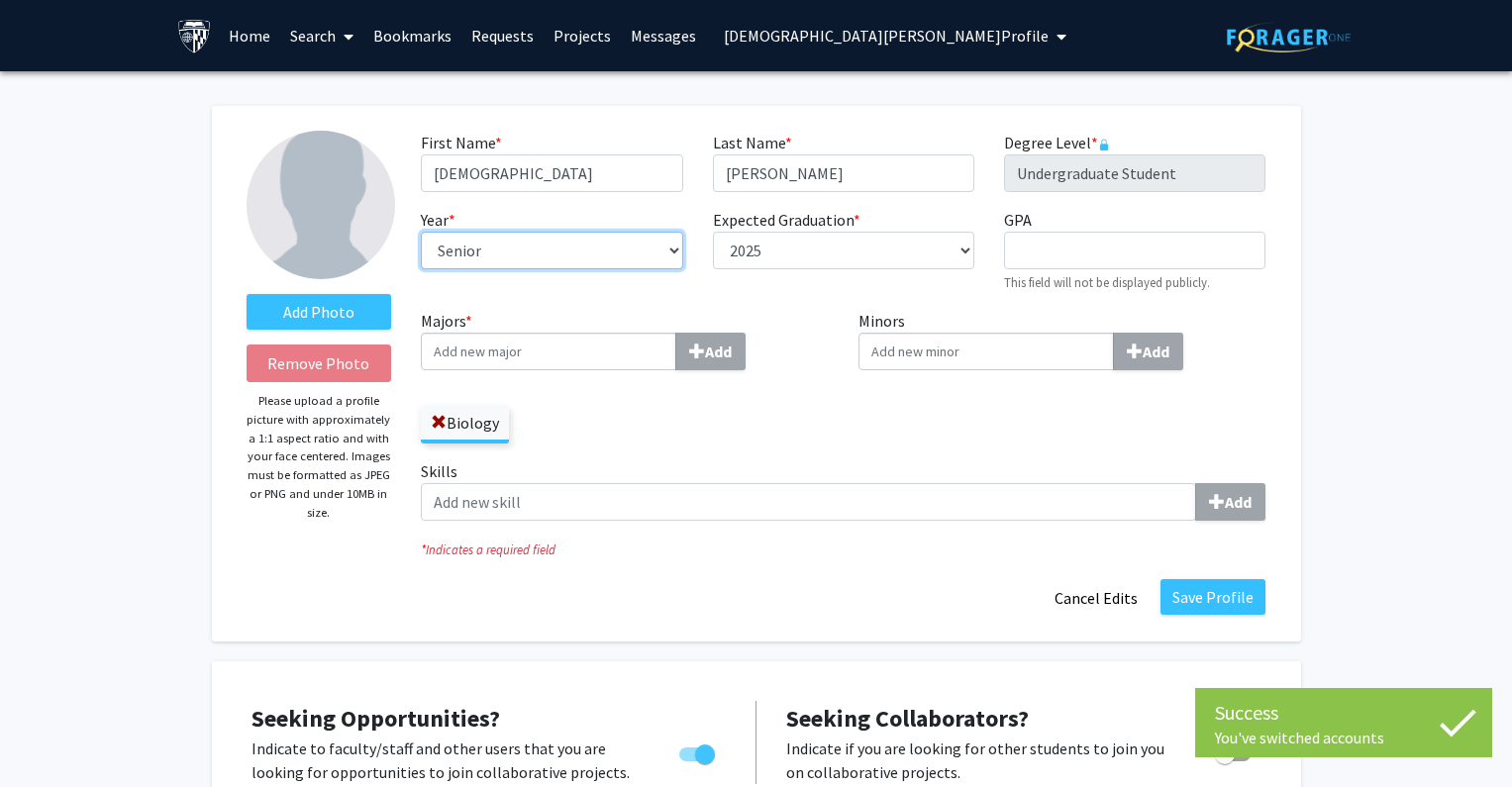 click on "---  First-year   Sophomore   Junior   Senior   Postbaccalaureate Certificate" at bounding box center [552, 250] 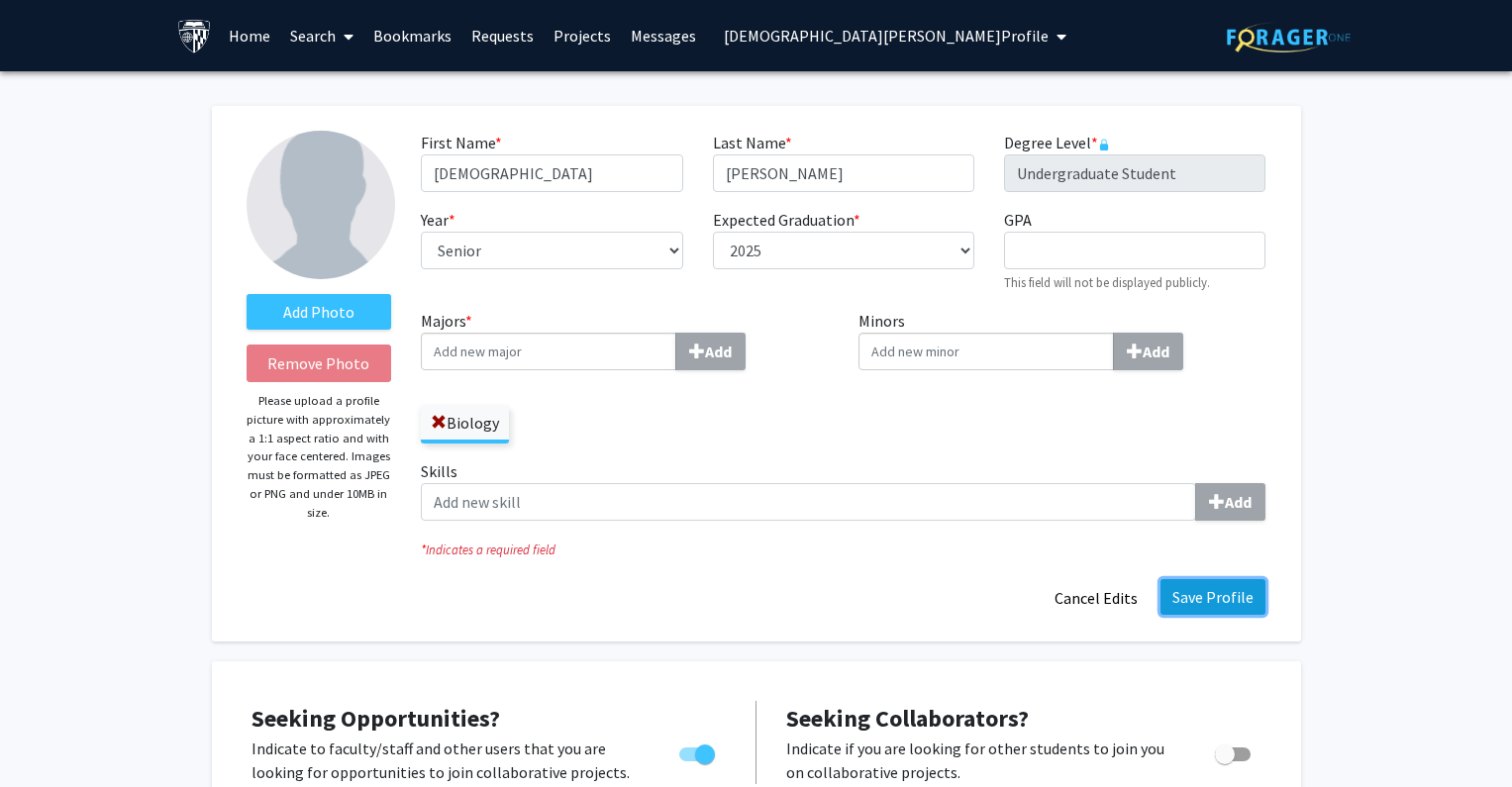 click on "Save Profile" 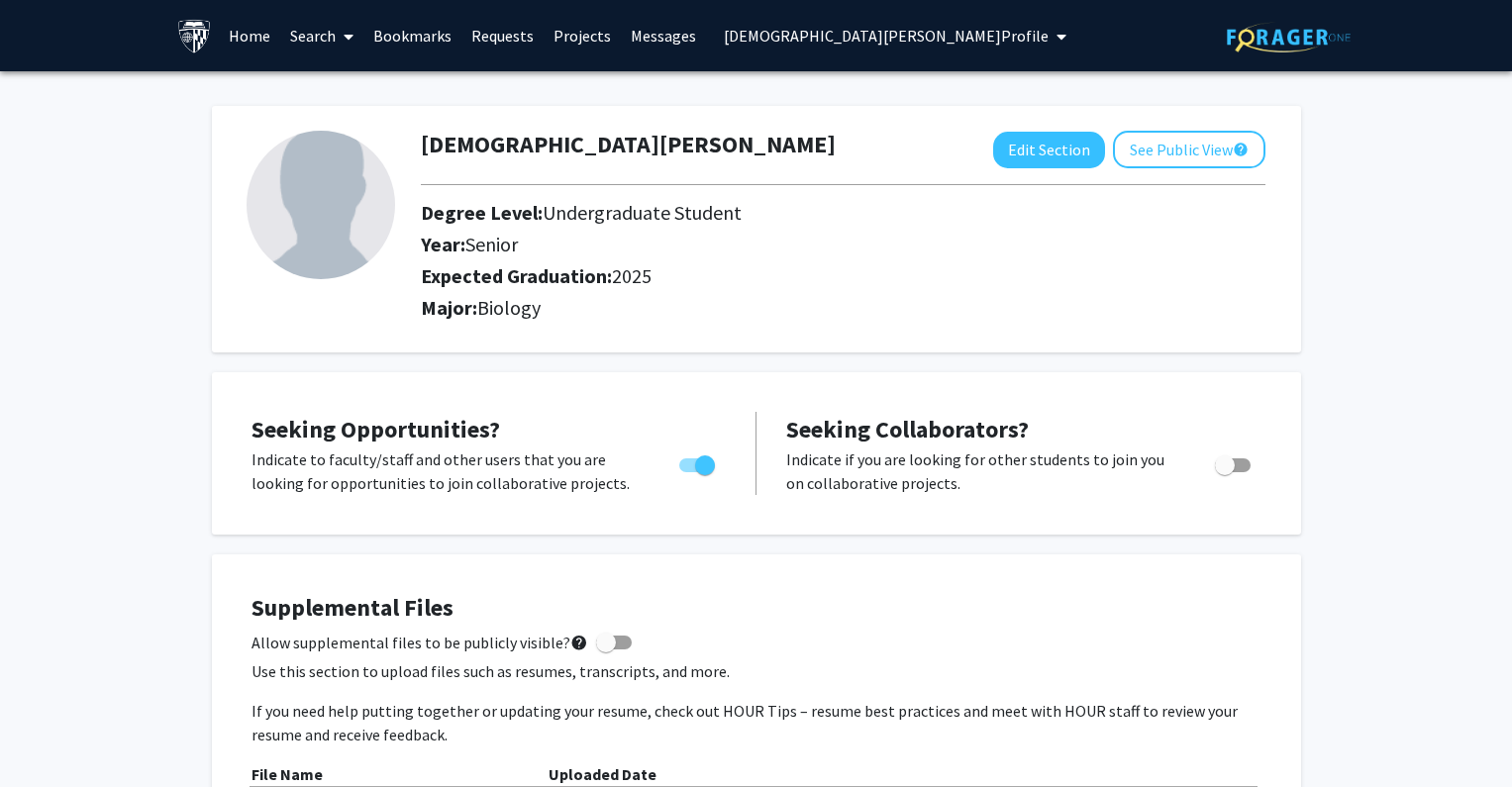 drag, startPoint x: 782, startPoint y: 34, endPoint x: 788, endPoint y: 48, distance: 15.231546 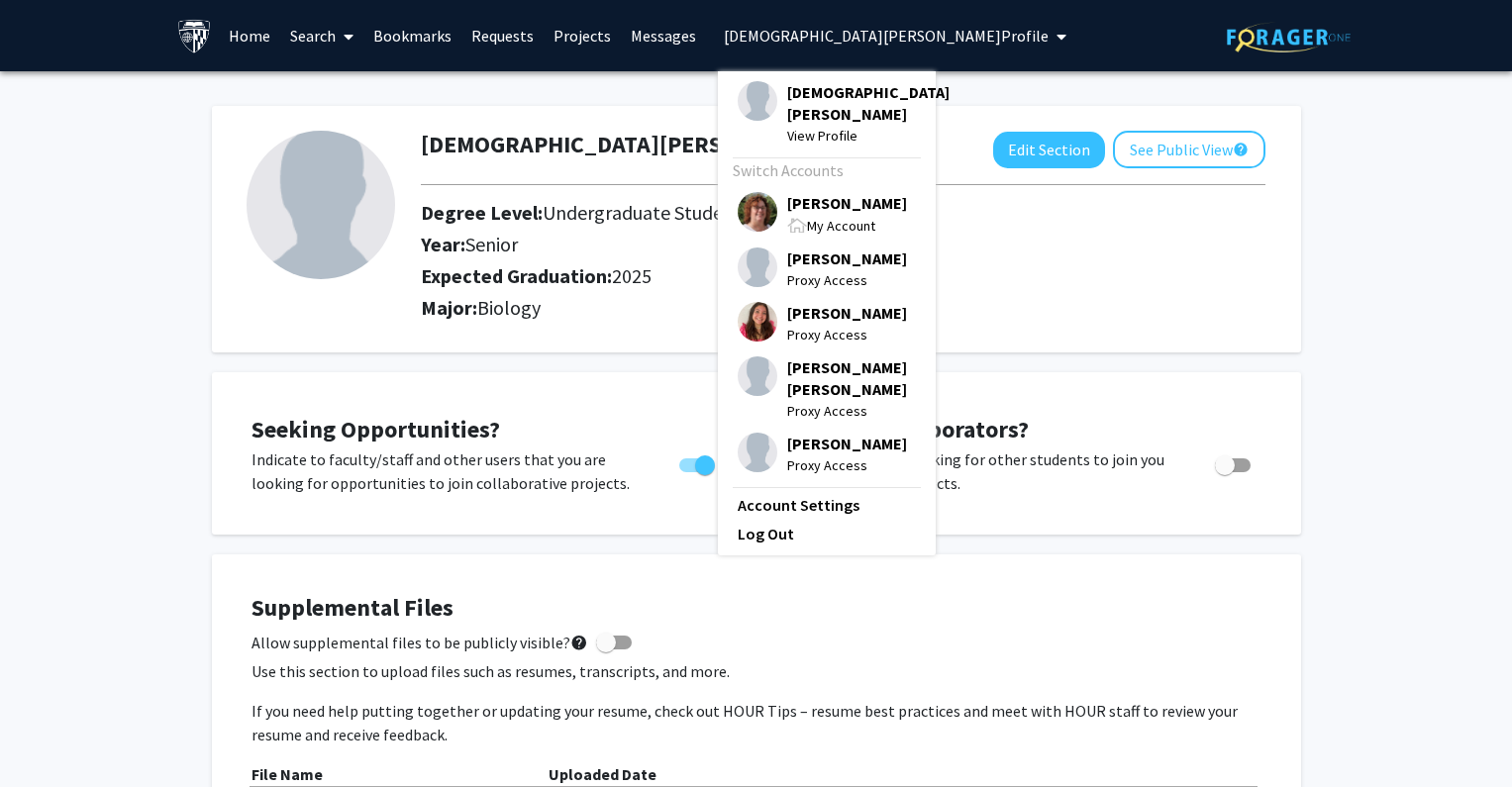 click on "[PERSON_NAME]" at bounding box center (847, 203) 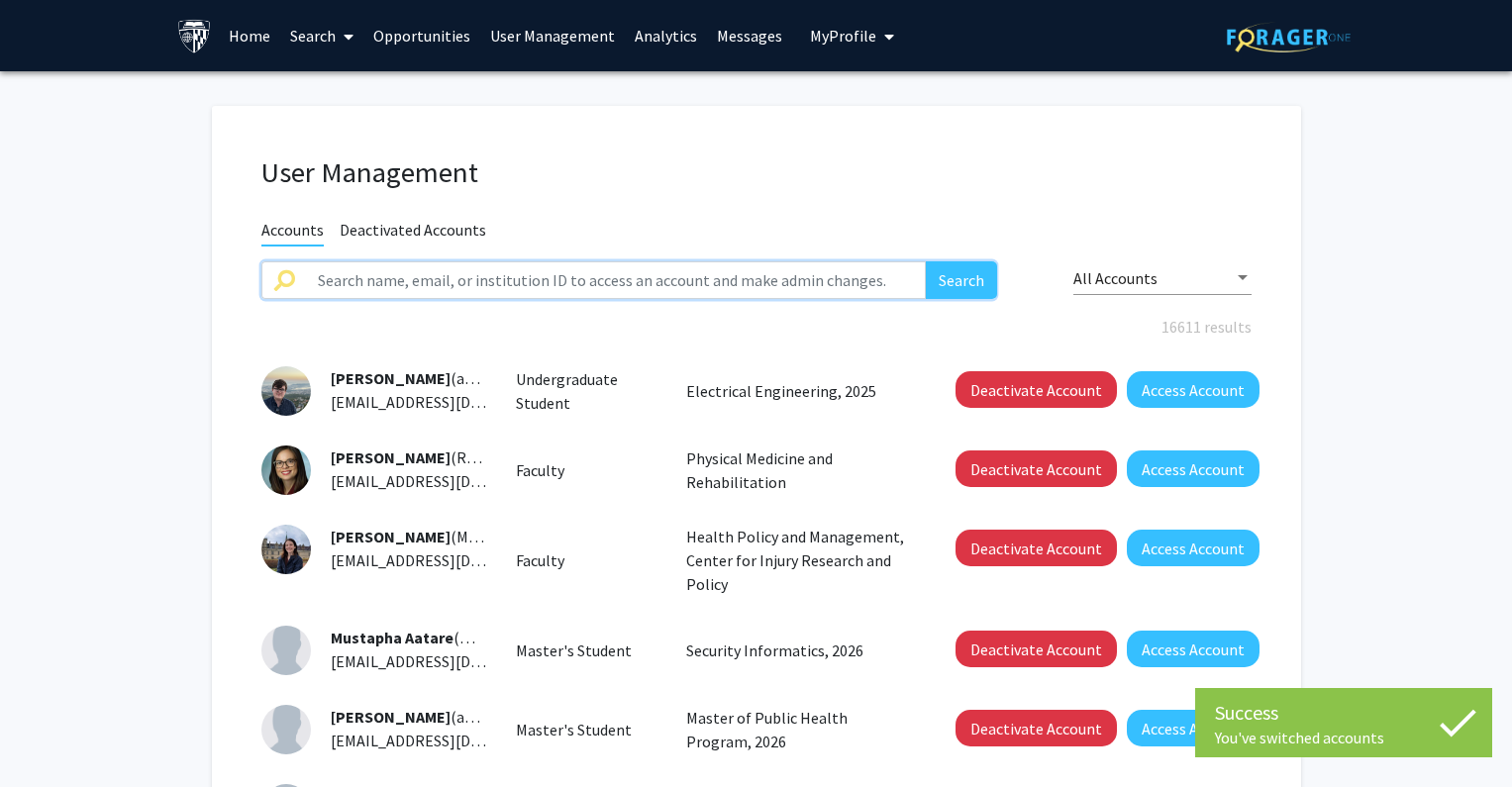 click 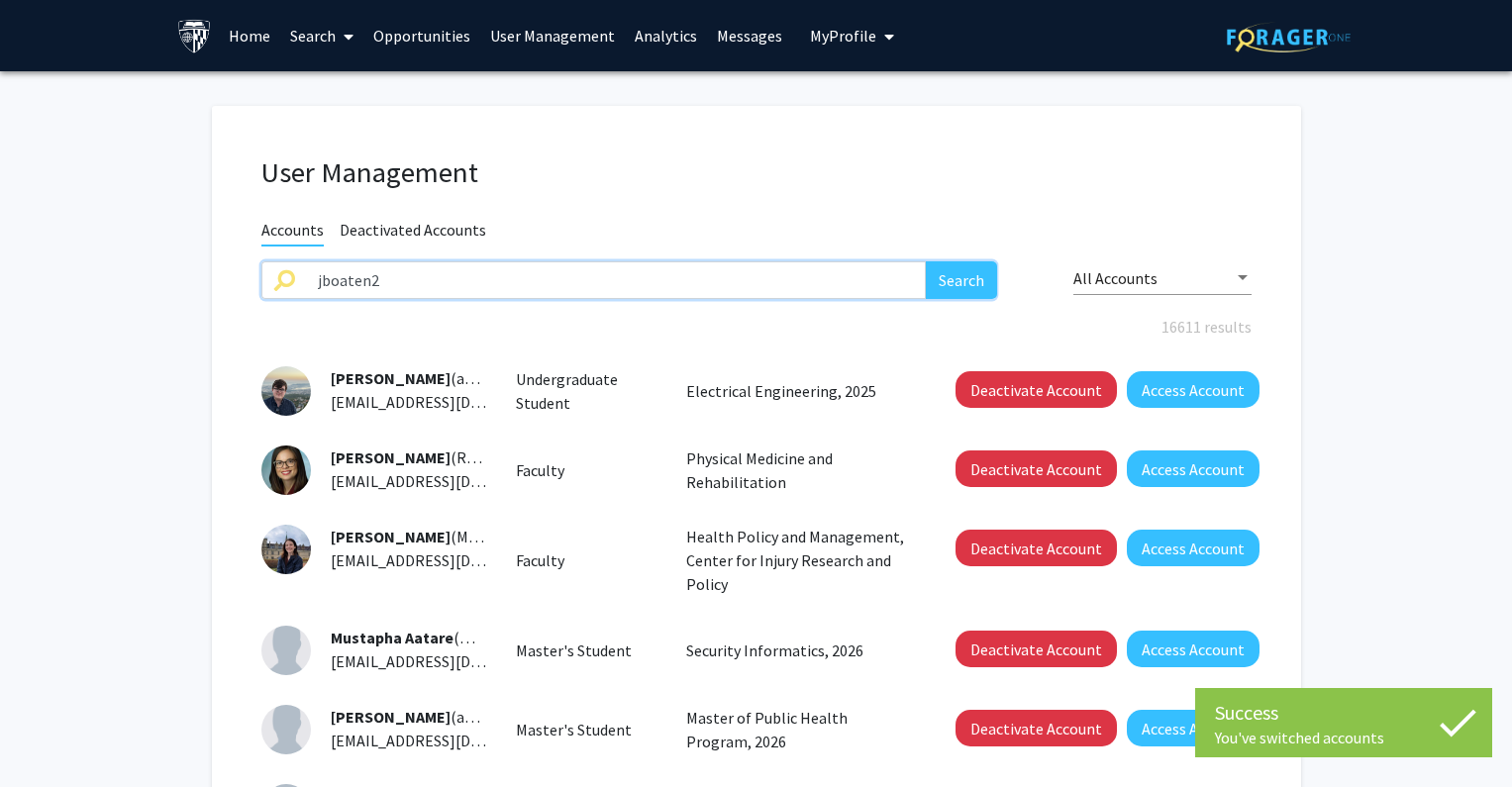 type on "jboaten2" 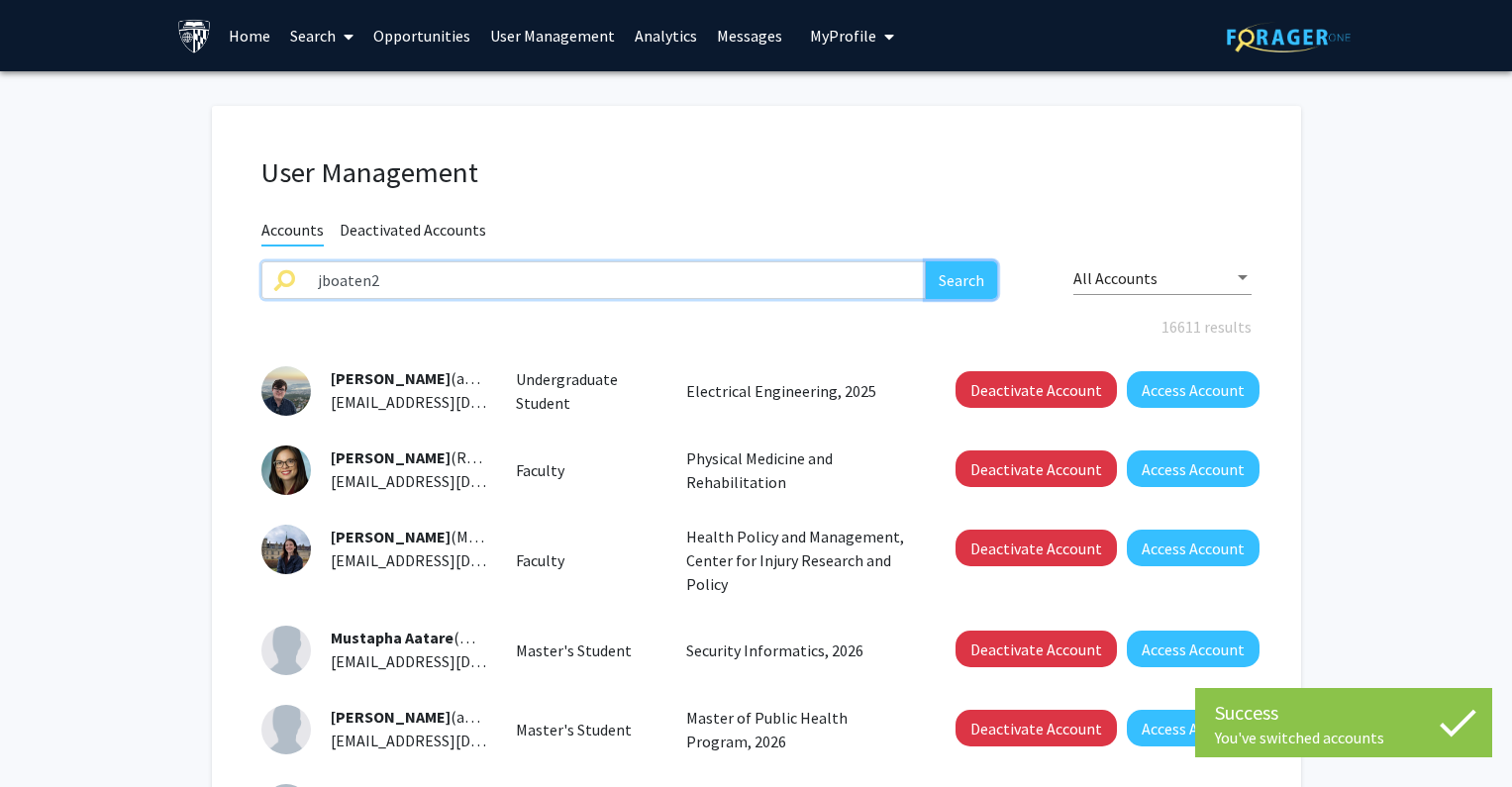 click on "Search" 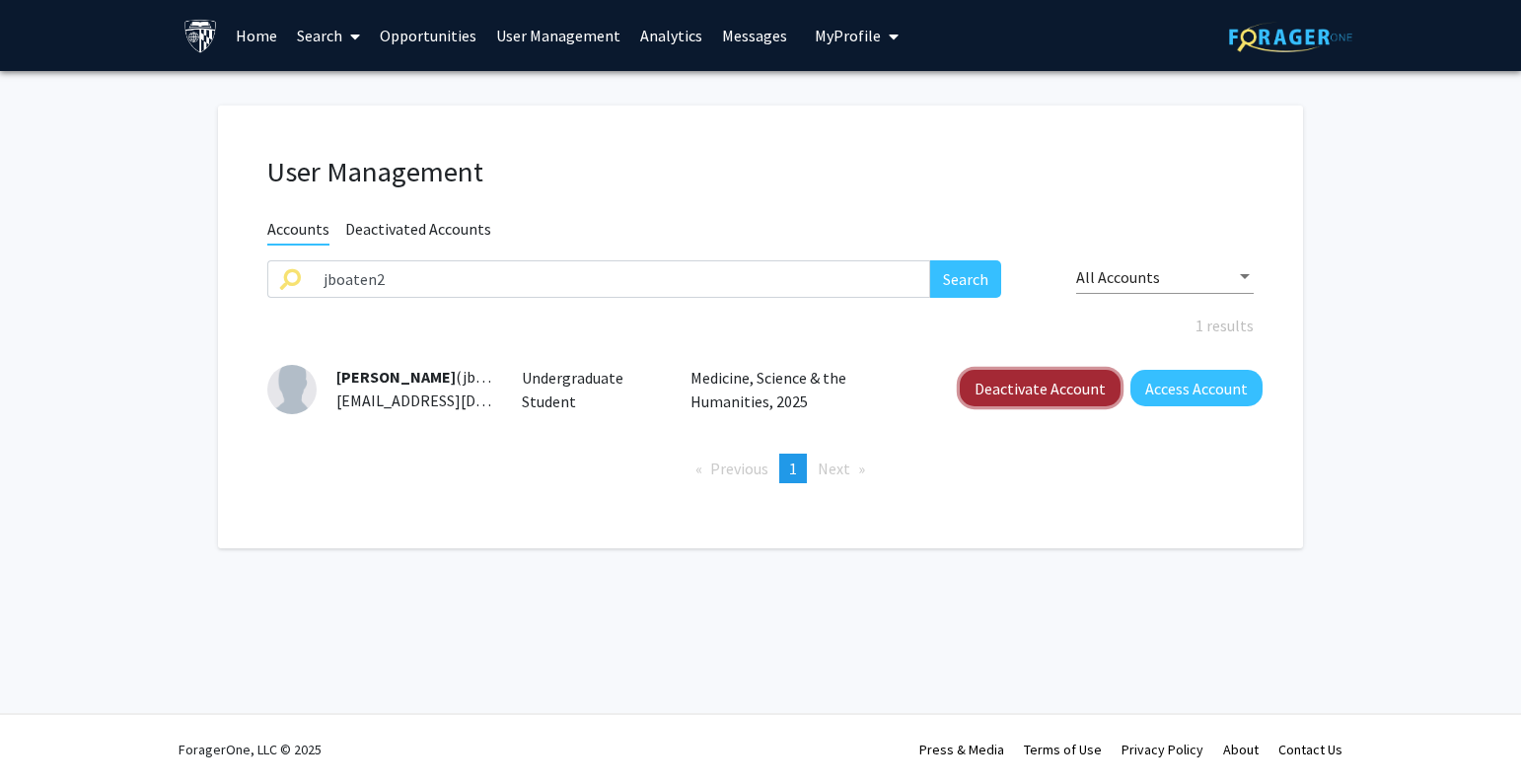 click on "Deactivate Account" 